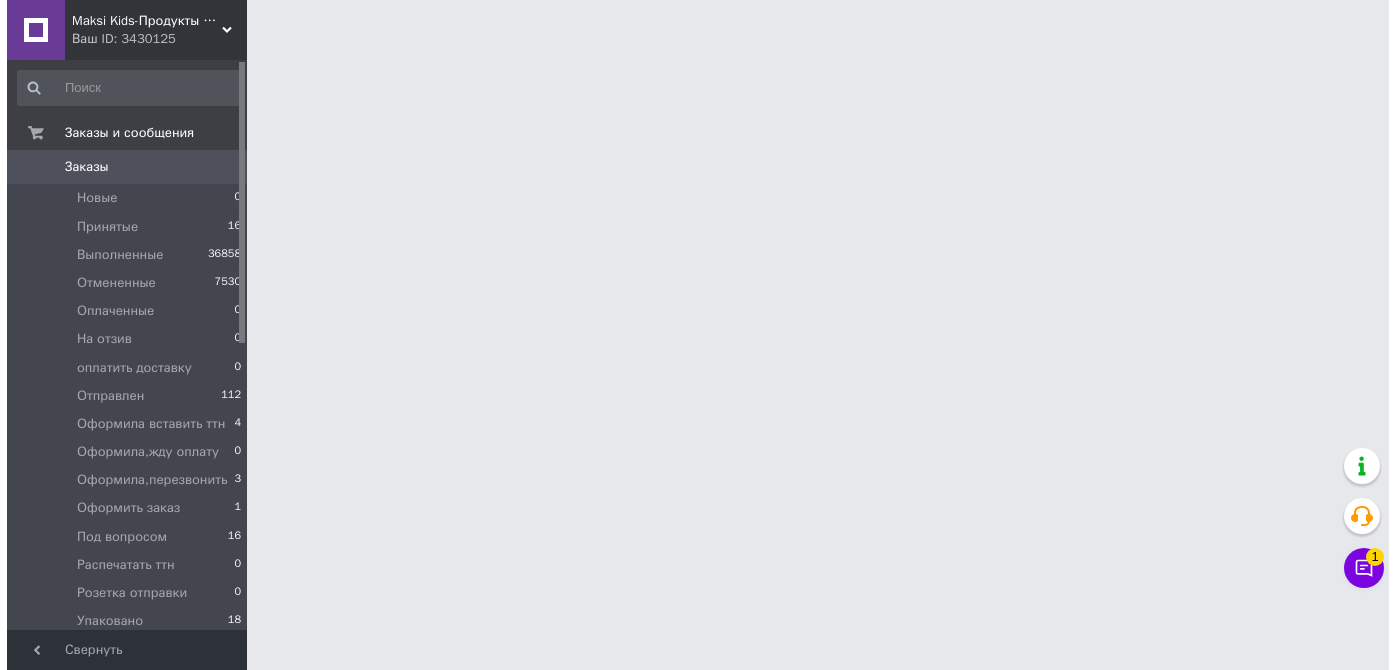 scroll, scrollTop: 0, scrollLeft: 0, axis: both 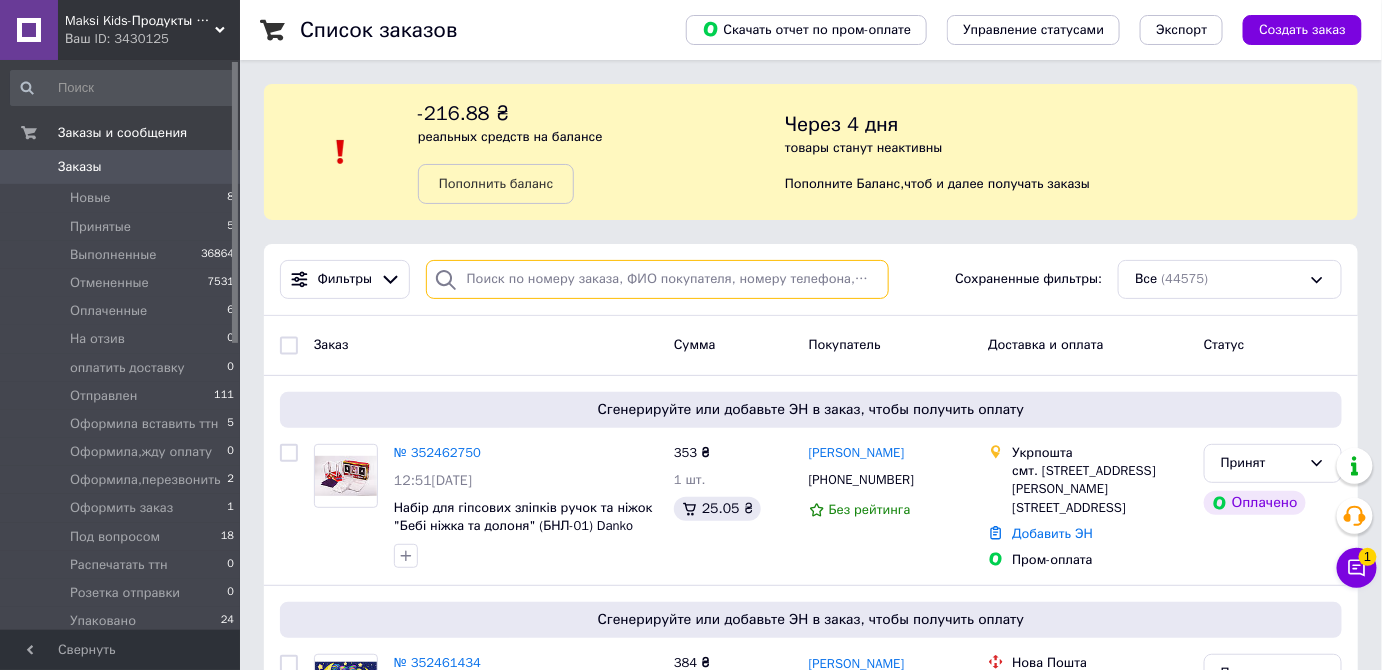 click at bounding box center (657, 279) 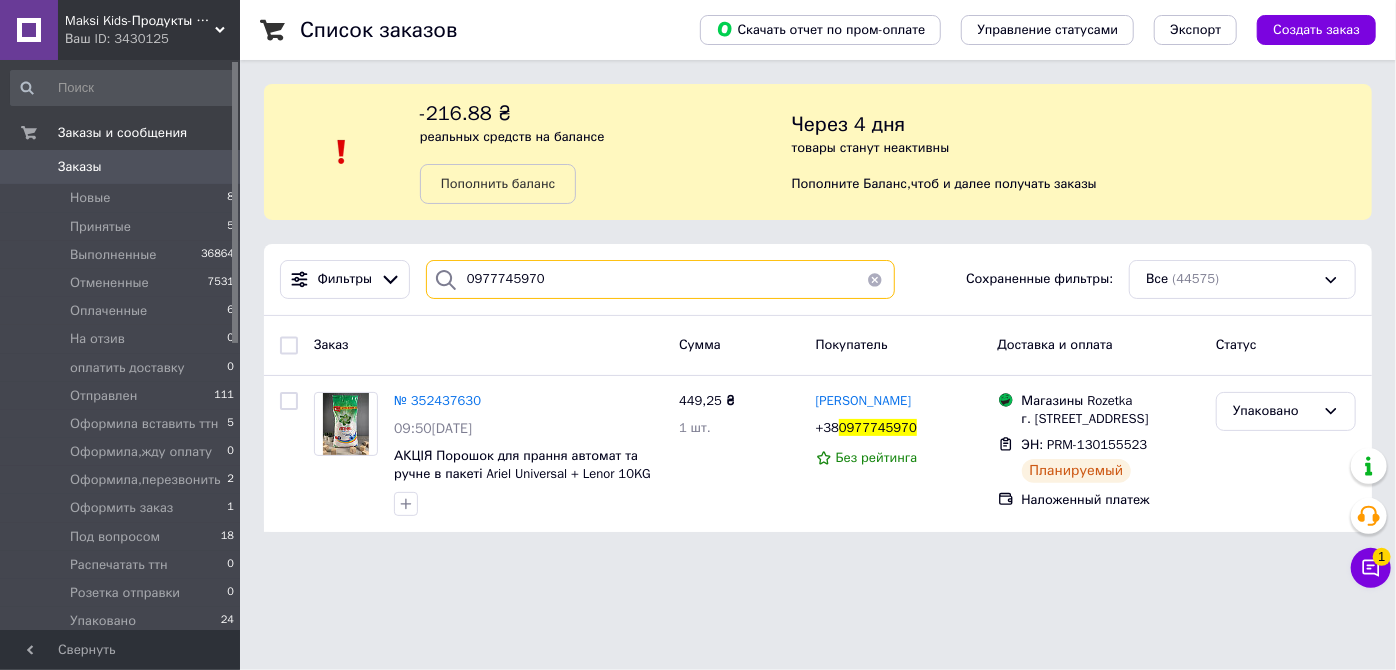 type on "0977745970" 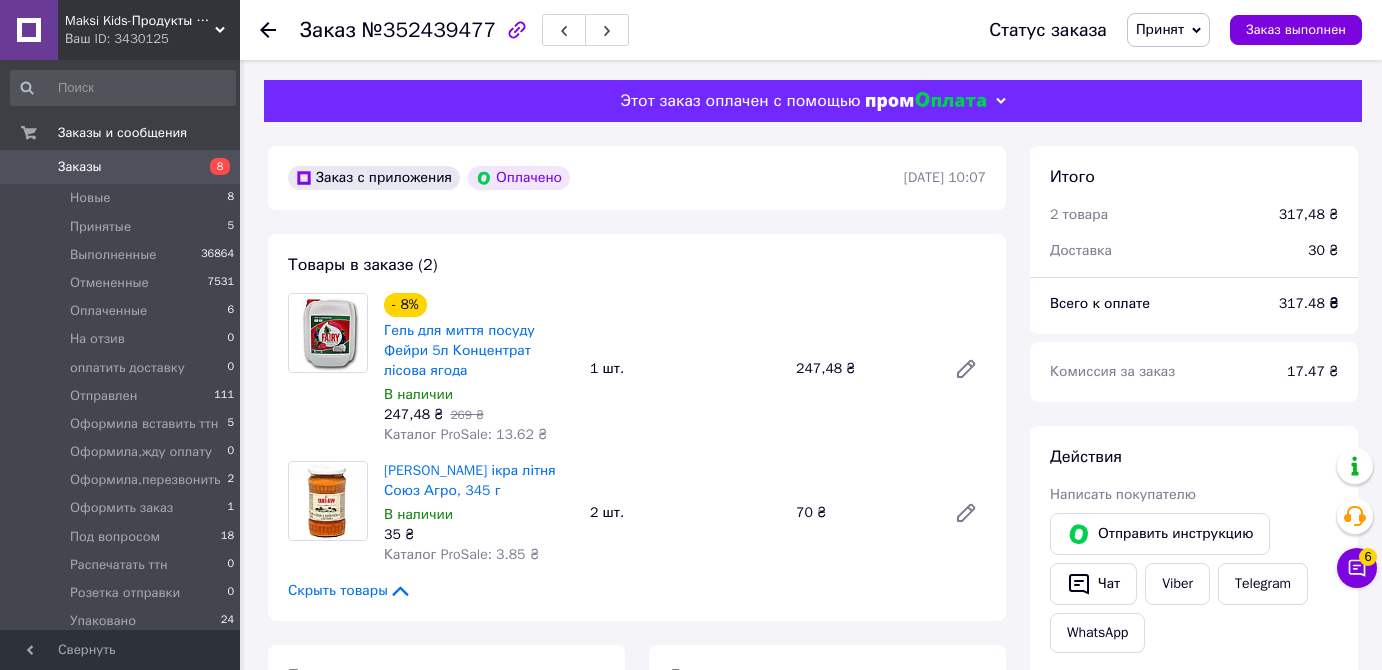 scroll, scrollTop: 0, scrollLeft: 0, axis: both 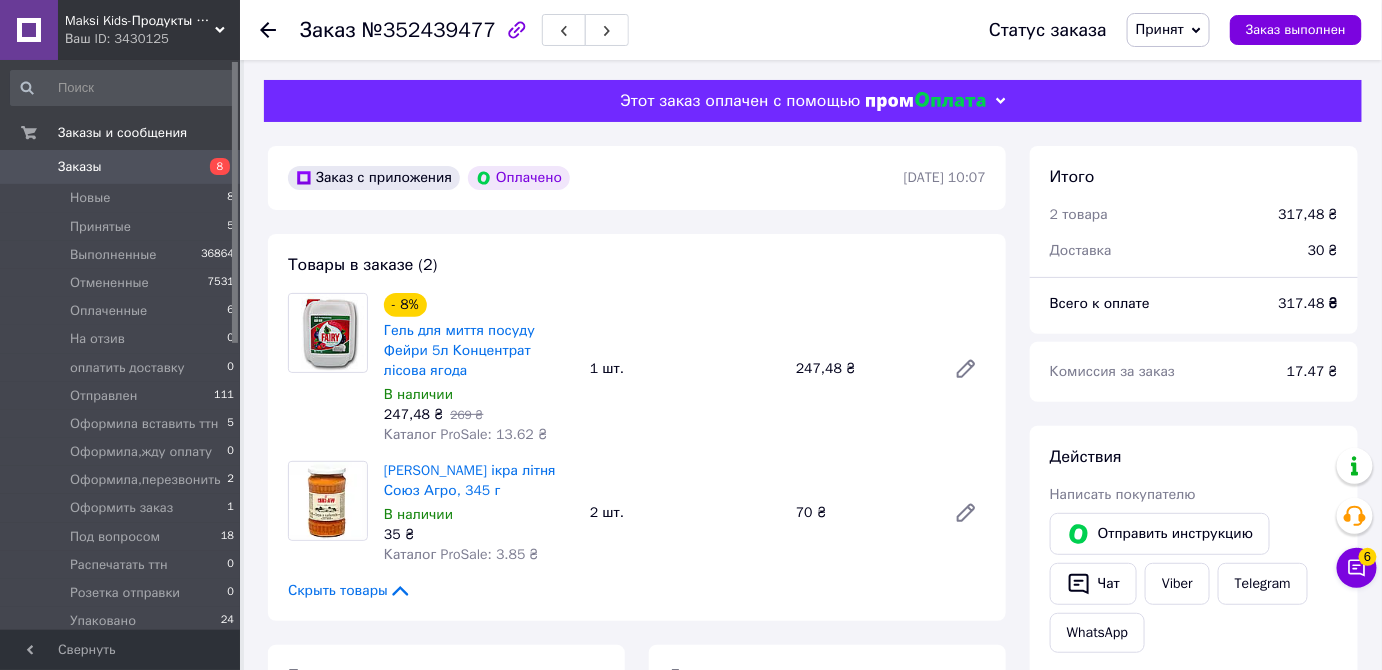 click on "Принят" at bounding box center [1160, 29] 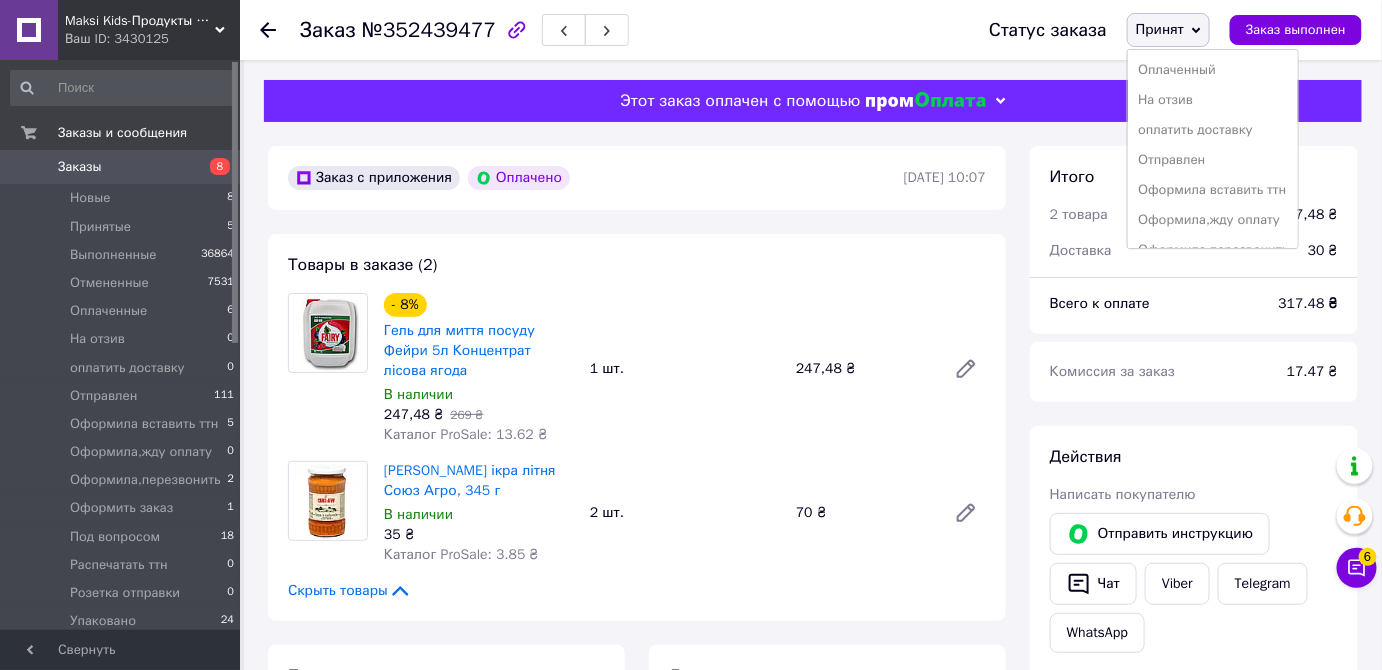 scroll, scrollTop: 181, scrollLeft: 0, axis: vertical 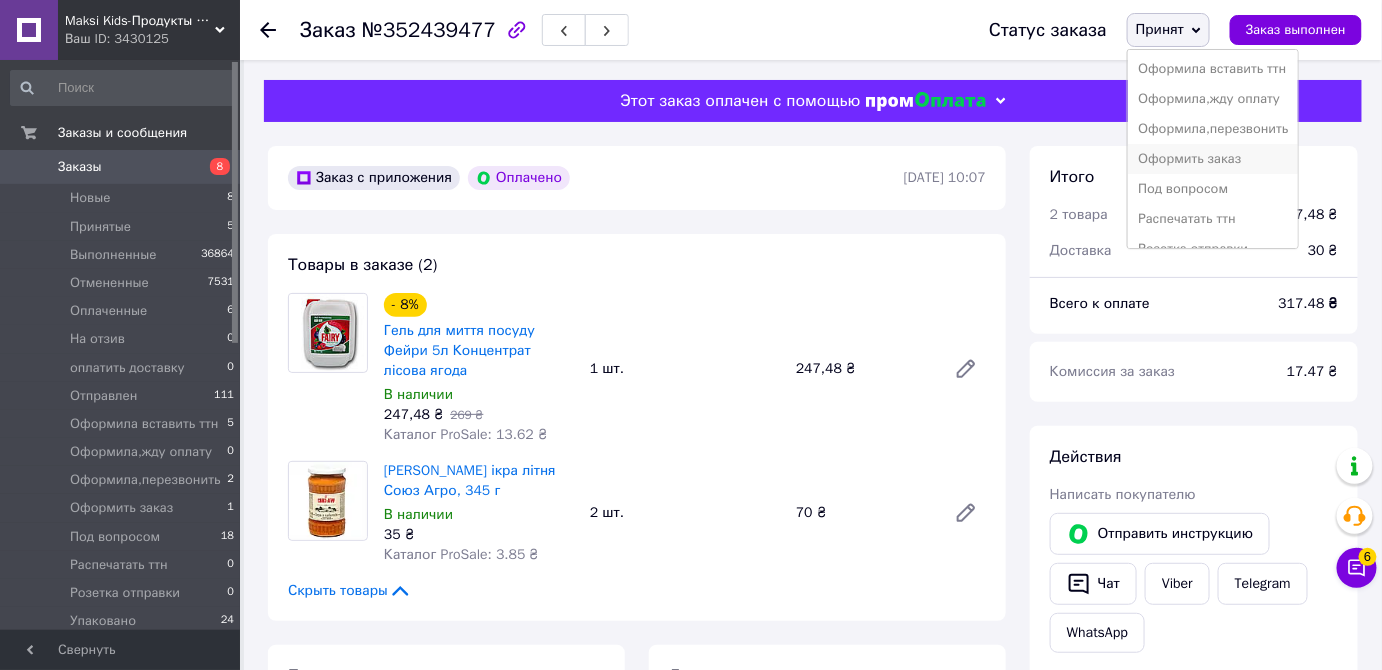 click on "Оформить заказ" at bounding box center (1213, 159) 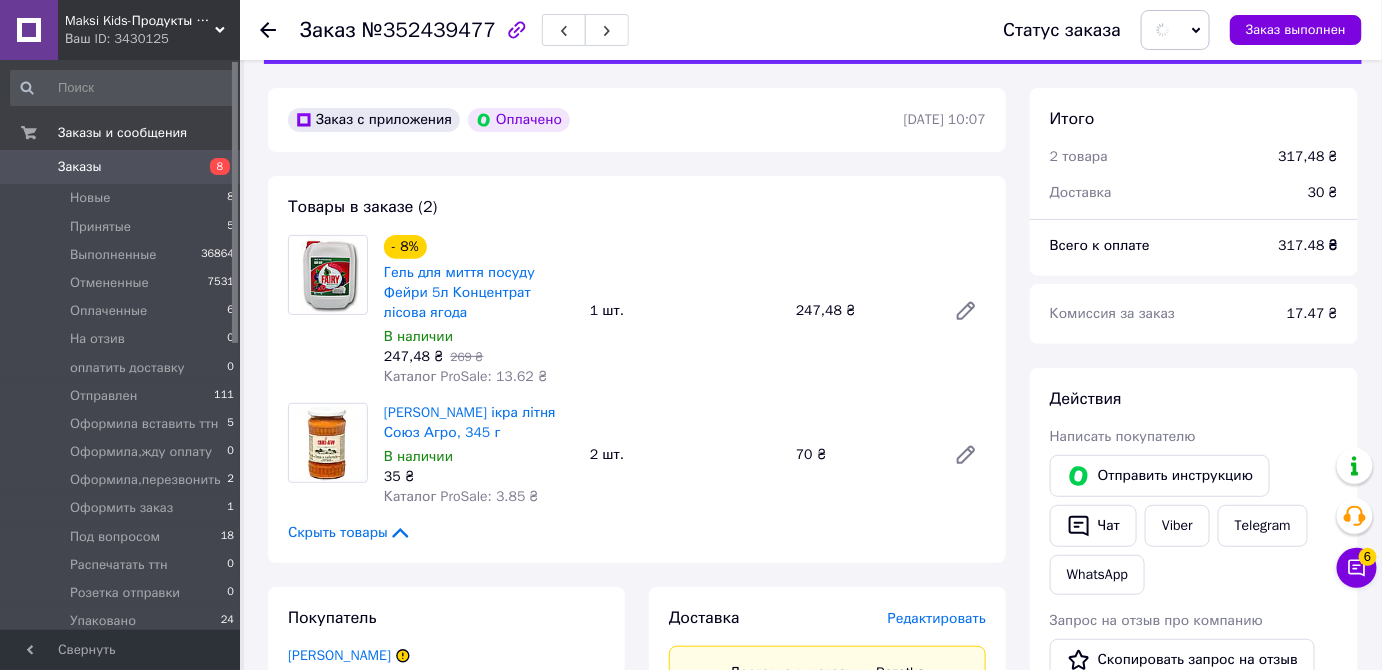 scroll, scrollTop: 90, scrollLeft: 0, axis: vertical 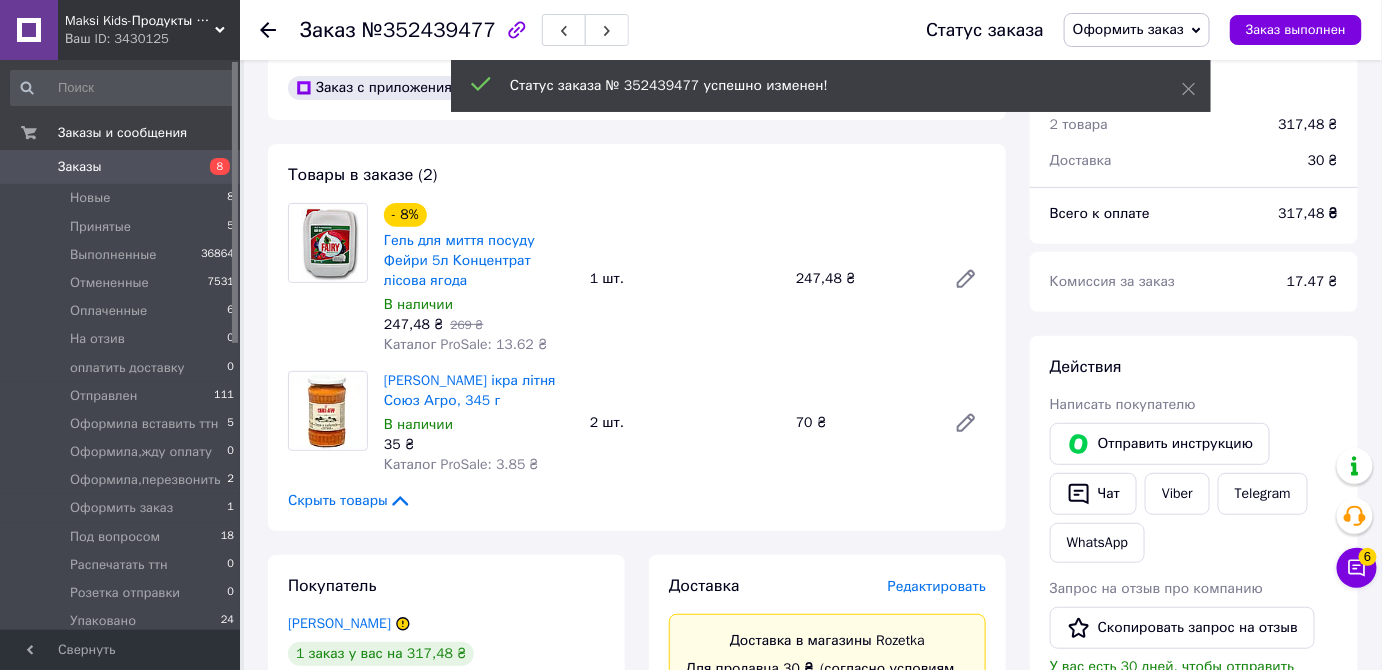 click on "Оформить заказ" at bounding box center (1137, 30) 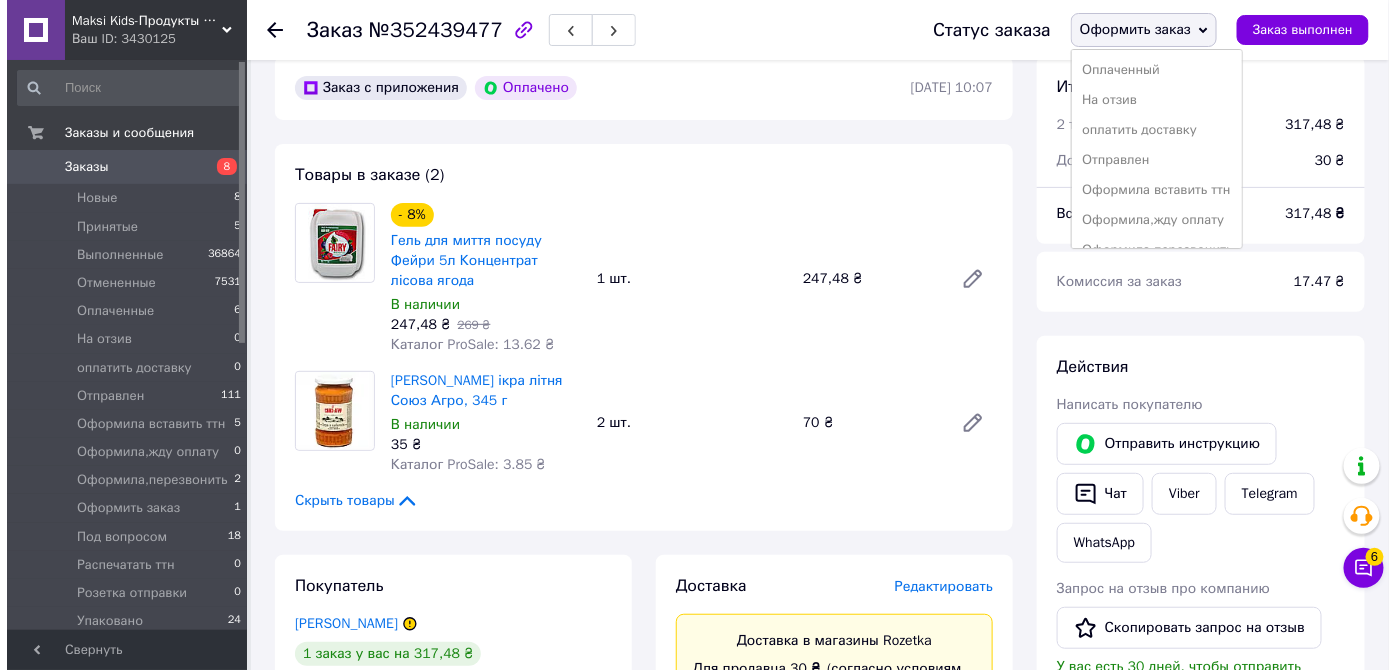 scroll, scrollTop: 181, scrollLeft: 0, axis: vertical 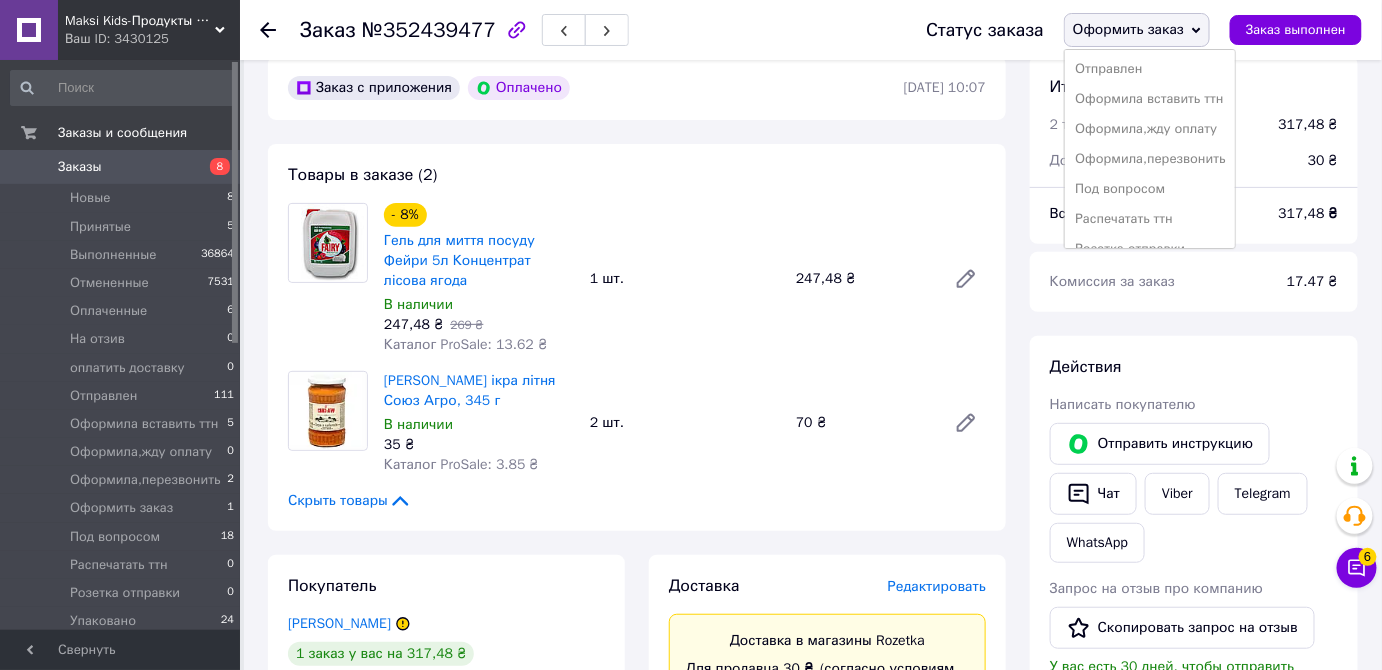 click on "Оформила,перезвонить" at bounding box center [1150, 159] 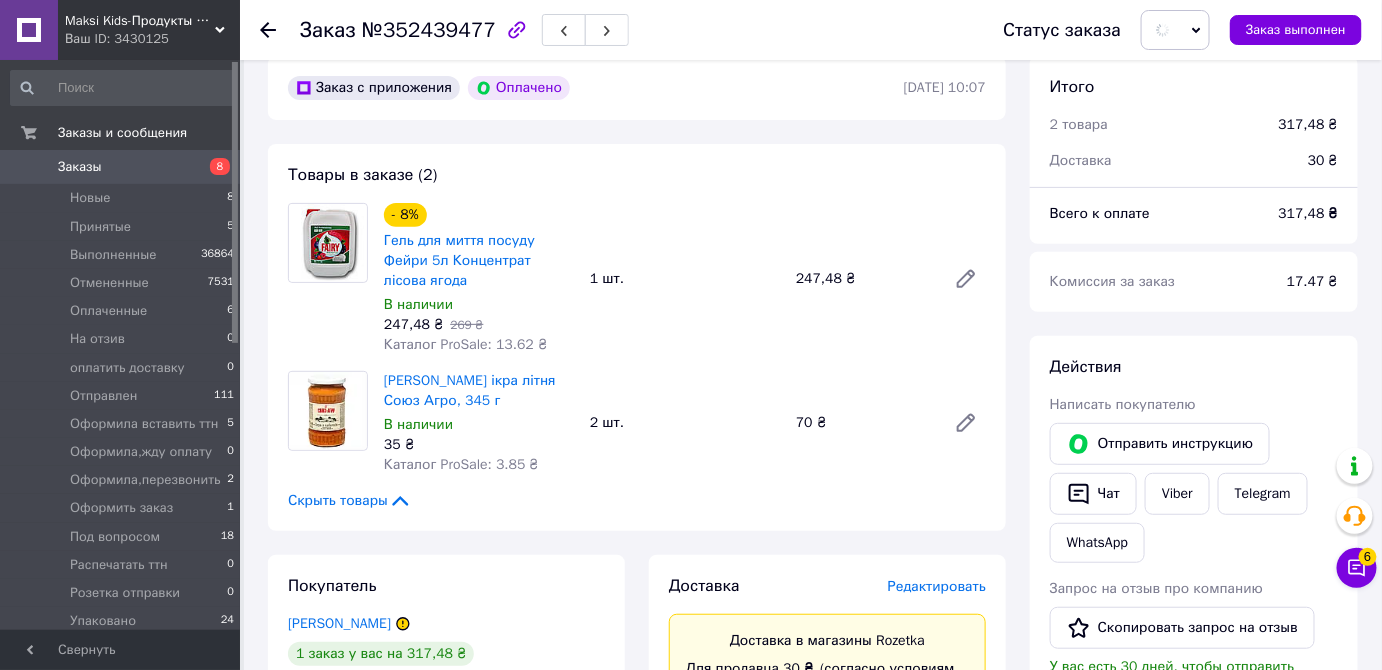 click on "Редактировать" at bounding box center (937, 586) 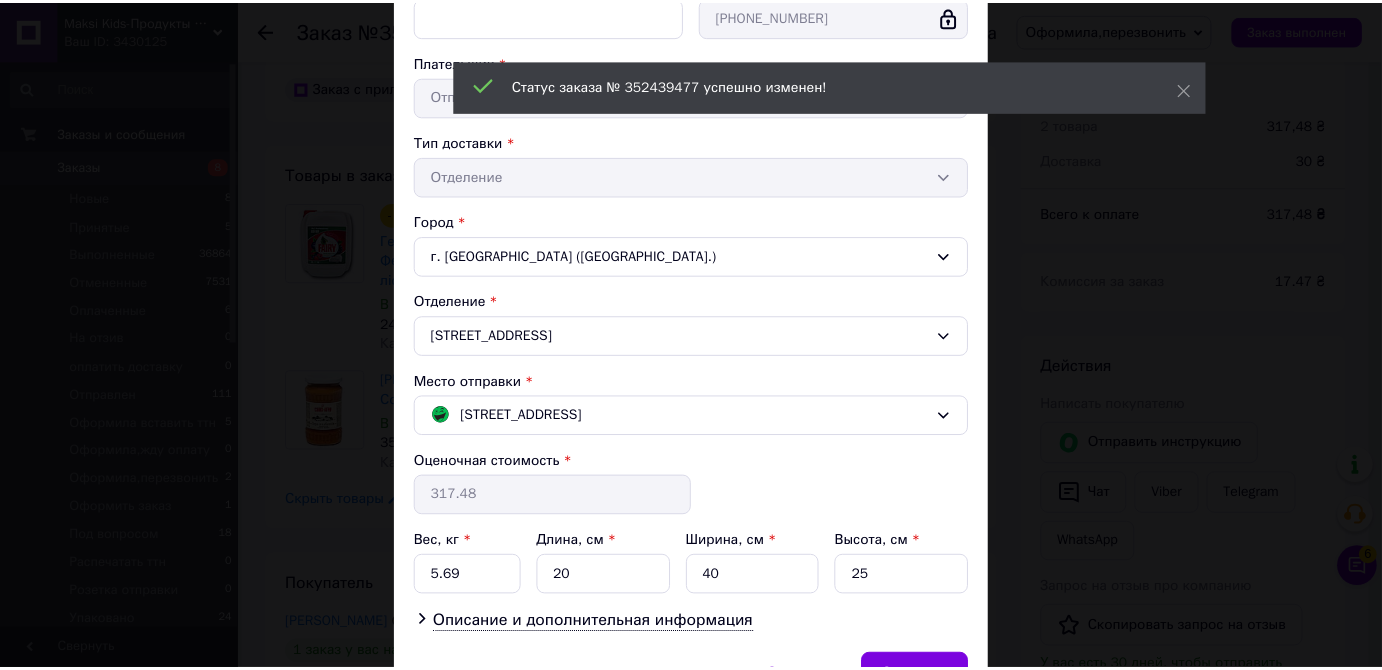 scroll, scrollTop: 447, scrollLeft: 0, axis: vertical 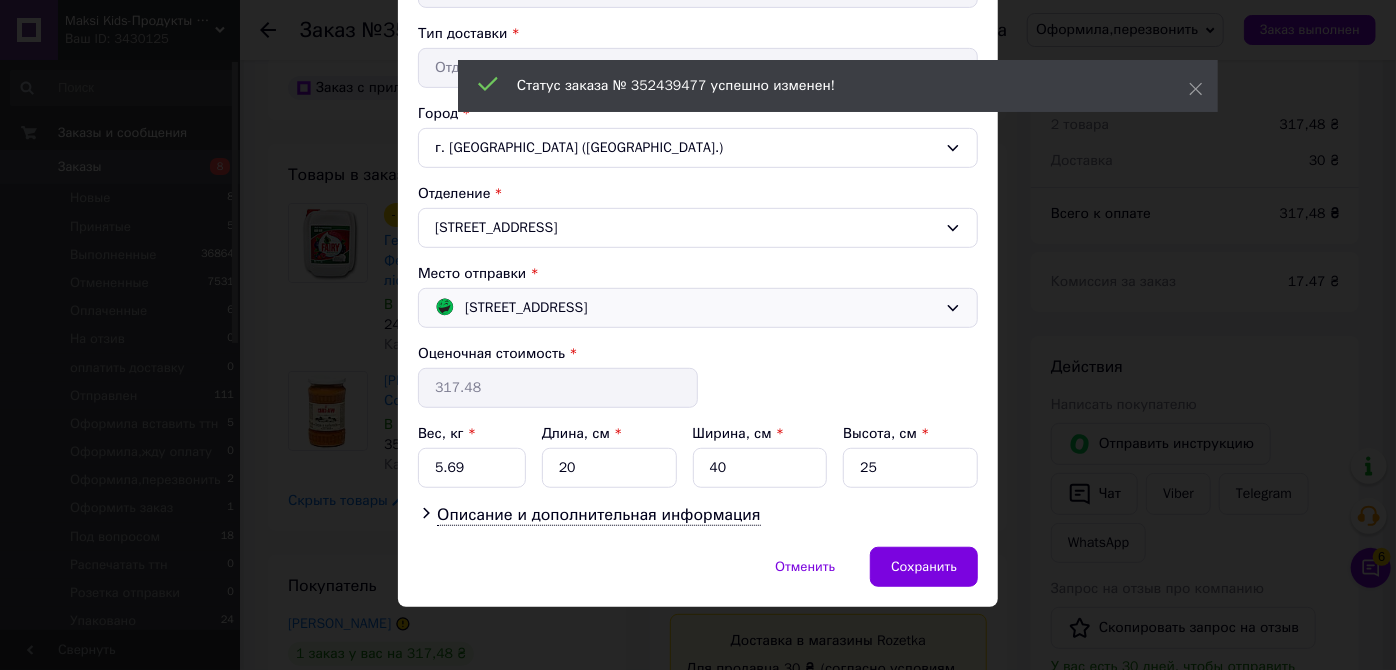 click on "Днепр; Калиновая ул., 3" at bounding box center [526, 308] 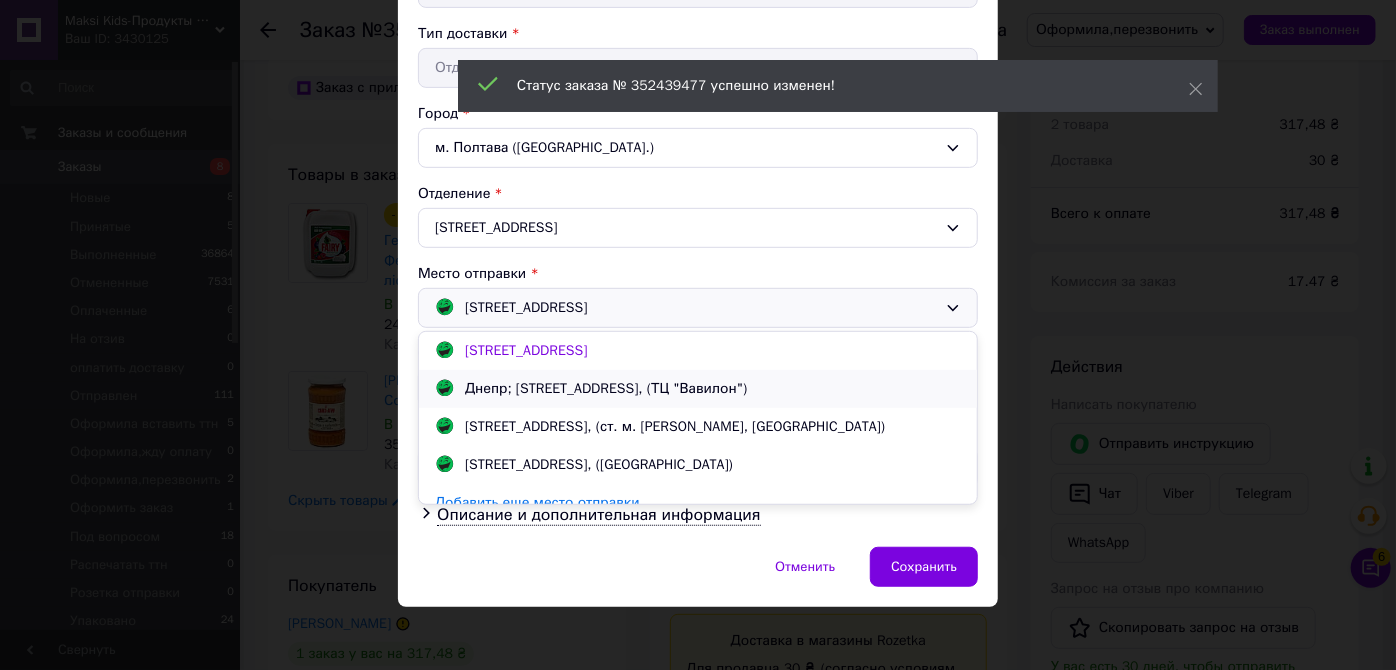 click on "Днепр; Малиновського вул., 2, (ТЦ "Вавилон")" at bounding box center [606, 389] 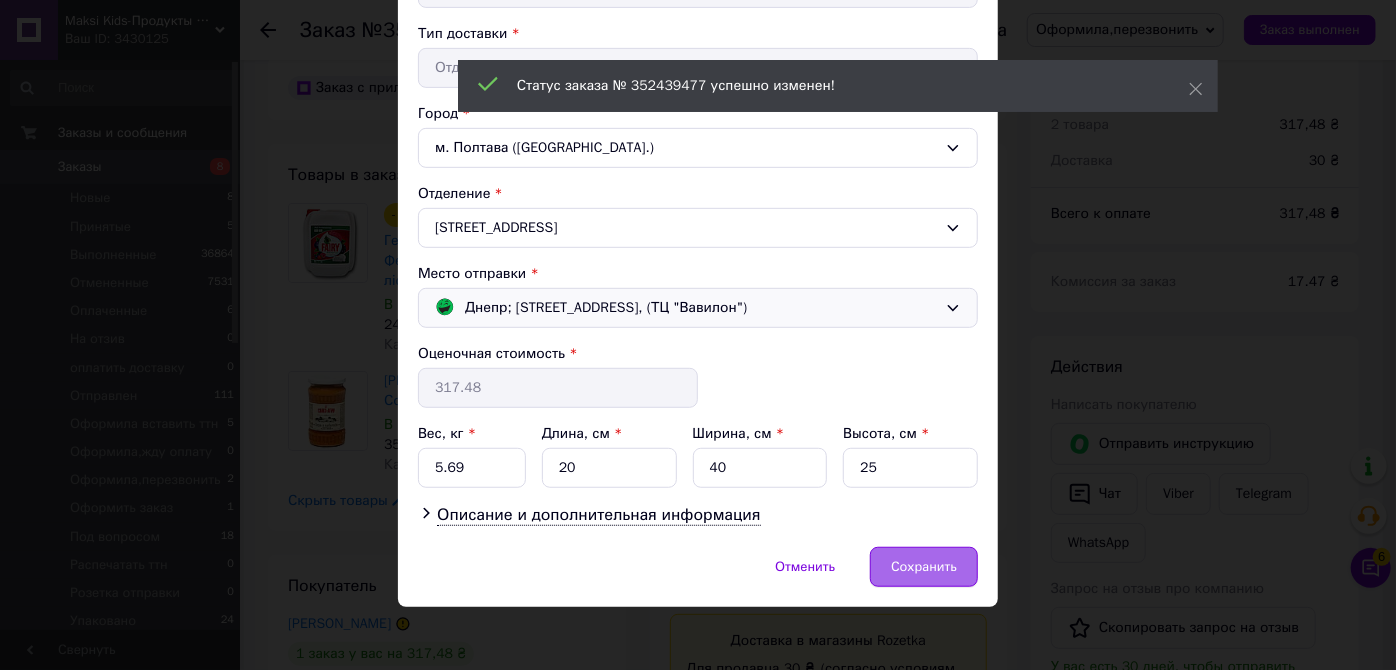 click on "Сохранить" at bounding box center (924, 567) 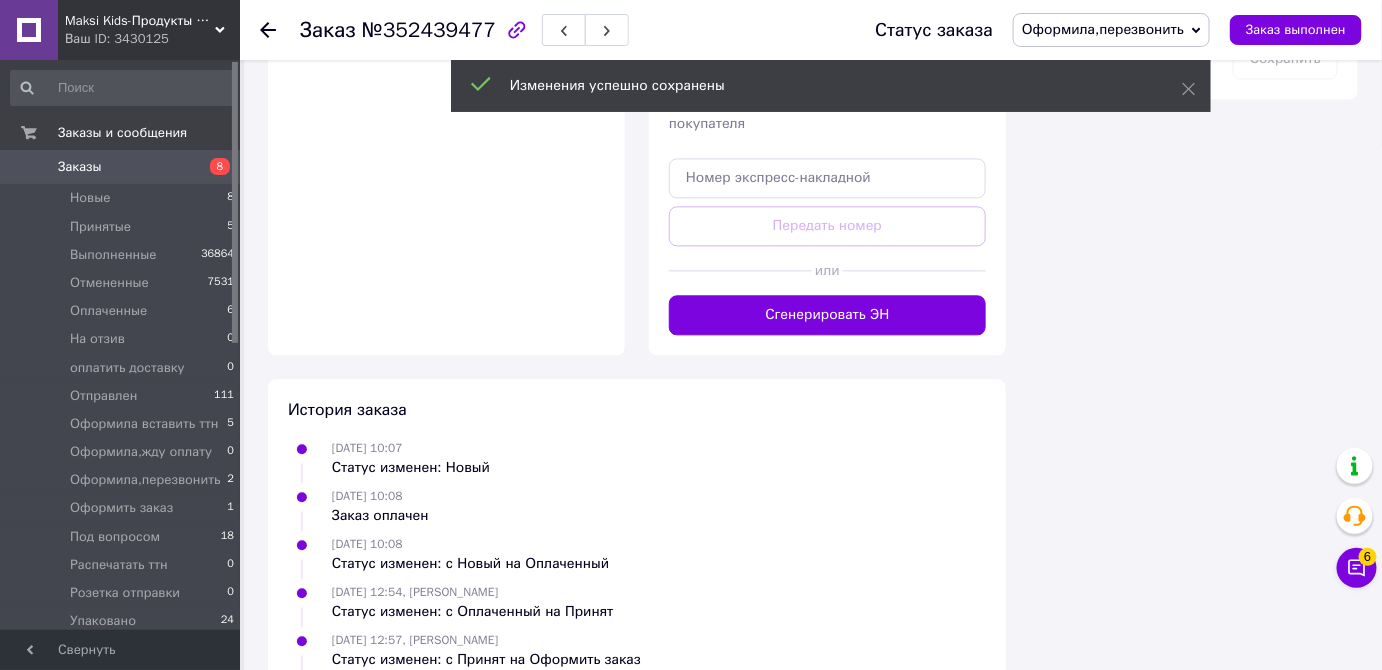 scroll, scrollTop: 1498, scrollLeft: 0, axis: vertical 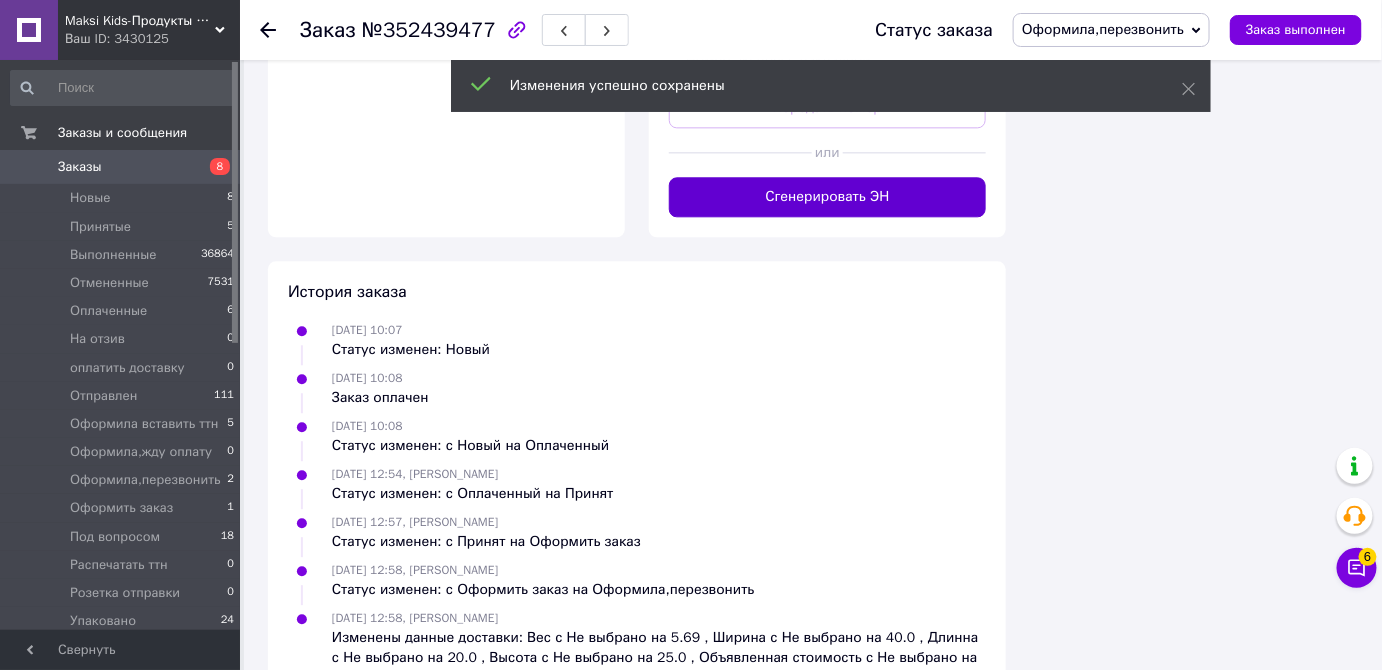 click on "Сгенерировать ЭН" at bounding box center (827, 197) 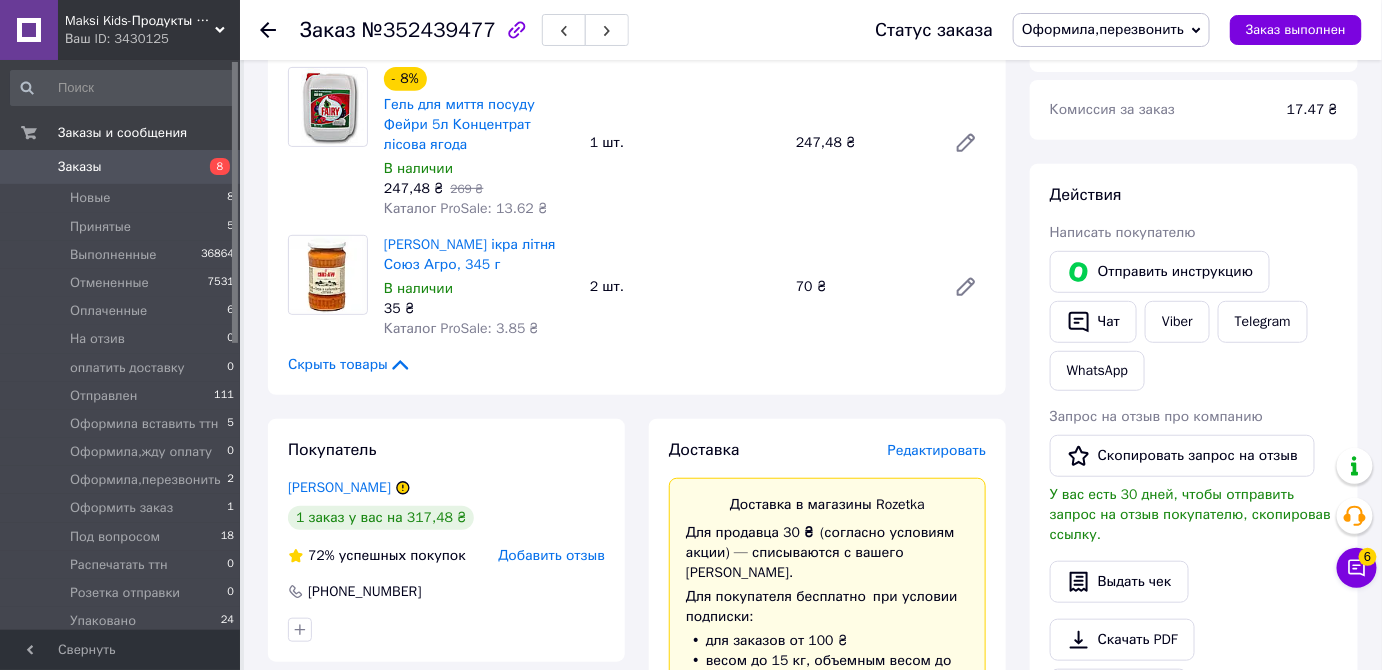 scroll, scrollTop: 225, scrollLeft: 0, axis: vertical 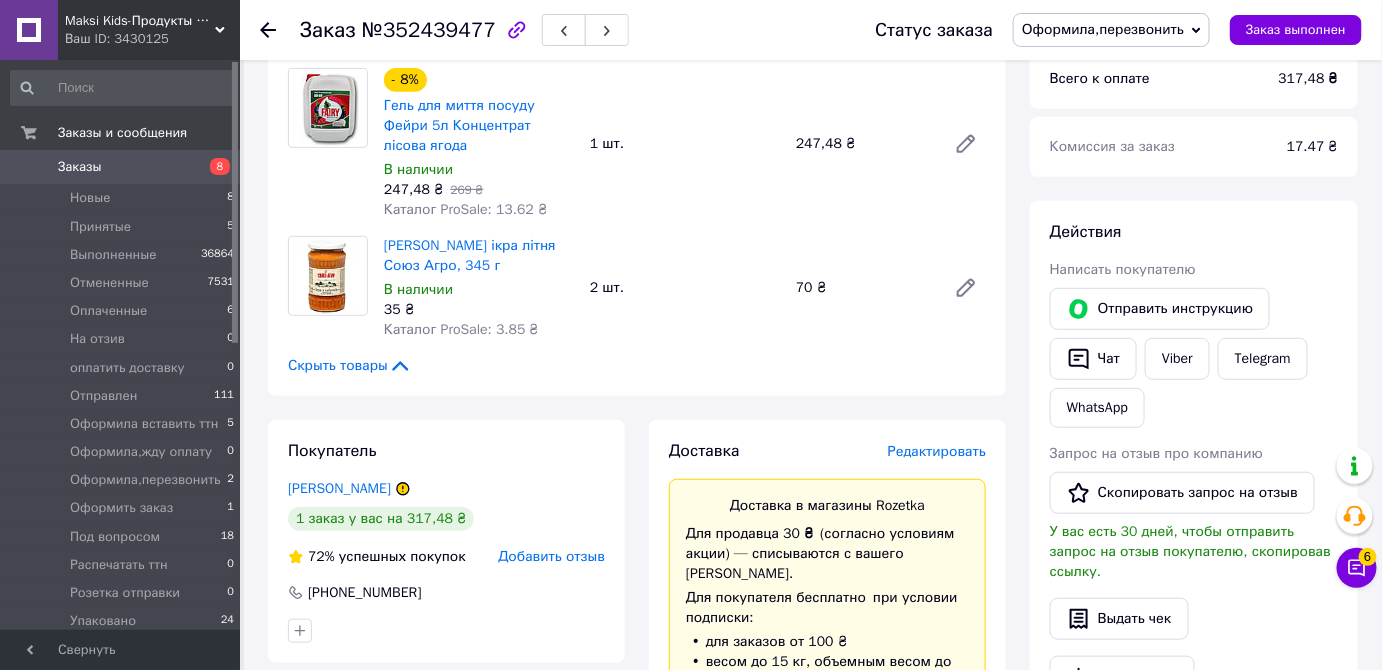 click on "Заказ с приложения Оплачено 13.07.2025 | 10:07 Товары в заказе (2) - 8% Гель для миття  посуду  Фейри 5л Концентрат лісова ягода В наличии 247,48 ₴   269 ₴ Каталог ProSale: 13.62 ₴  1 шт. 247,48 ₴ Консервована кабачкова ікра літня Союз Агро, 345 г В наличии 35 ₴ Каталог ProSale: 3.85 ₴  2 шт. 70 ₴ Скрыть товары Покупатель Бойко Галина 1 заказ у вас на 317,48 ₴ 72%   успешных покупок Добавить отзыв +380666430867 Оплата Оплачено Пром-оплата Средства будут зачислены на расчетный счет [FC_Acquiring] Prom marketplace Кашевська Олександра Олександрівна (Активирован) Доставка Редактировать Доставка в магазины Rozetka     30 ₴" at bounding box center [637, 952] 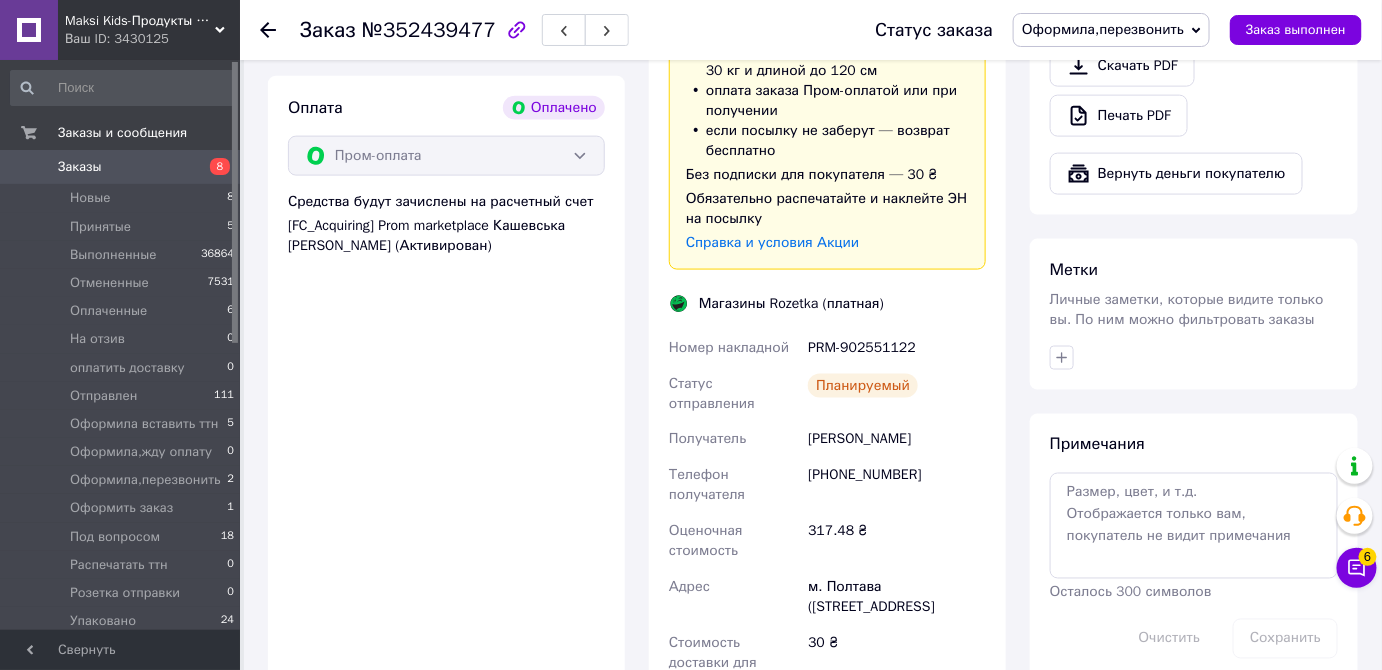 scroll, scrollTop: 952, scrollLeft: 0, axis: vertical 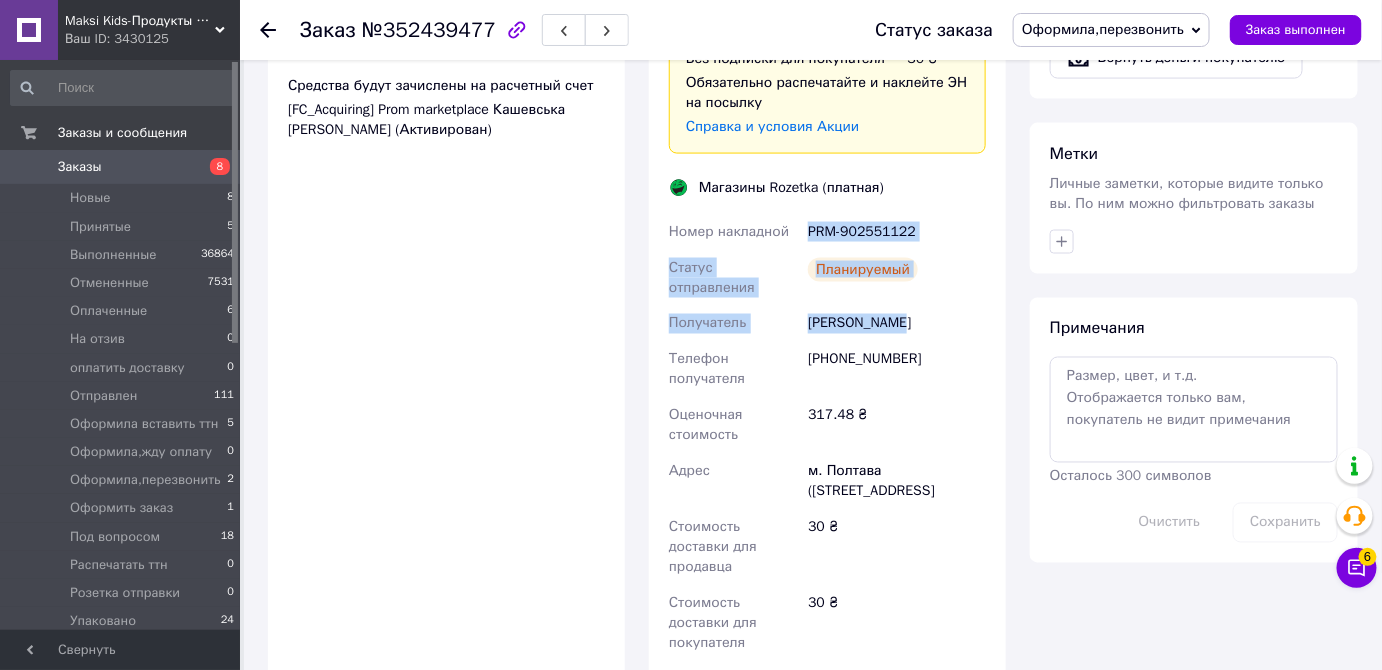 drag, startPoint x: 807, startPoint y: 189, endPoint x: 936, endPoint y: 266, distance: 150.23315 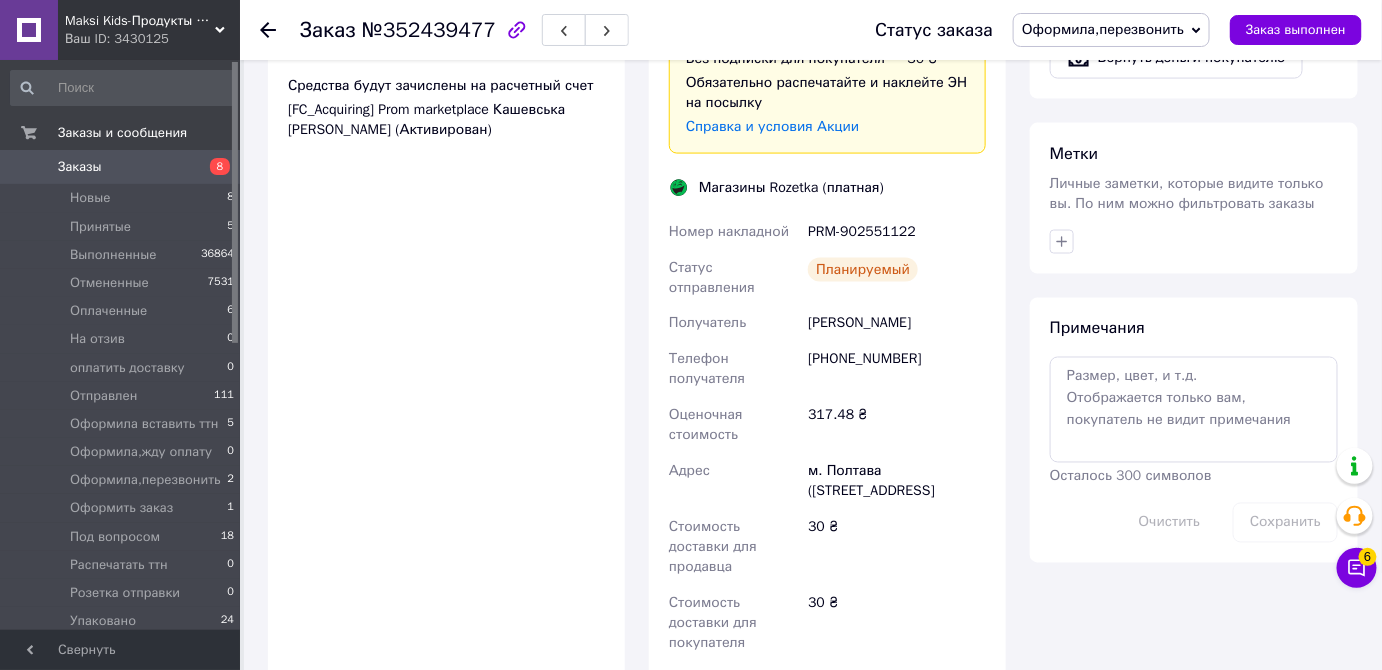 click on "Заказ №352439477 Статус заказа Оформила,перезвонить  Принят Выполнен Отменен Оплаченный На отзив оплатить доставку Отправлен Оформила вставить ттн Оформила,жду оплату Оформить заказ Под вопросом Распечатать ттн Розетка отправки Упаковано Заказ выполнен Этот заказ оплачен с помощью Заказ с приложения Оплачено 13.07.2025 | 10:07 Товары в заказе (2) - 8% Гель для миття  посуду  Фейри 5л Концентрат лісова ягода В наличии 247,48 ₴   269 ₴ Каталог ProSale: 13.62 ₴  1 шт. 247,48 ₴ Консервована кабачкова ікра літня Союз Агро, 345 г В наличии 35 ₴ Каталог ProSale: 3.85 ₴  2 шт. 70 ₴ Скрыть товары 72%   *" at bounding box center [813, 194] 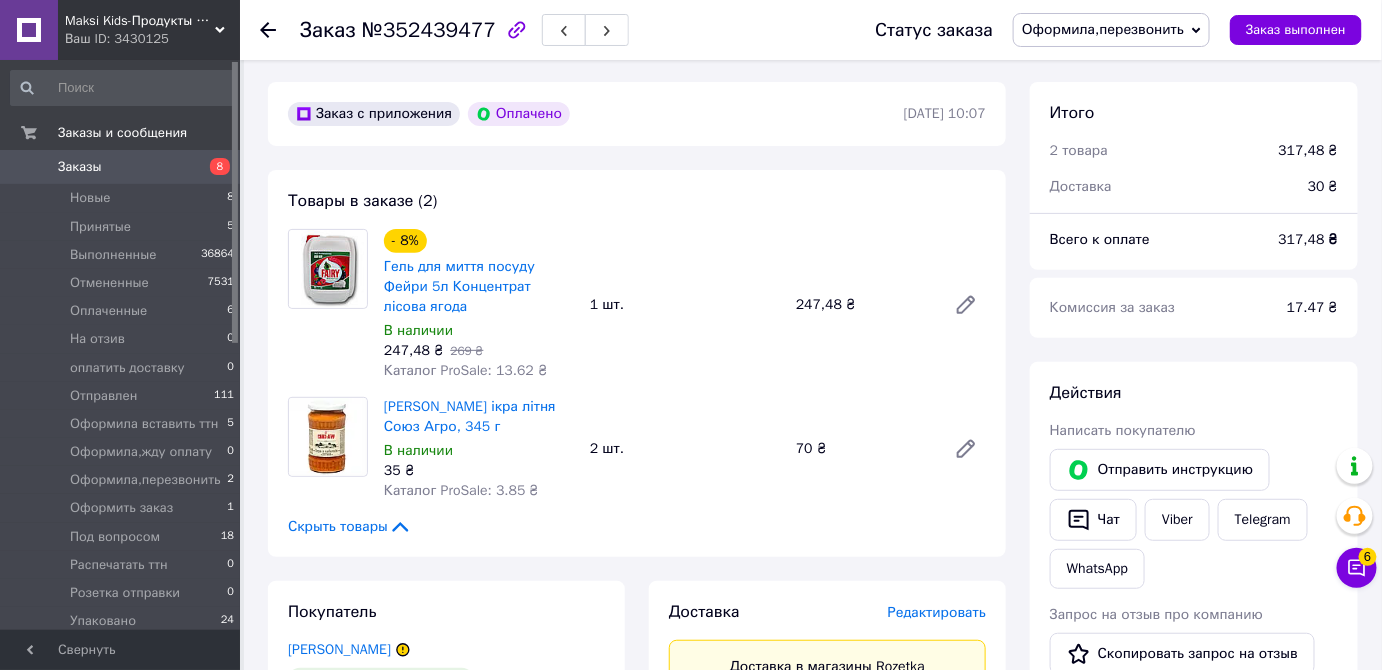 scroll, scrollTop: 0, scrollLeft: 0, axis: both 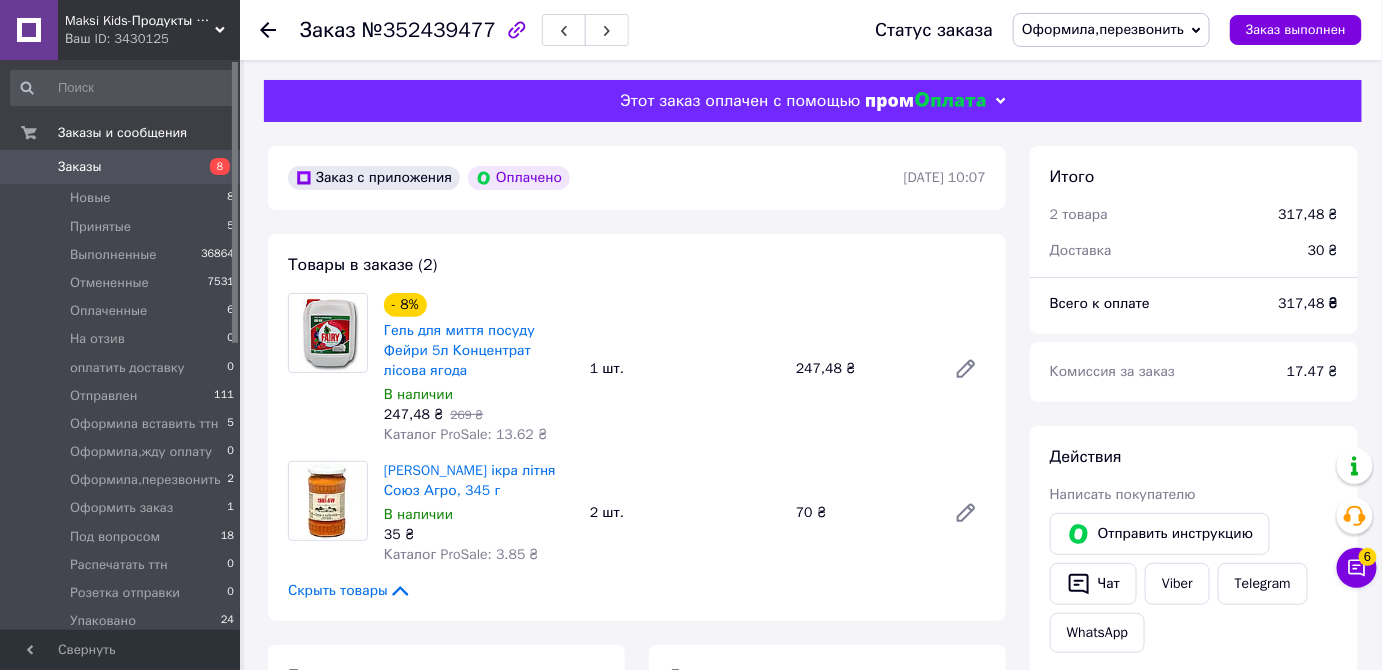 click on "Товары в заказе (2) - 8% Гель для миття  посуду  Фейри 5л Концентрат лісова ягода В наличии 247,48 ₴   269 ₴ Каталог ProSale: 13.62 ₴  1 шт. 247,48 ₴ Консервована кабачкова ікра літня Союз Агро, 345 г В наличии 35 ₴ Каталог ProSale: 3.85 ₴  2 шт. 70 ₴ Скрыть товары" at bounding box center (637, 427) 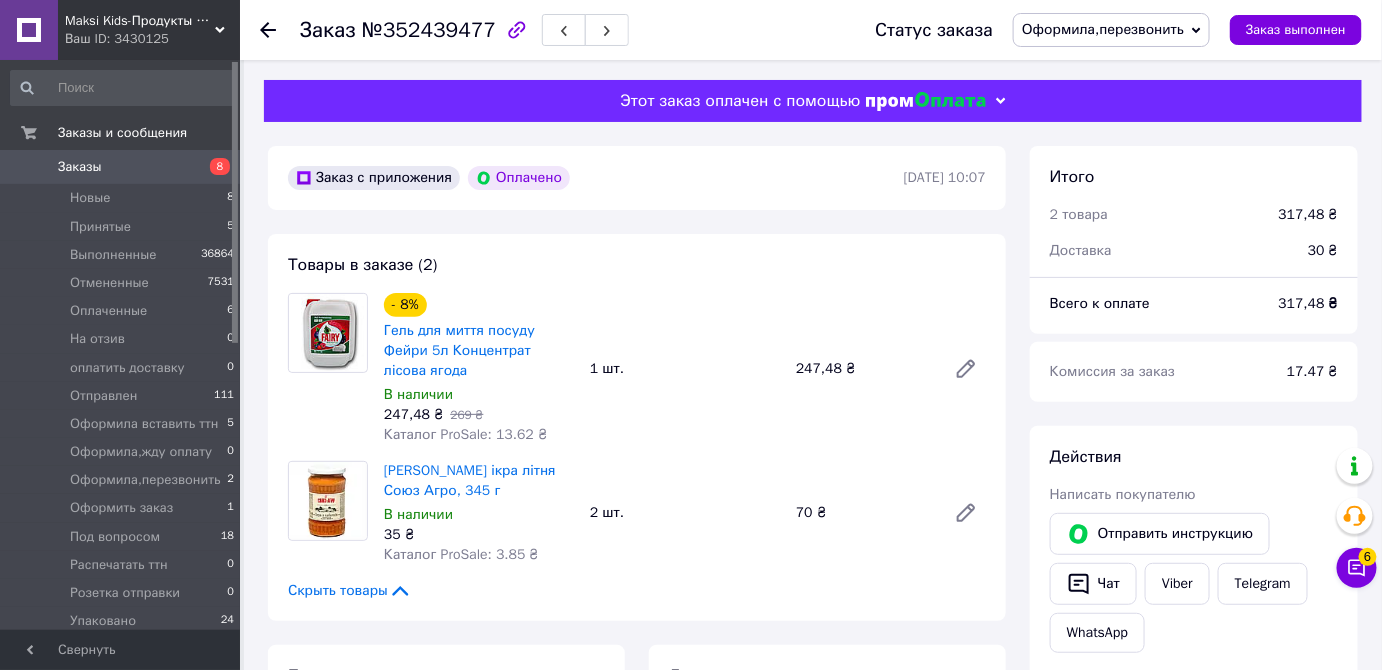 drag, startPoint x: 570, startPoint y: 475, endPoint x: 380, endPoint y: 443, distance: 192.67589 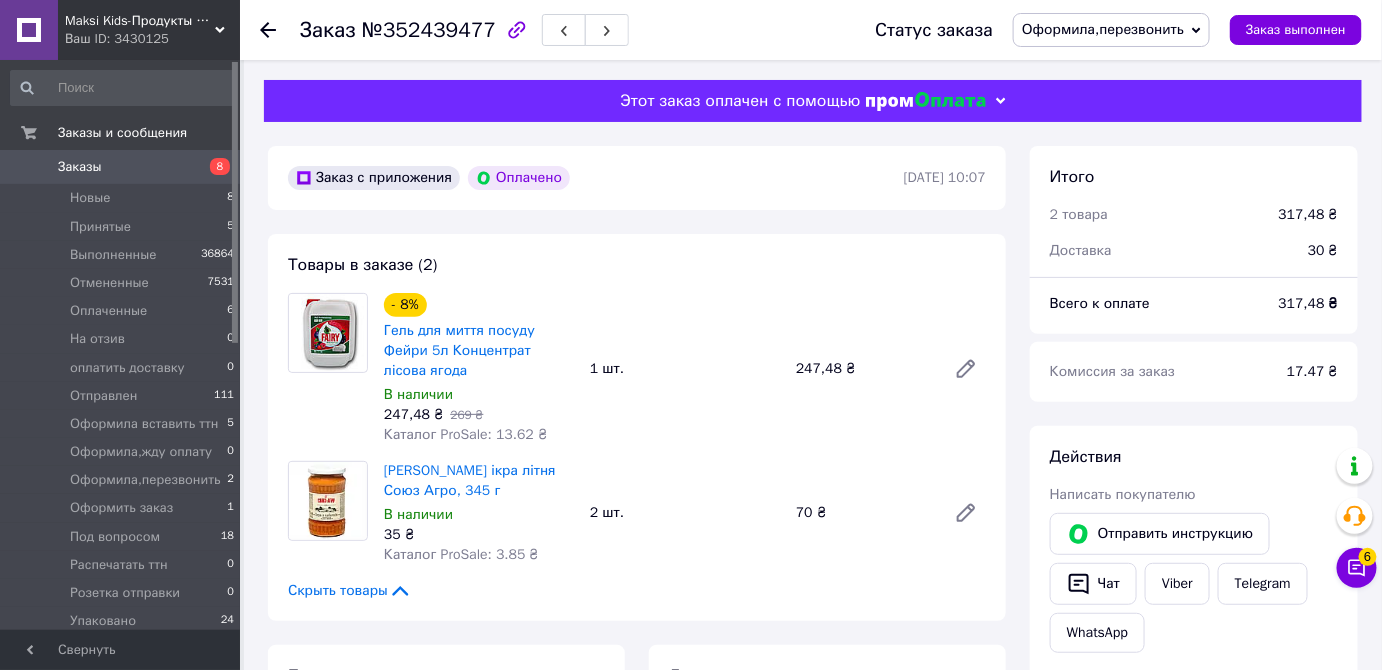 click on "Консервована кабачкова ікра літня Союз Агро, 345 г В наличии 35 ₴ Каталог ProSale: 3.85 ₴" at bounding box center (479, 513) 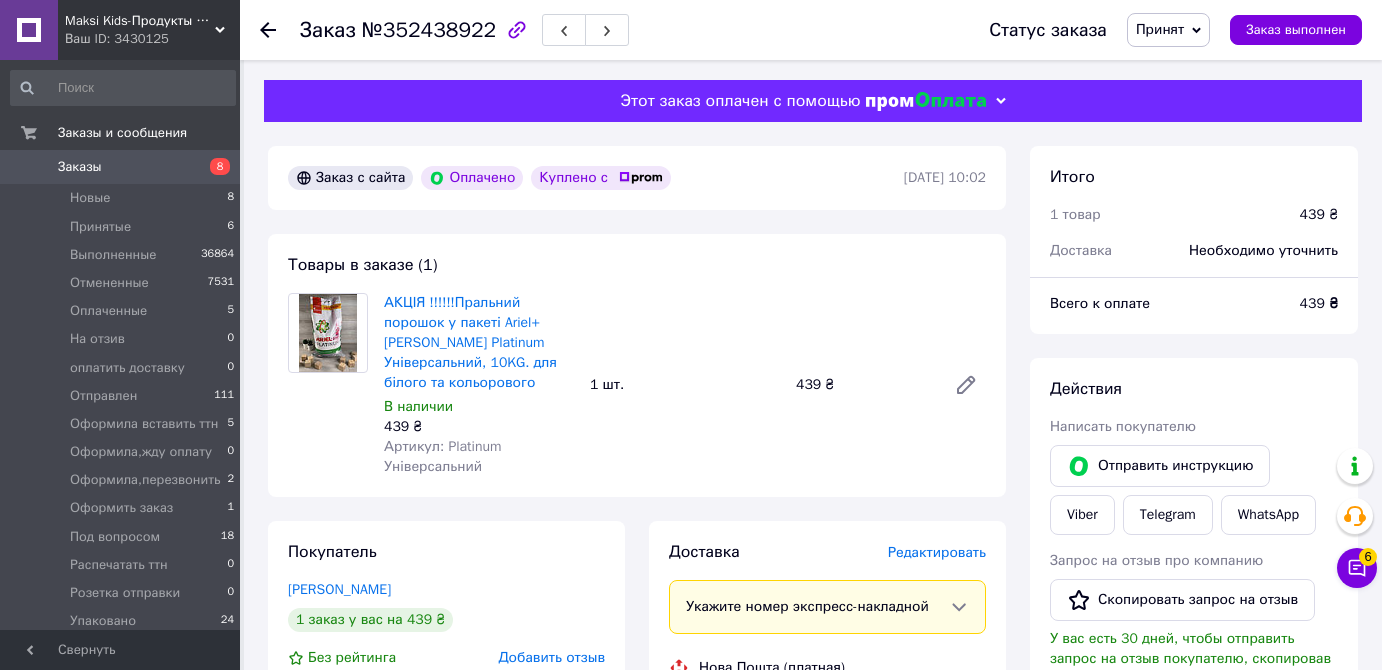 scroll, scrollTop: 0, scrollLeft: 0, axis: both 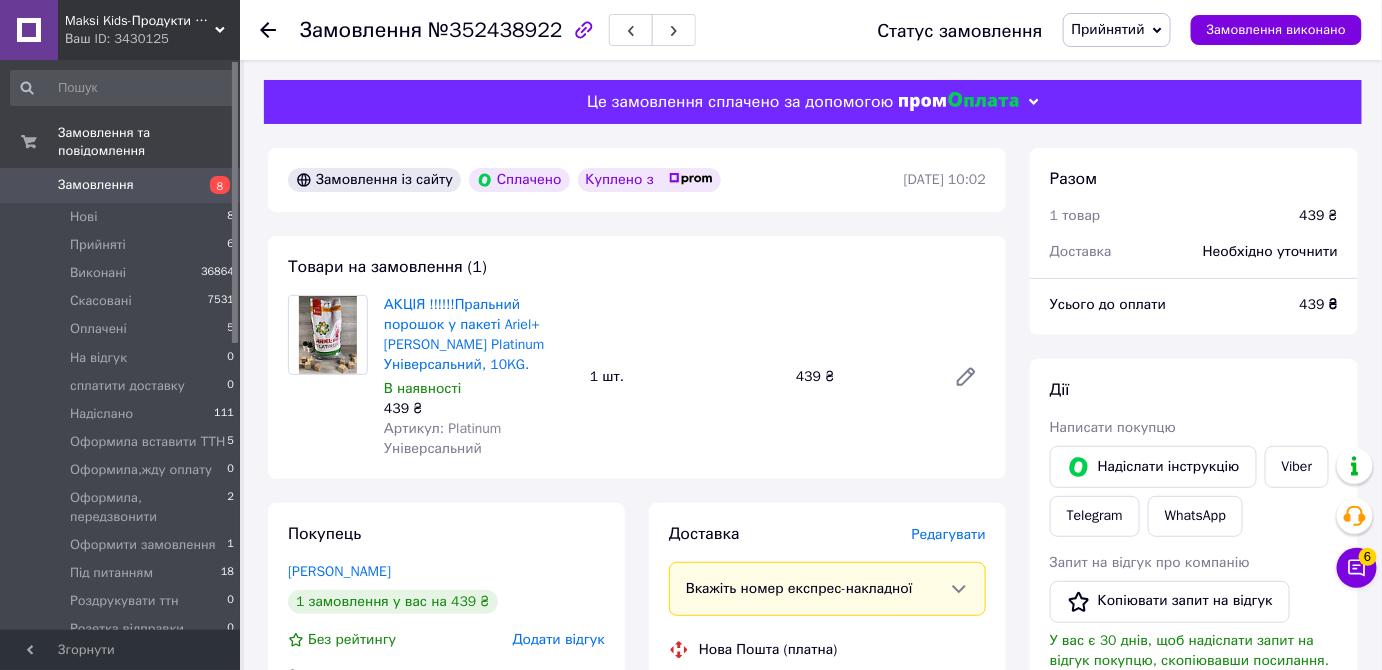click on "Прийнятий" at bounding box center [1108, 29] 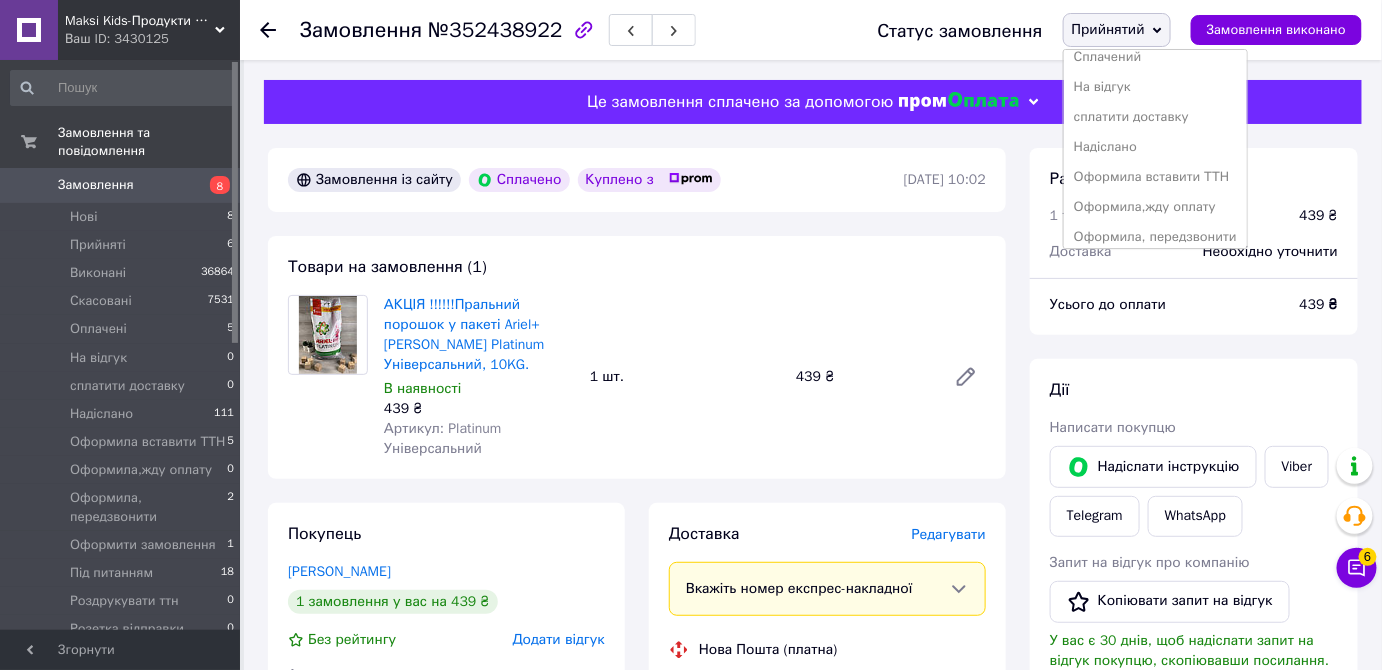 scroll, scrollTop: 181, scrollLeft: 0, axis: vertical 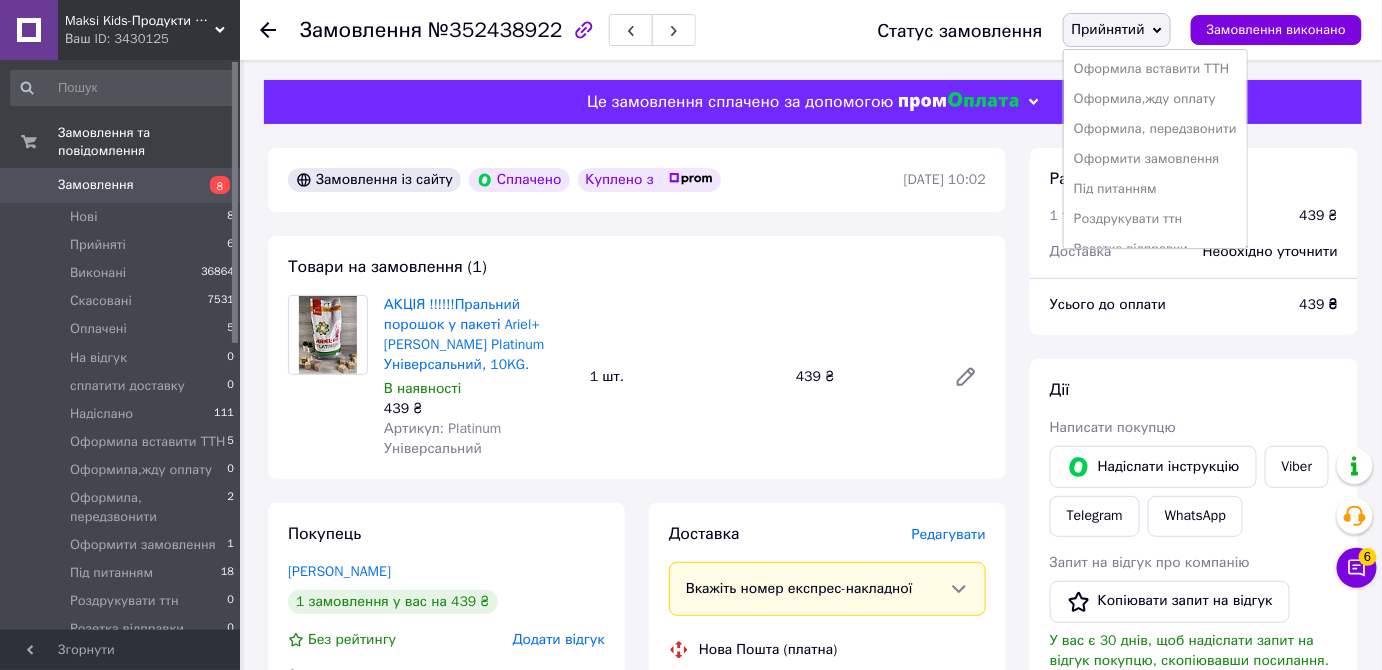 click on "Оформила, передзвонити" at bounding box center [1155, 128] 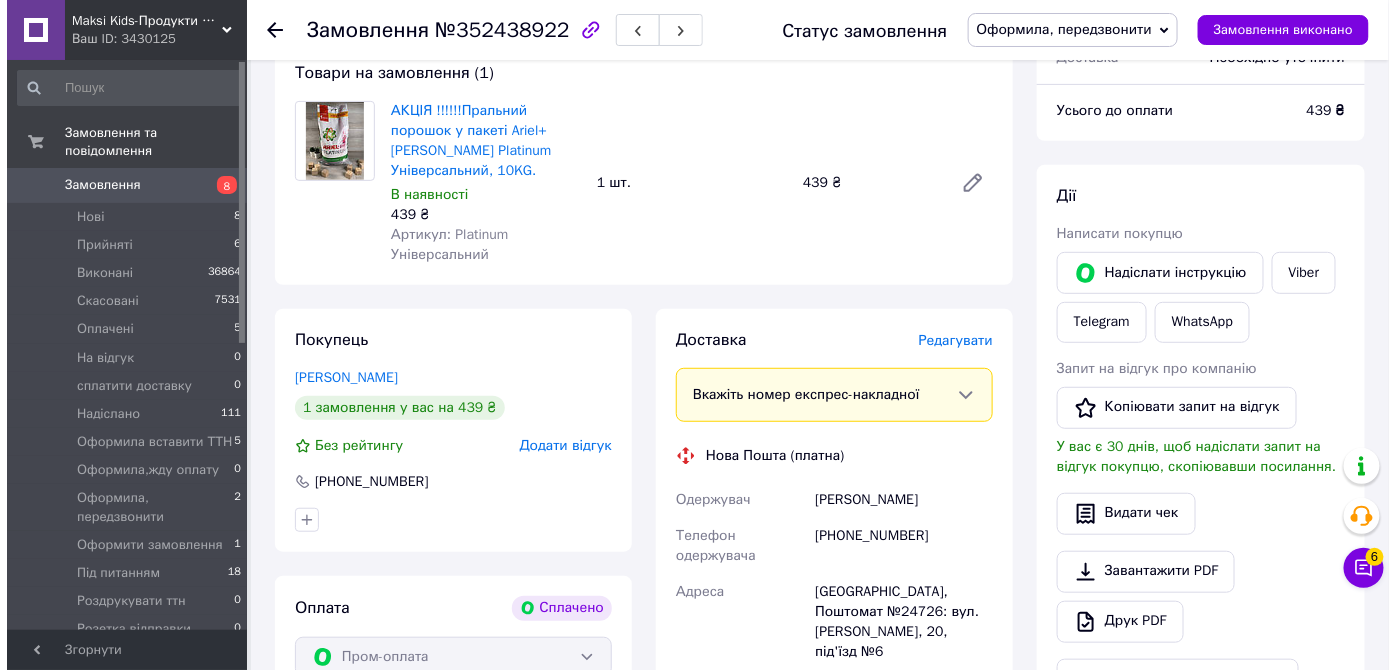 scroll, scrollTop: 181, scrollLeft: 0, axis: vertical 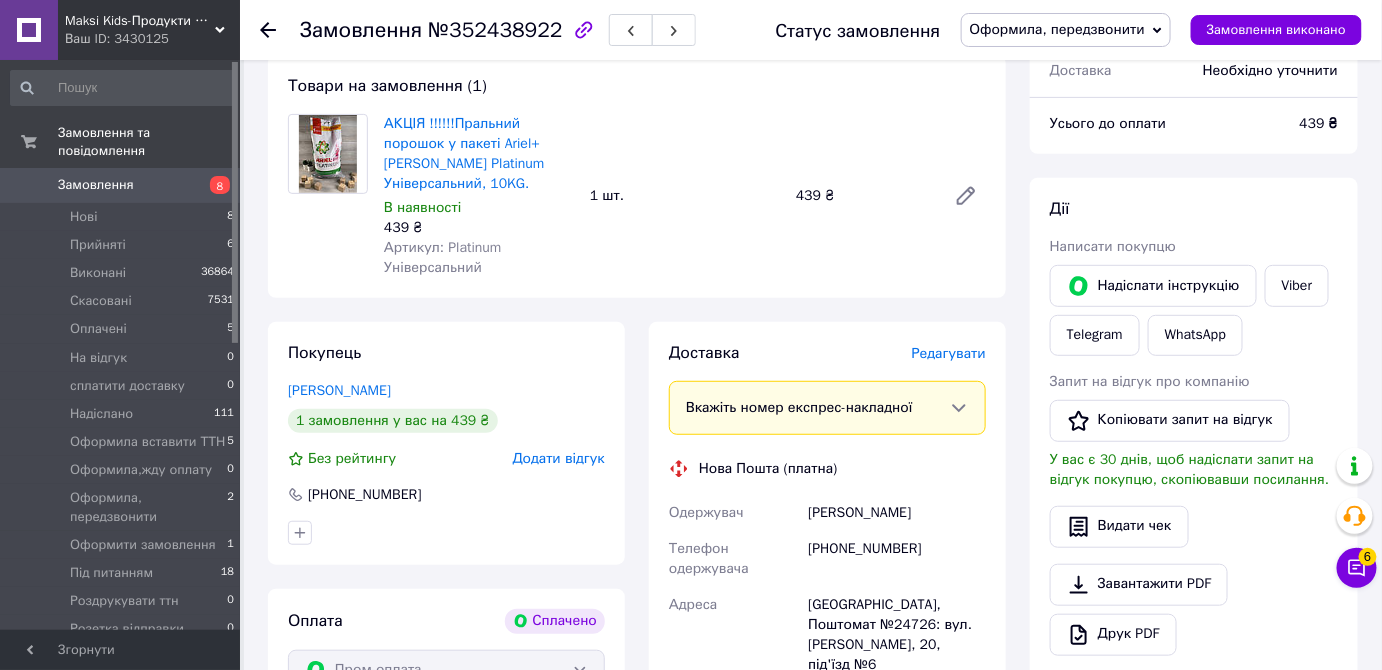 click on "Редагувати" at bounding box center (949, 353) 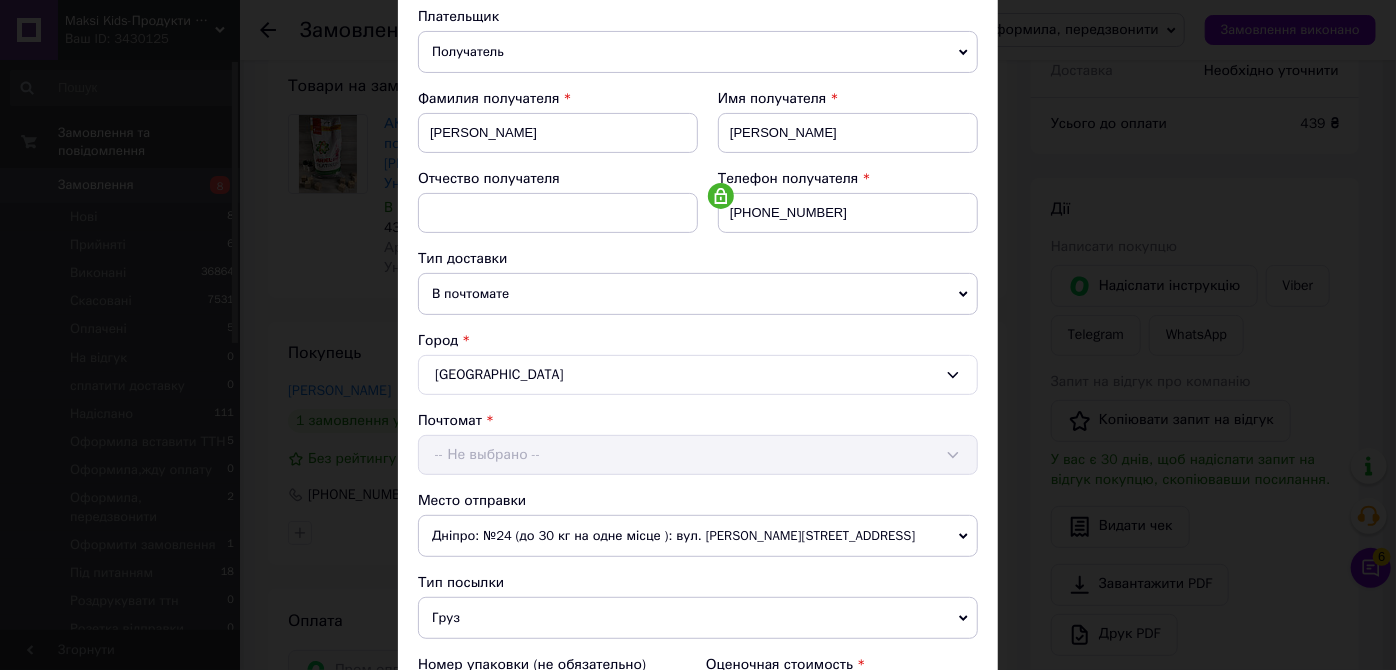 scroll, scrollTop: 363, scrollLeft: 0, axis: vertical 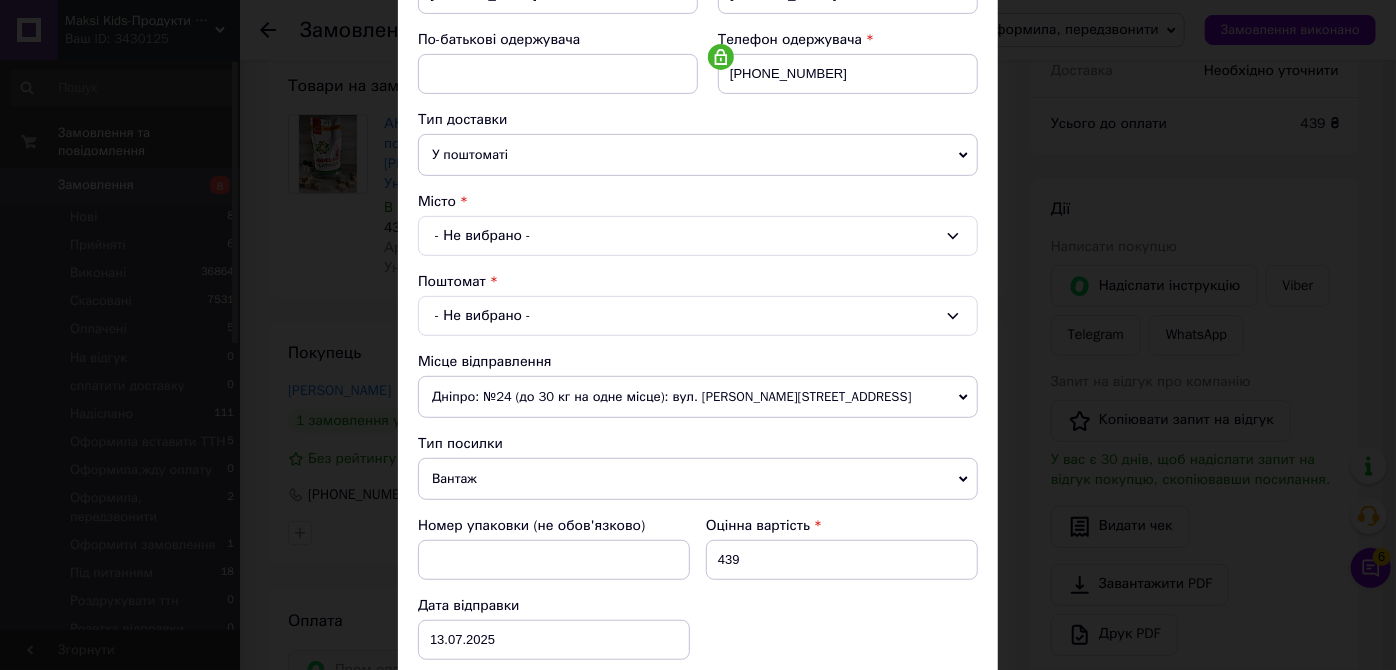 click on "Дніпро: №24 (до 30 кг на одне місце): вул. Богдана Хмельницького, 25Б" at bounding box center [672, 396] 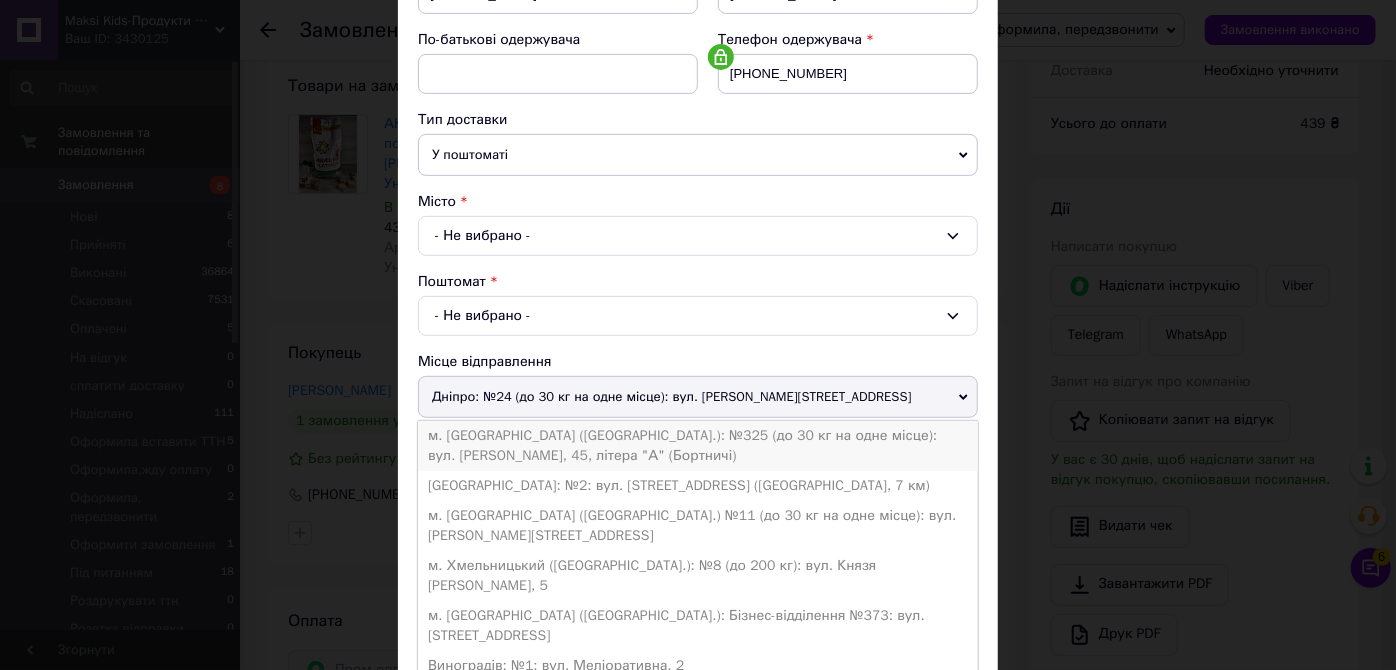 click on "м. Київ (Київська обл.): №325 (до 30 кг на одне місце): вул. Євгенія Харченка, 45, літера "А" (Бортничі)" at bounding box center (682, 445) 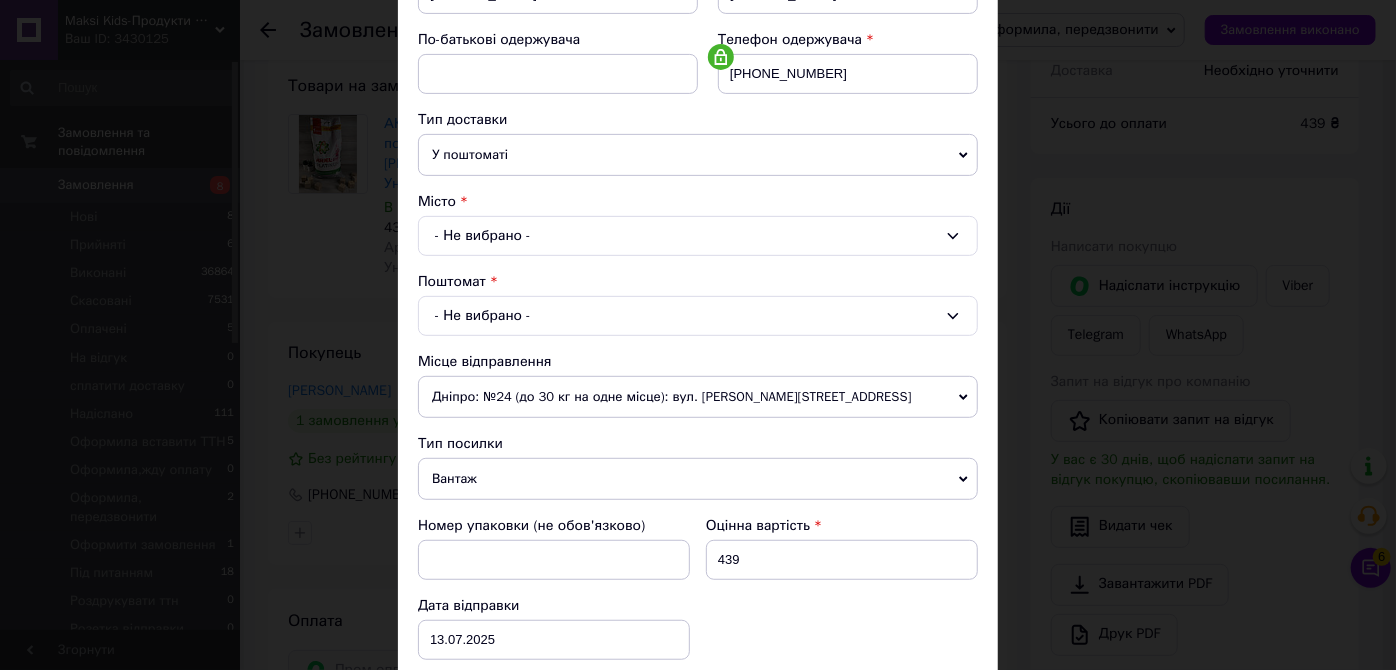 click on "Дніпро: №24 (до 30 кг на одне місце): вул. Богдана Хмельницького, 25Б" at bounding box center [672, 396] 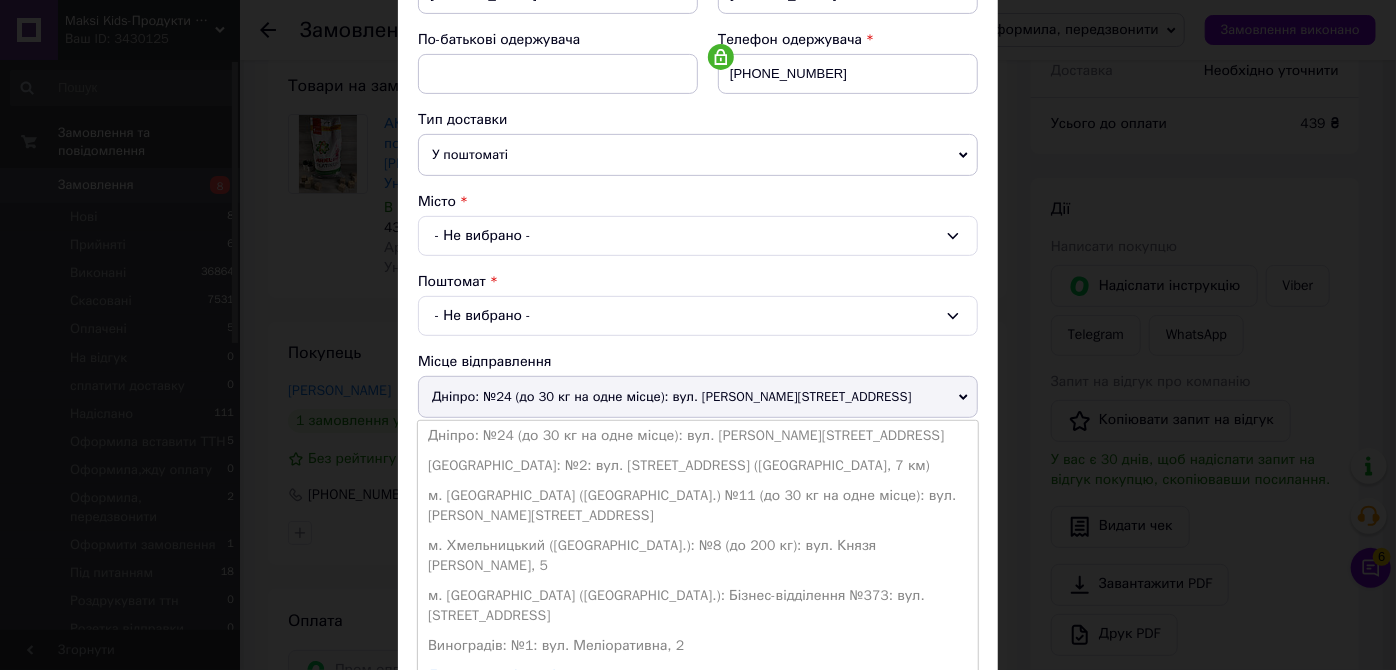 click on "Дніпро: №24 (до 30 кг на одне місце): вул. Богдана Хмельницького, 25Б" at bounding box center (672, 396) 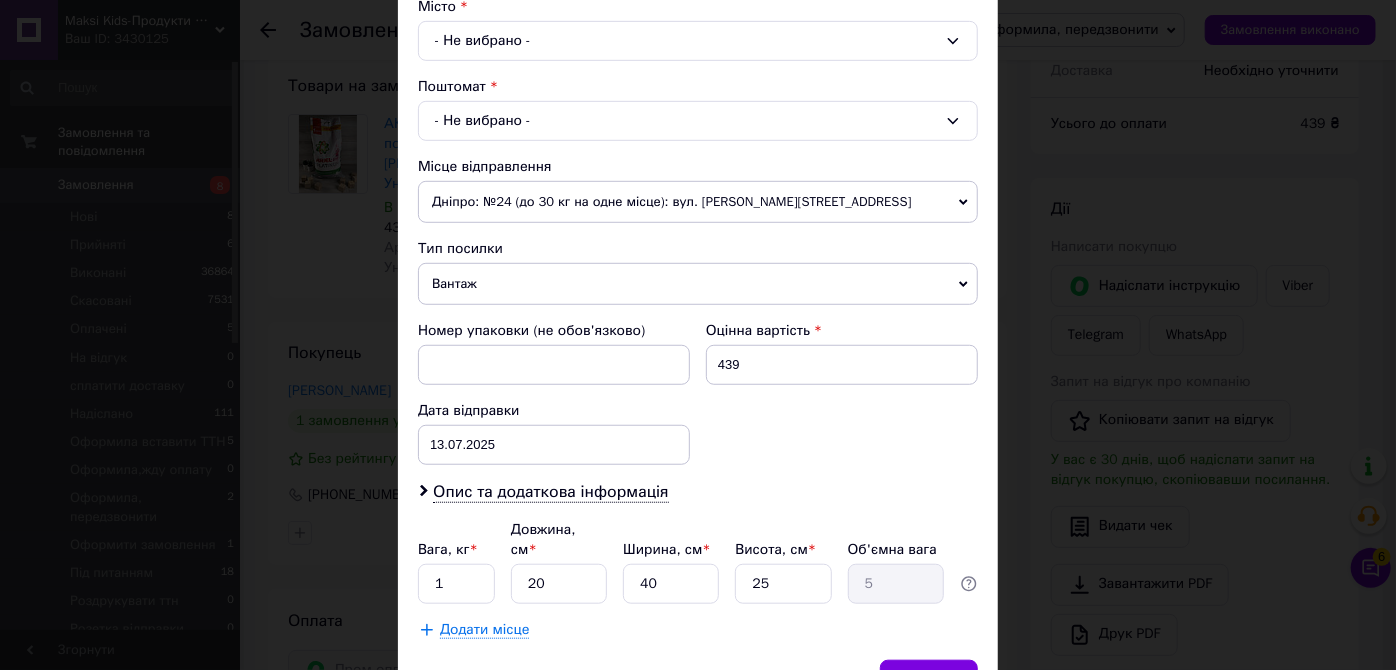 scroll, scrollTop: 650, scrollLeft: 0, axis: vertical 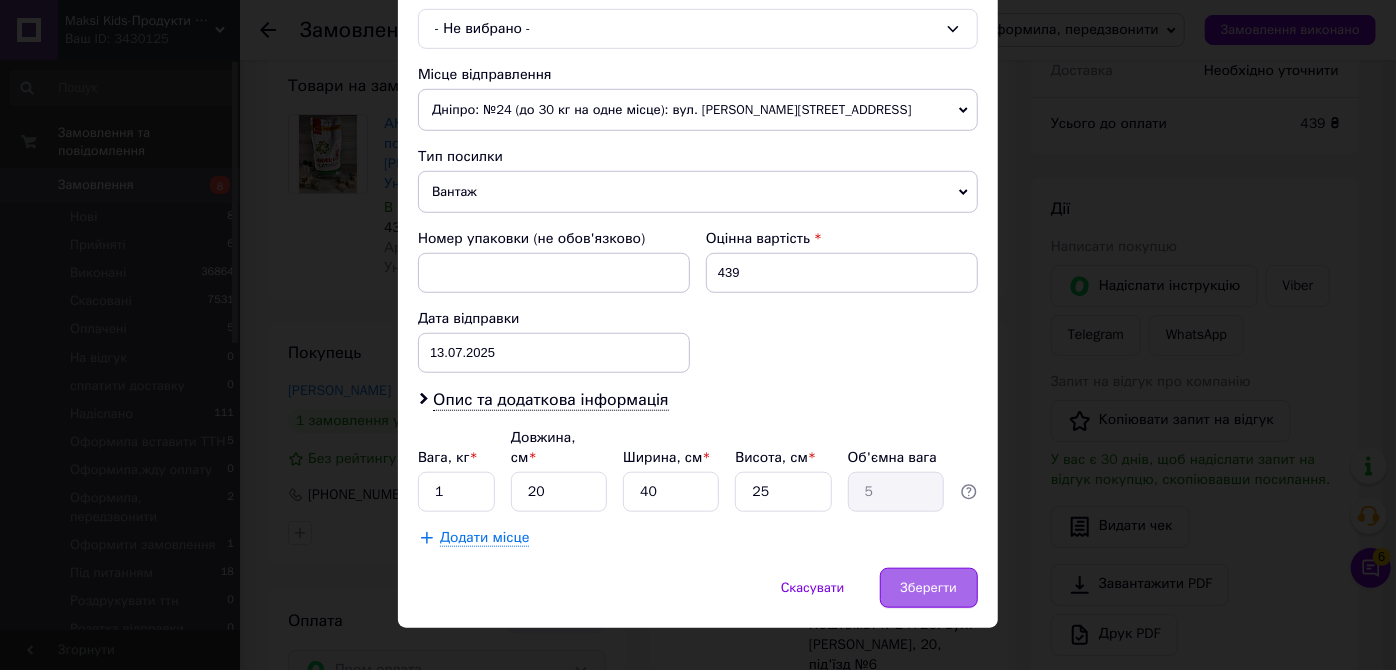click on "Зберегти" at bounding box center (929, 587) 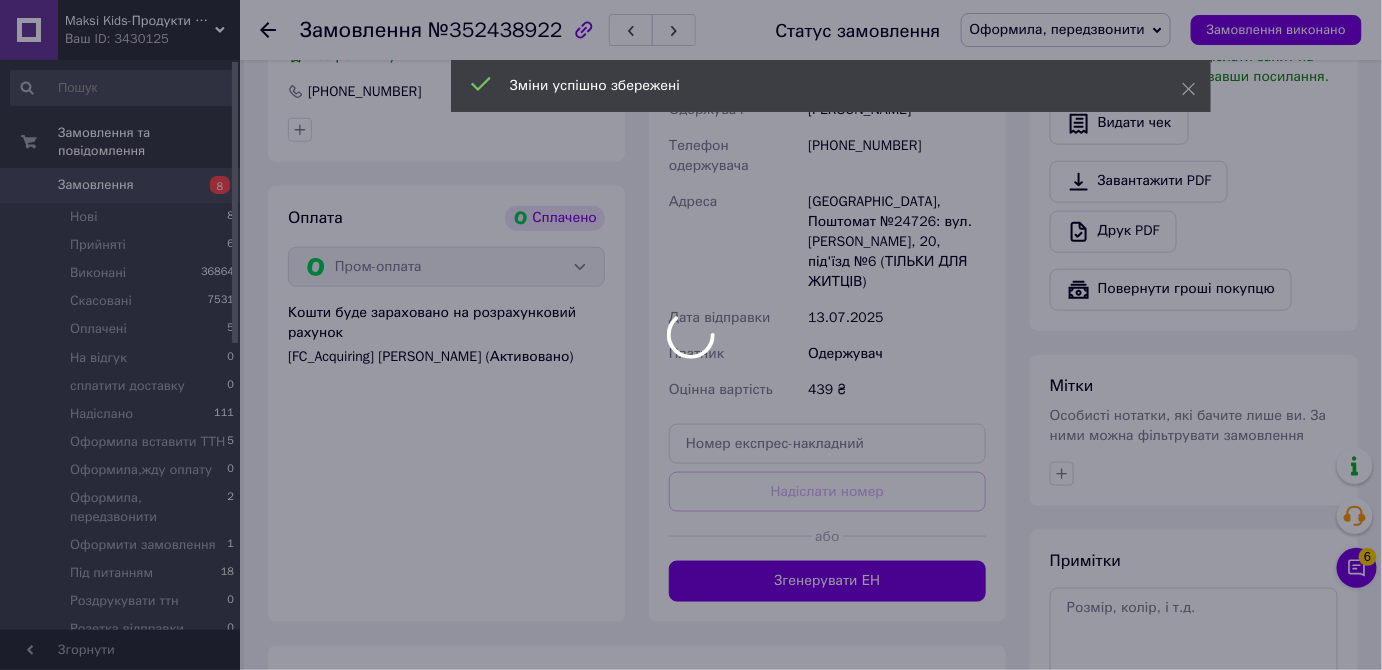 scroll, scrollTop: 727, scrollLeft: 0, axis: vertical 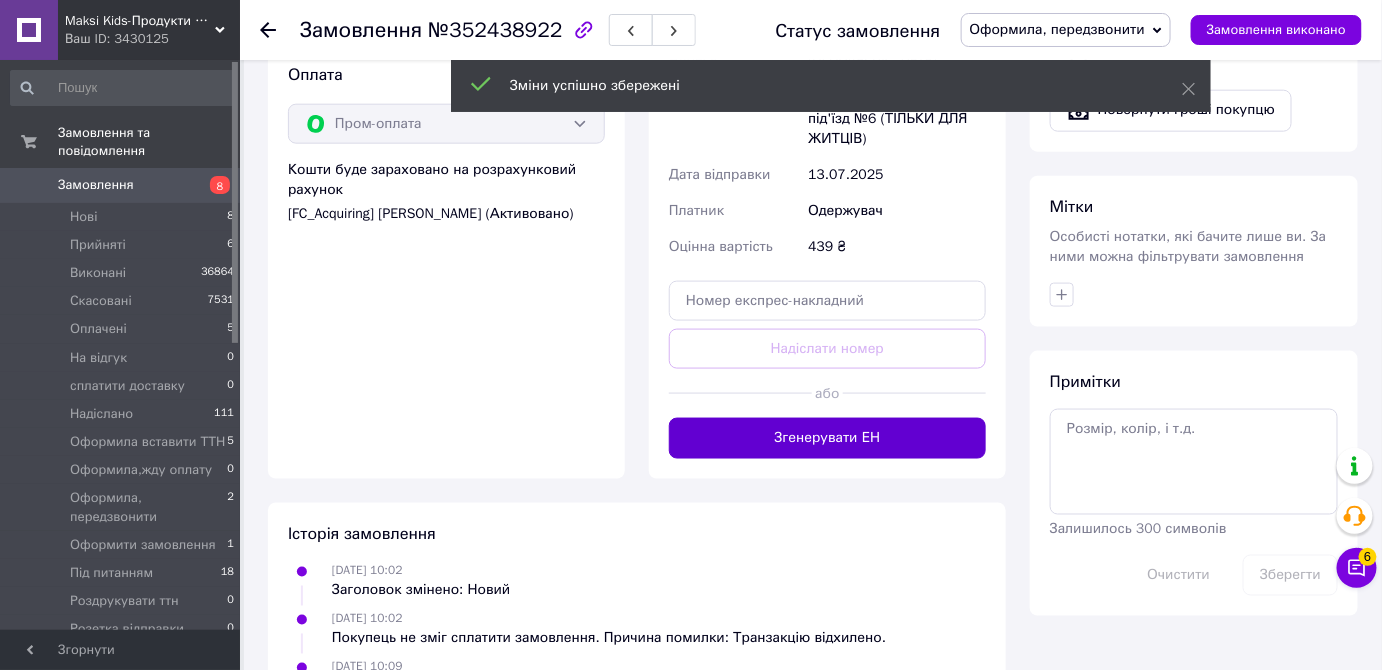 click on "Згенерувати ЕН" at bounding box center [827, 438] 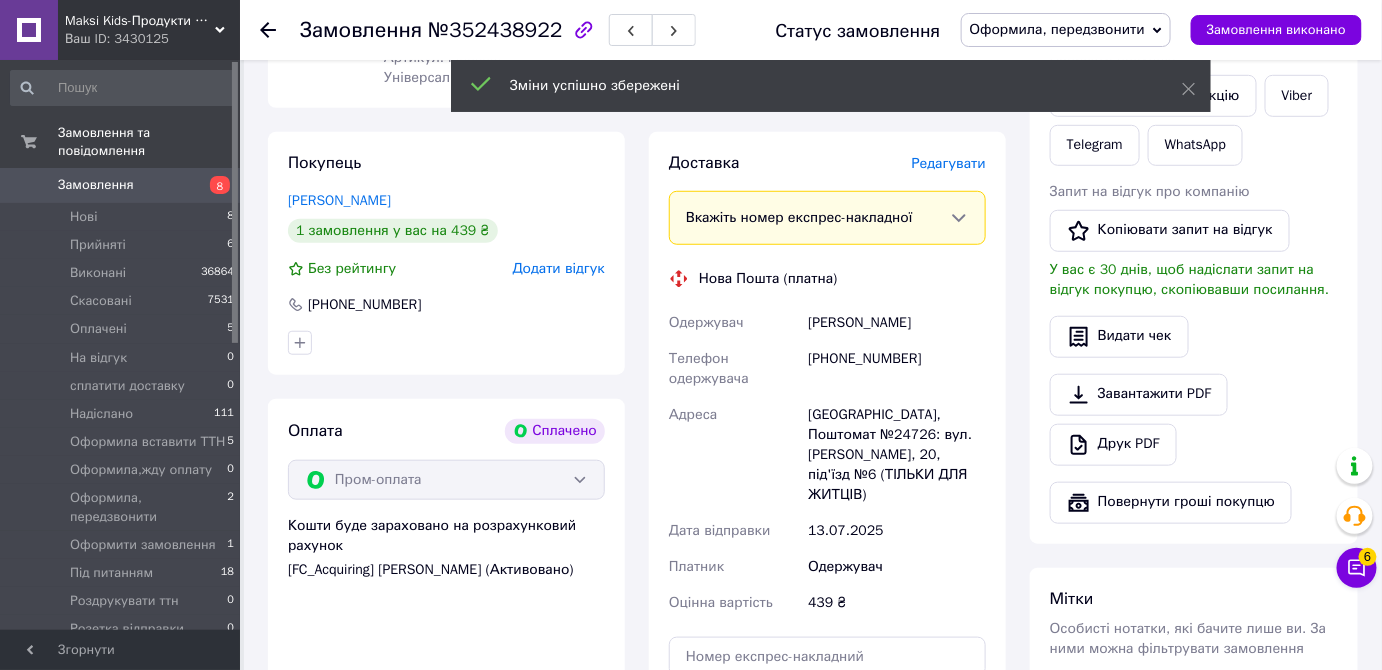 scroll, scrollTop: 272, scrollLeft: 0, axis: vertical 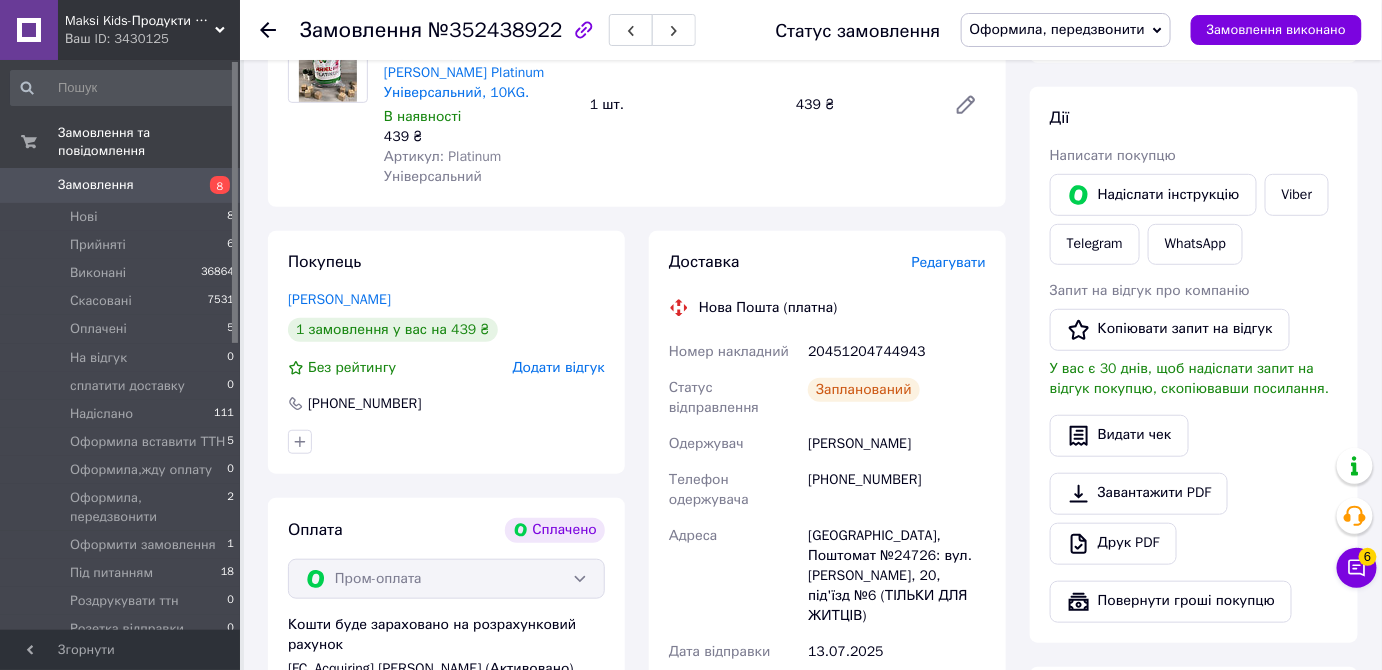 drag, startPoint x: 805, startPoint y: 352, endPoint x: 927, endPoint y: 440, distance: 150.42606 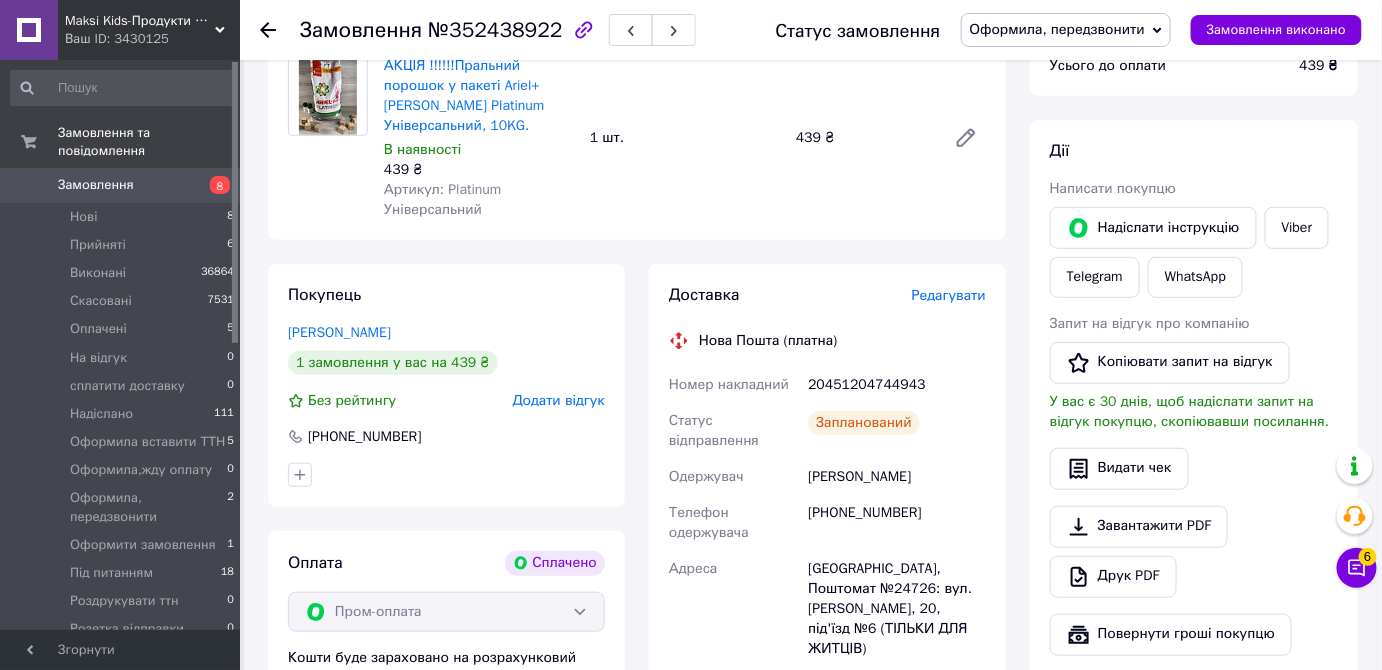 scroll, scrollTop: 181, scrollLeft: 0, axis: vertical 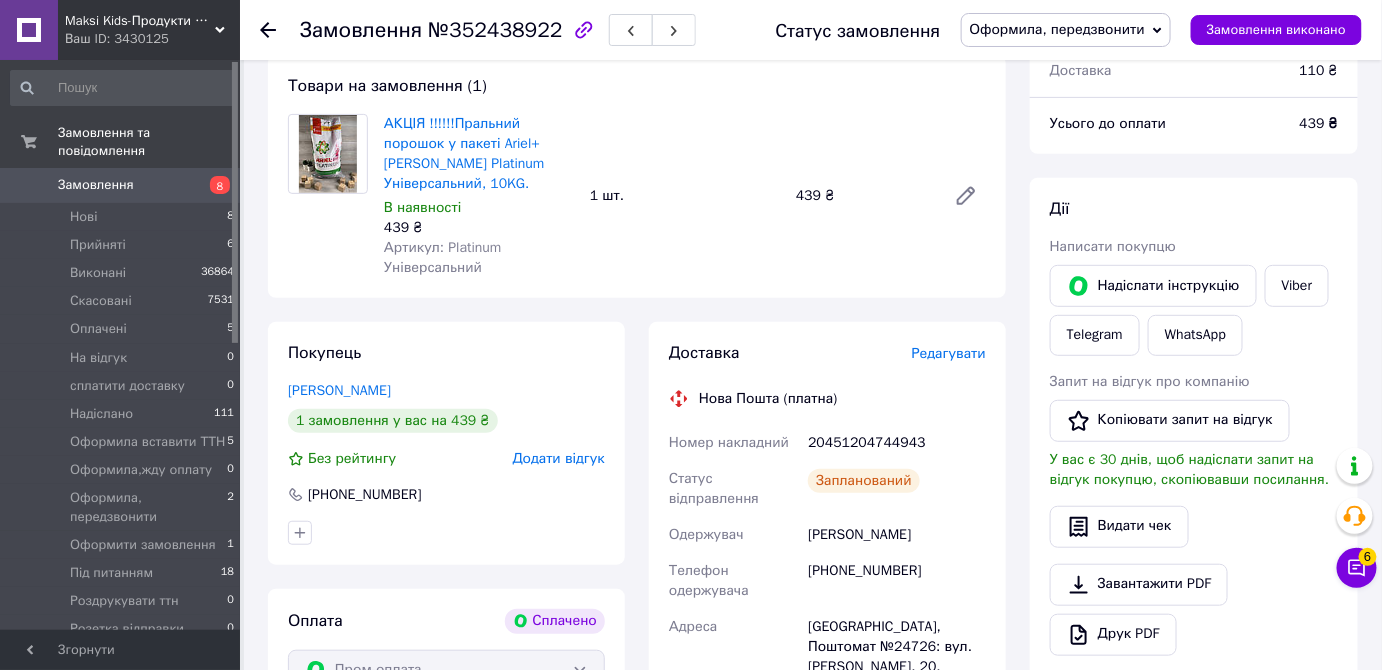 click on "Товари на замовлення (1) АКЦІЯ !!!!!!Пральний порошок у пакеті Ariel+Lenor Platinum Універсальний, 10KG. В наявності 439 ₴ Артикул: Platinum Універсальний 1 шт. 439 ₴" at bounding box center [637, 176] 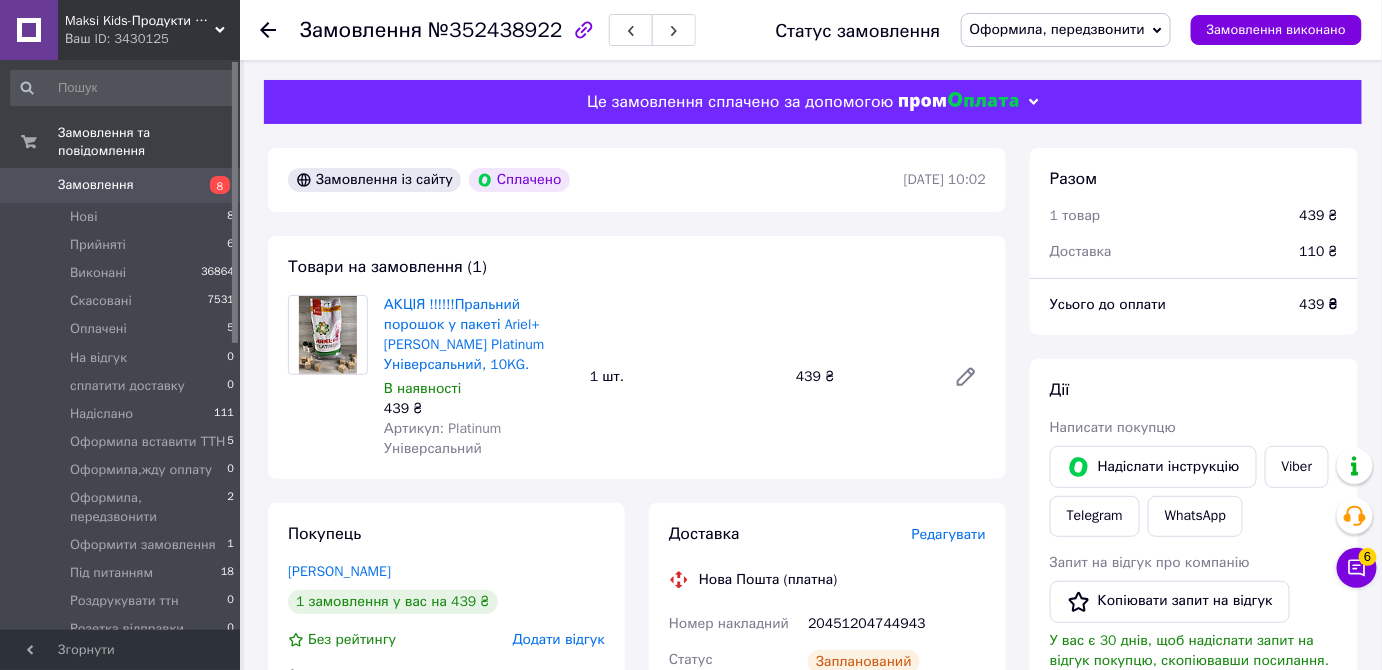 click on "Товари на замовлення (1) АКЦІЯ !!!!!!Пральний порошок у пакеті Ariel+Lenor Platinum Універсальний, 10KG. В наявності 439 ₴ Артикул: Platinum Універсальний 1 шт. 439 ₴" at bounding box center [637, 357] 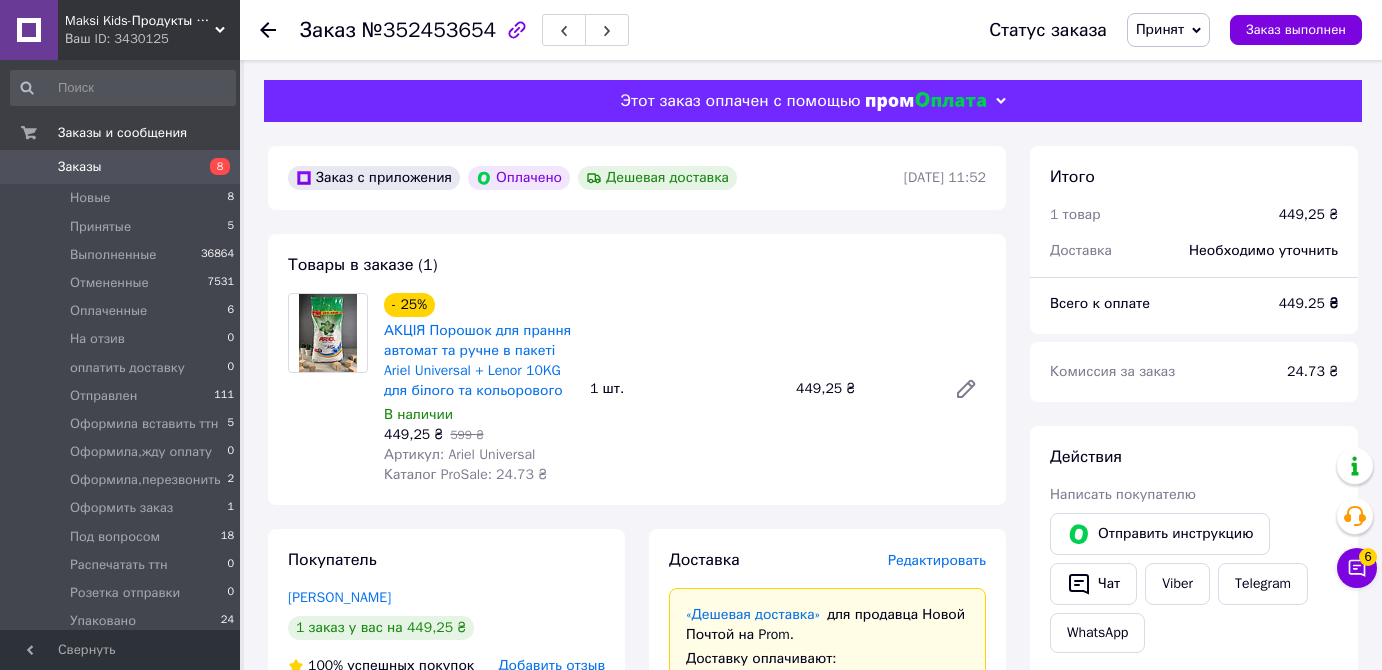 scroll, scrollTop: 0, scrollLeft: 0, axis: both 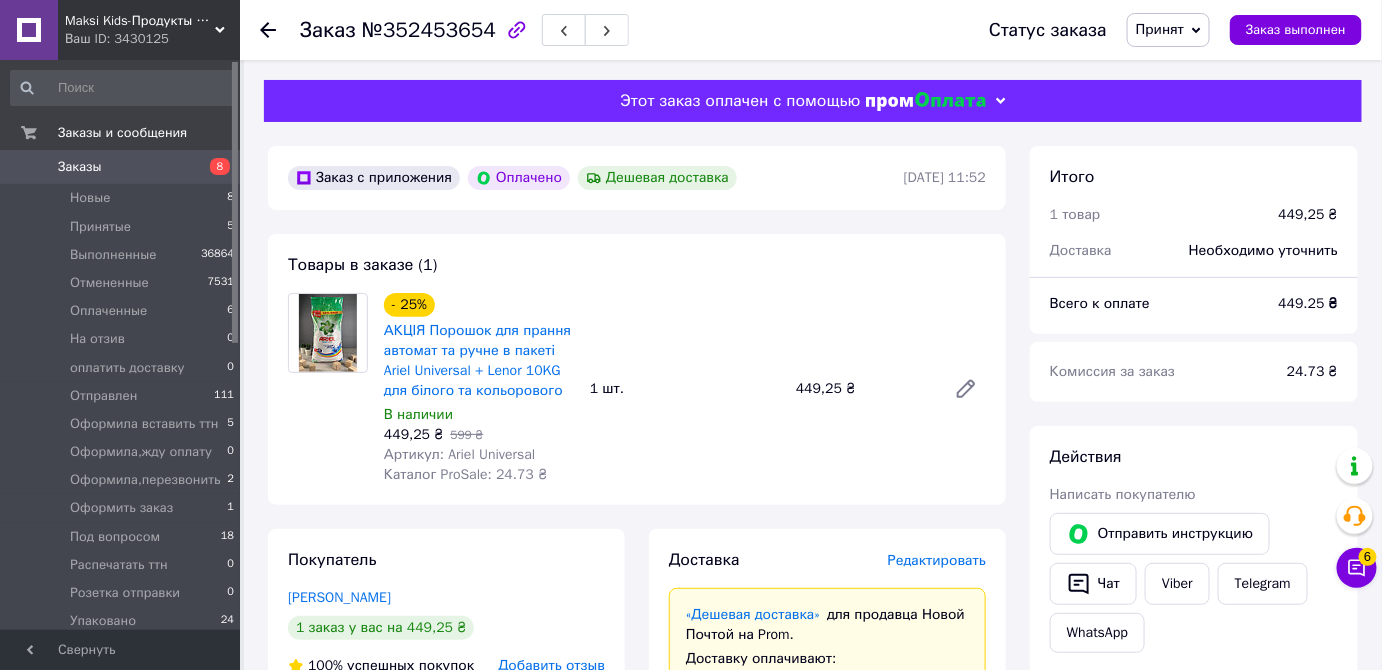 click on "Принят" at bounding box center [1160, 29] 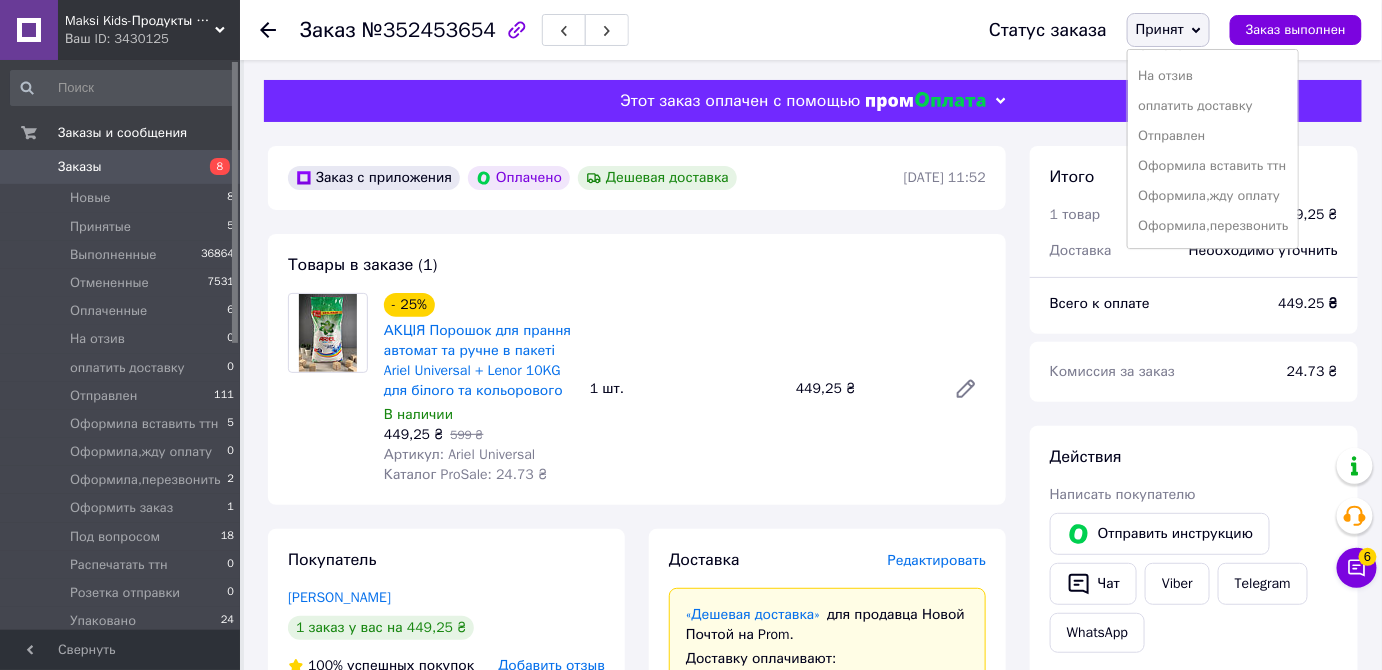 scroll, scrollTop: 231, scrollLeft: 0, axis: vertical 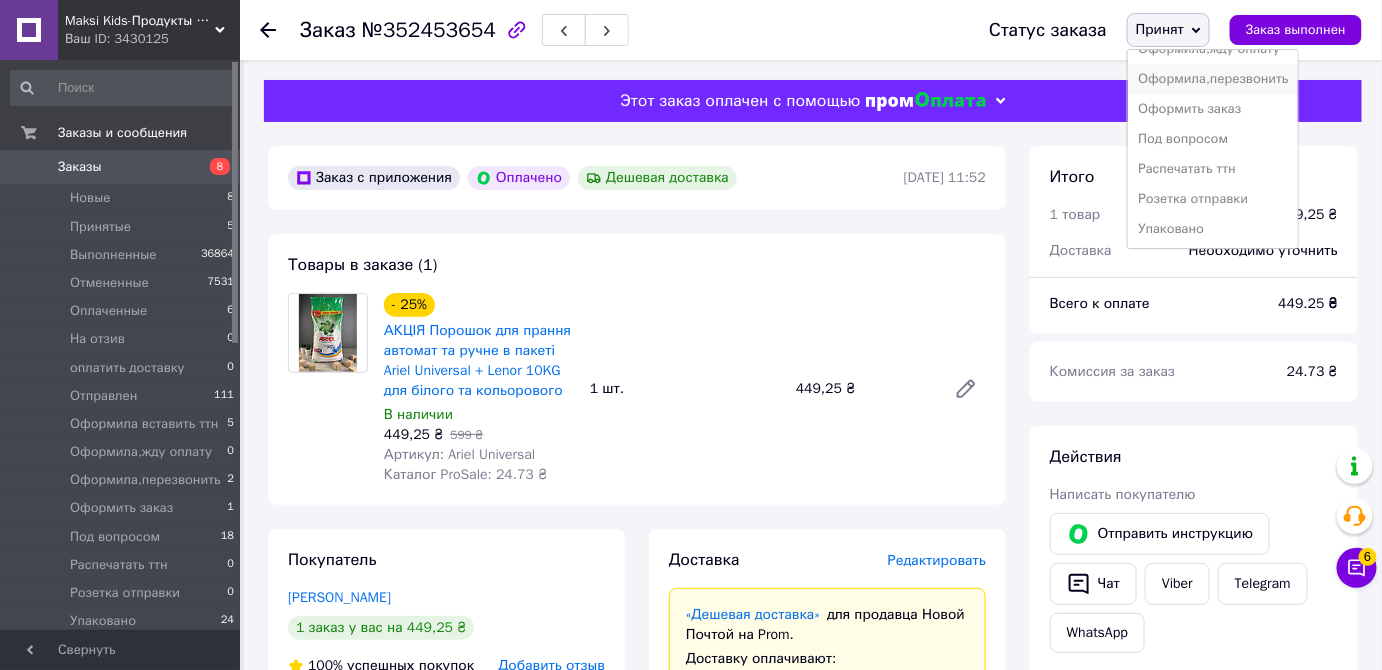 click on "Оформила,перезвонить" at bounding box center (1213, 79) 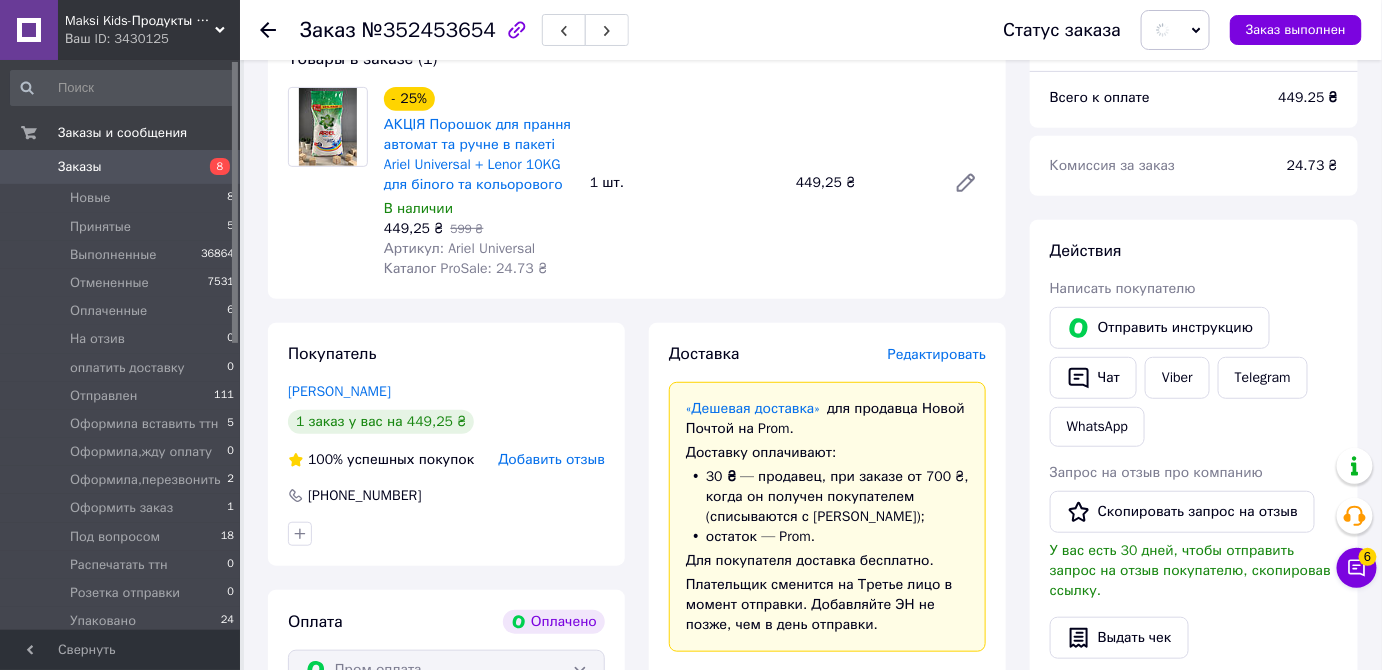 scroll, scrollTop: 454, scrollLeft: 0, axis: vertical 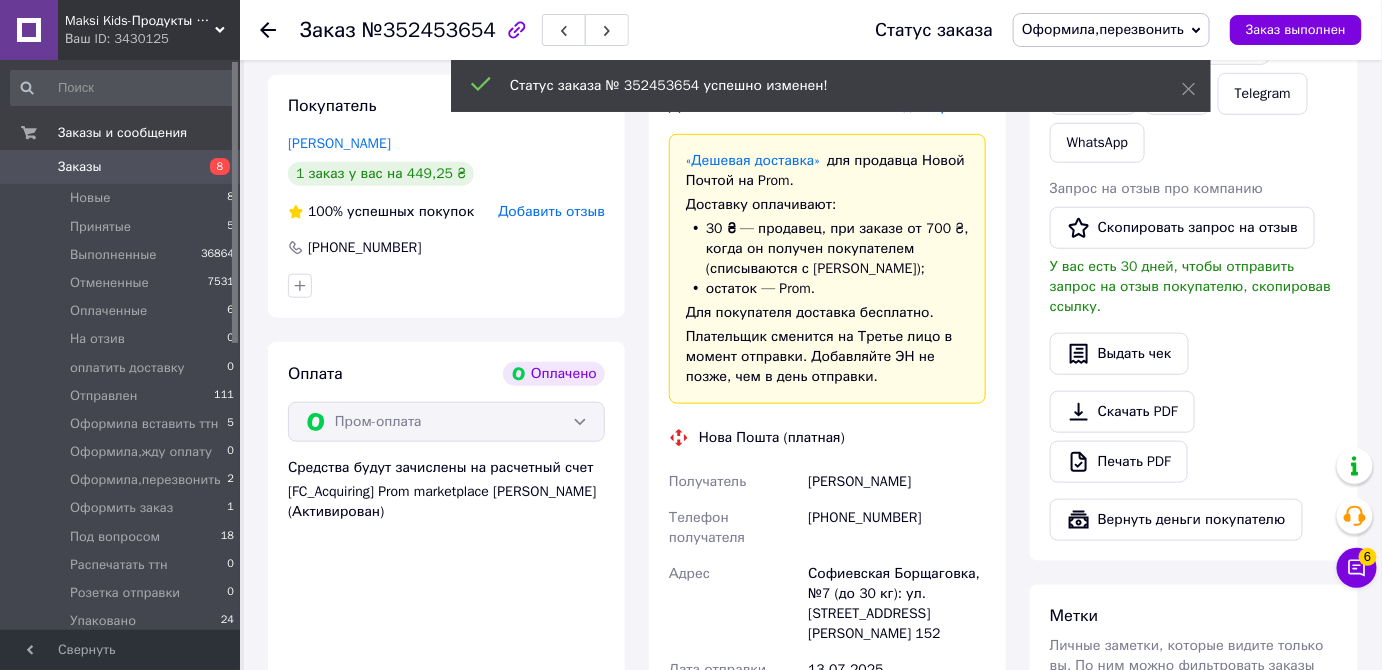 click on "Статус заказа № 352453654 успешно изменен!" at bounding box center (831, 88) 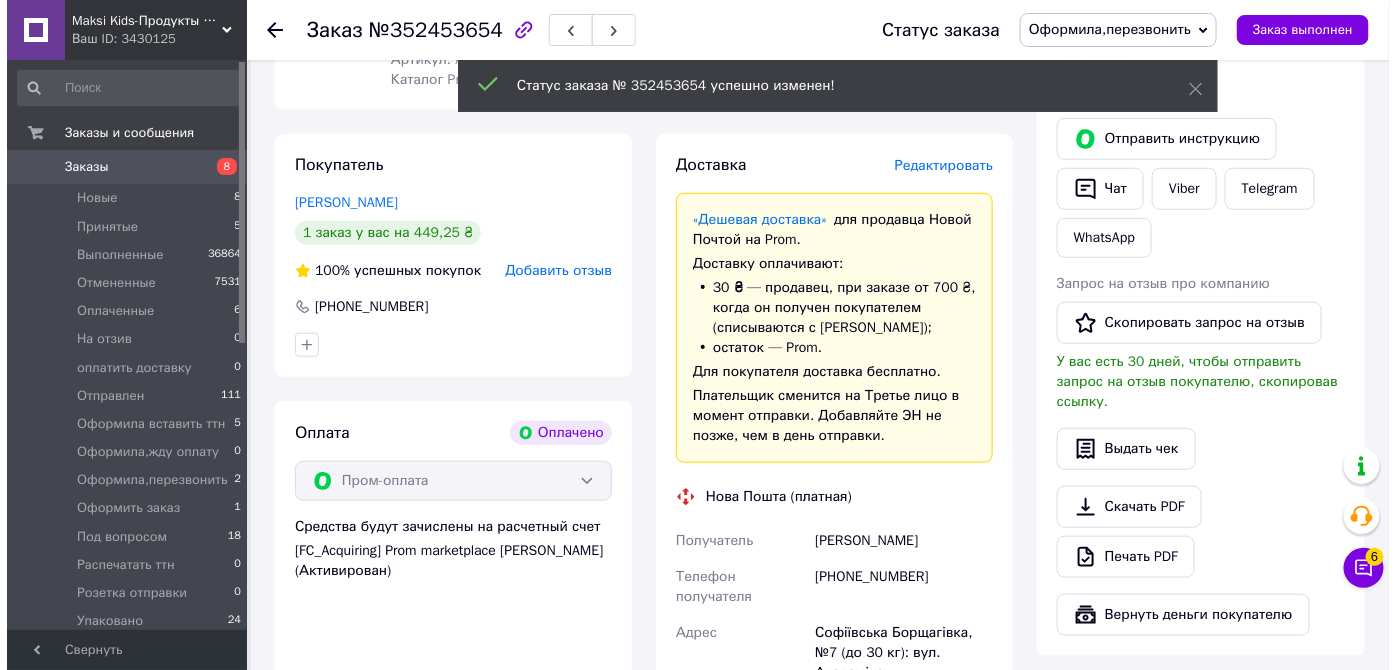 scroll, scrollTop: 363, scrollLeft: 0, axis: vertical 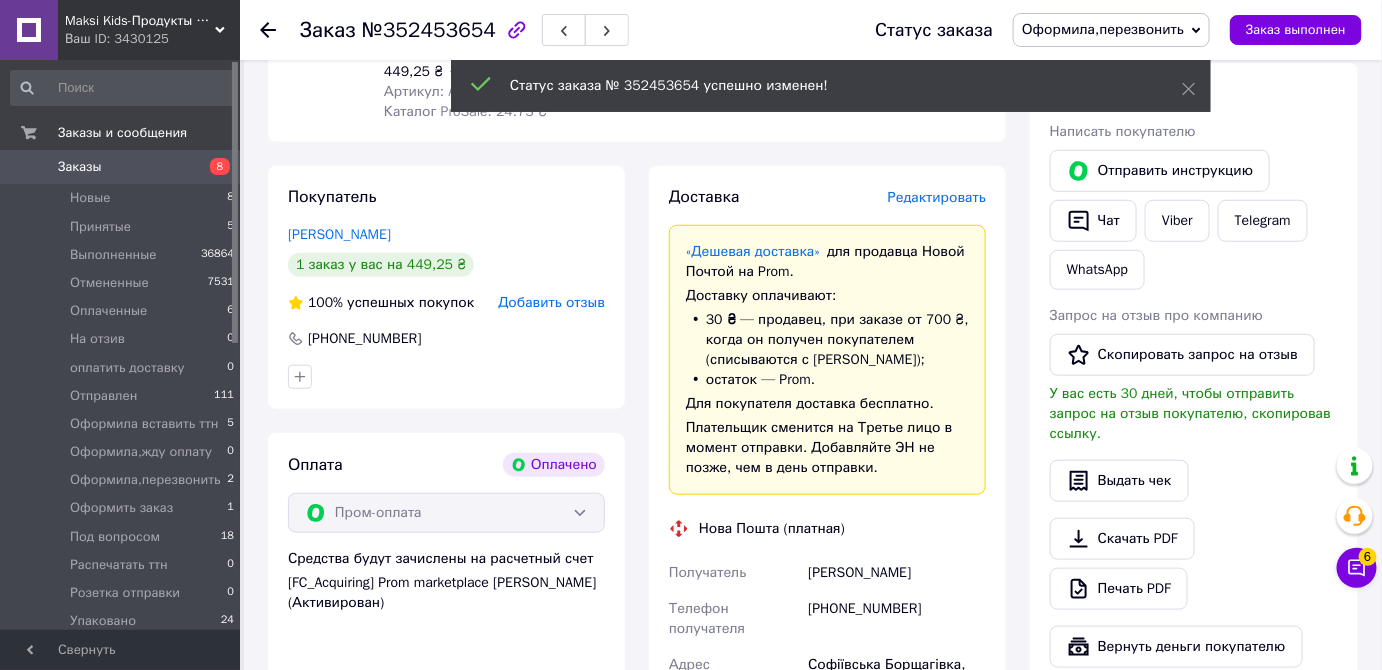 click on "Редактировать" at bounding box center [937, 197] 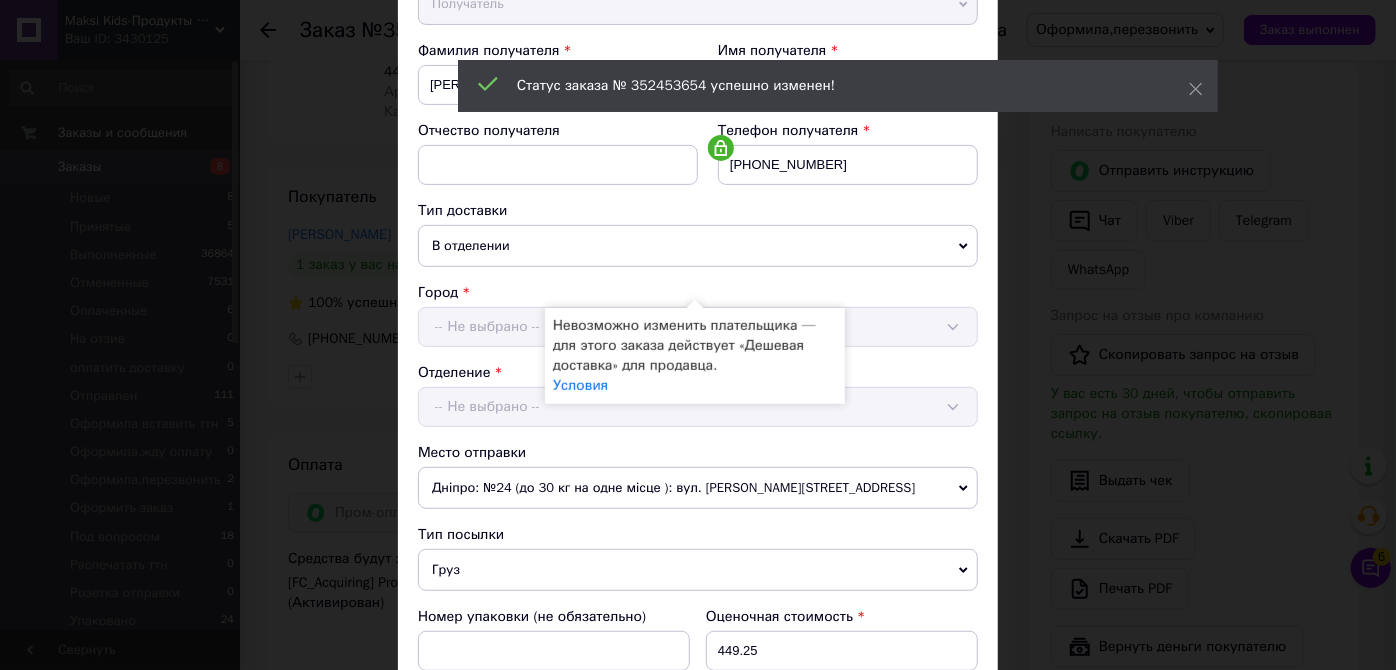 scroll, scrollTop: 363, scrollLeft: 0, axis: vertical 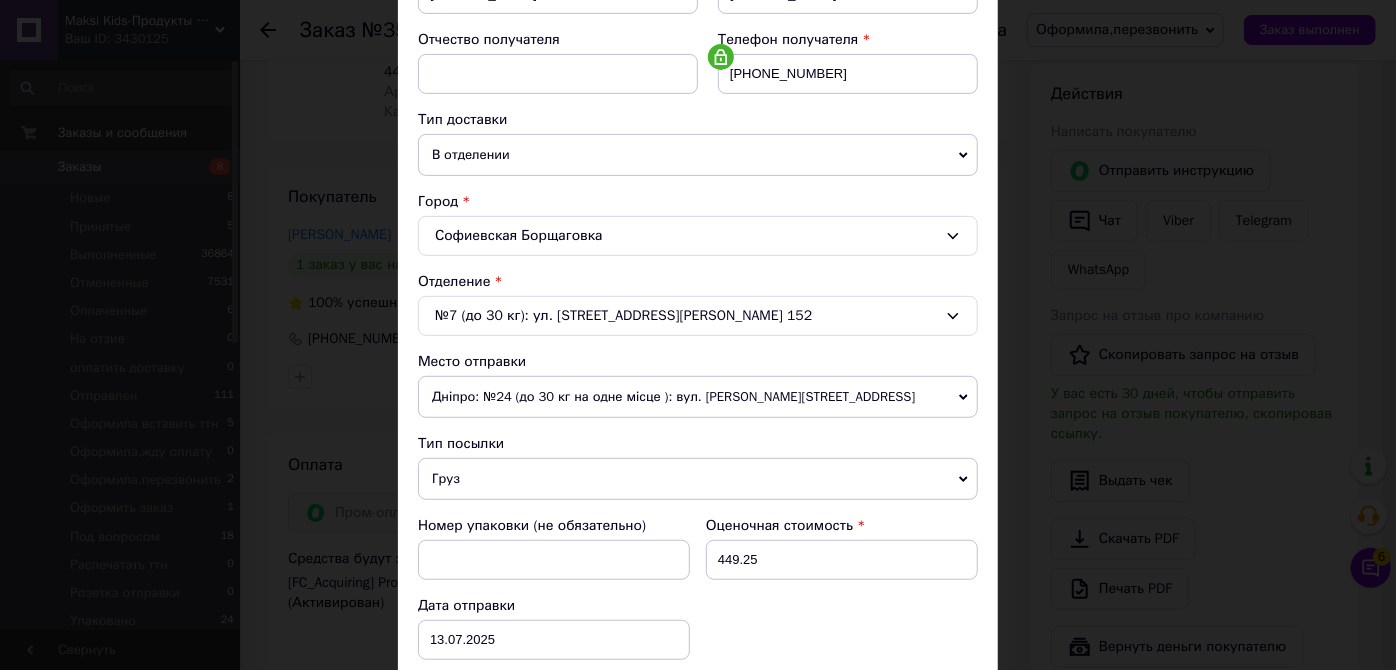 click on "Дніпро: №24 (до 30 кг на одне місце ): вул. Богдана Хмельницького, 25Б" at bounding box center (698, 397) 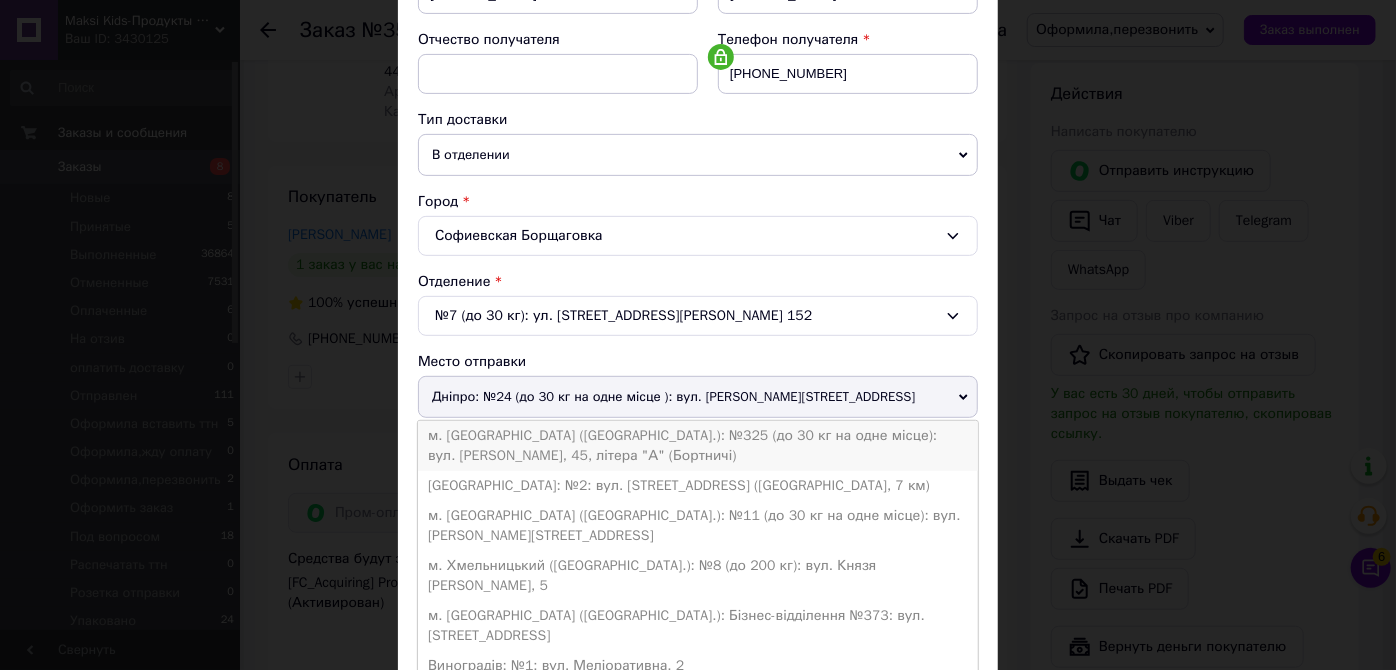 click on "м. Київ (Київська обл.): №325 (до 30 кг на одне місце): вул. Євгенія Харченка, 45, літера "А" (Бортничі)" at bounding box center (698, 446) 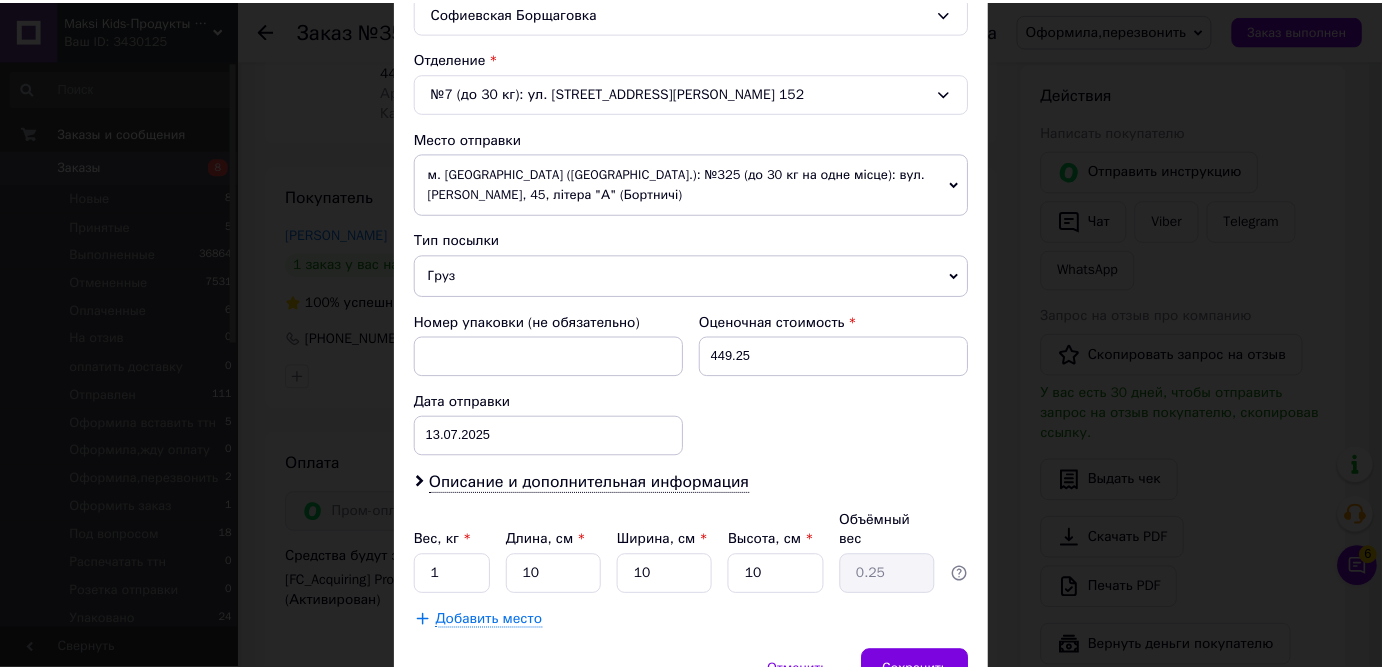 scroll, scrollTop: 670, scrollLeft: 0, axis: vertical 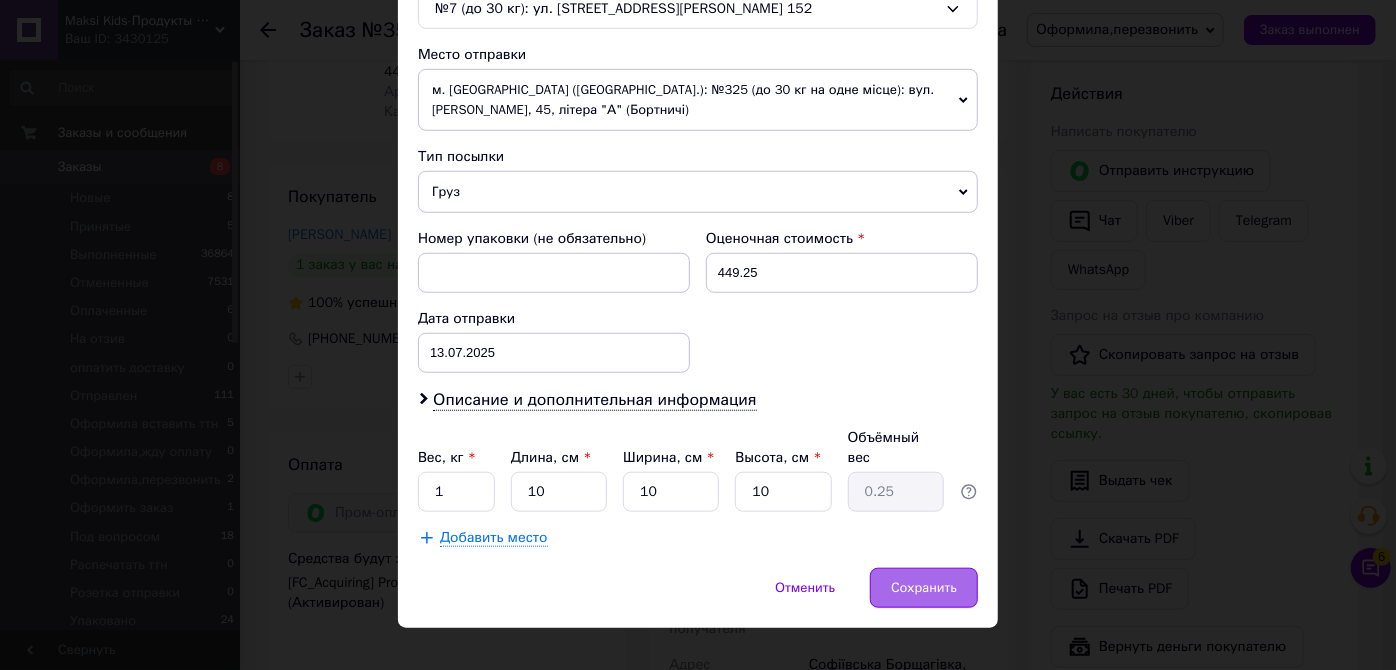 click on "Сохранить" at bounding box center (924, 588) 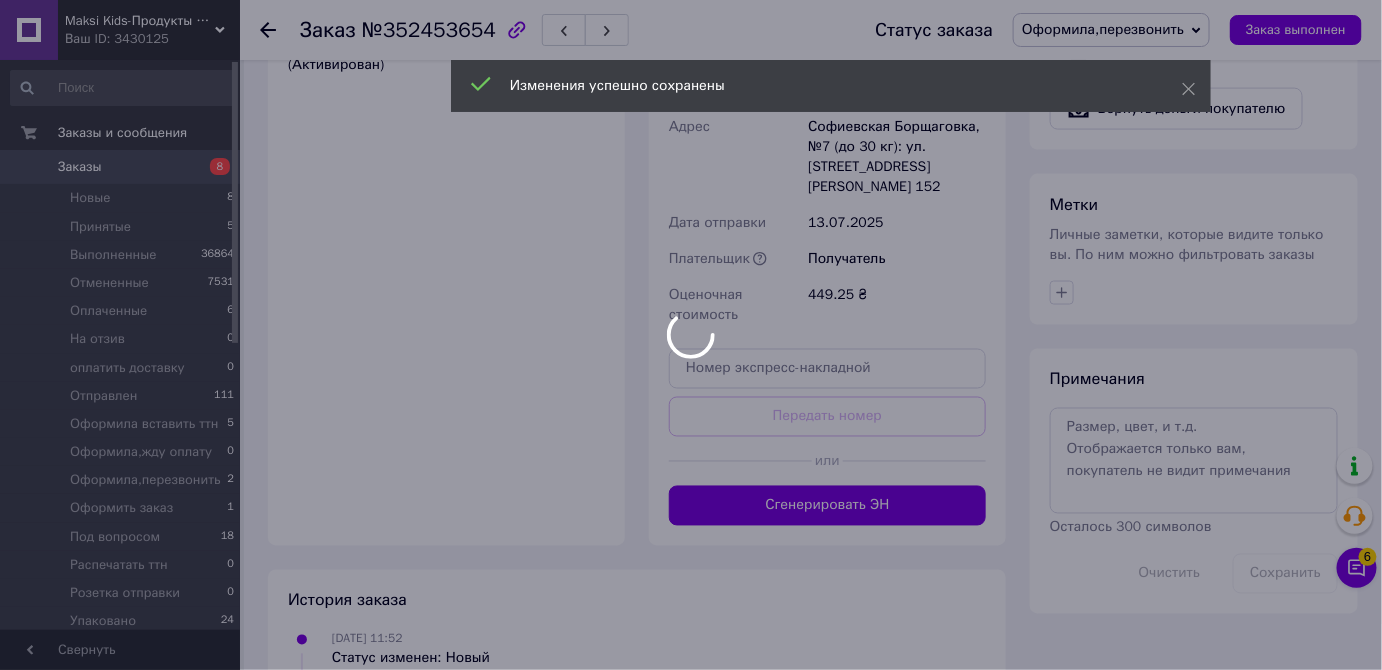 scroll, scrollTop: 1000, scrollLeft: 0, axis: vertical 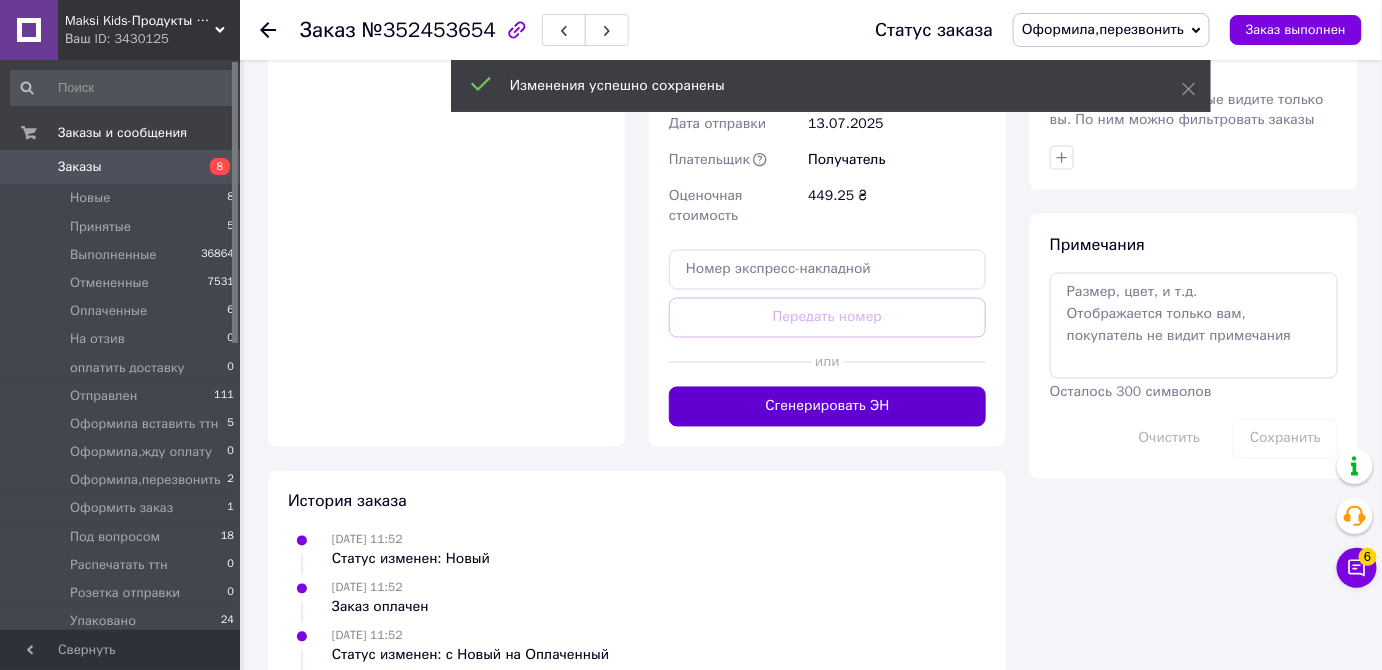 click on "Сгенерировать ЭН" at bounding box center [827, 407] 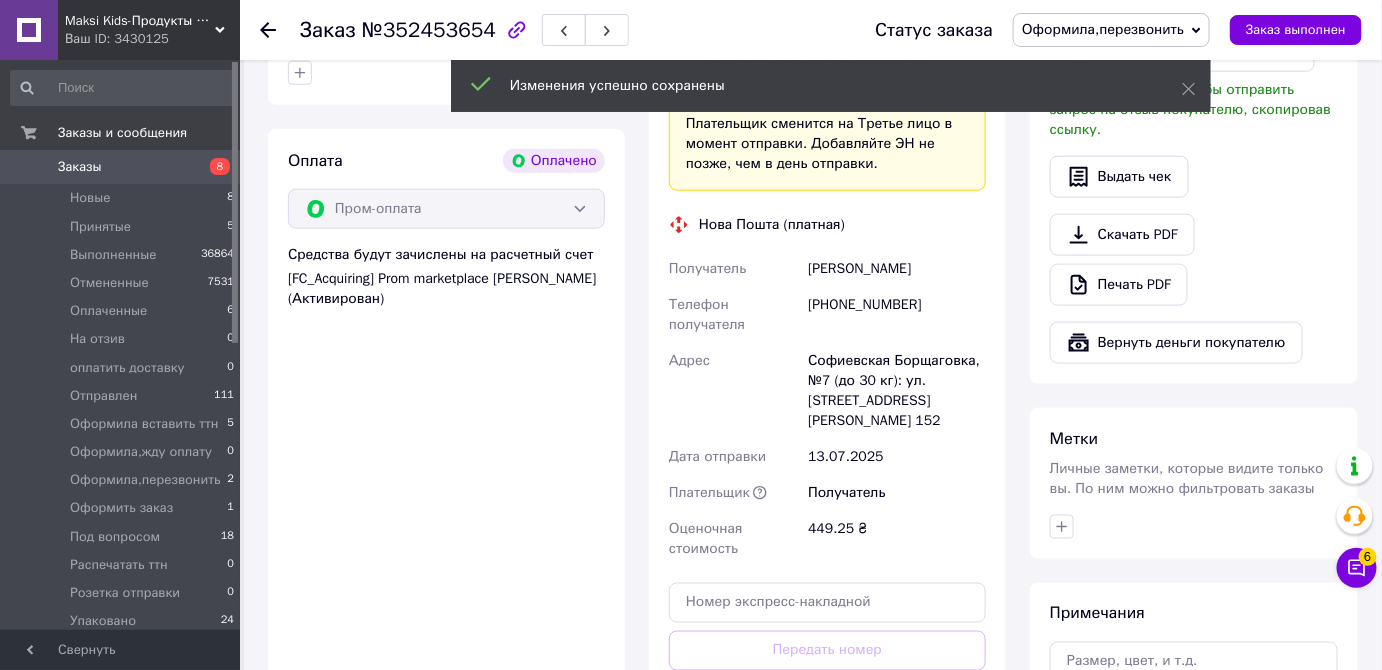 scroll, scrollTop: 636, scrollLeft: 0, axis: vertical 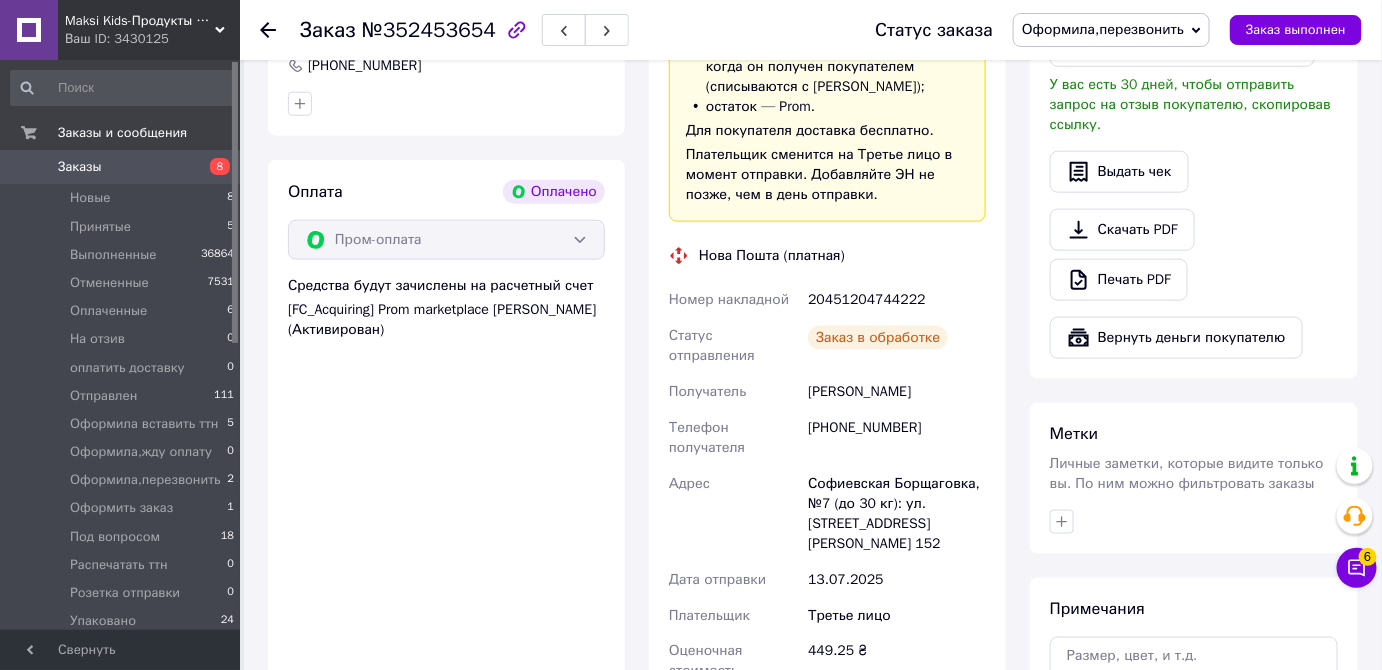 drag, startPoint x: 801, startPoint y: 291, endPoint x: 981, endPoint y: 375, distance: 198.63535 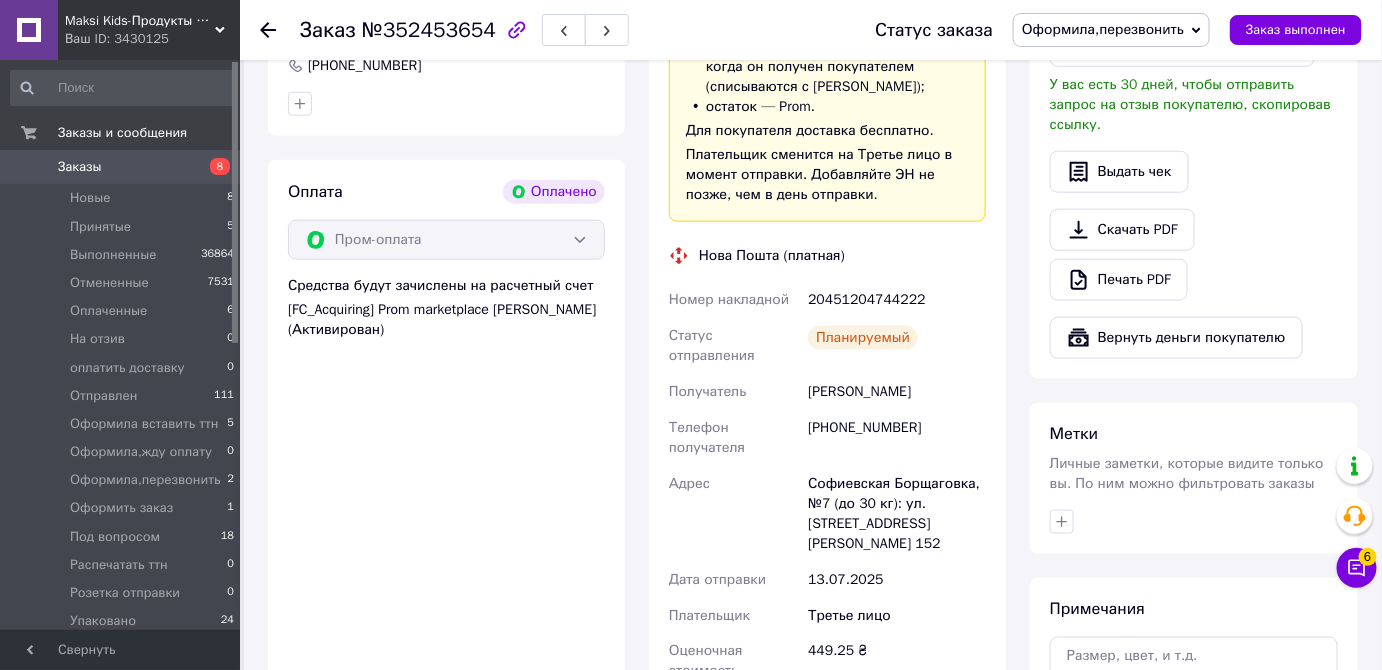 scroll, scrollTop: 0, scrollLeft: 0, axis: both 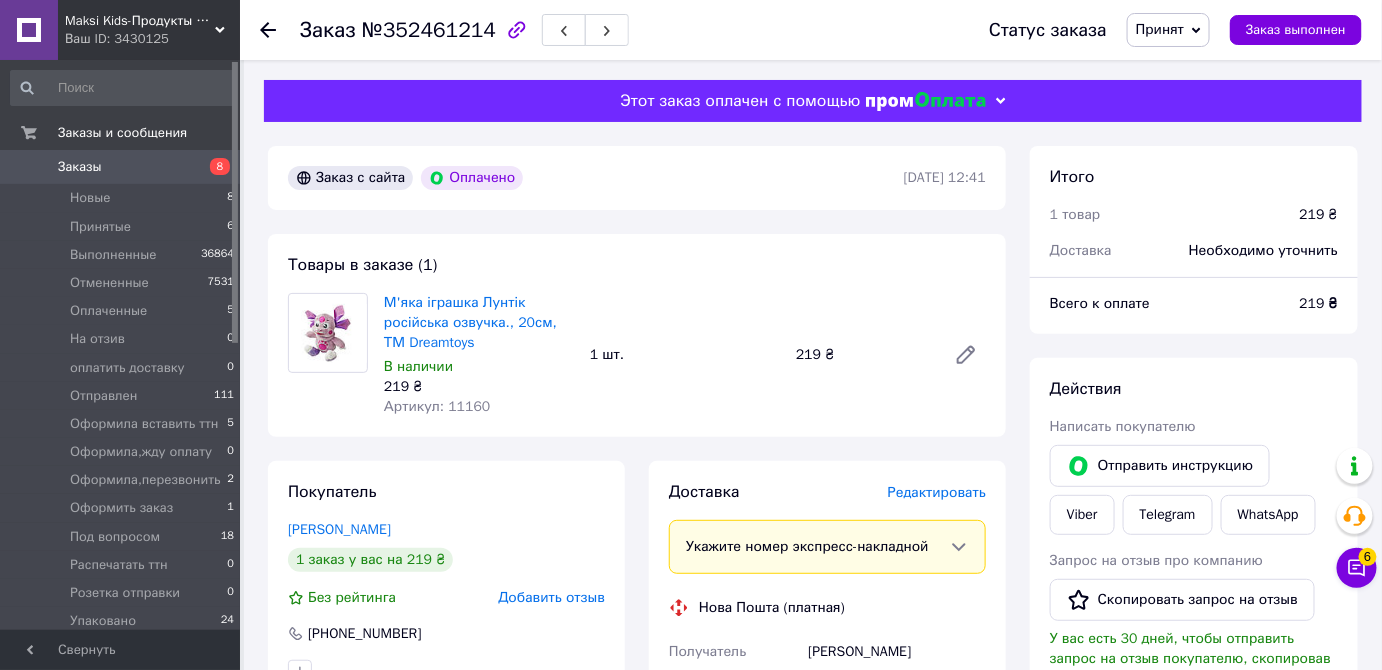 click on "Принят" at bounding box center (1168, 30) 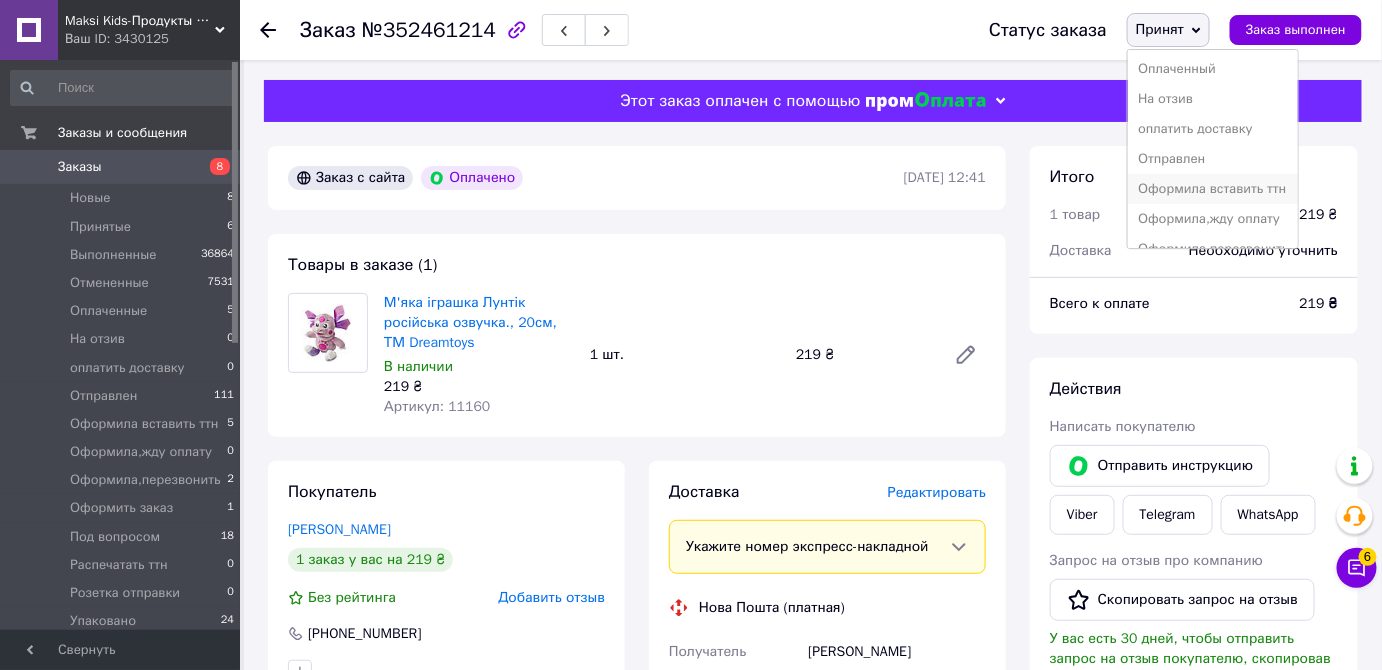 scroll, scrollTop: 90, scrollLeft: 0, axis: vertical 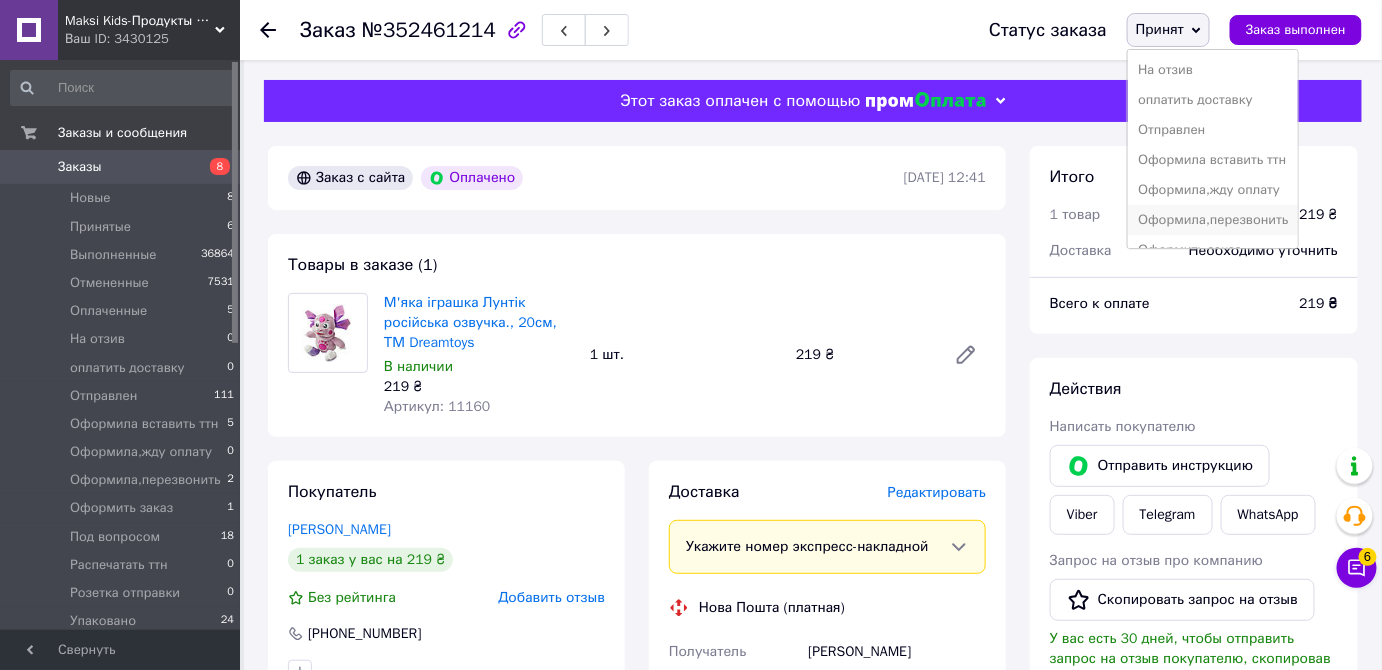 click on "Оформила,перезвонить" at bounding box center (1213, 220) 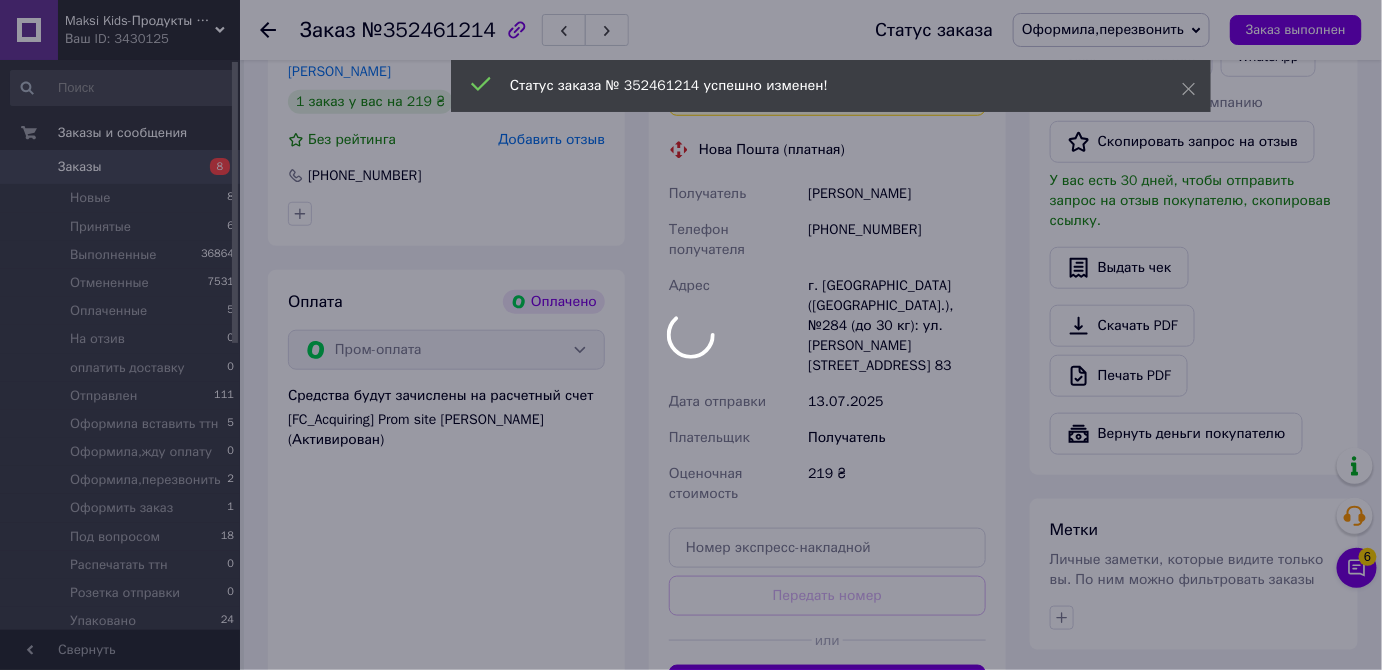 scroll, scrollTop: 636, scrollLeft: 0, axis: vertical 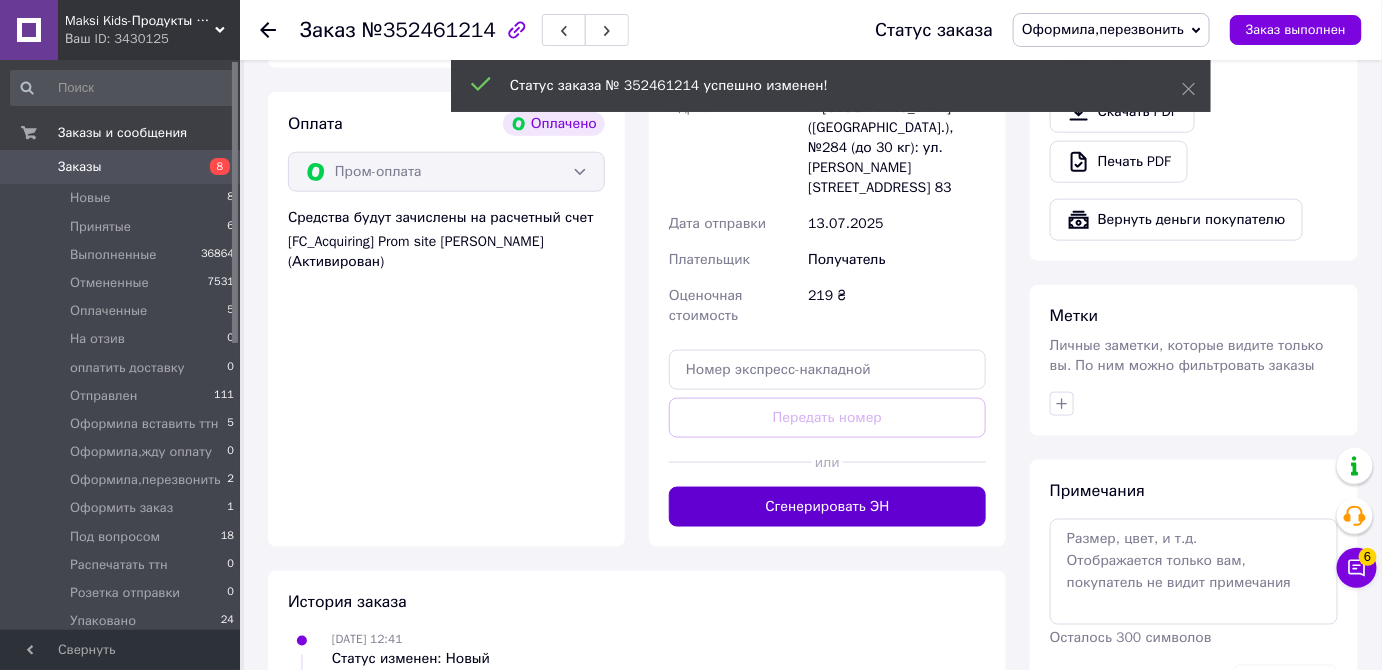 click on "Сгенерировать ЭН" at bounding box center (827, 507) 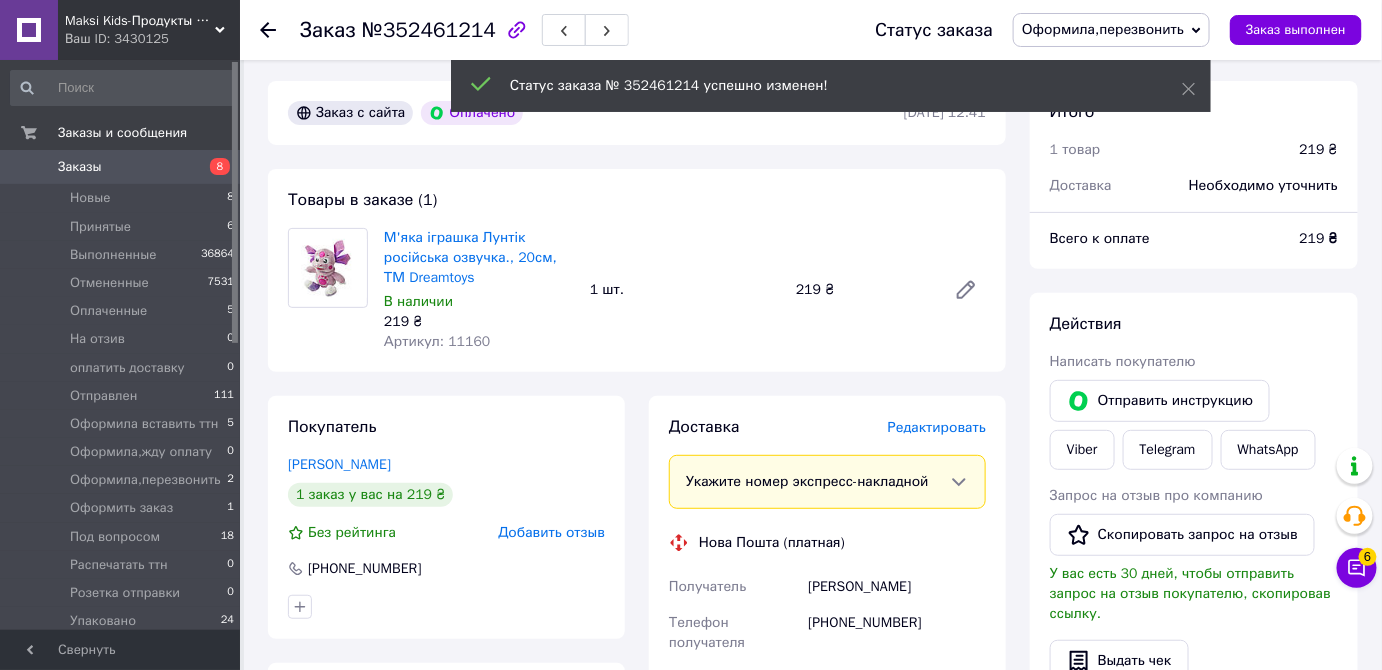 scroll, scrollTop: 363, scrollLeft: 0, axis: vertical 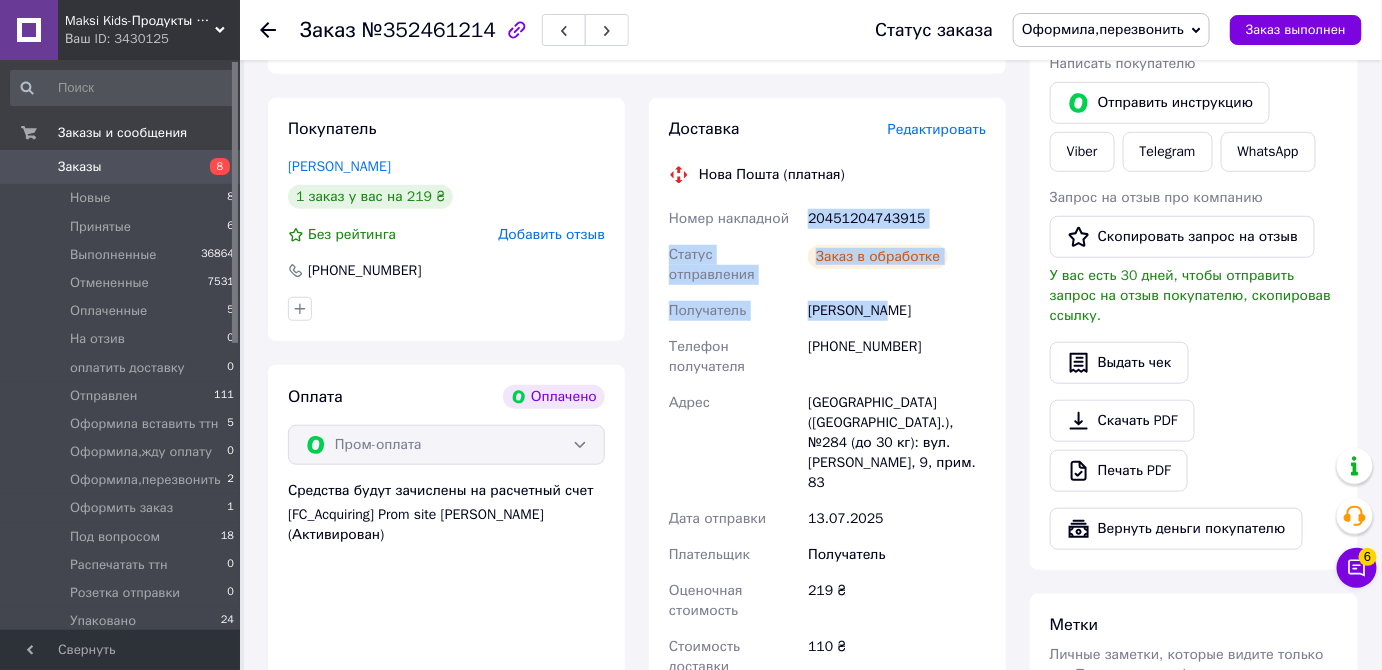 drag, startPoint x: 809, startPoint y: 209, endPoint x: 909, endPoint y: 297, distance: 133.2066 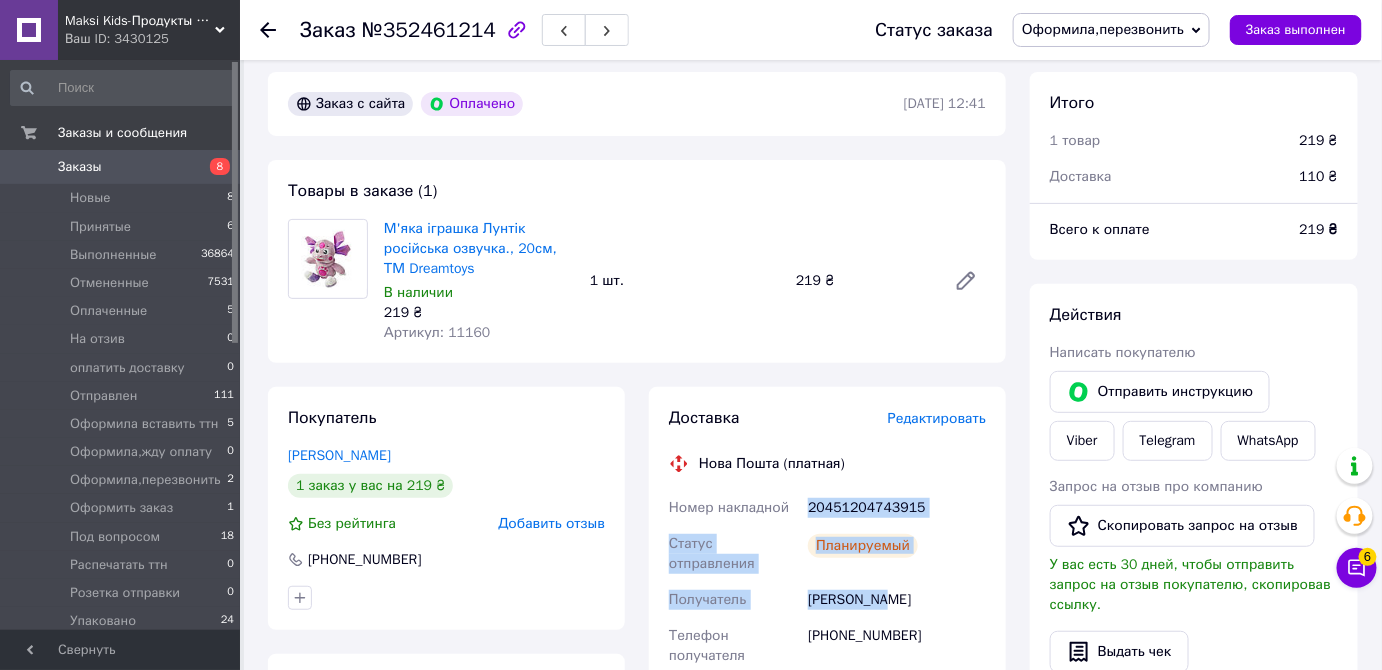 scroll, scrollTop: 0, scrollLeft: 0, axis: both 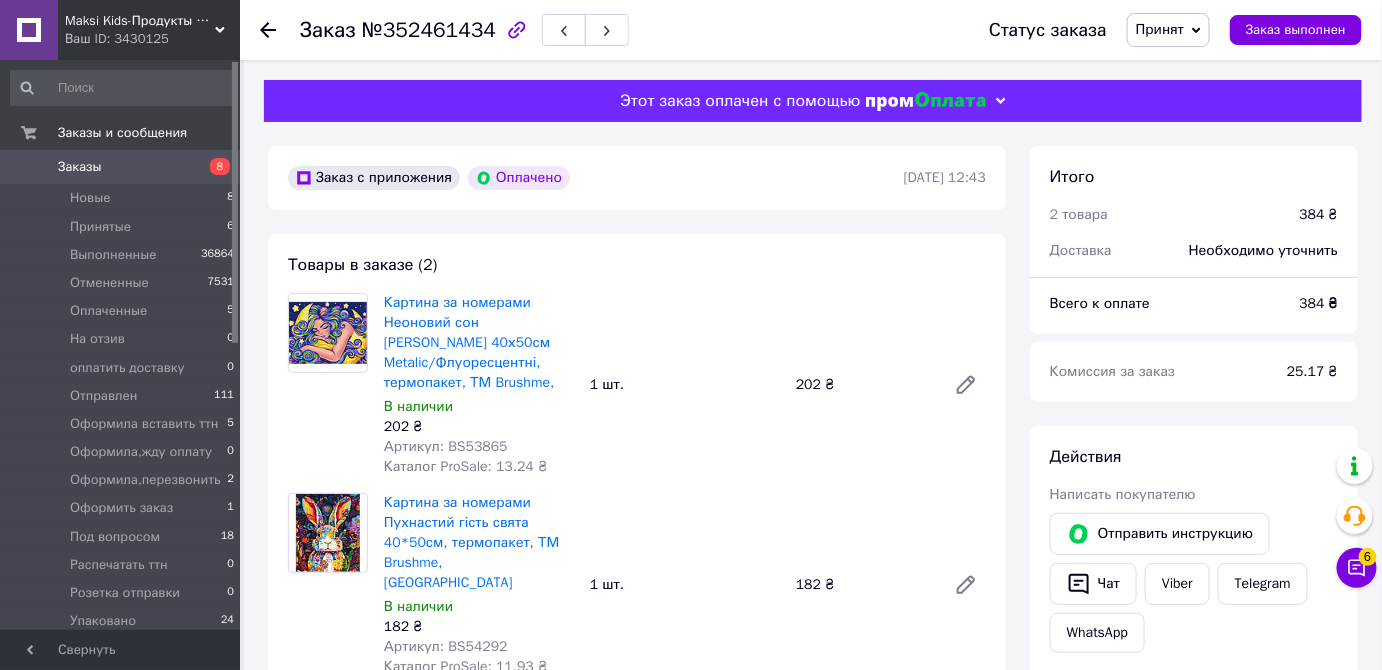 click on "Принят" at bounding box center [1160, 29] 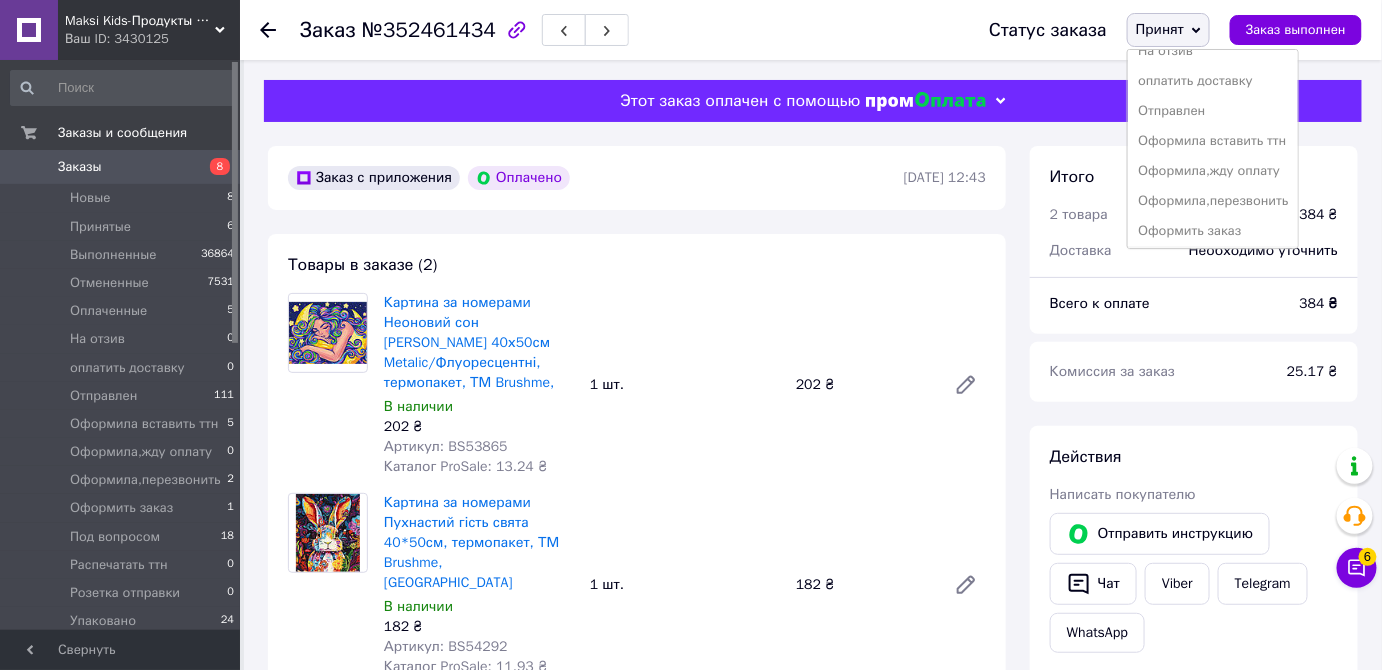 scroll, scrollTop: 231, scrollLeft: 0, axis: vertical 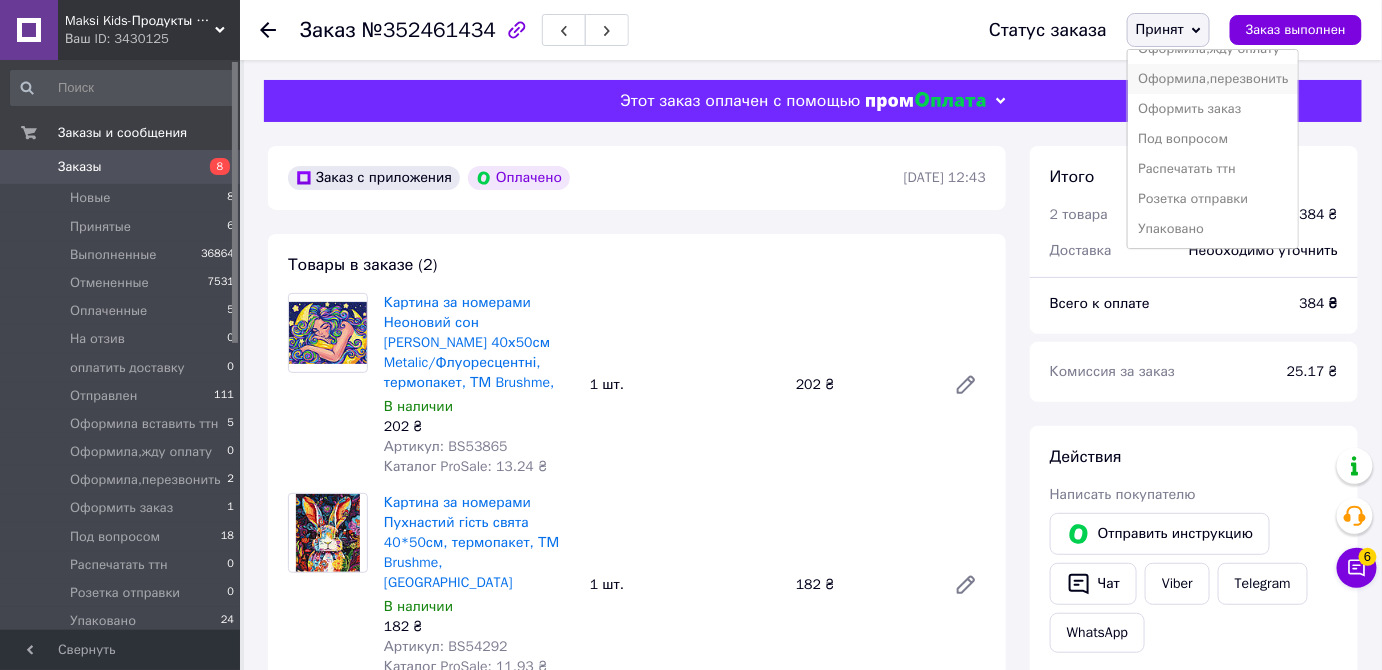 click on "Оформила,перезвонить" at bounding box center [1213, 79] 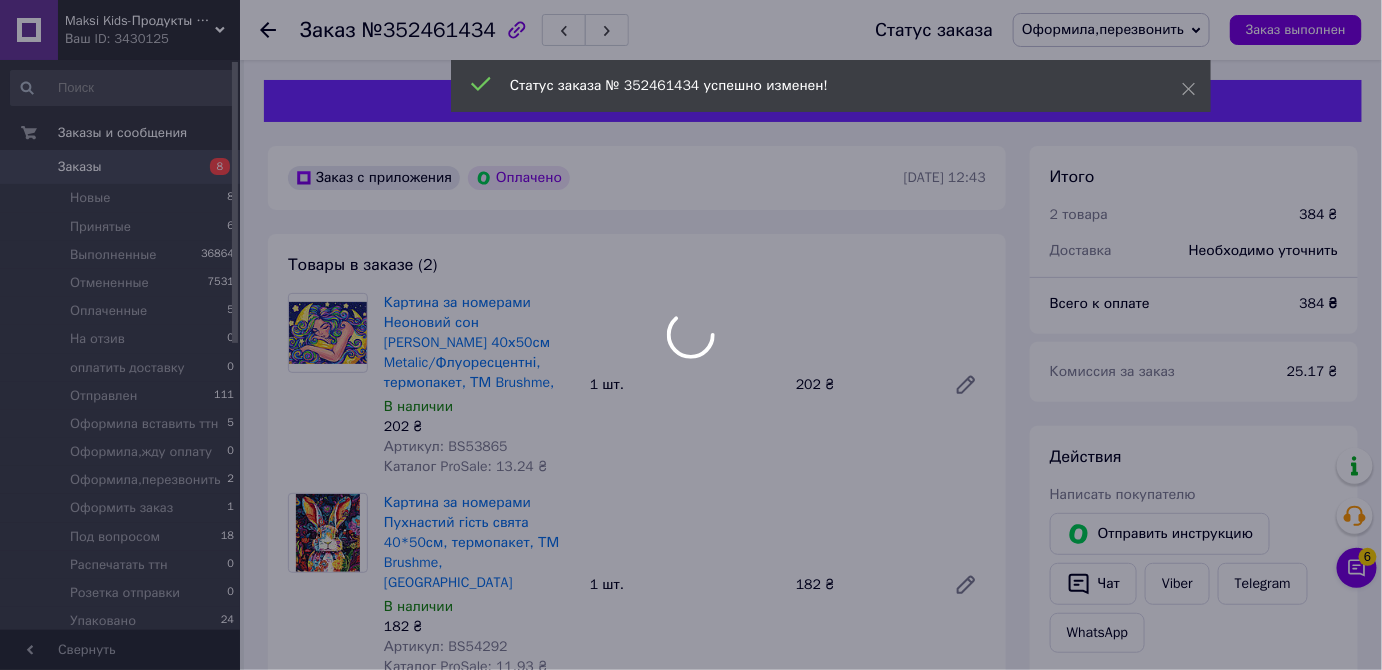 click on "Maksi Kids-Продукты харчування та товари для дітей. Ваш ID: 3430125 Сайт Maksi Kids-Продукты харчування та т... Кабинет покупателя Проверить состояние системы Страница на портале Справка Выйти Заказы и сообщения Заказы 8 Новые 8 Принятые 6 Выполненные 36864 Отмененные 7531 Оплаченные 5 На отзив 0 оплатить доставку 0 Отправлен 111 Оформила вставить ттн 5 Оформила,жду оплату 0 Оформила,перезвонить  2 Оформить заказ 1 Под вопросом 18 Распечатать ттн 0 Розетка отправки 0 Упаковано 24 Сообщения 0 Товары и услуги Уведомления 4 32 Отзывы Prom топ" at bounding box center [691, 895] 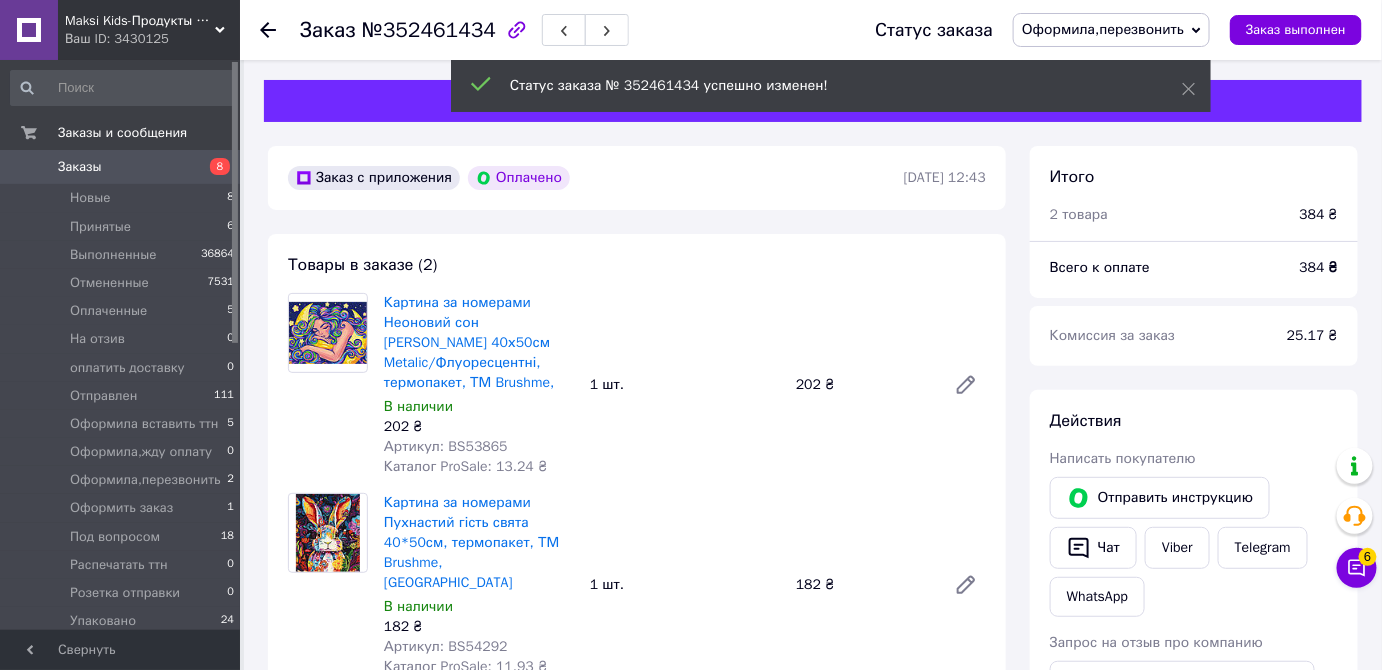 click on "Артикул: BS53865" at bounding box center [446, 446] 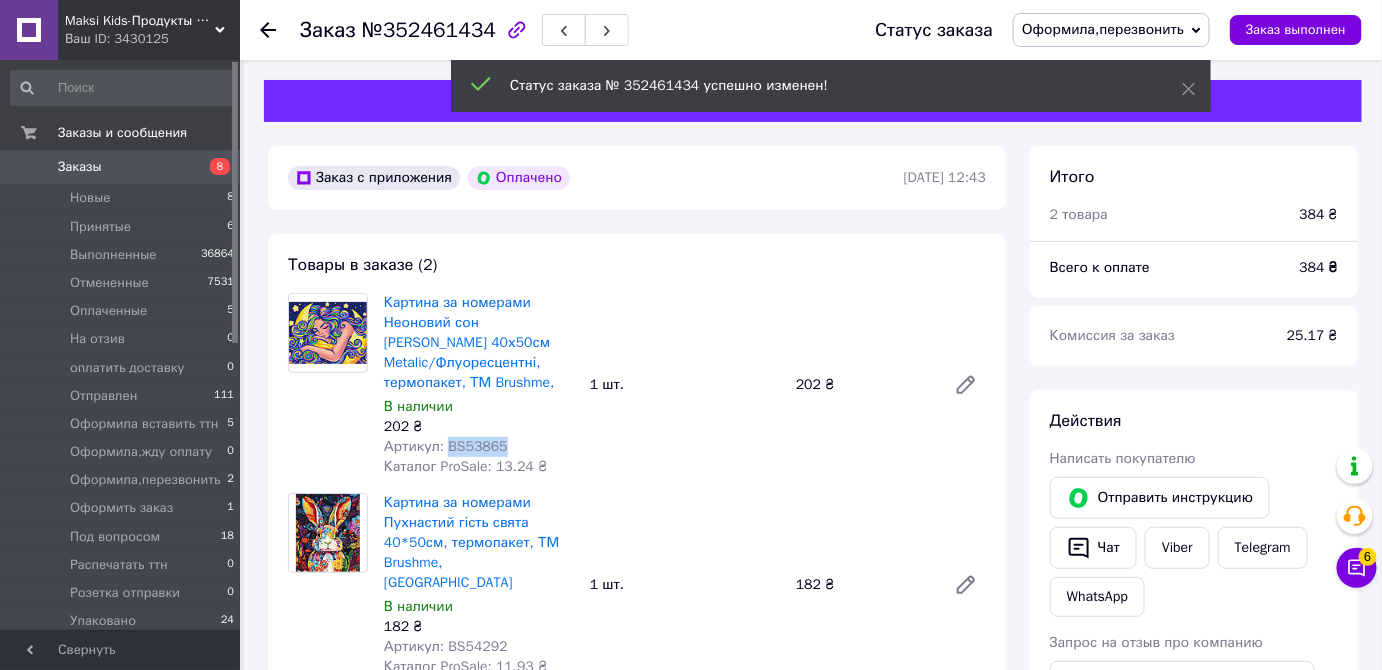 click on "Артикул: BS53865" at bounding box center [446, 446] 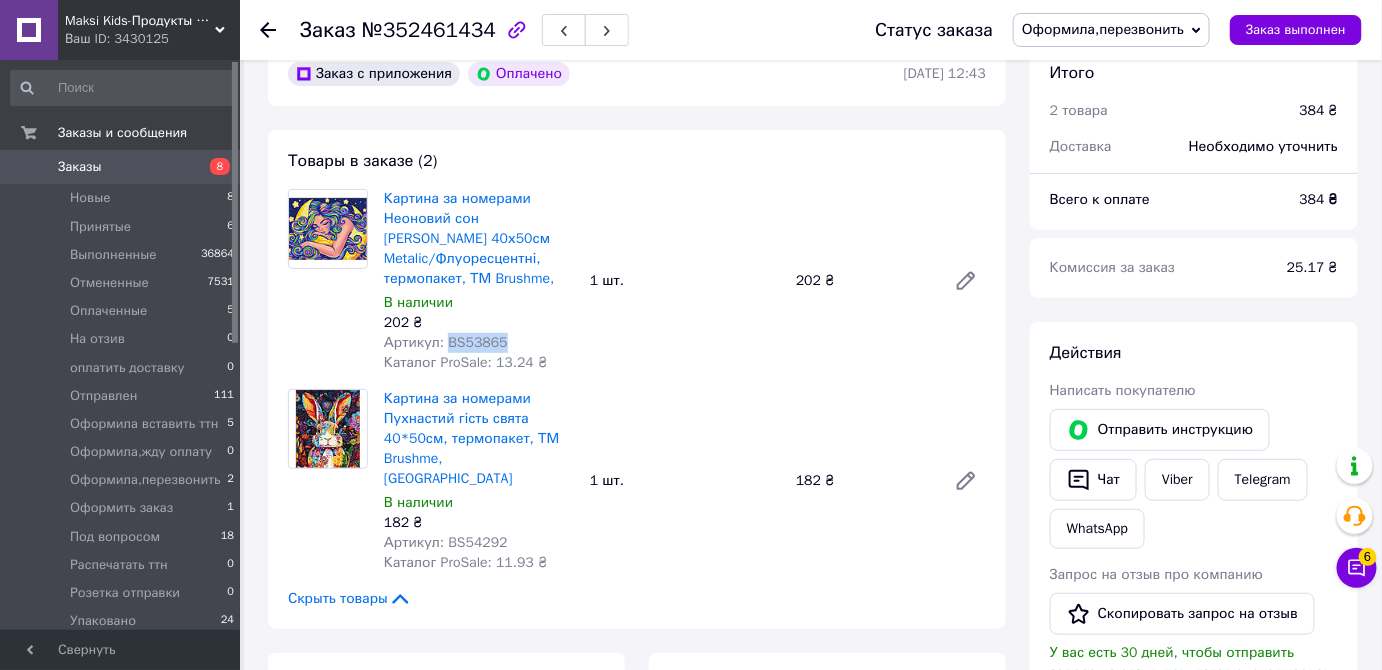 scroll, scrollTop: 181, scrollLeft: 0, axis: vertical 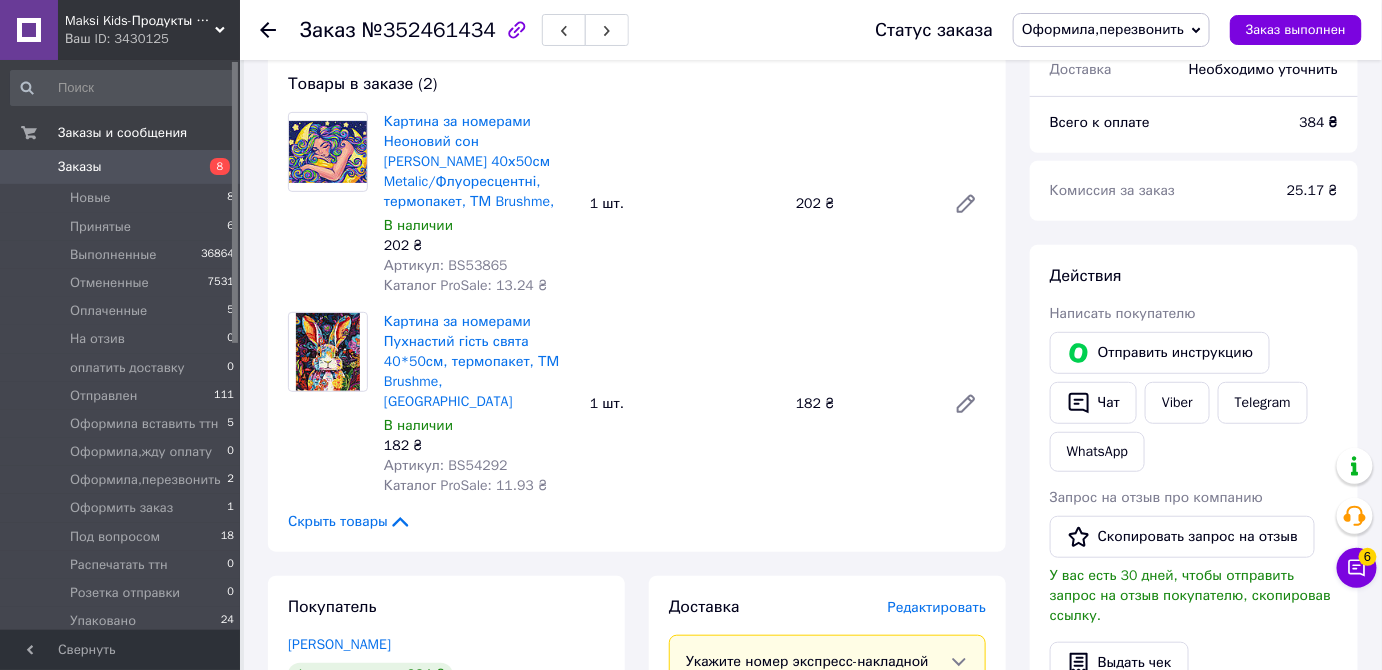 click on "Артикул: BS54292" at bounding box center [446, 465] 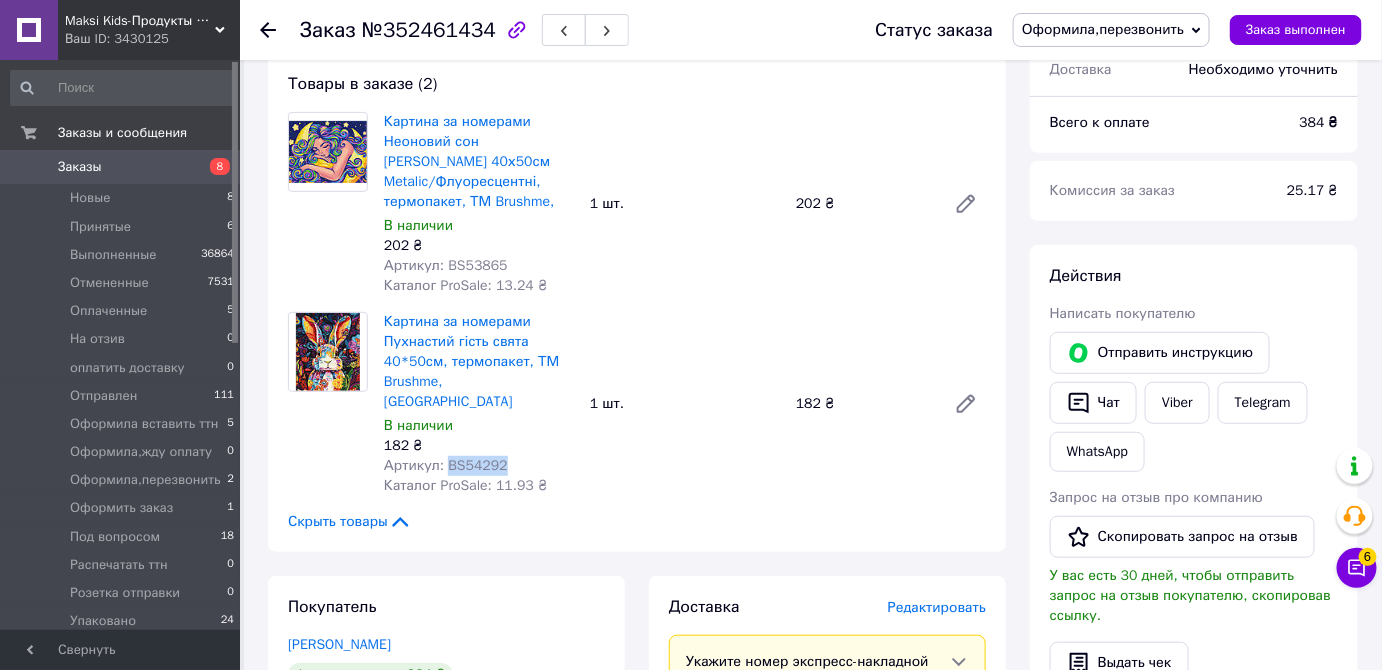 click on "Артикул: BS54292" at bounding box center (446, 465) 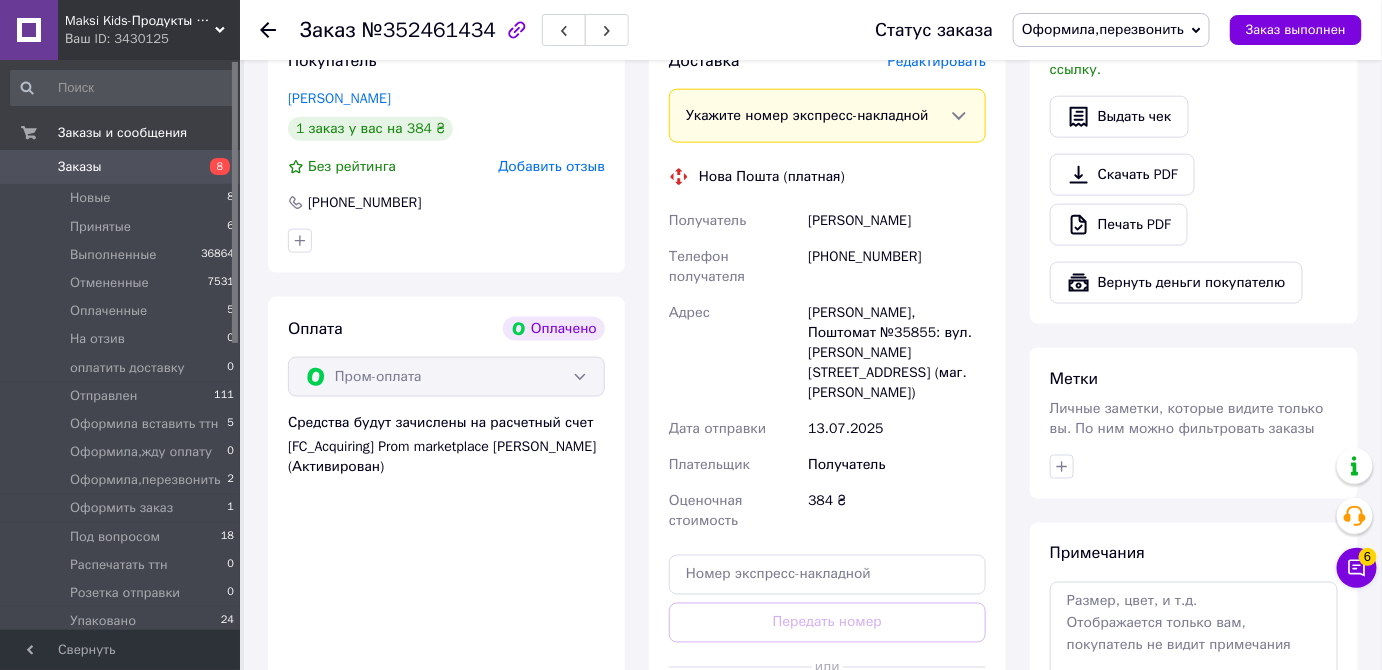 scroll, scrollTop: 1125, scrollLeft: 0, axis: vertical 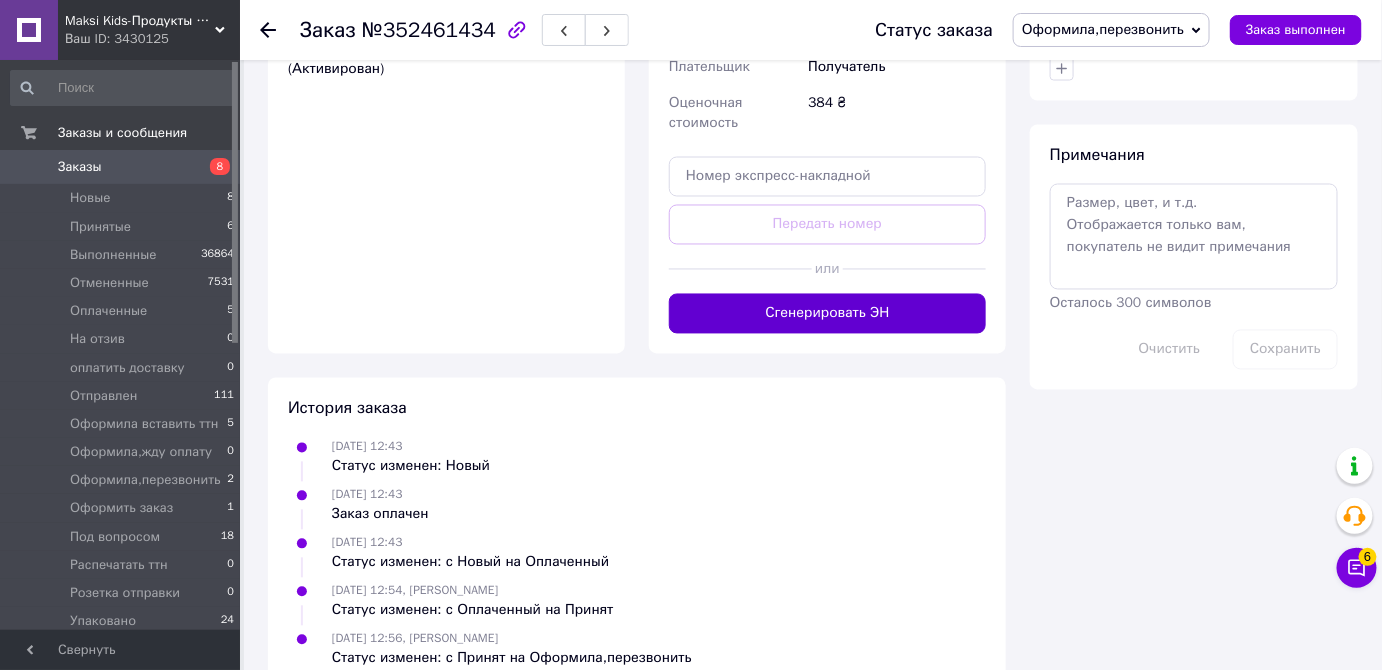 click on "Сгенерировать ЭН" at bounding box center (827, 314) 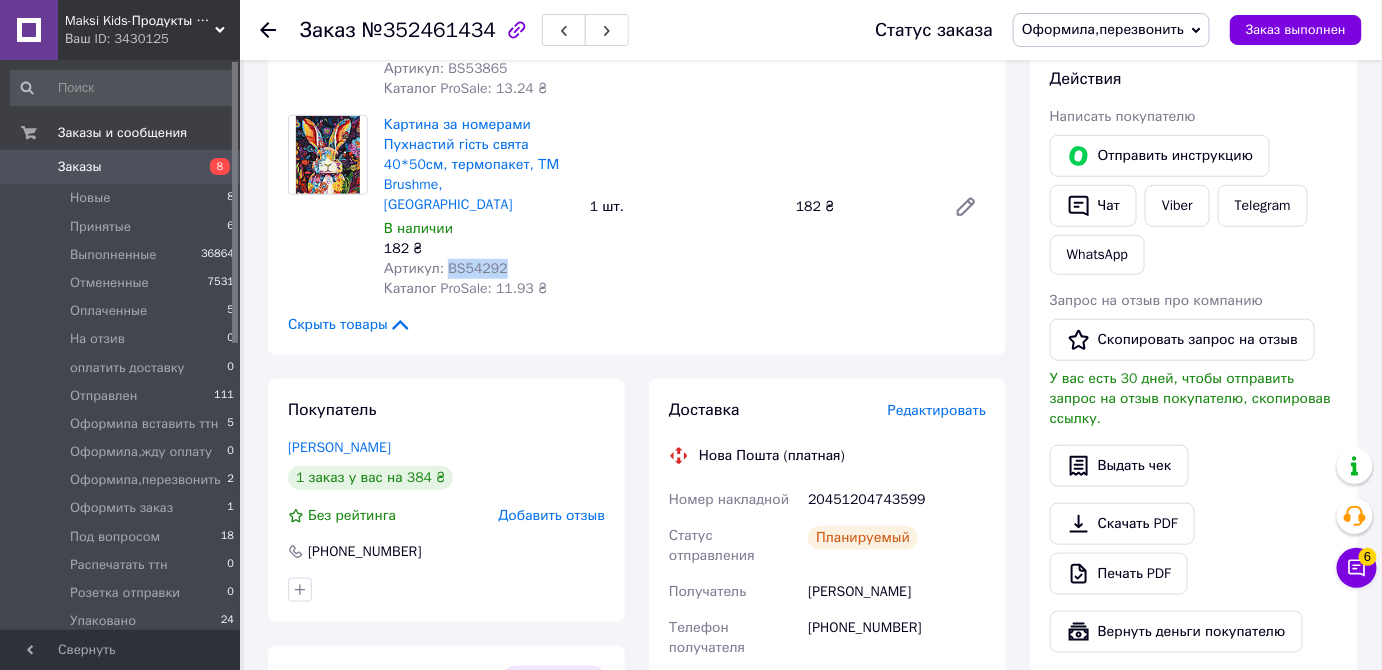 scroll, scrollTop: 262, scrollLeft: 0, axis: vertical 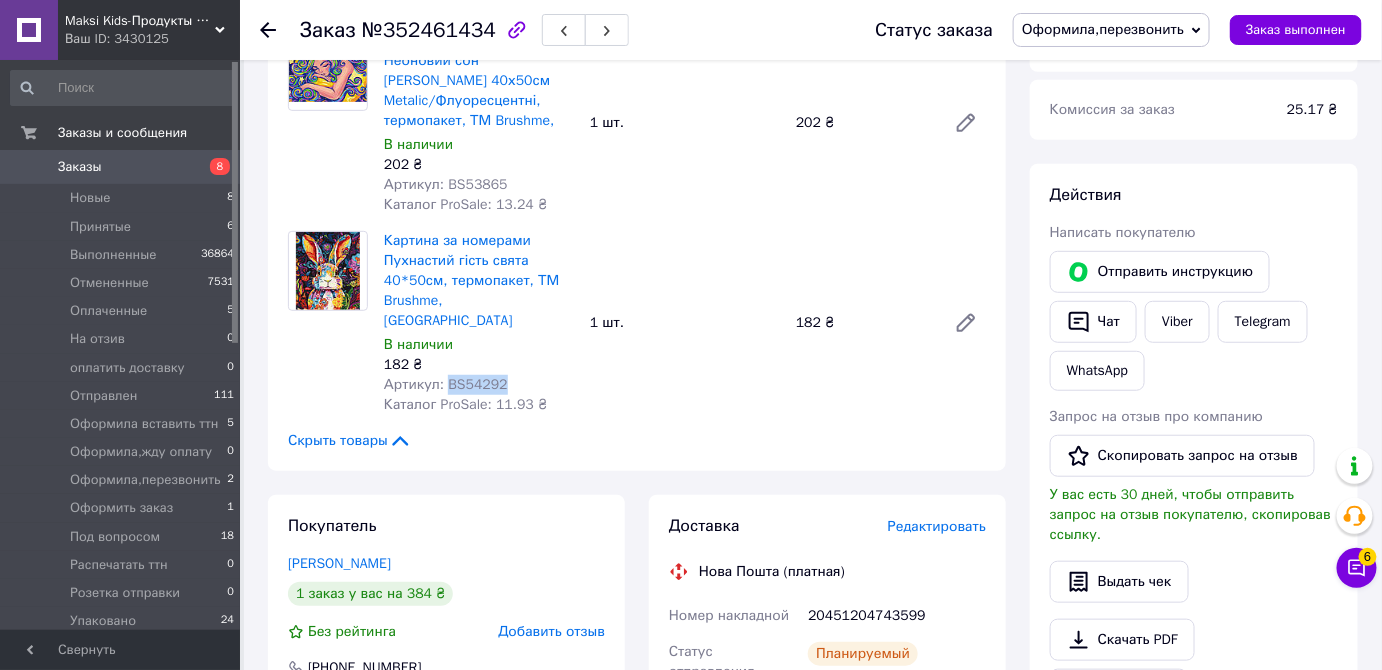 copy on "BS54292" 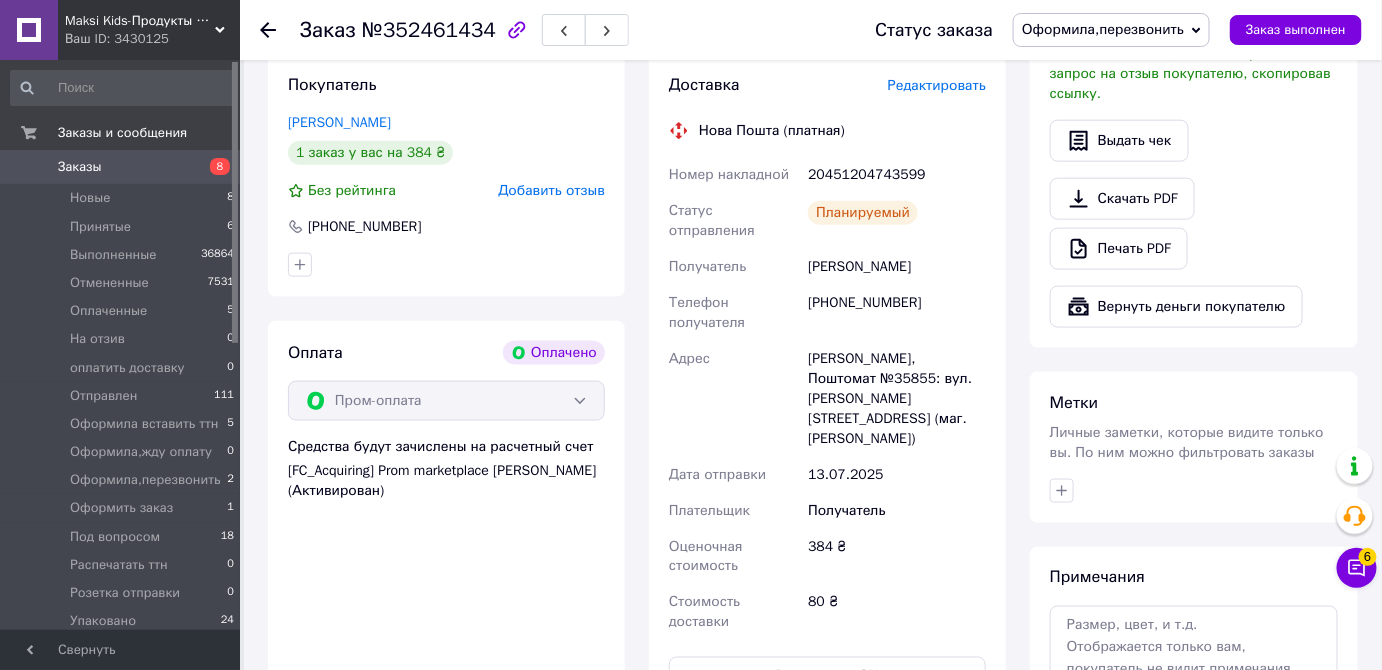 scroll, scrollTop: 535, scrollLeft: 0, axis: vertical 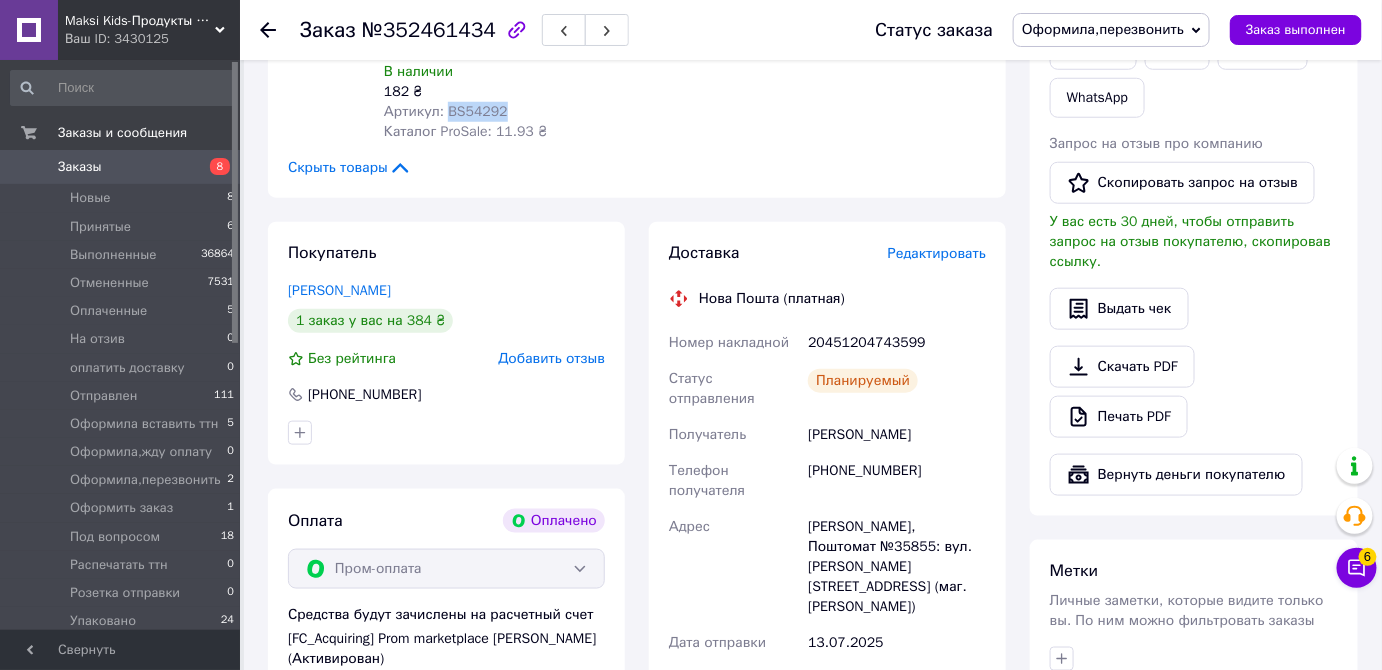 drag, startPoint x: 806, startPoint y: 318, endPoint x: 965, endPoint y: 403, distance: 180.2942 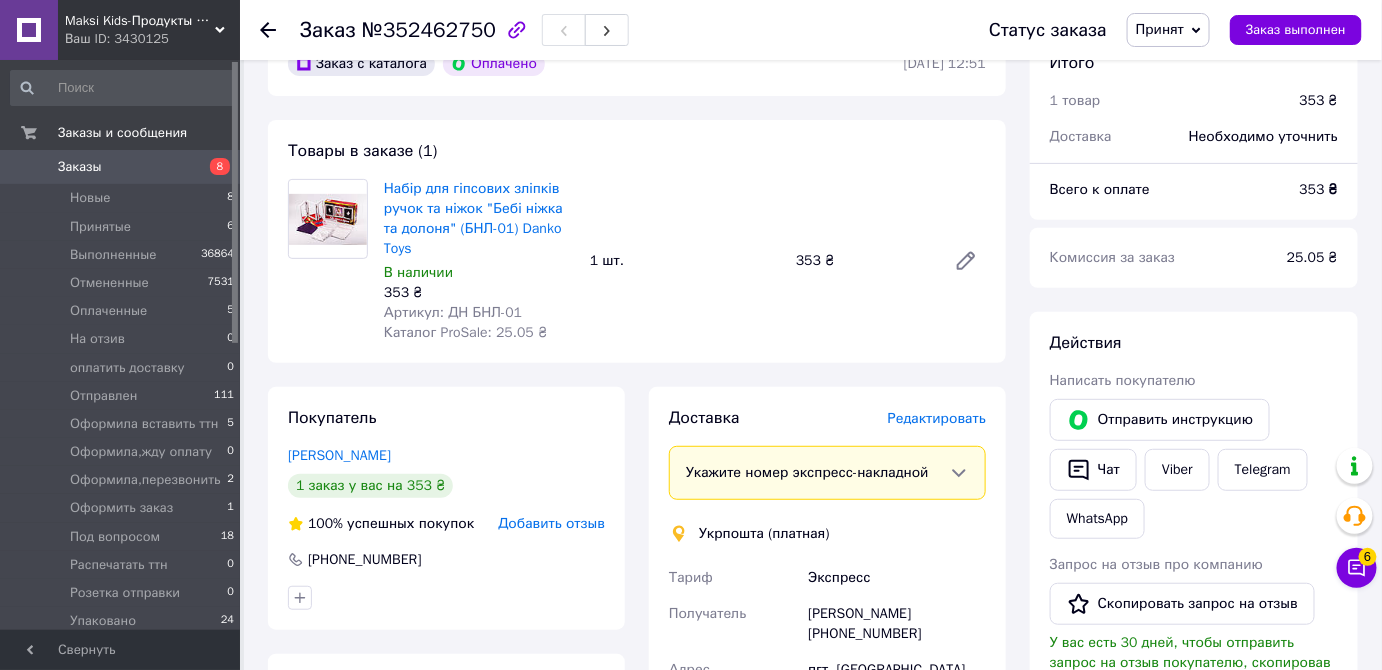 scroll, scrollTop: 181, scrollLeft: 0, axis: vertical 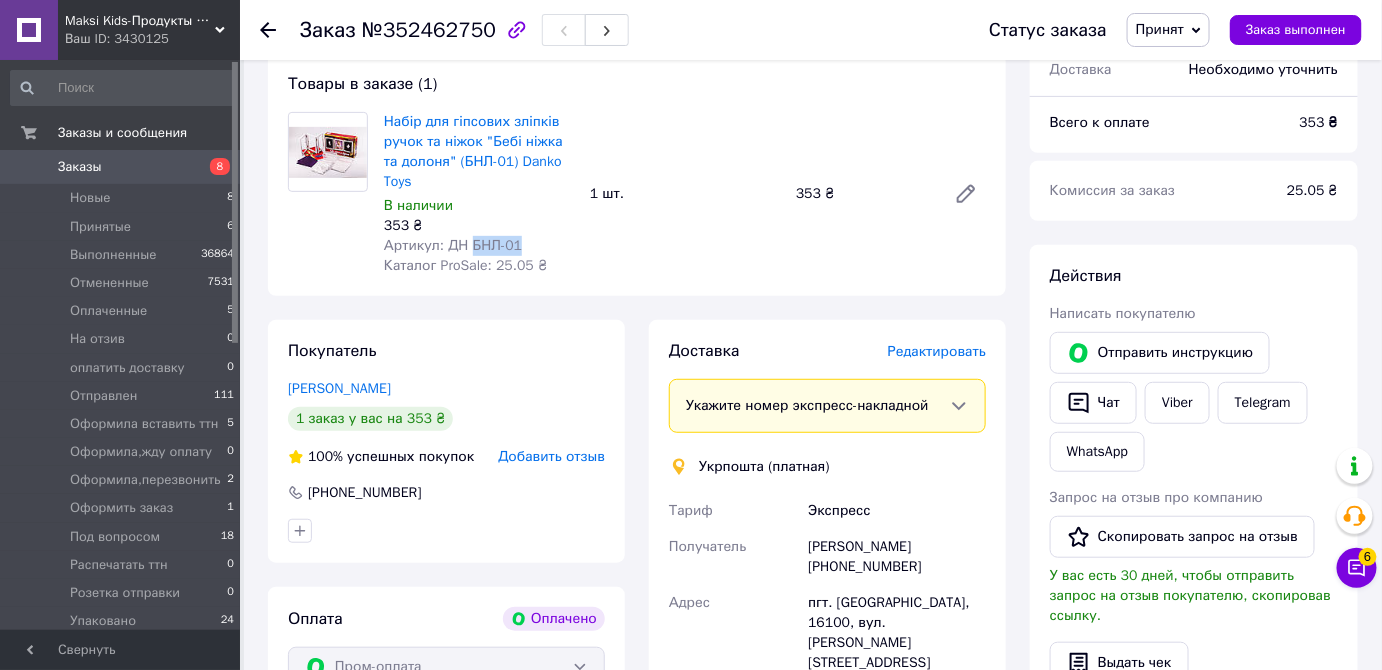 drag, startPoint x: 536, startPoint y: 227, endPoint x: 469, endPoint y: 226, distance: 67.00746 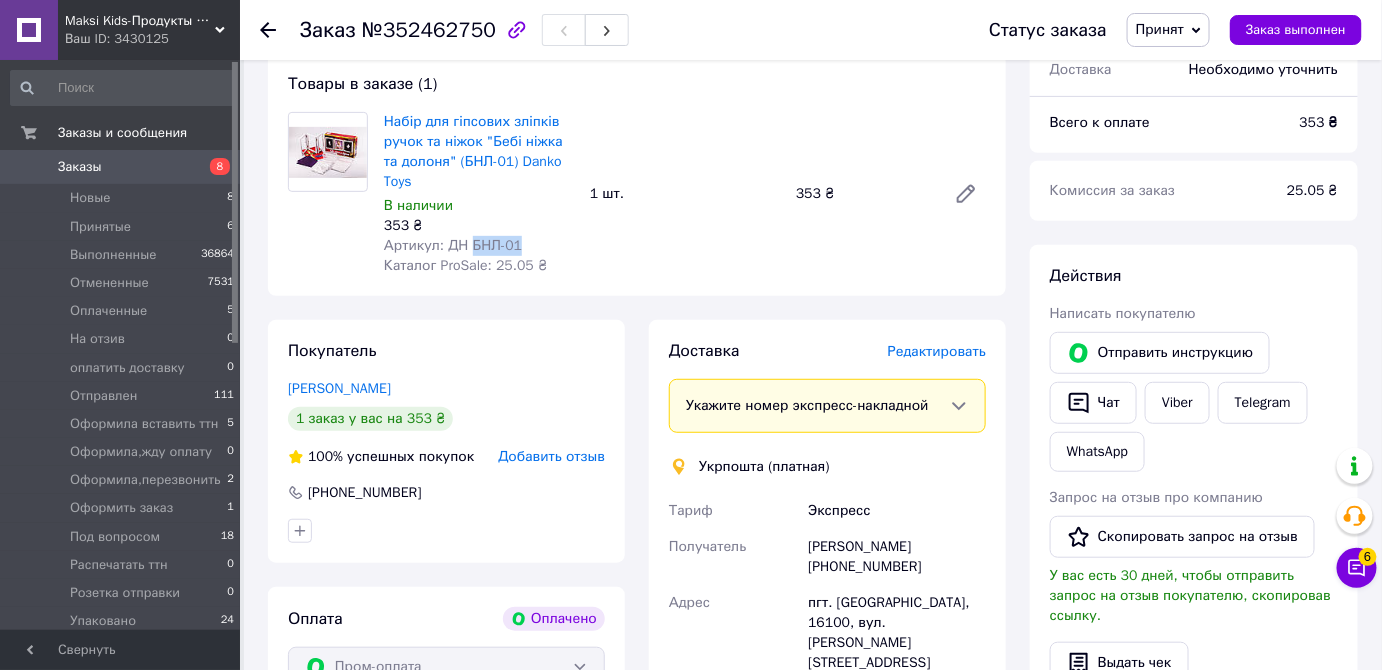 click on "Артикул: ДН БНЛ-01" at bounding box center [479, 246] 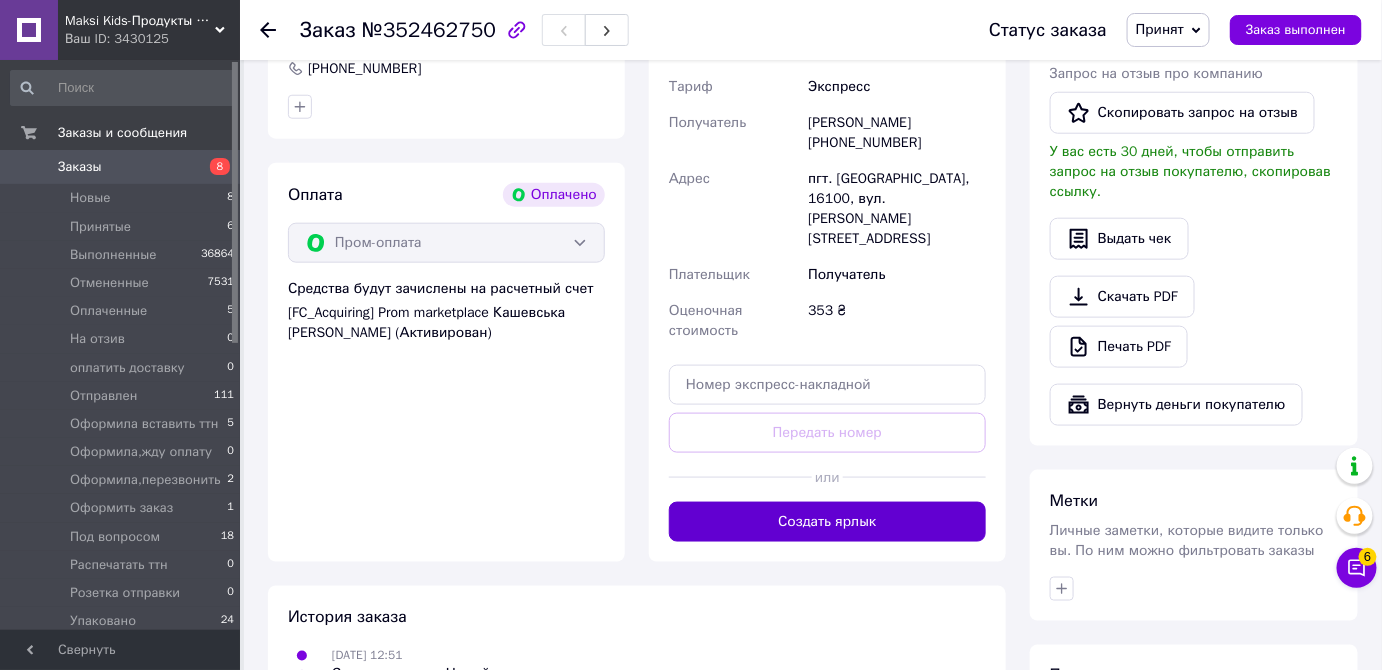scroll, scrollTop: 636, scrollLeft: 0, axis: vertical 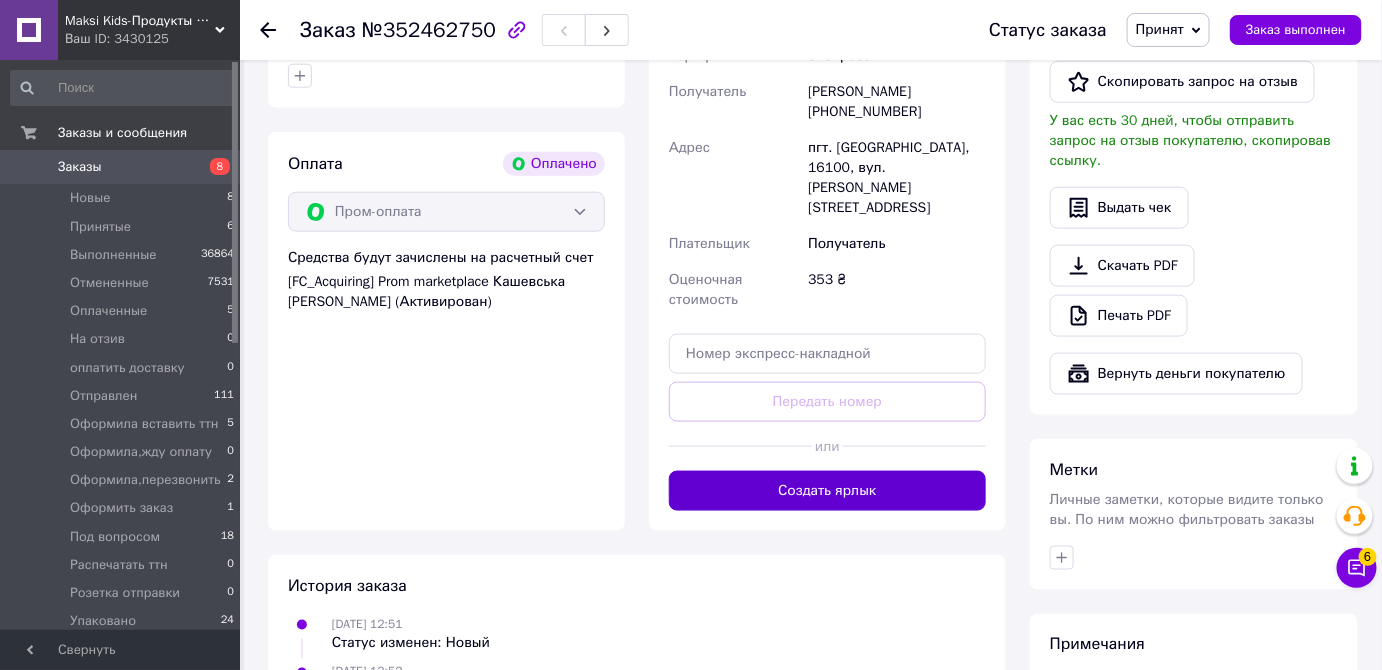 click on "Создать ярлык" at bounding box center [827, 491] 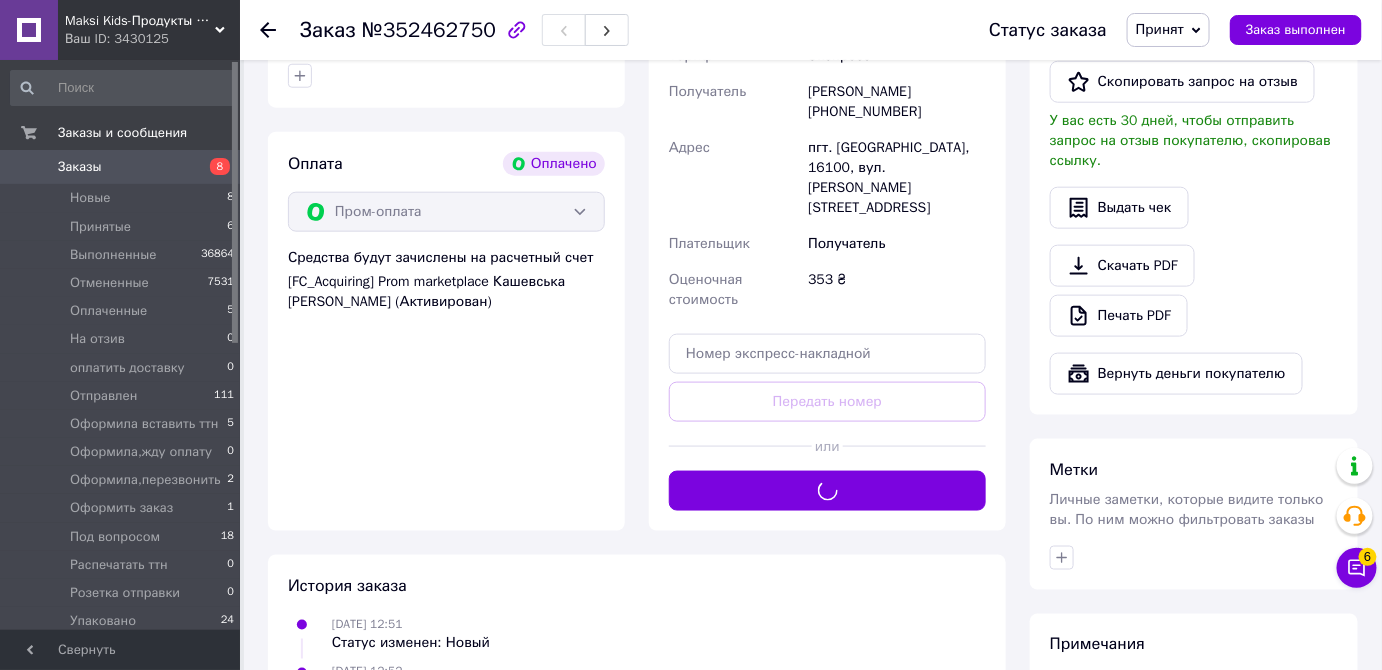 click on "Принят" at bounding box center (1160, 29) 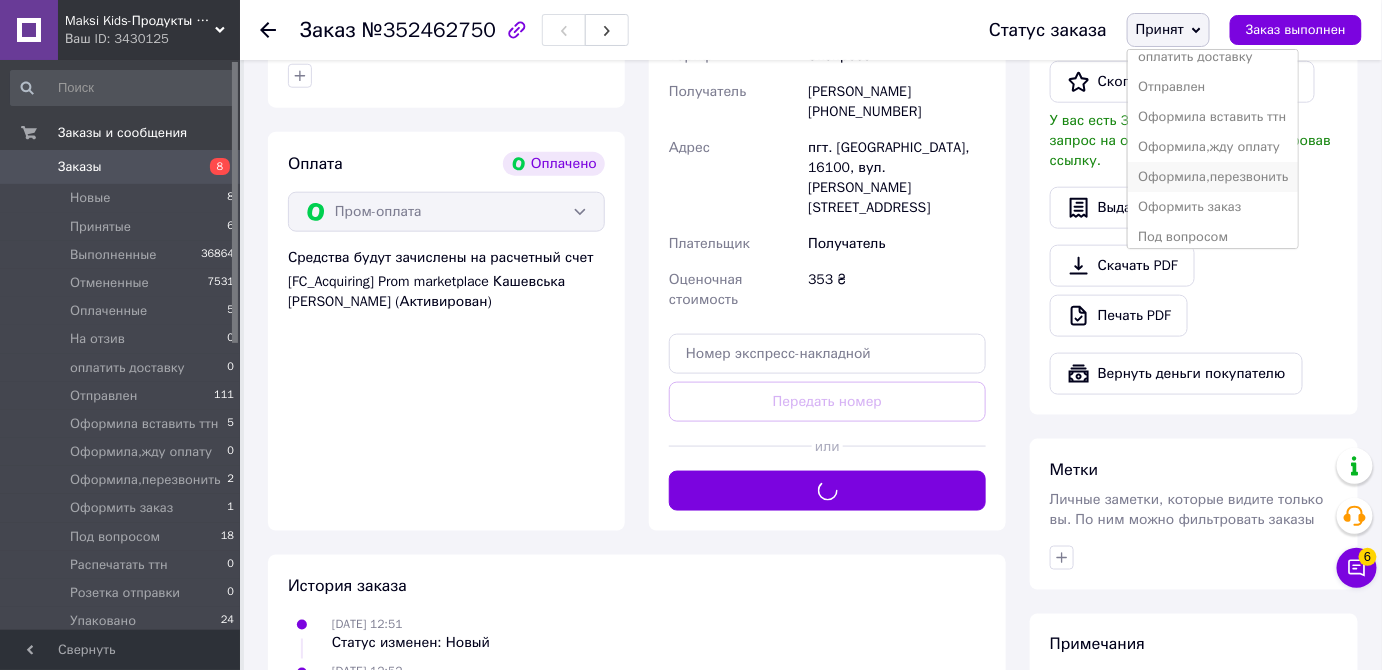 scroll, scrollTop: 90, scrollLeft: 0, axis: vertical 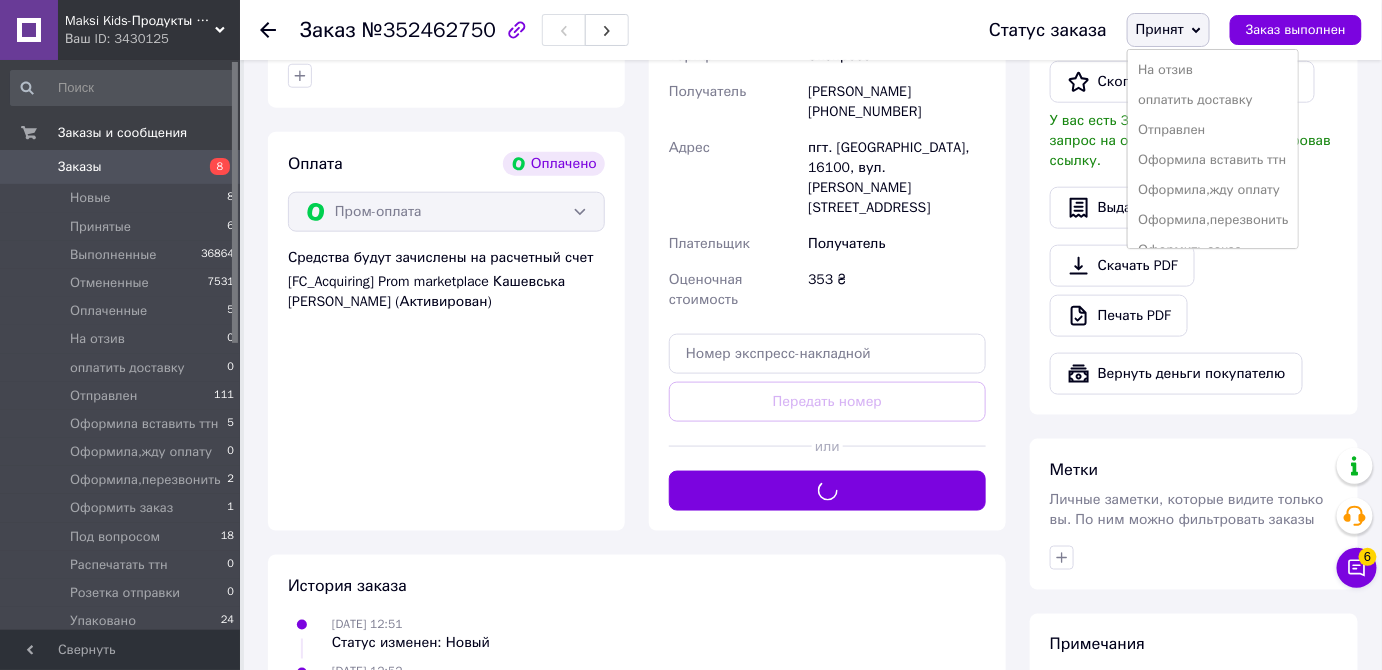 click on "Отправлен" at bounding box center [1213, 130] 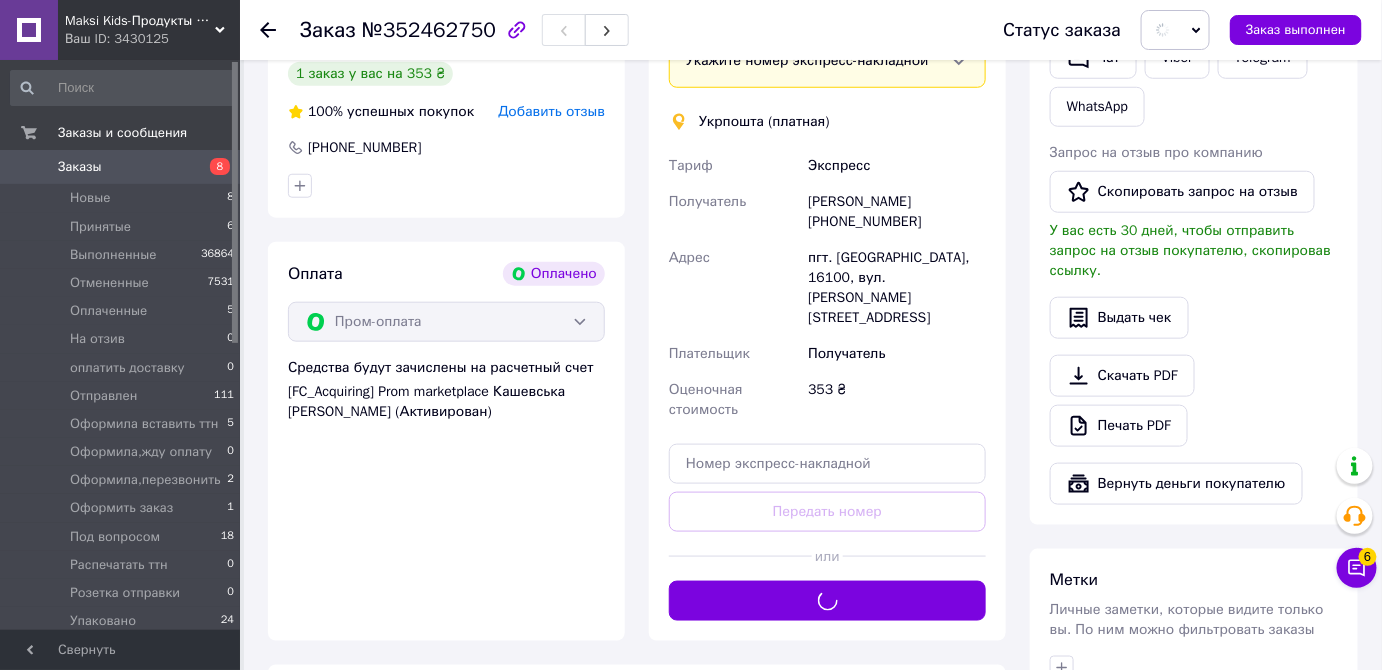 scroll, scrollTop: 363, scrollLeft: 0, axis: vertical 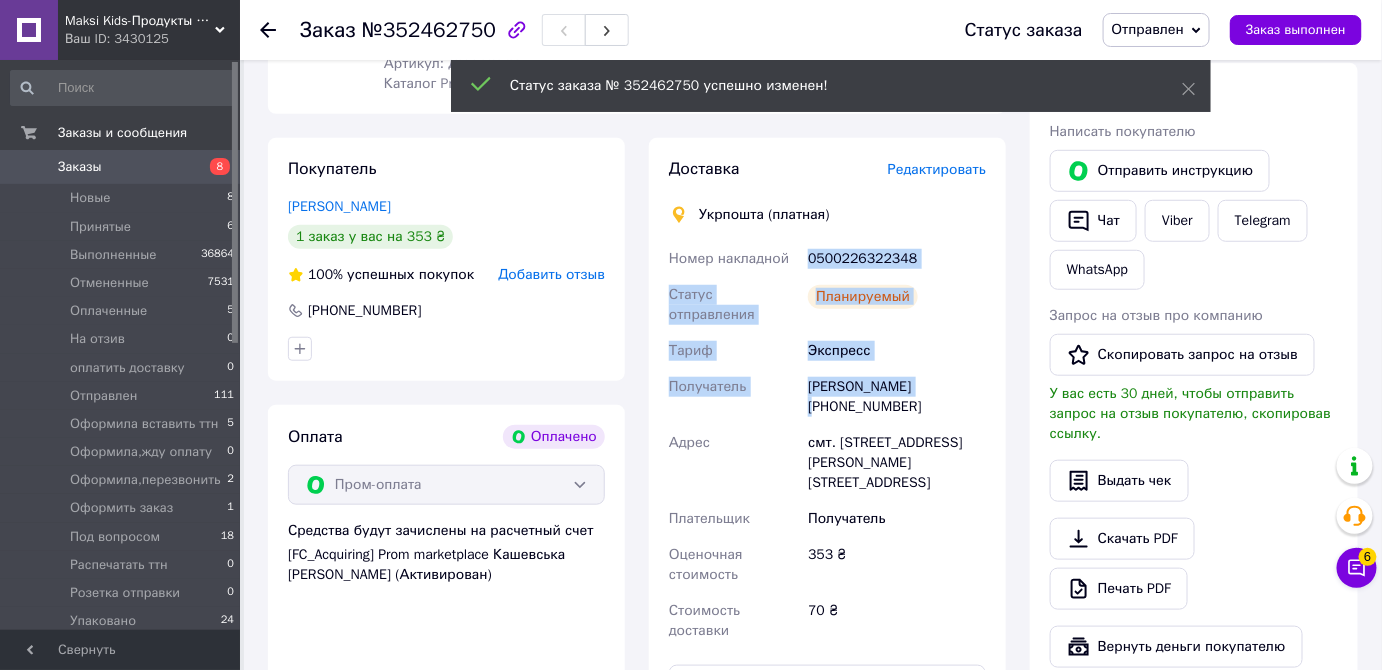 drag, startPoint x: 800, startPoint y: 225, endPoint x: 962, endPoint y: 350, distance: 204.61916 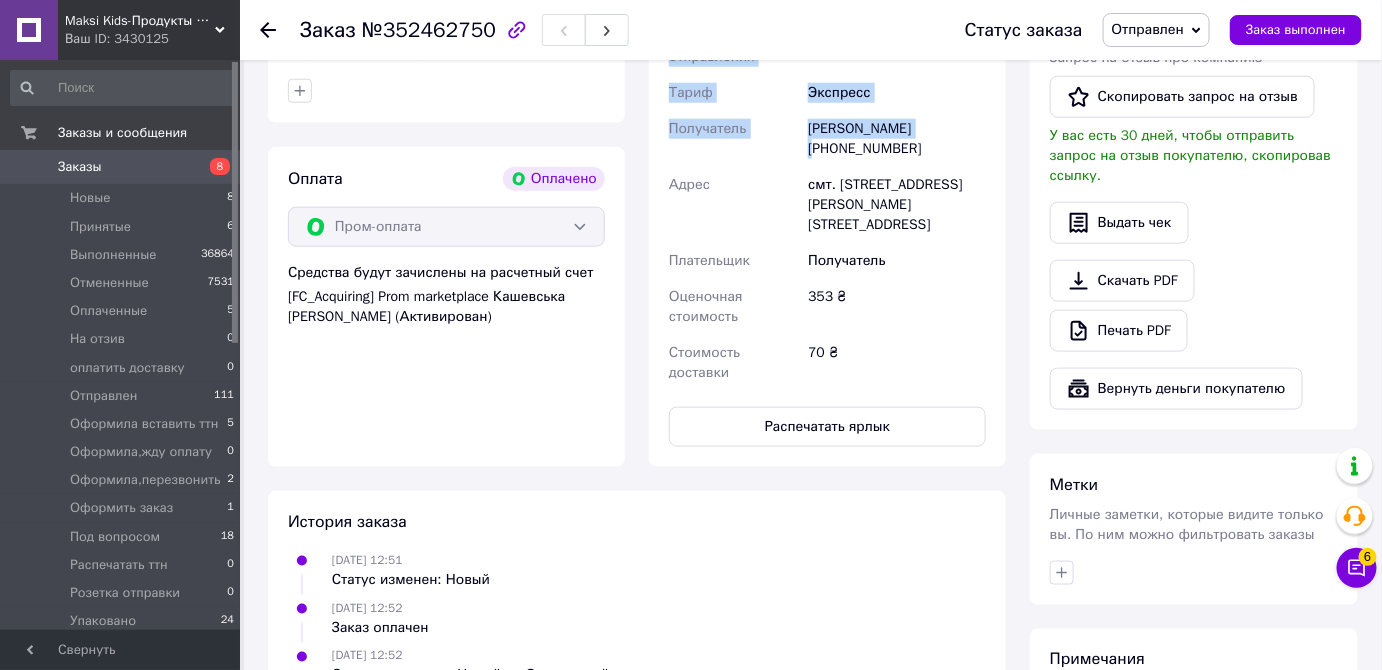 scroll, scrollTop: 727, scrollLeft: 0, axis: vertical 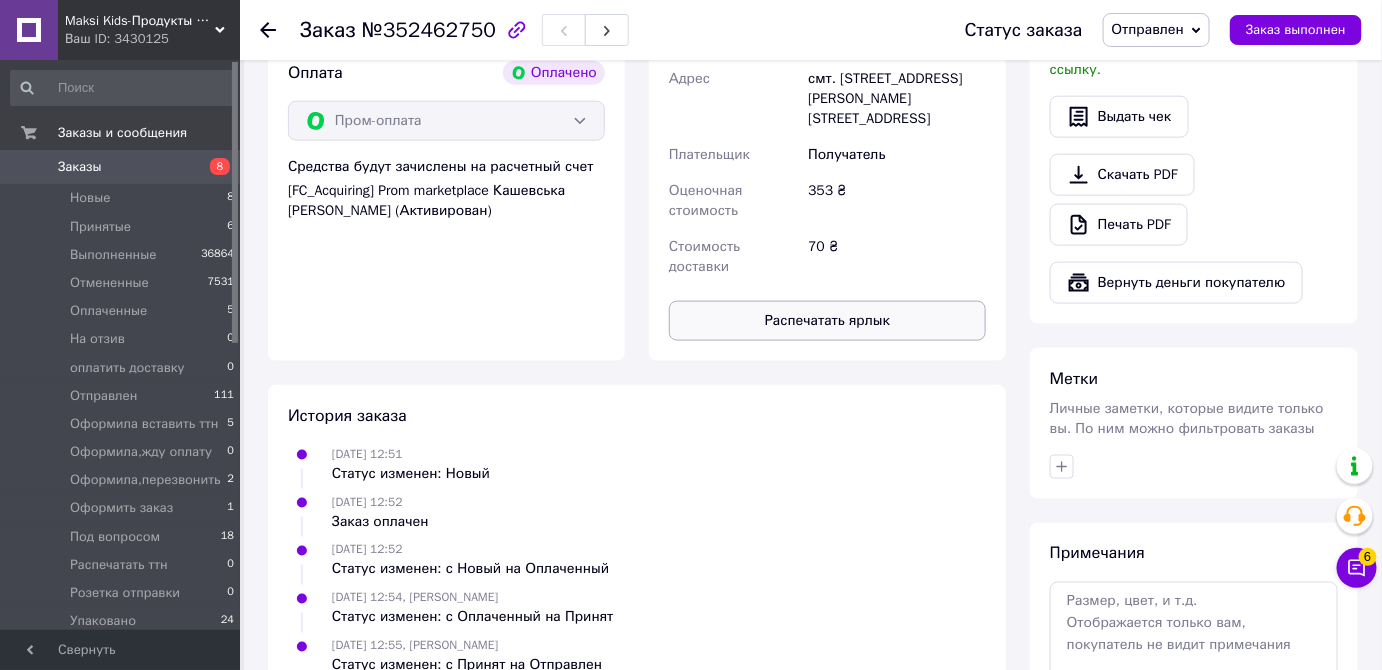 click on "Распечатать ярлык" at bounding box center [827, 321] 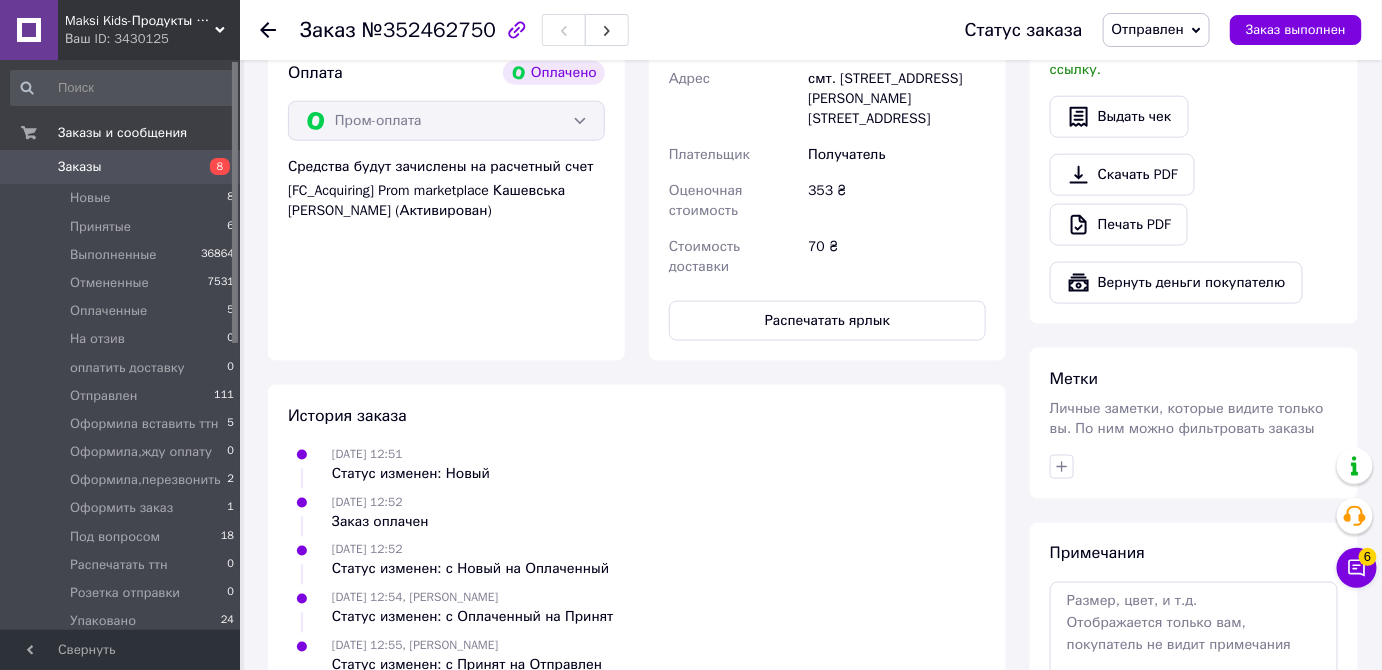 drag, startPoint x: 1216, startPoint y: 17, endPoint x: 1199, endPoint y: 20, distance: 17.262676 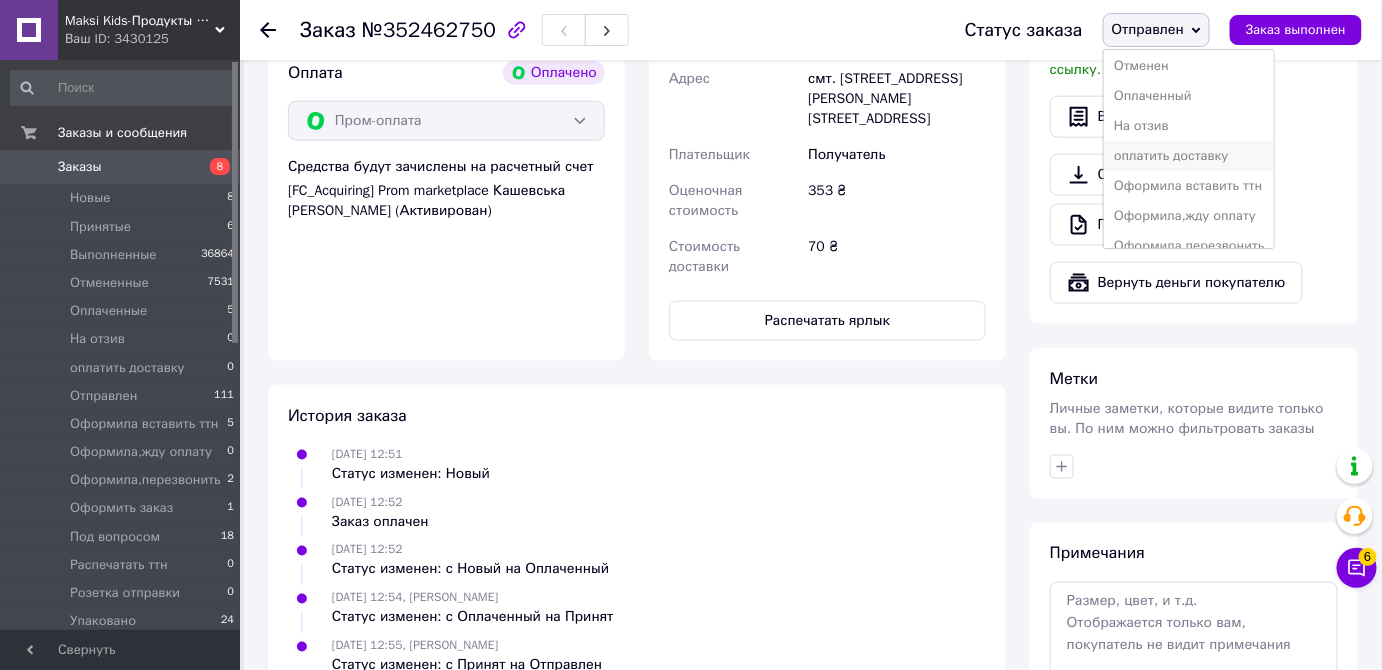 scroll, scrollTop: 90, scrollLeft: 0, axis: vertical 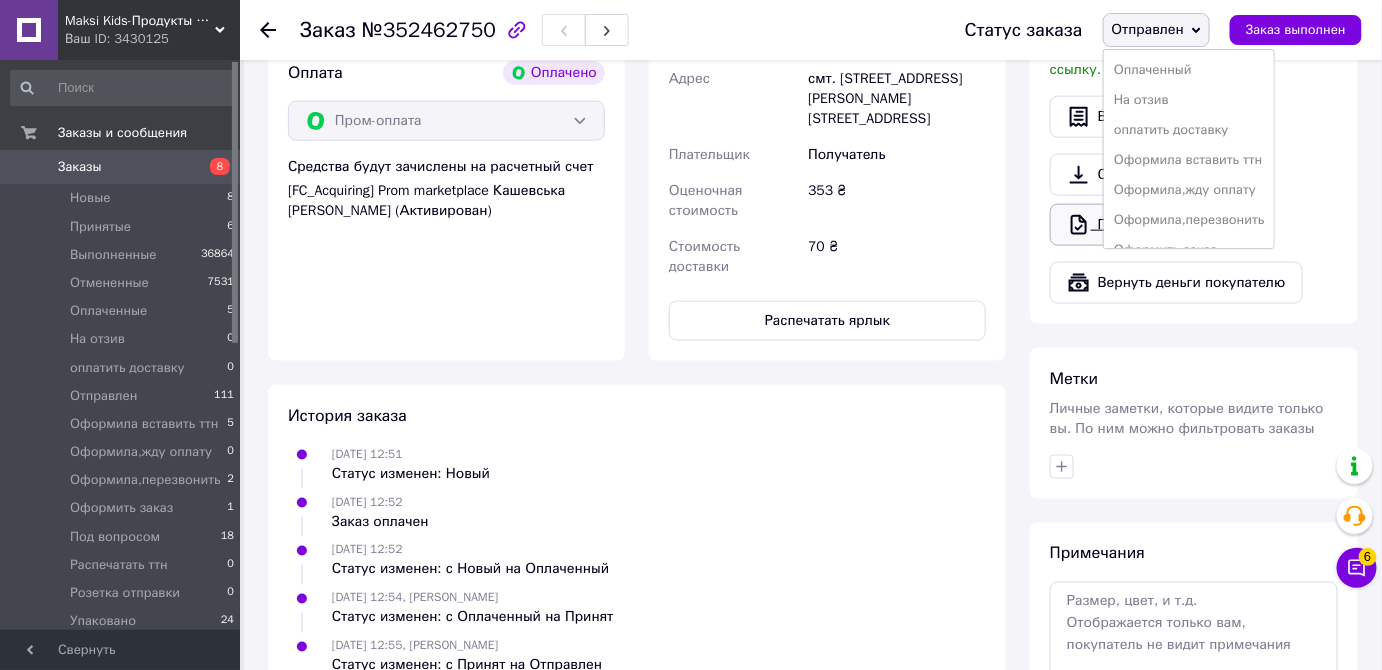 click on "Оформила,перезвонить" at bounding box center (1189, 220) 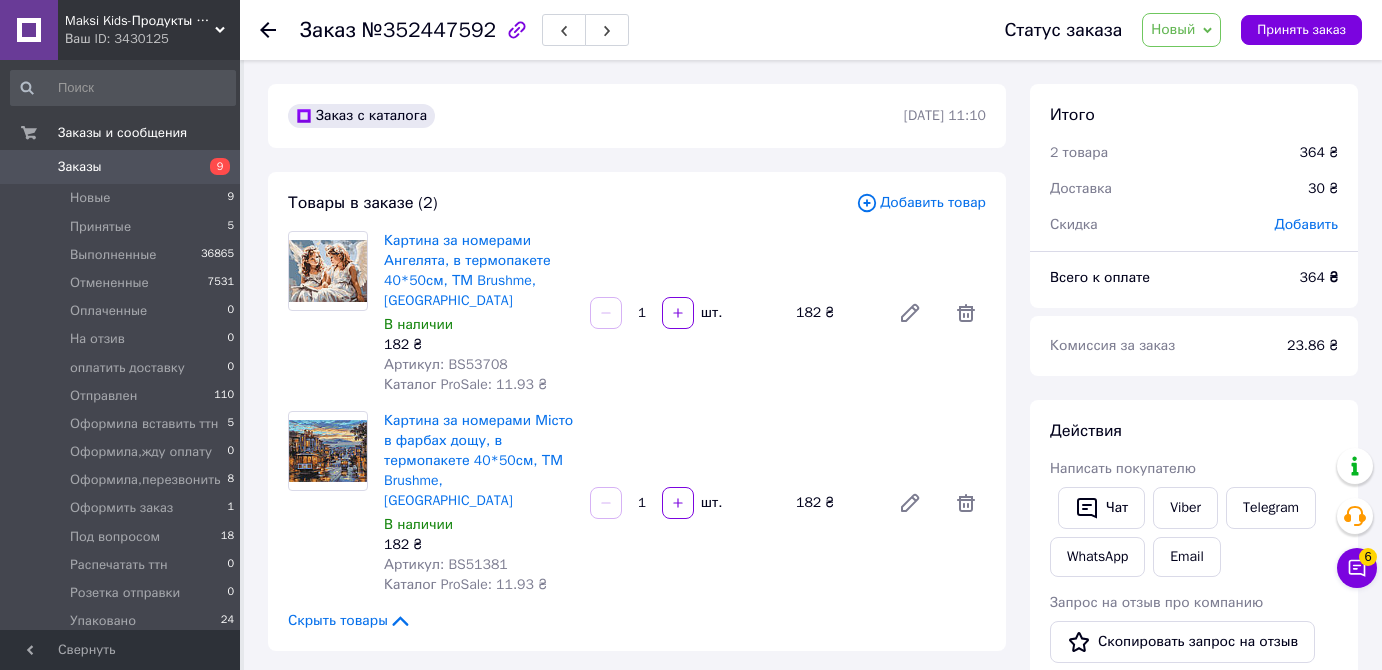 scroll, scrollTop: 0, scrollLeft: 0, axis: both 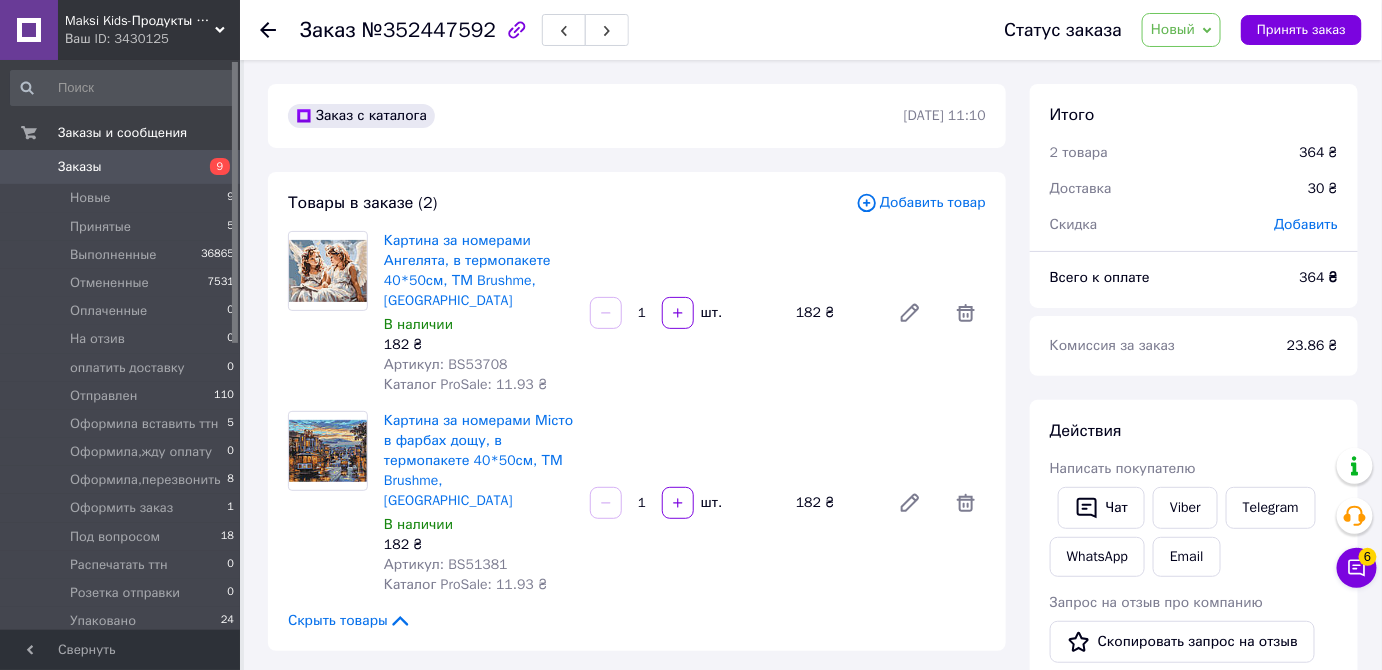 click on "Артикул: BS53708" at bounding box center [446, 364] 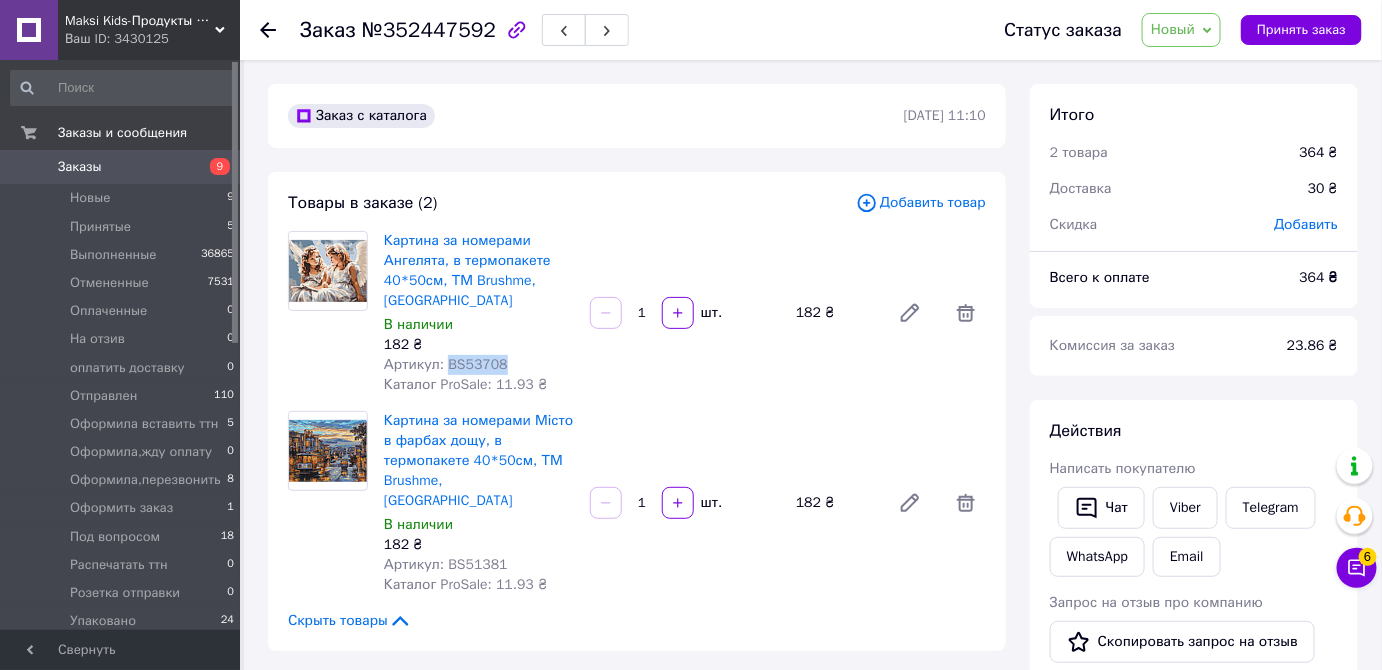 click on "Артикул: BS53708" at bounding box center [446, 364] 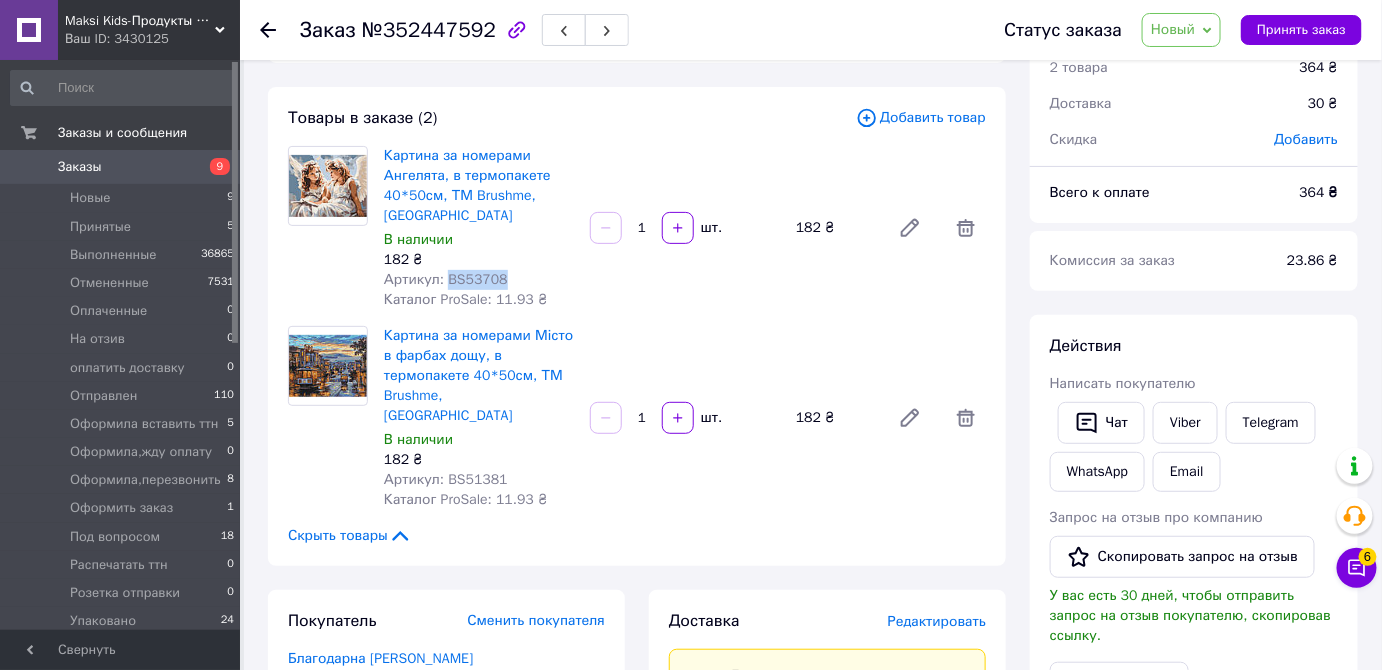 scroll, scrollTop: 181, scrollLeft: 0, axis: vertical 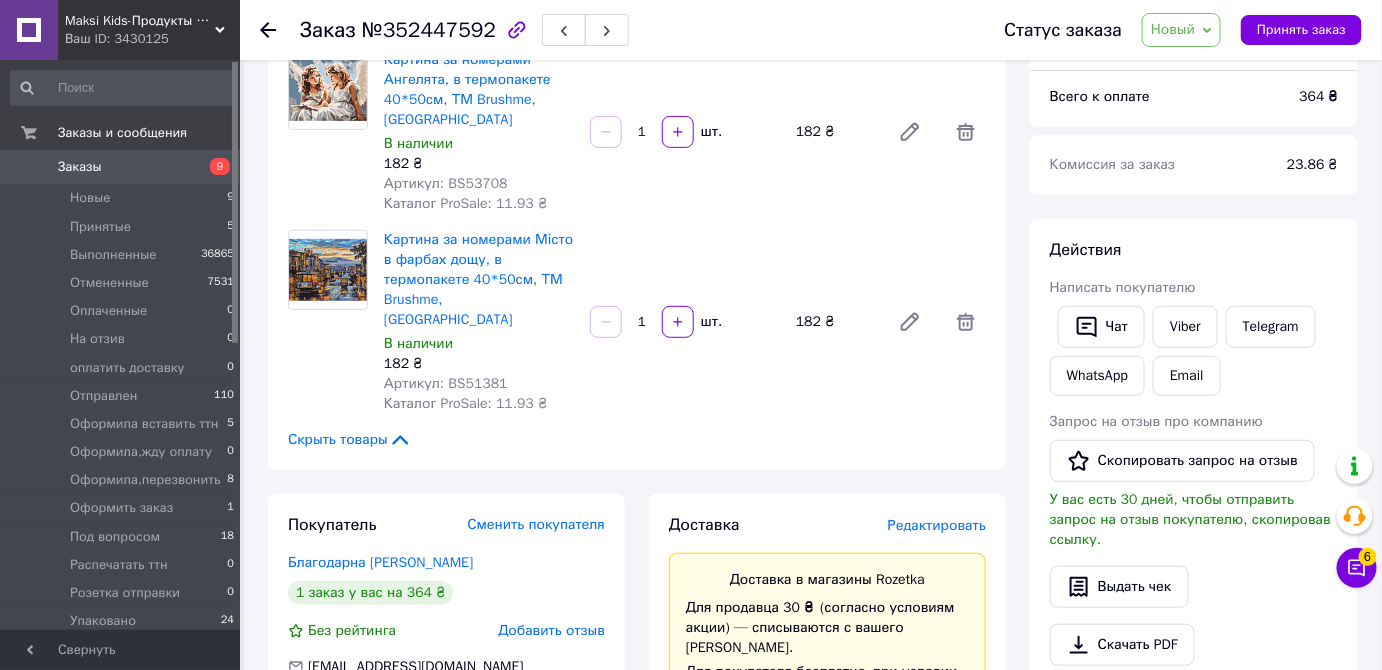 click on "Артикул: BS51381" at bounding box center [446, 383] 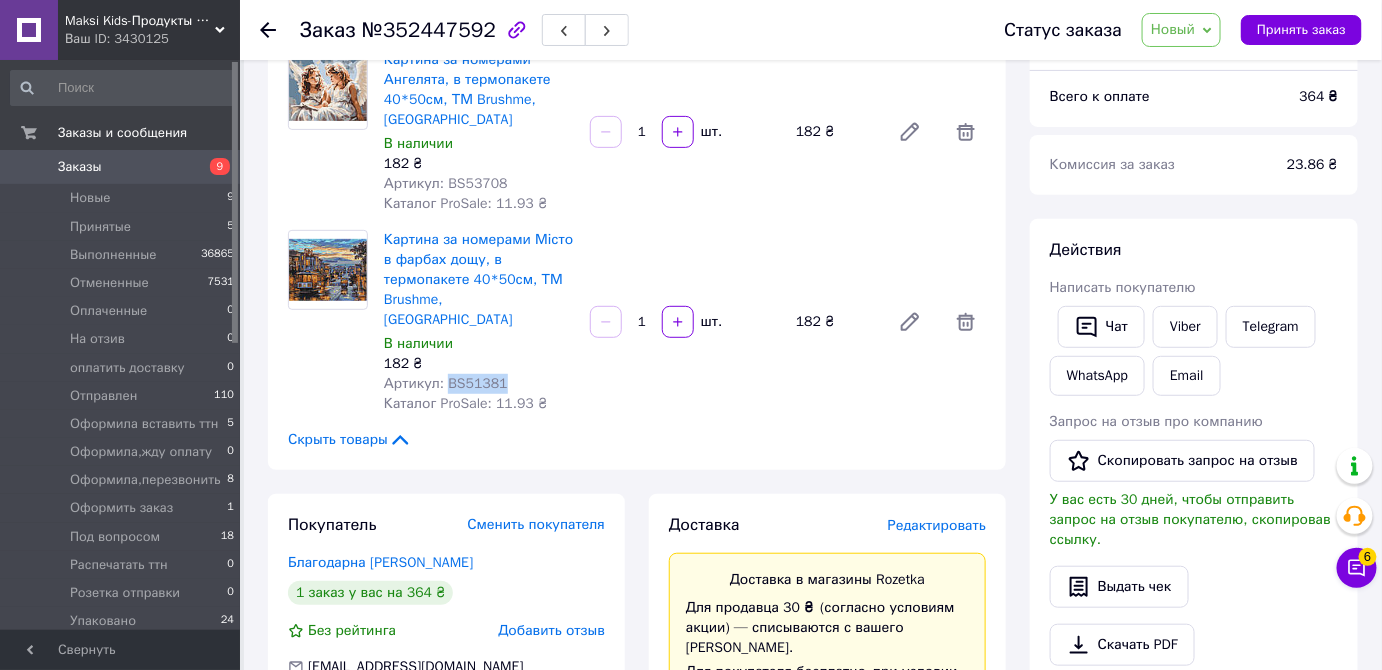click on "Артикул: BS51381" at bounding box center [446, 383] 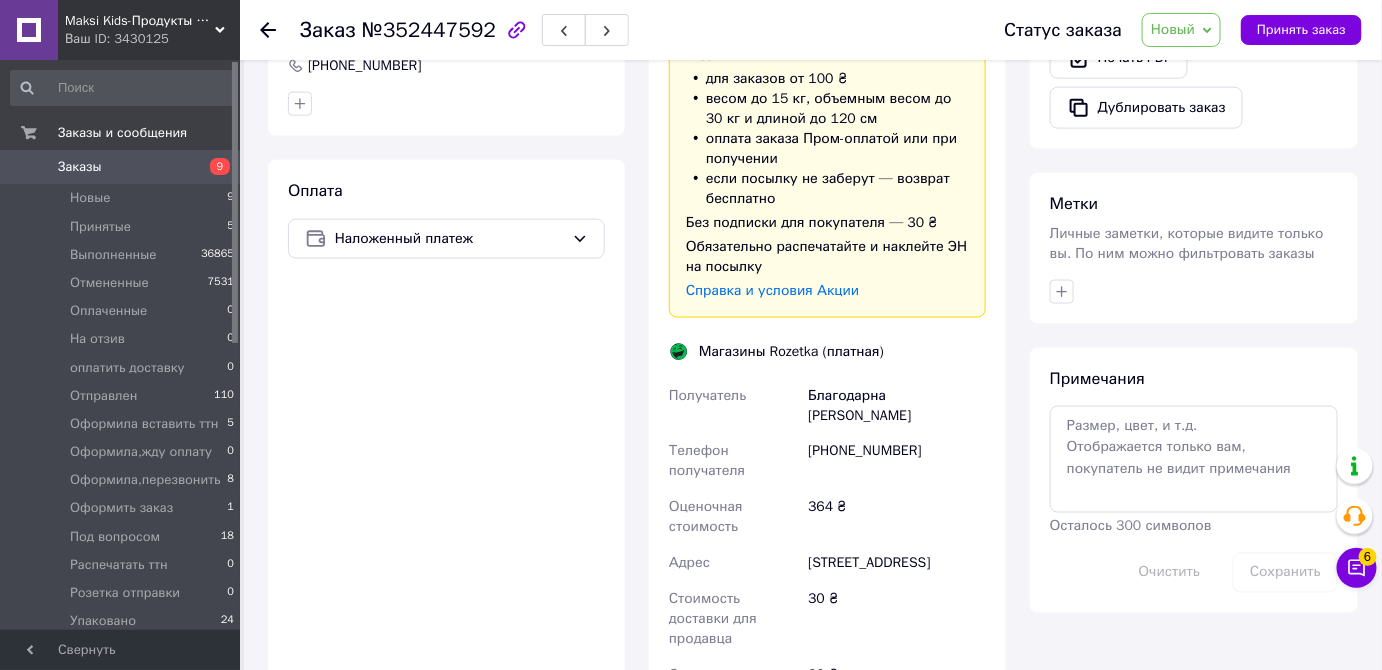 scroll, scrollTop: 1178, scrollLeft: 0, axis: vertical 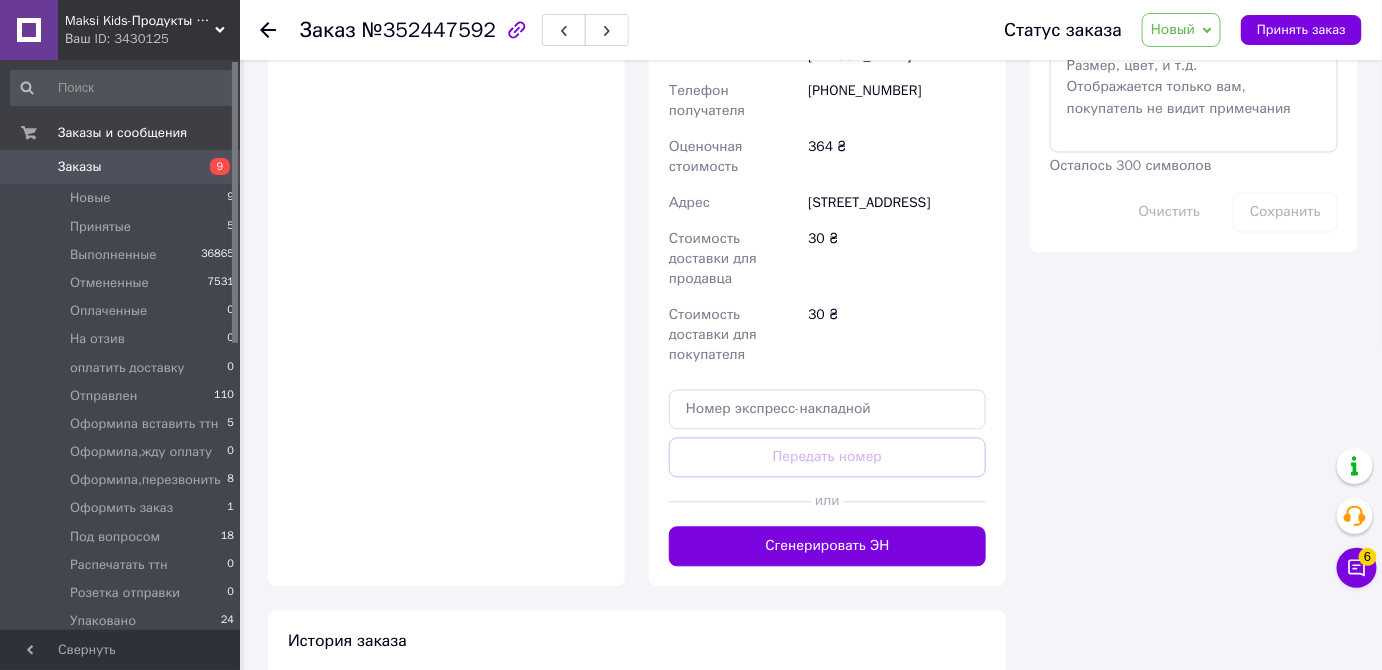 drag, startPoint x: 836, startPoint y: 480, endPoint x: 881, endPoint y: 364, distance: 124.42267 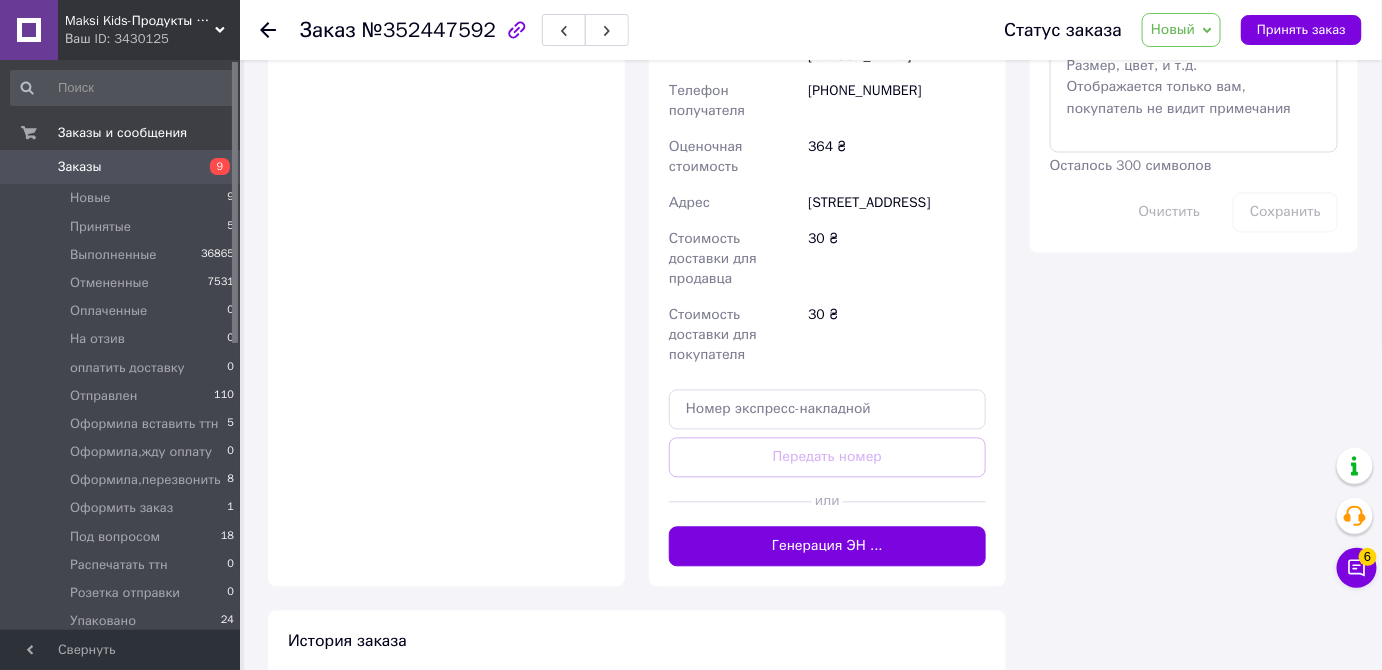 click on "Новый" at bounding box center [1173, 29] 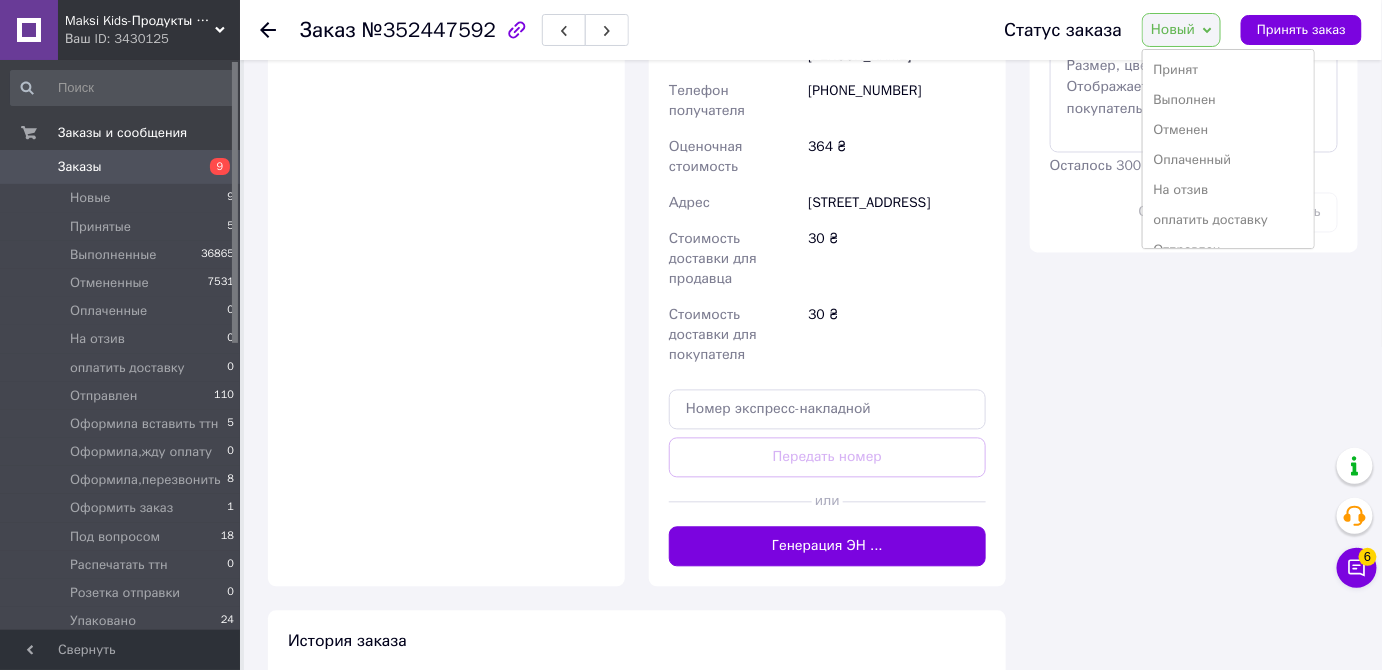 click on "Принят" at bounding box center [1228, 70] 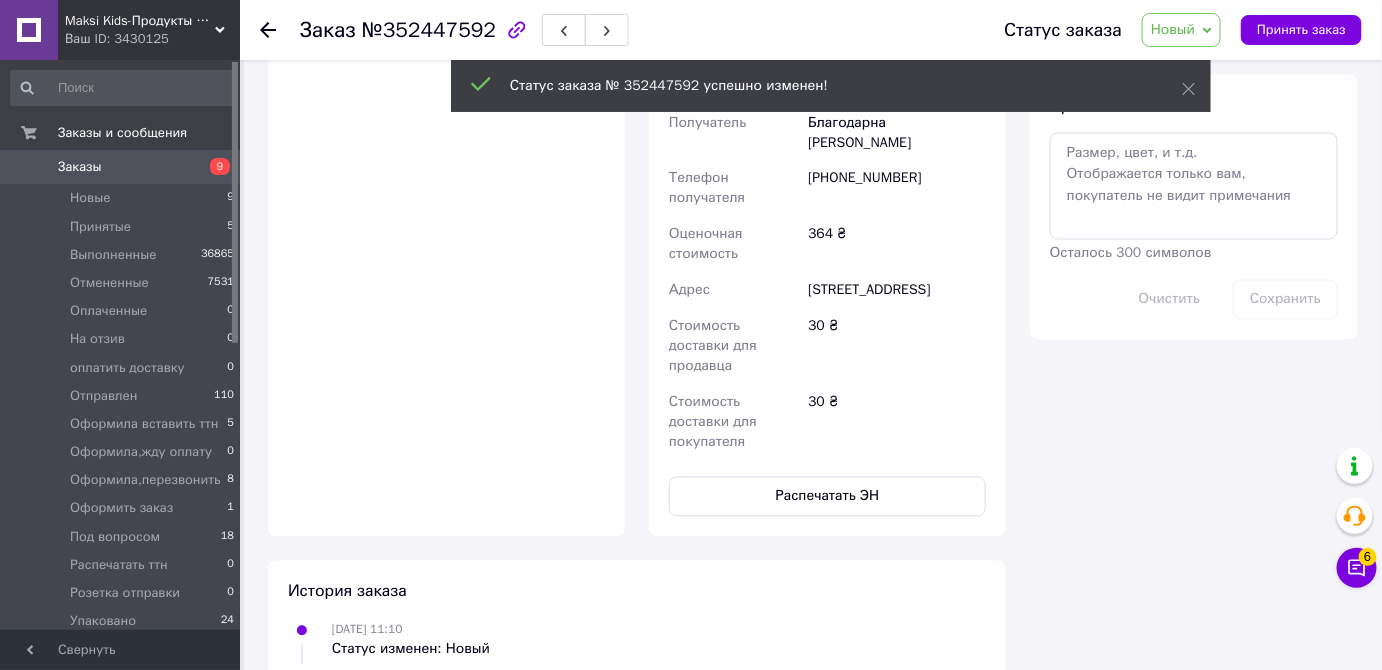 click on "Новый" at bounding box center (1173, 29) 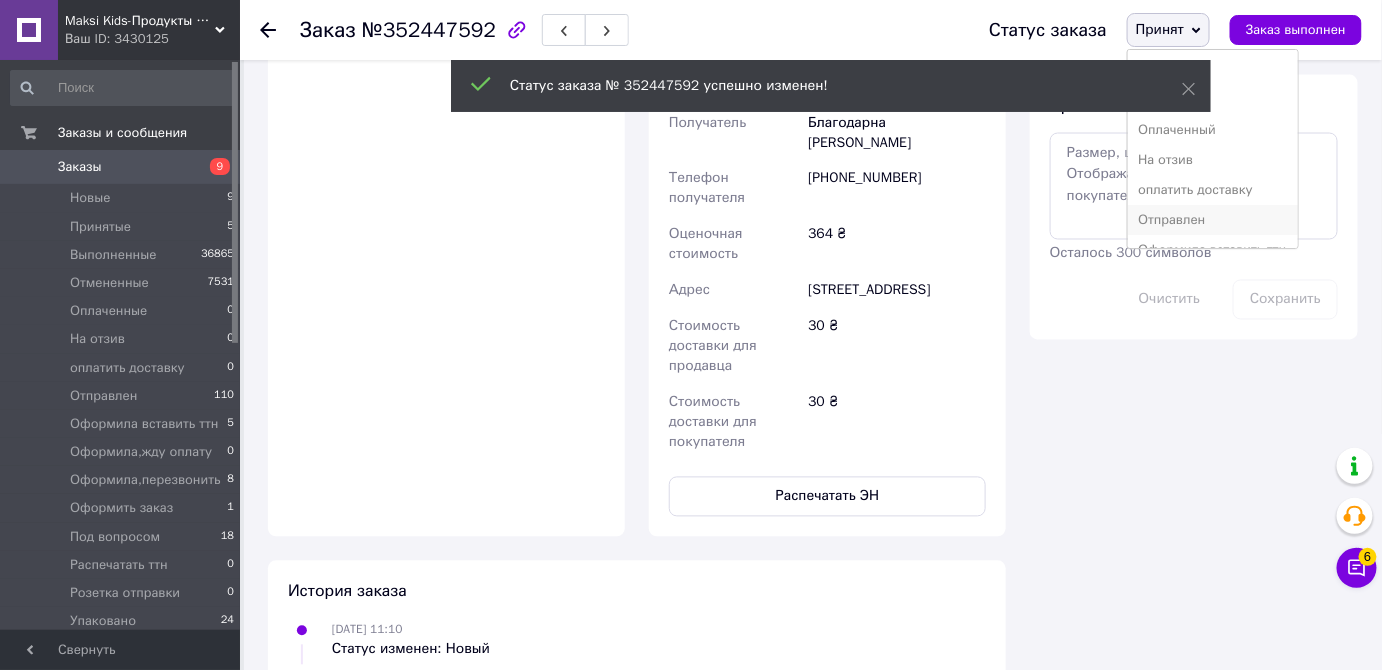 scroll, scrollTop: 1139, scrollLeft: 0, axis: vertical 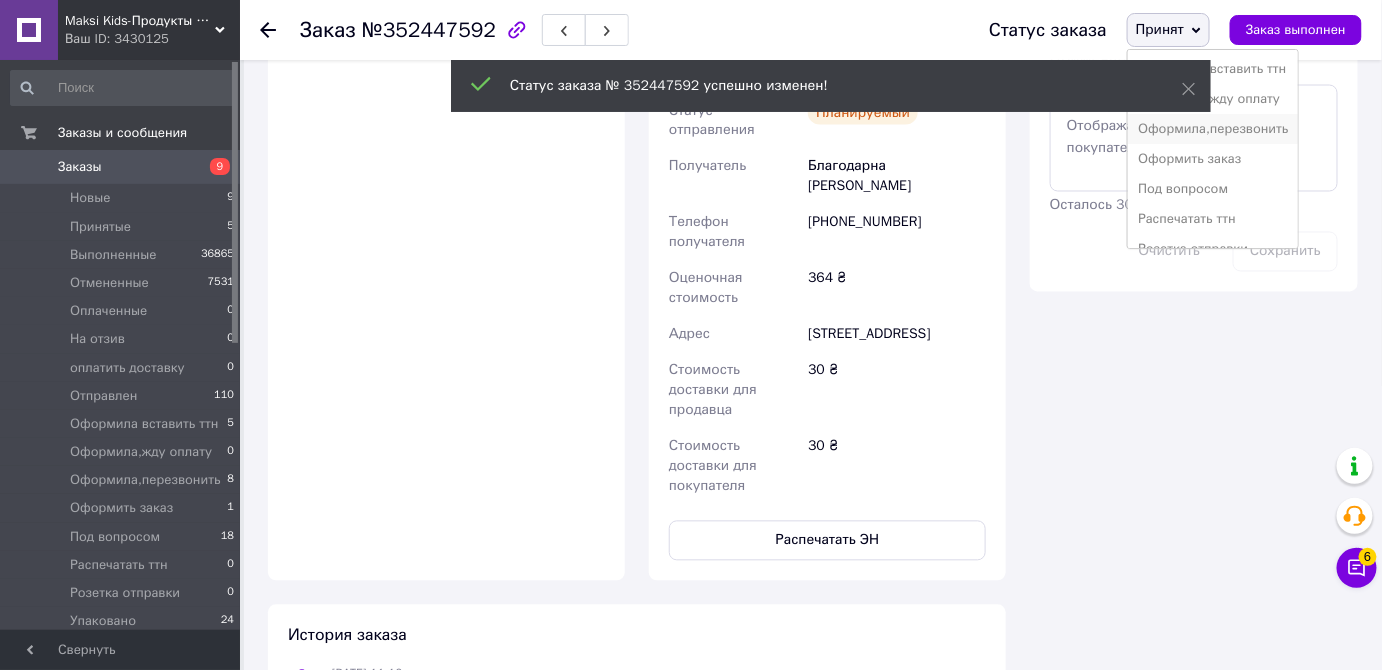 click on "Оформила,перезвонить" at bounding box center [1213, 129] 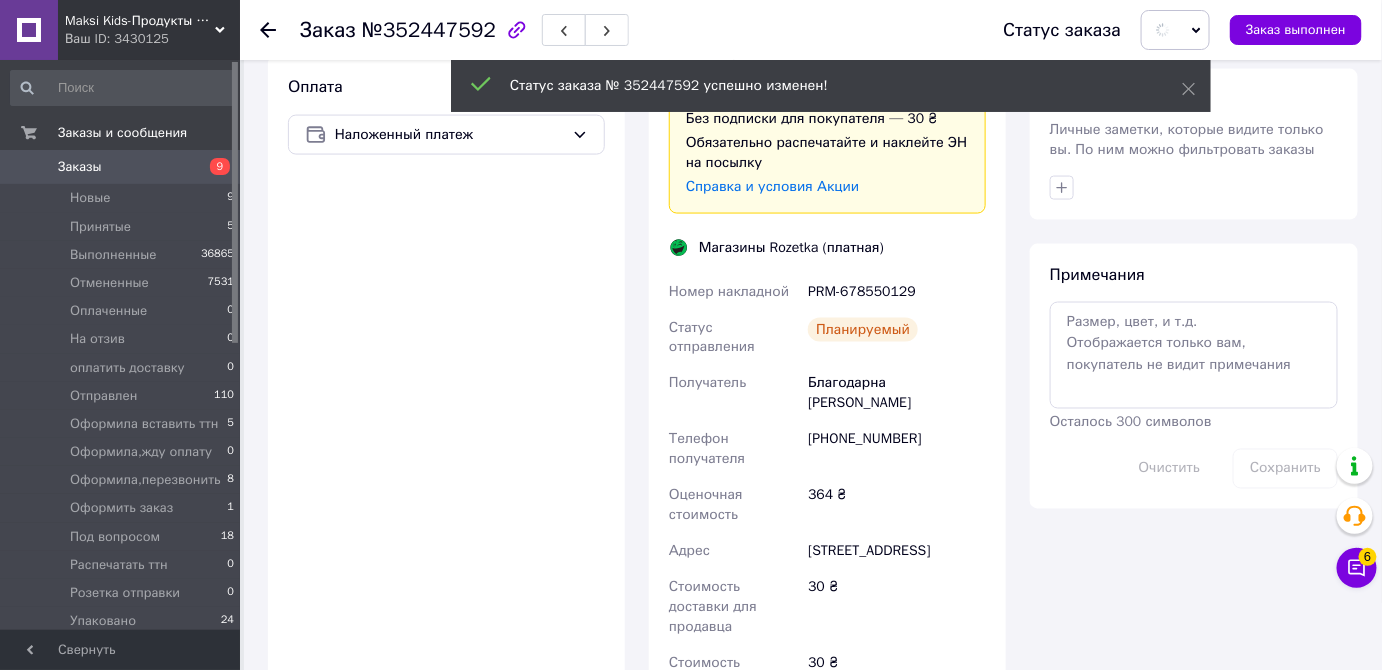scroll, scrollTop: 685, scrollLeft: 0, axis: vertical 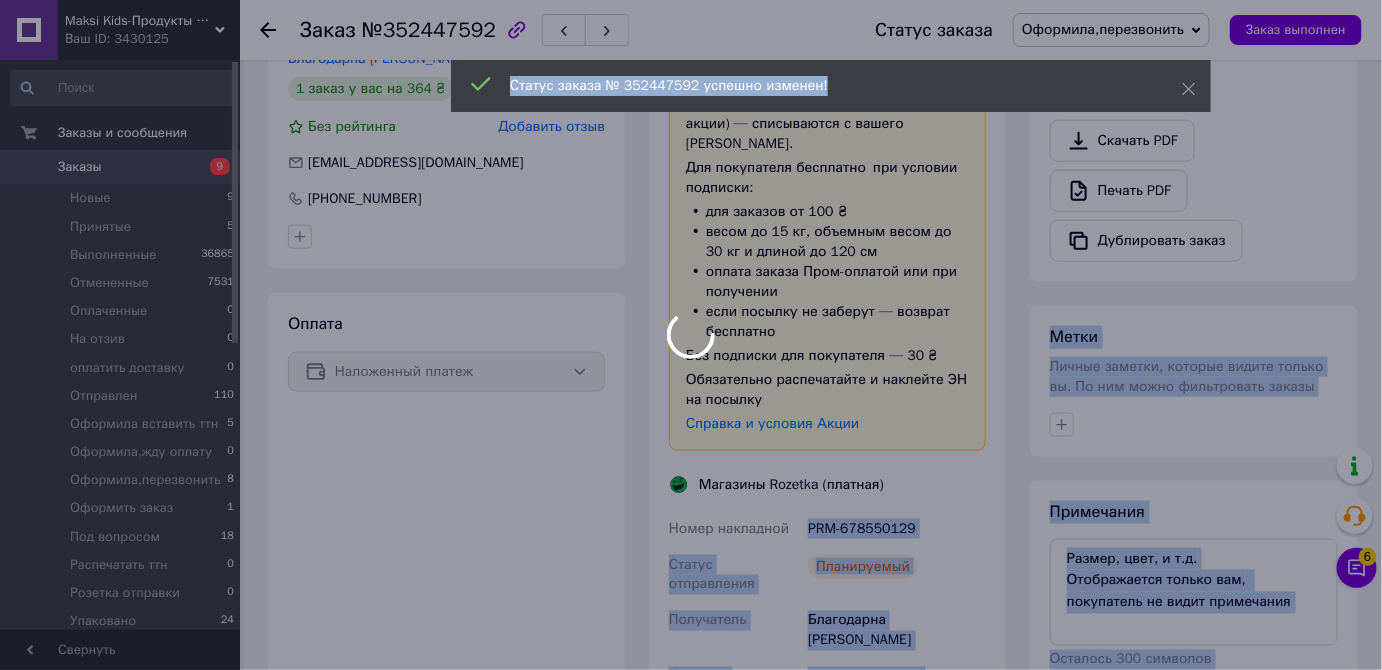 drag, startPoint x: 796, startPoint y: 480, endPoint x: 949, endPoint y: 552, distance: 169.09465 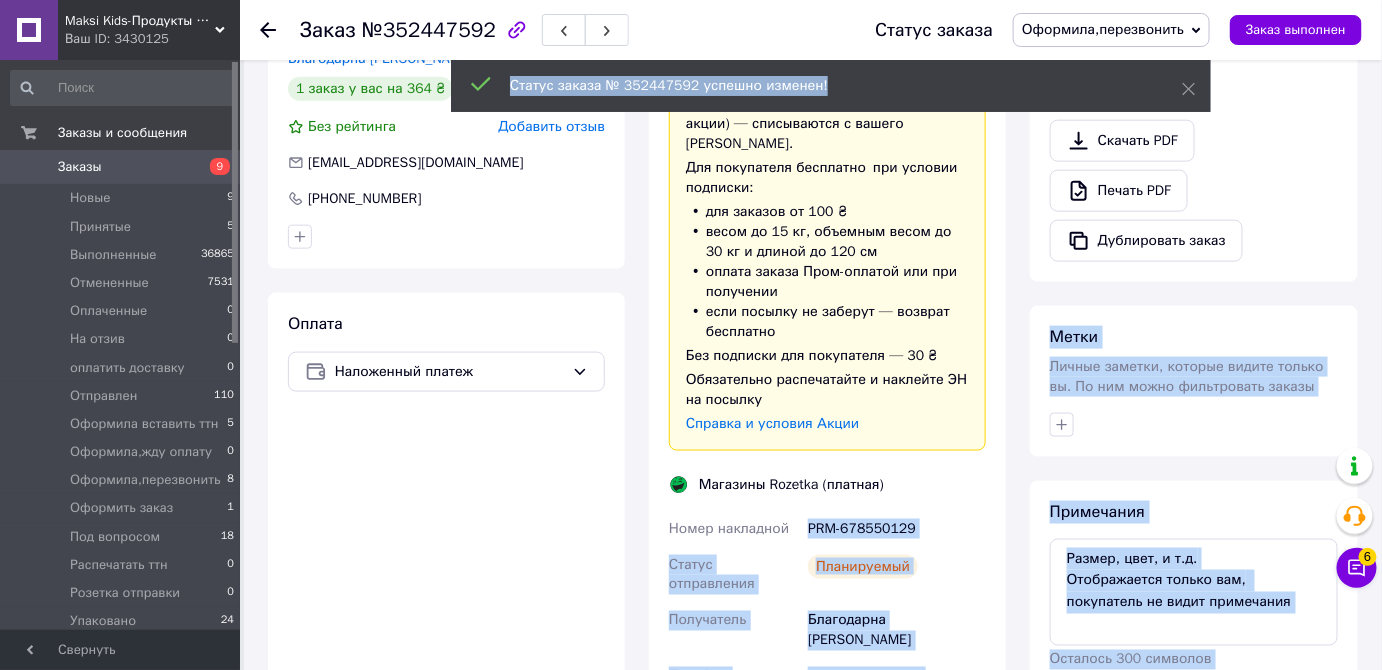 drag, startPoint x: 833, startPoint y: 561, endPoint x: 831, endPoint y: 544, distance: 17.117243 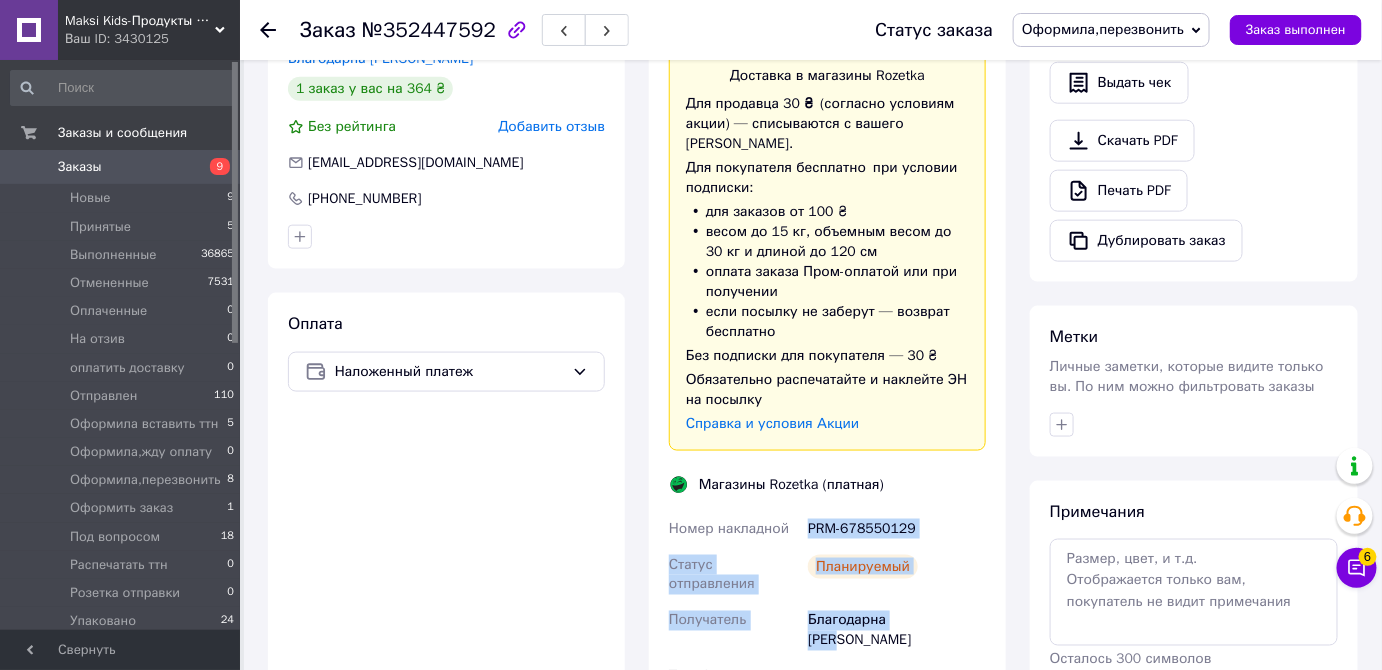 drag, startPoint x: 925, startPoint y: 566, endPoint x: 792, endPoint y: 477, distance: 160.03125 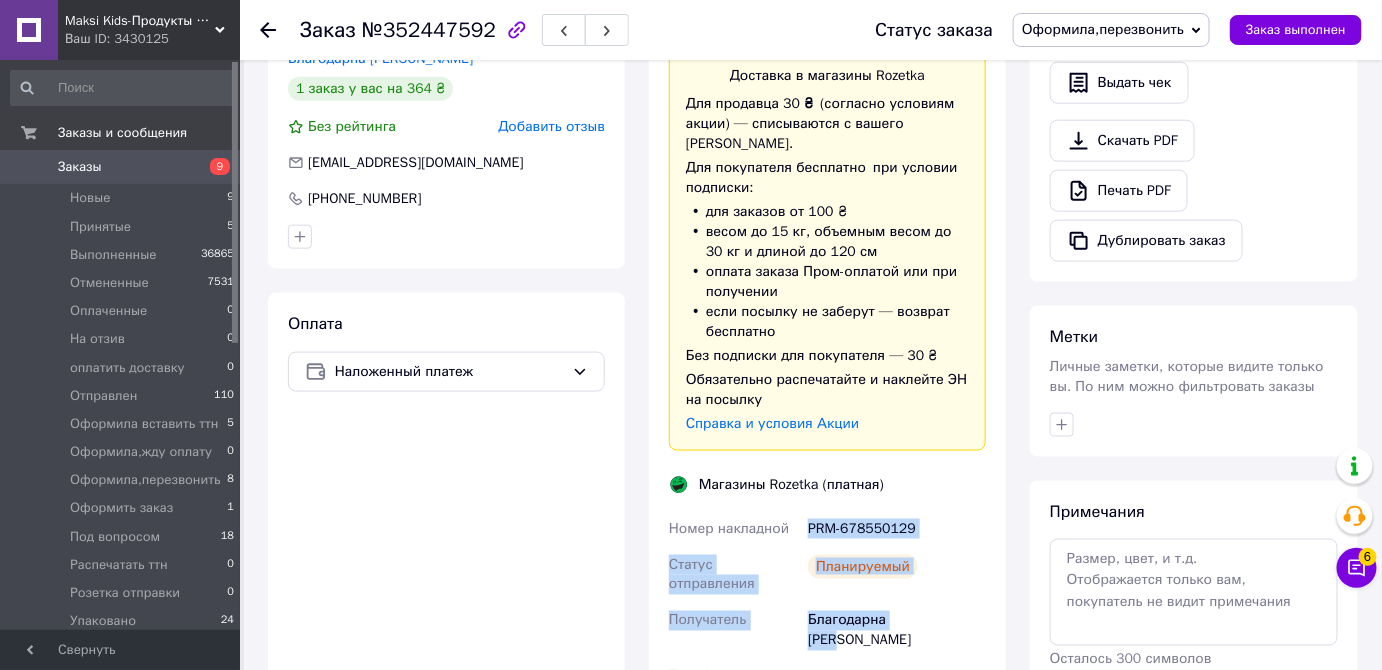 scroll, scrollTop: 1048, scrollLeft: 0, axis: vertical 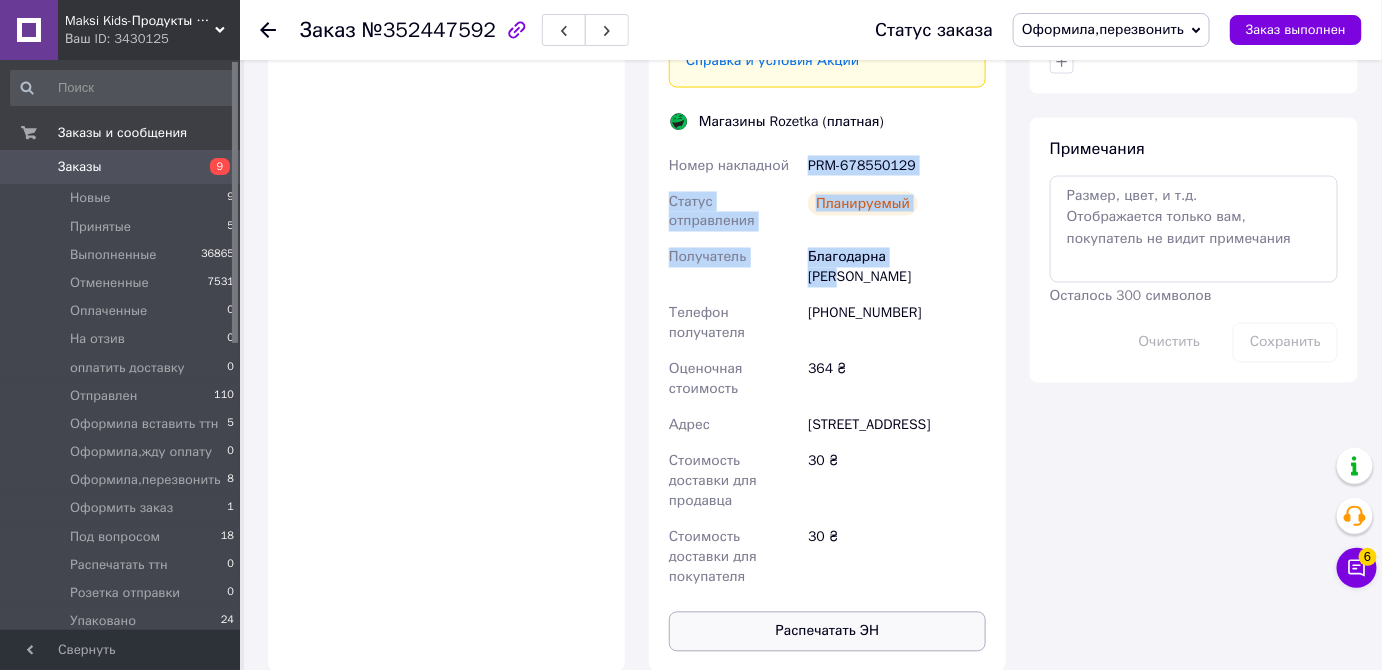 click on "Распечатать ЭН" at bounding box center (827, 632) 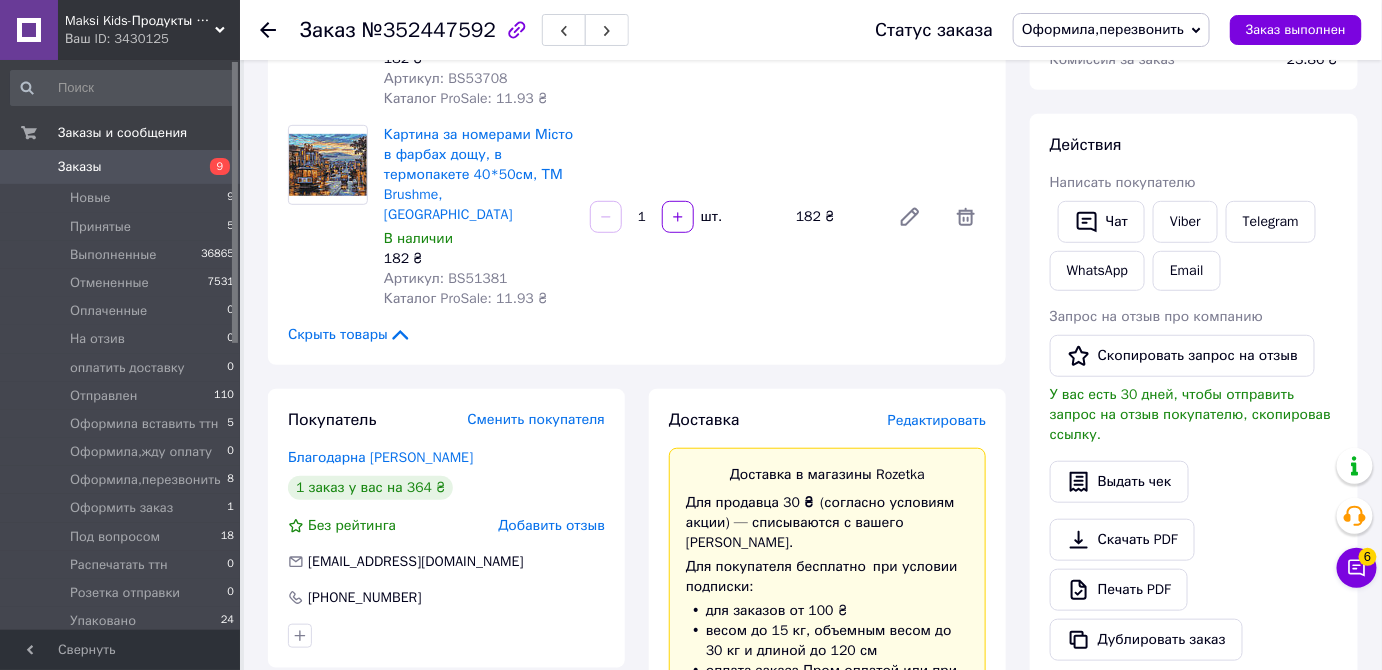 scroll, scrollTop: 0, scrollLeft: 0, axis: both 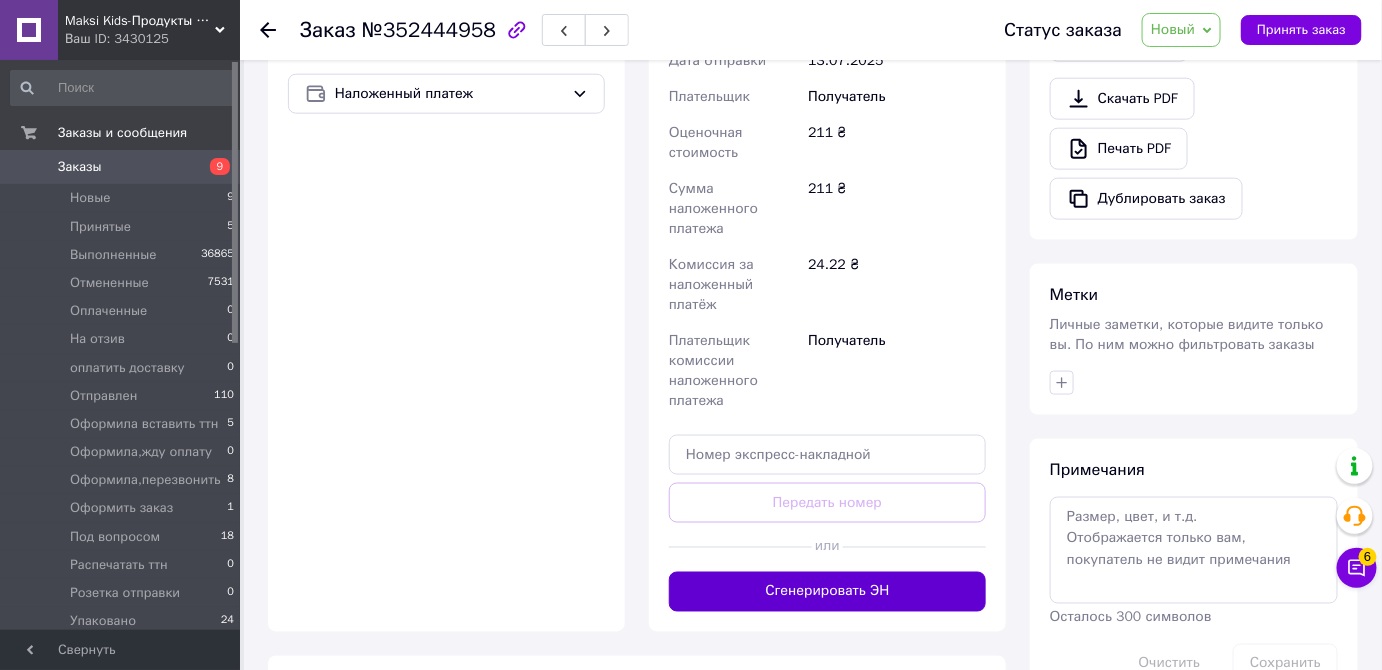 click on "Сгенерировать ЭН" at bounding box center [827, 592] 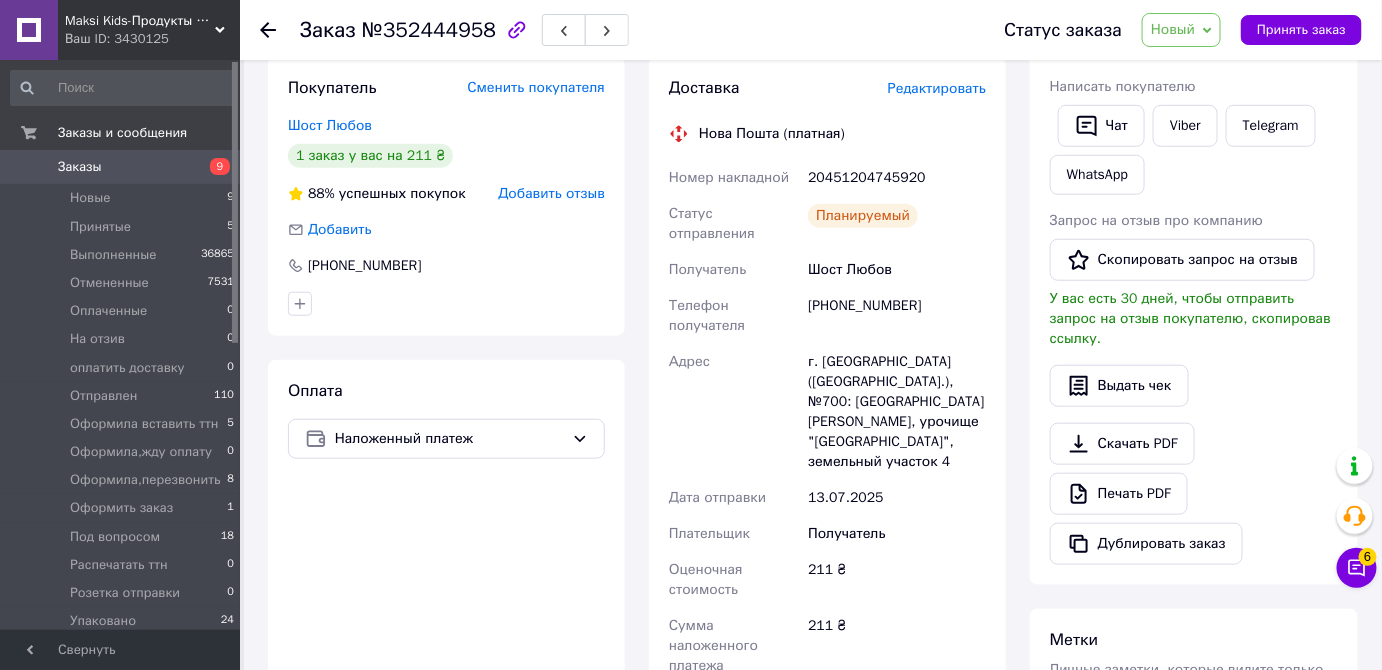 scroll, scrollTop: 181, scrollLeft: 0, axis: vertical 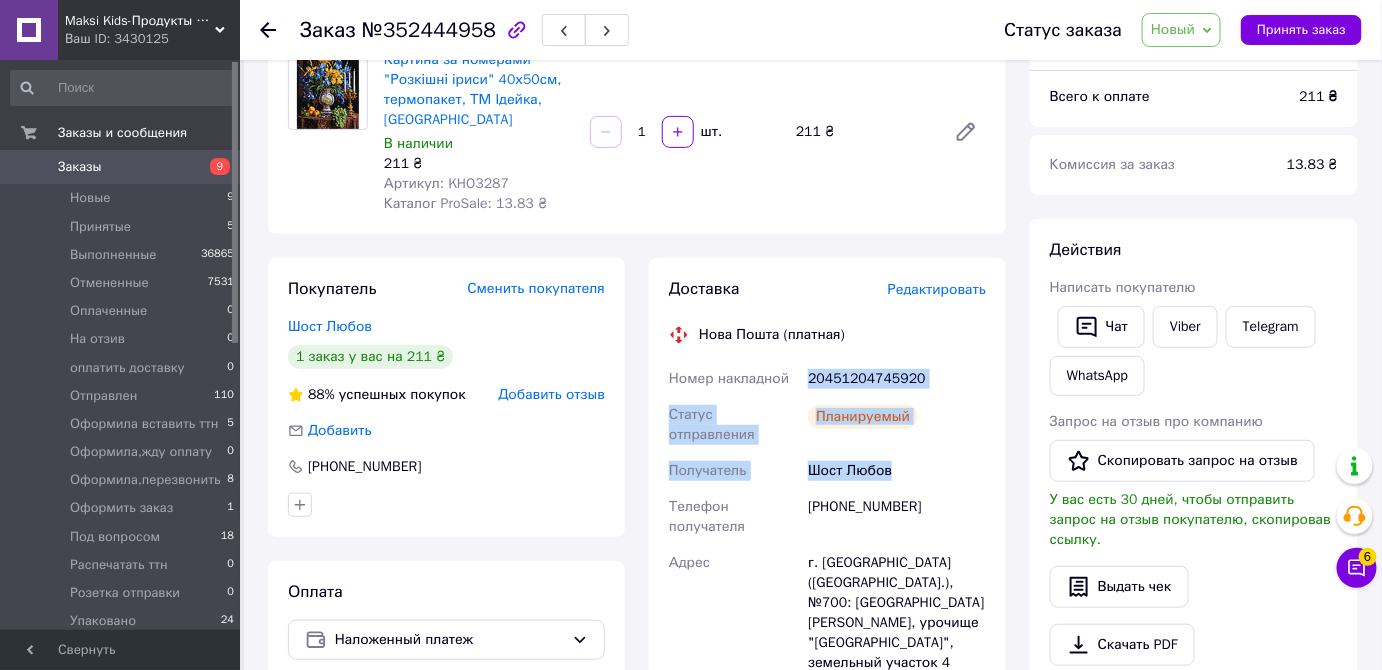 drag, startPoint x: 818, startPoint y: 384, endPoint x: 924, endPoint y: 467, distance: 134.62912 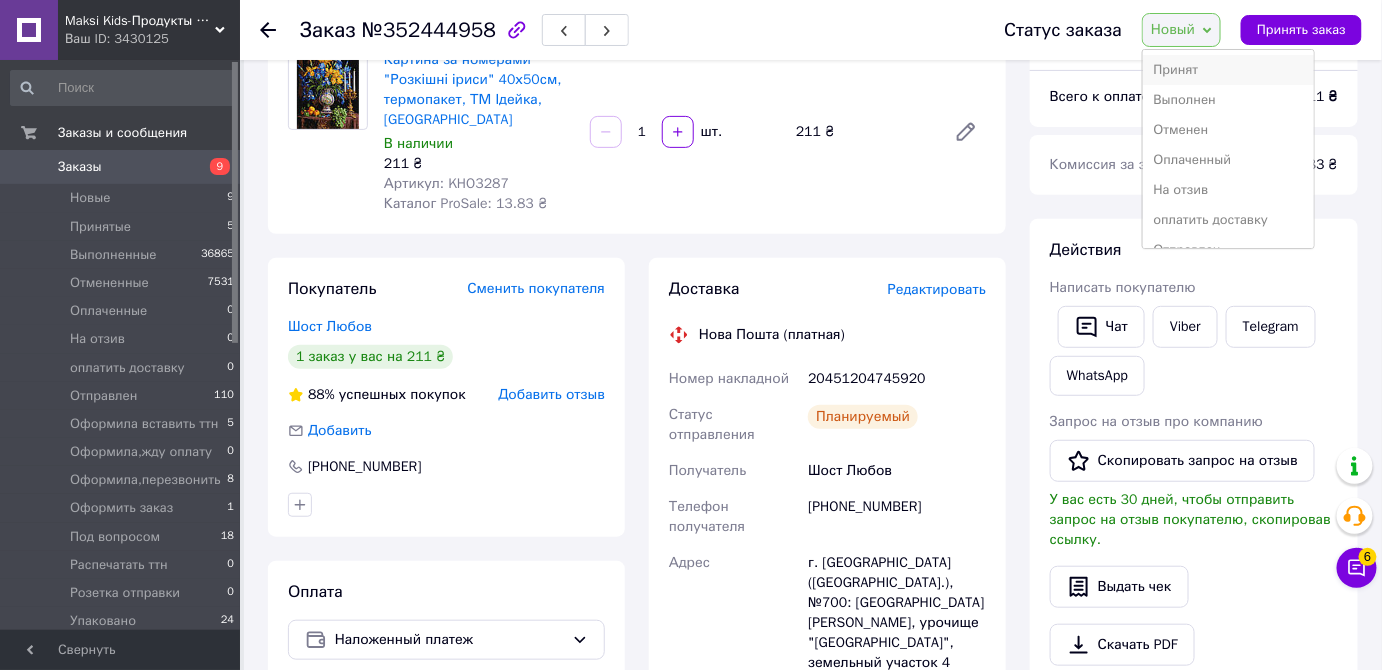 click on "Принят" at bounding box center (1228, 70) 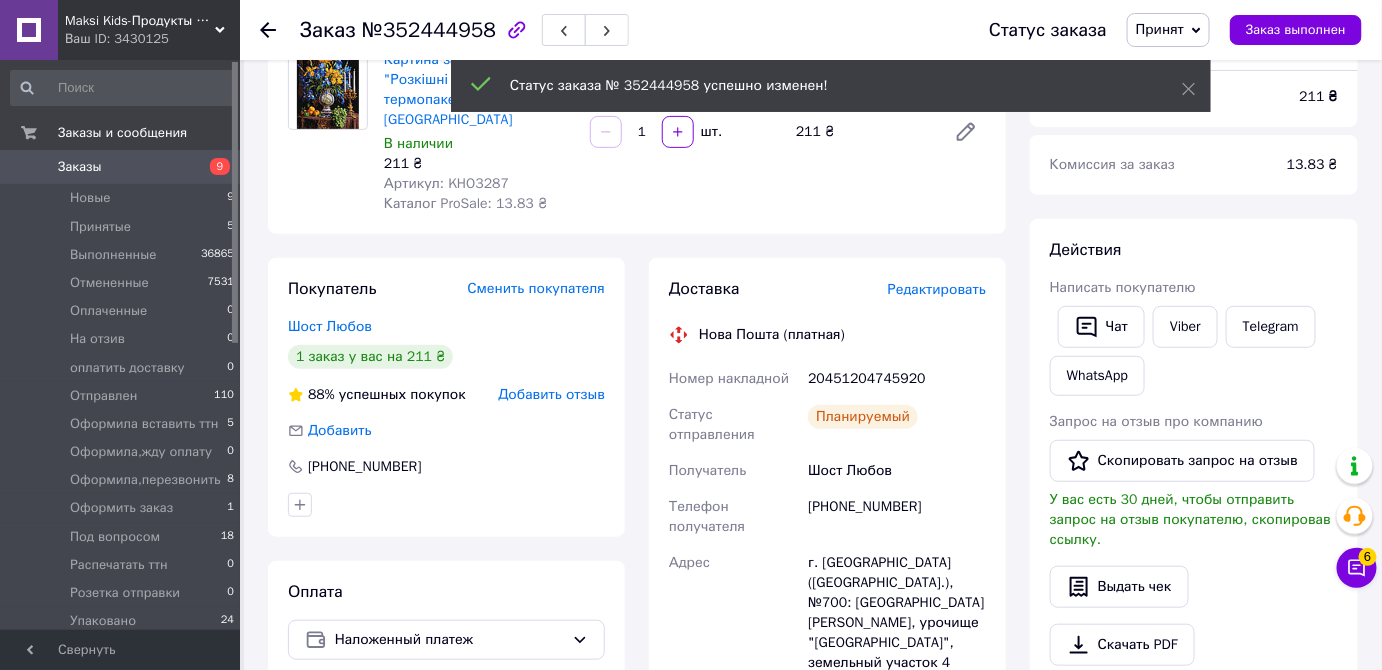 click on "Принят" at bounding box center [1160, 29] 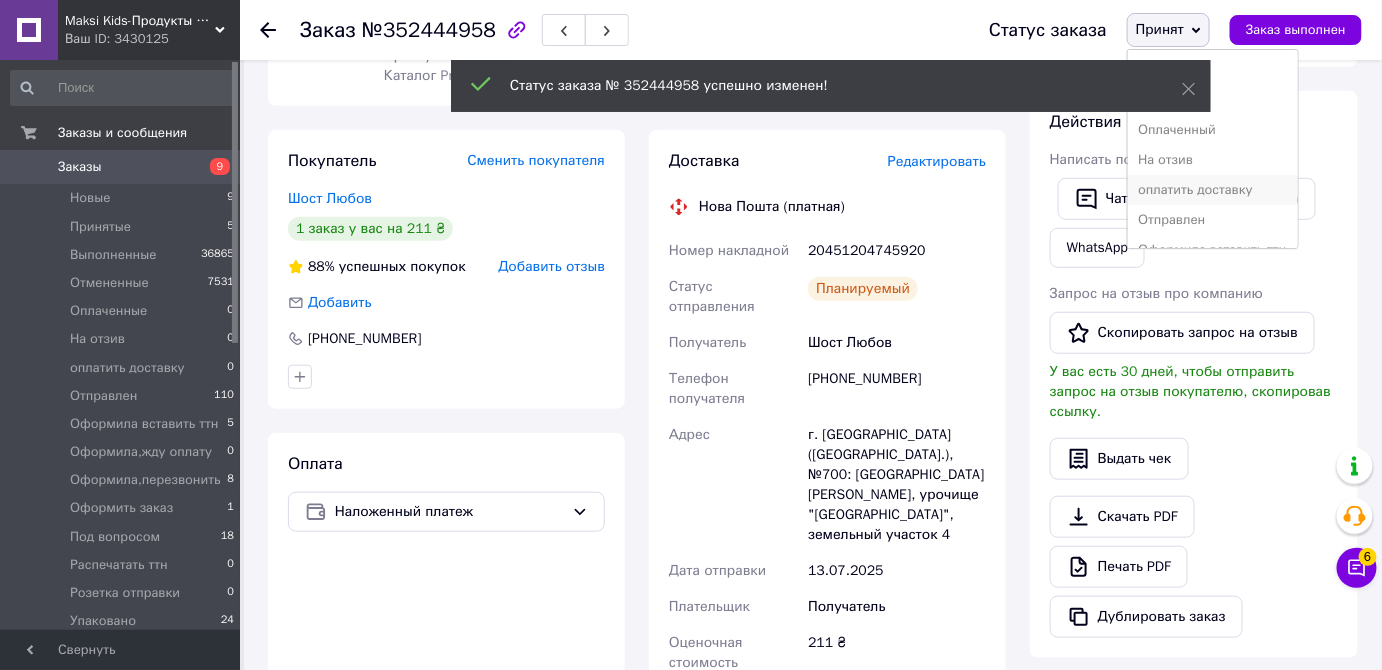 scroll, scrollTop: 363, scrollLeft: 0, axis: vertical 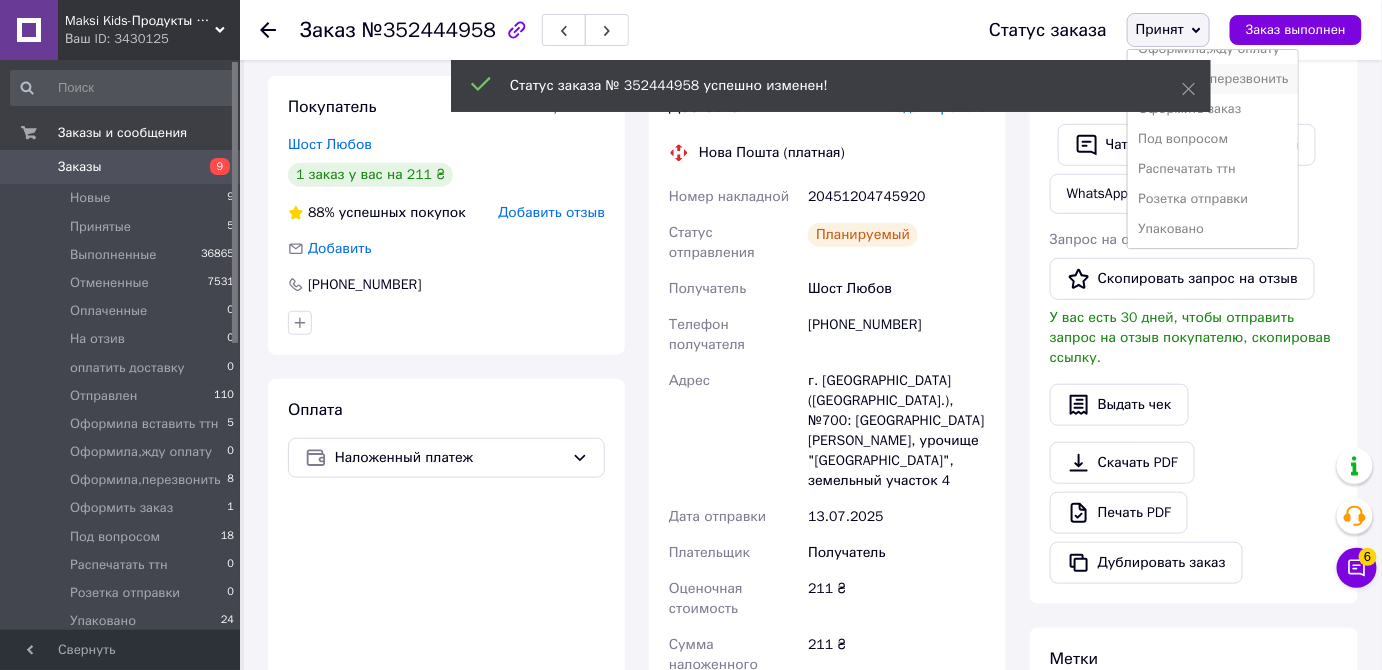 click on "Оформила,перезвонить" at bounding box center (1213, 79) 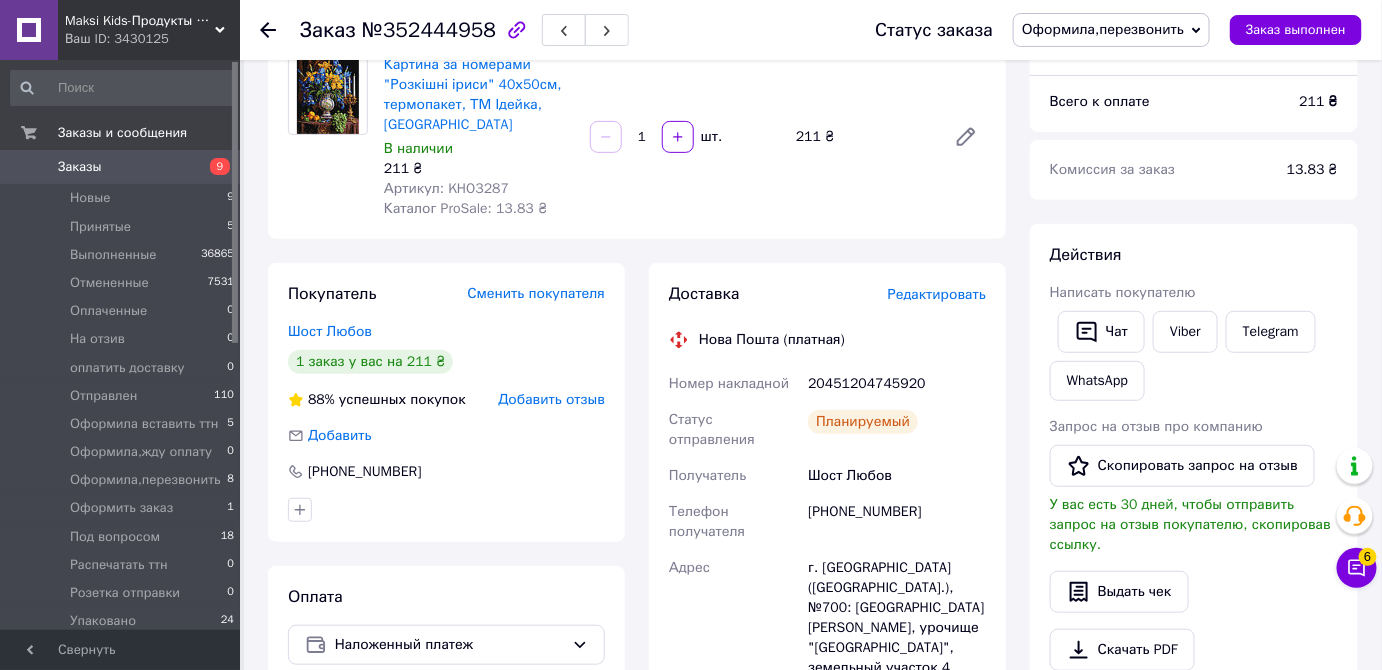 scroll, scrollTop: 181, scrollLeft: 0, axis: vertical 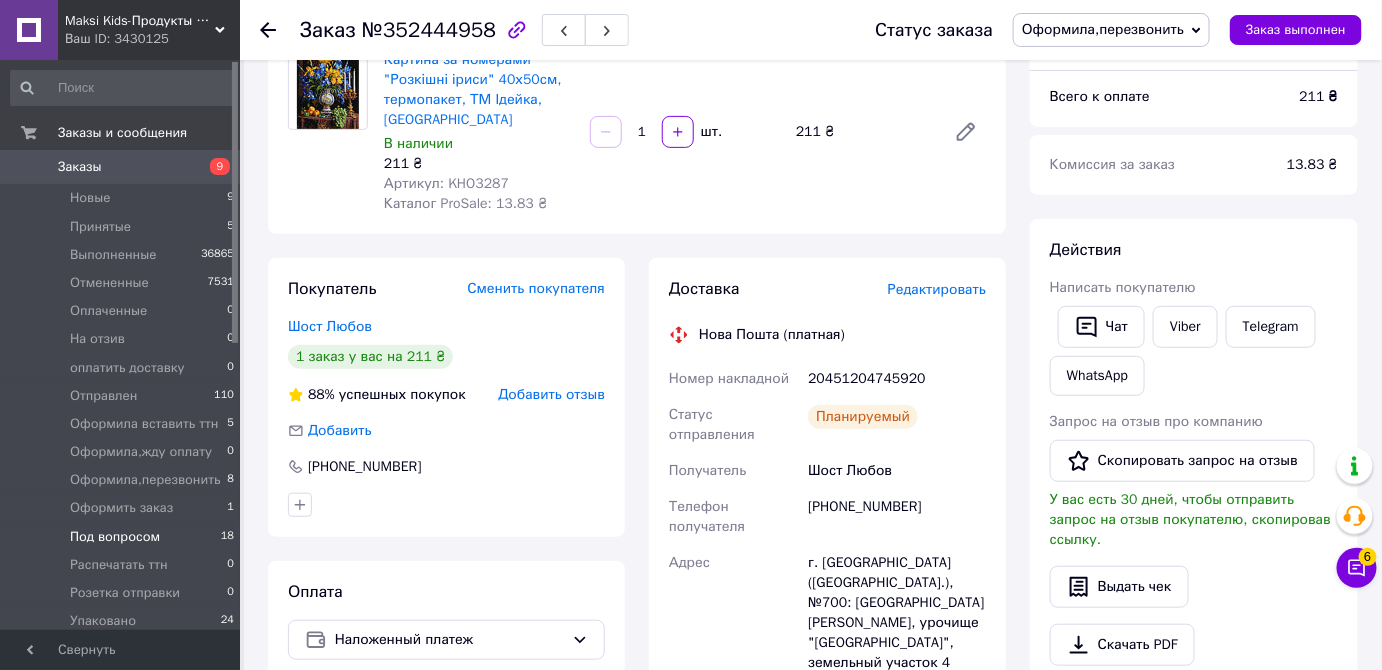 click on "Под вопросом" at bounding box center [115, 537] 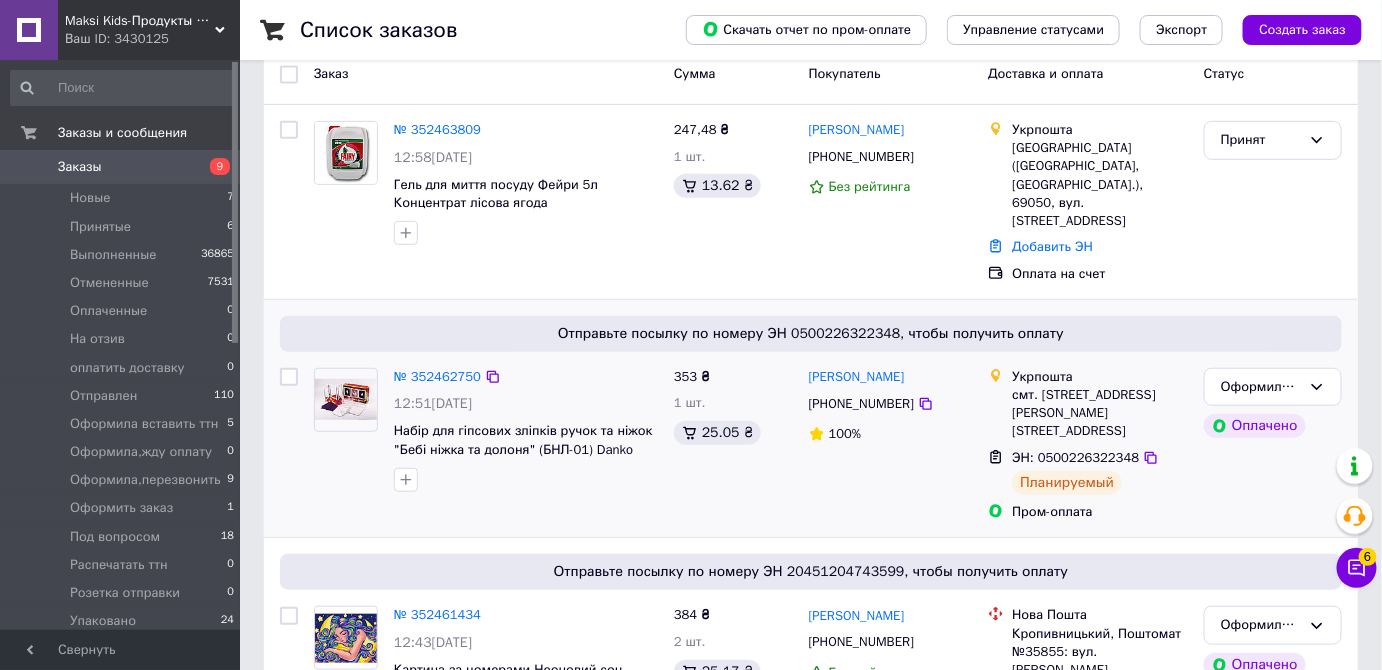 scroll, scrollTop: 272, scrollLeft: 0, axis: vertical 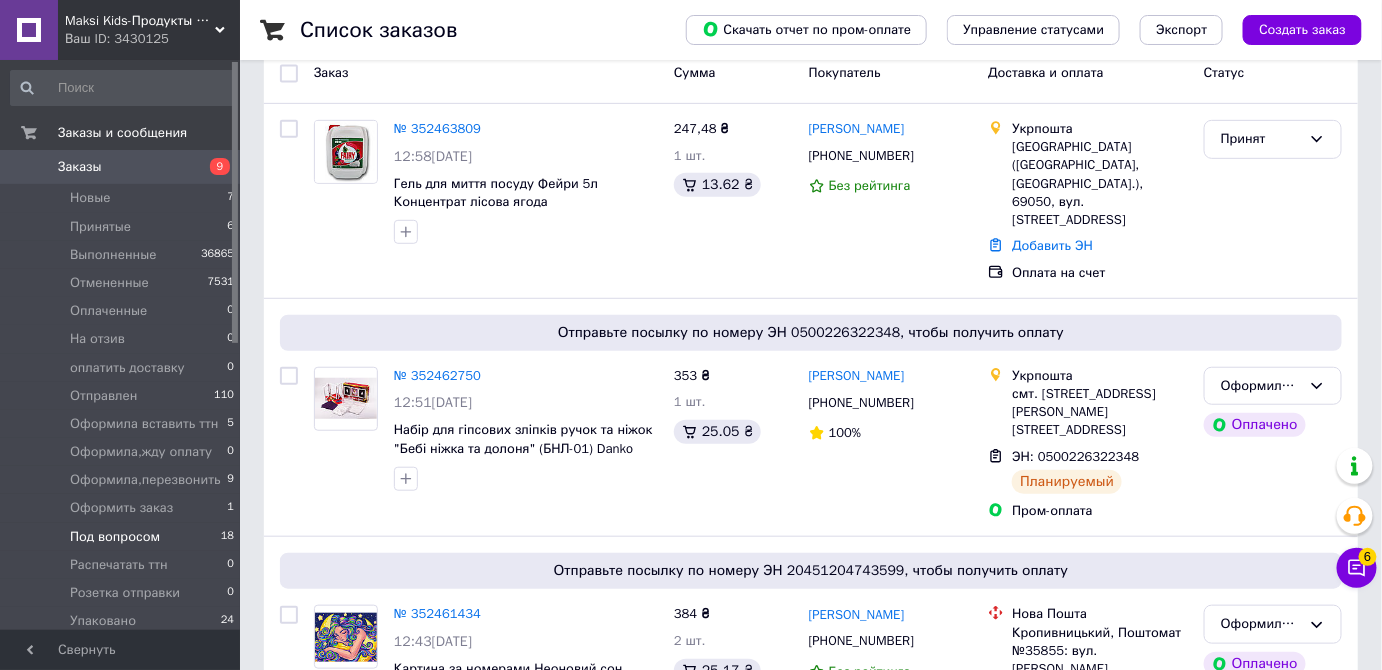 click on "Под вопросом" at bounding box center [115, 537] 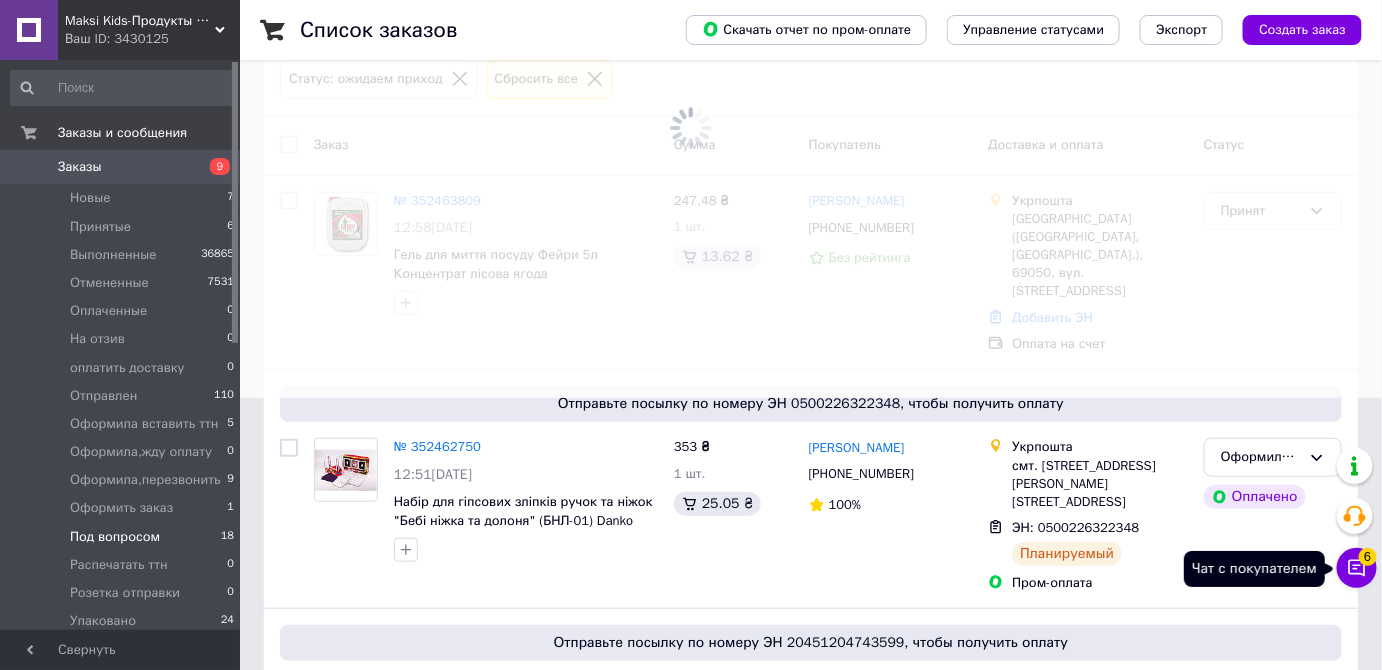 click 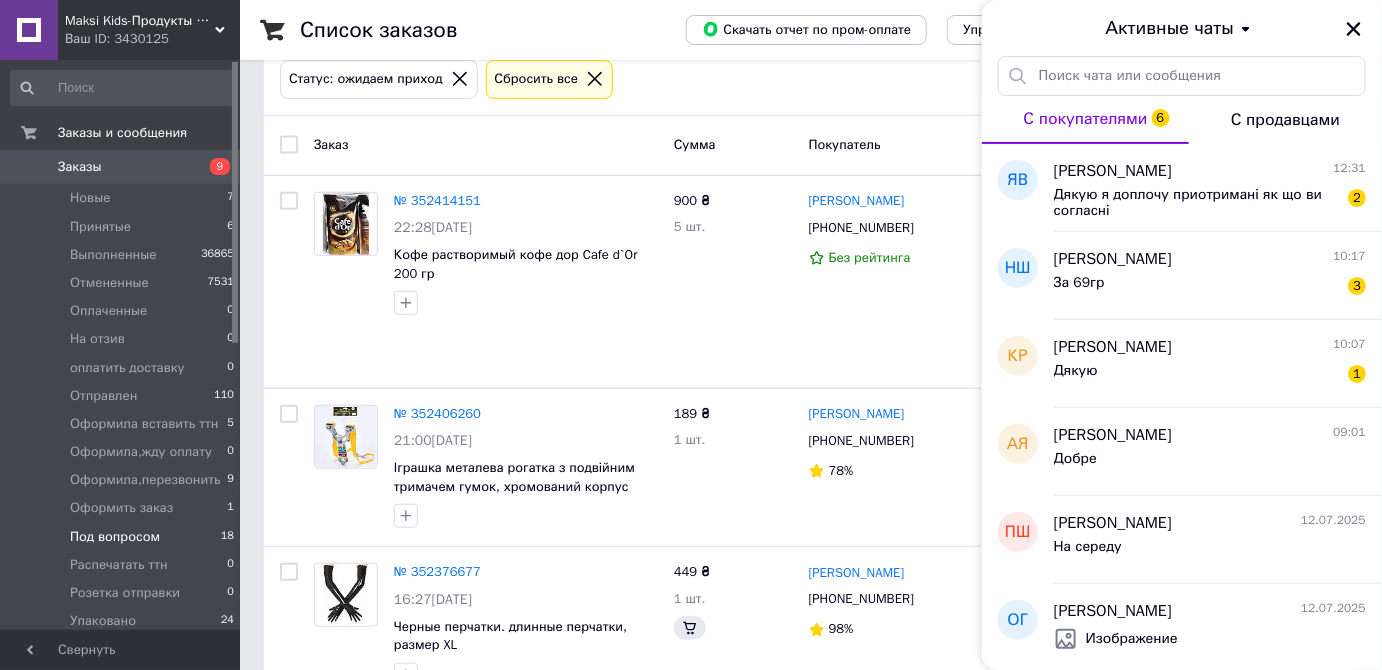 scroll, scrollTop: 0, scrollLeft: 0, axis: both 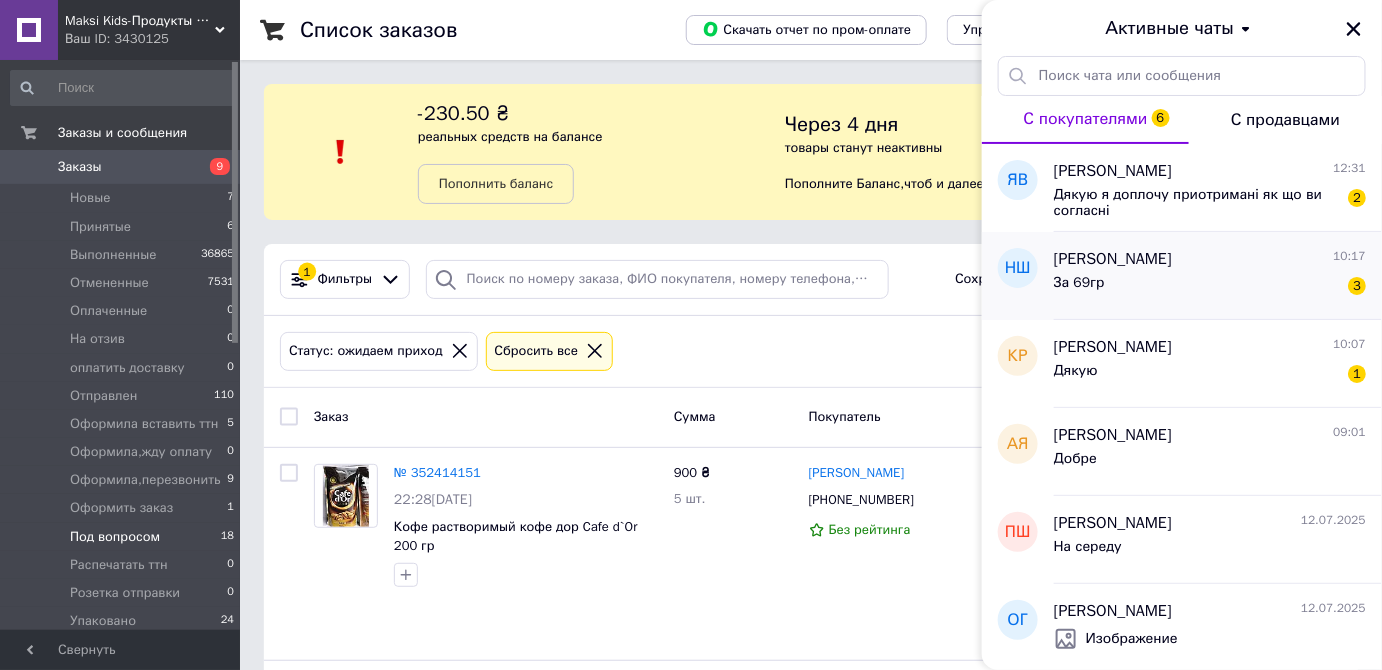 click on "За 69гр 3" at bounding box center (1210, 287) 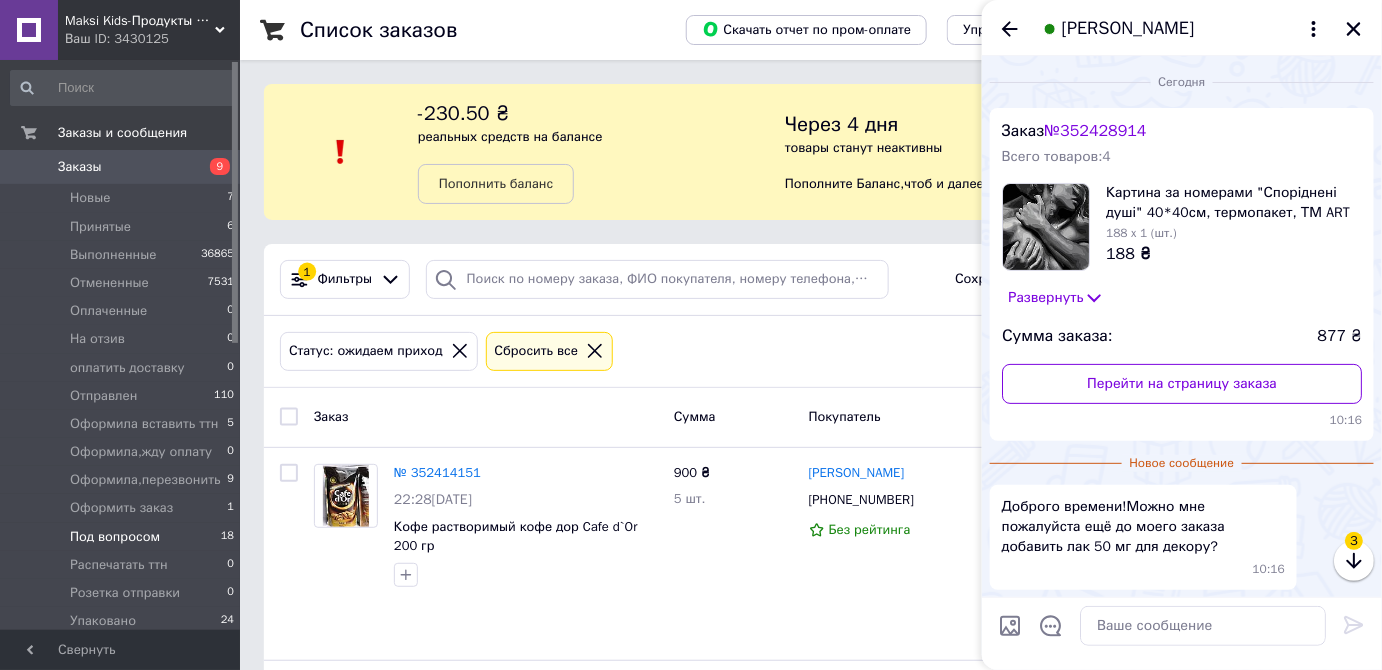 scroll, scrollTop: 127, scrollLeft: 0, axis: vertical 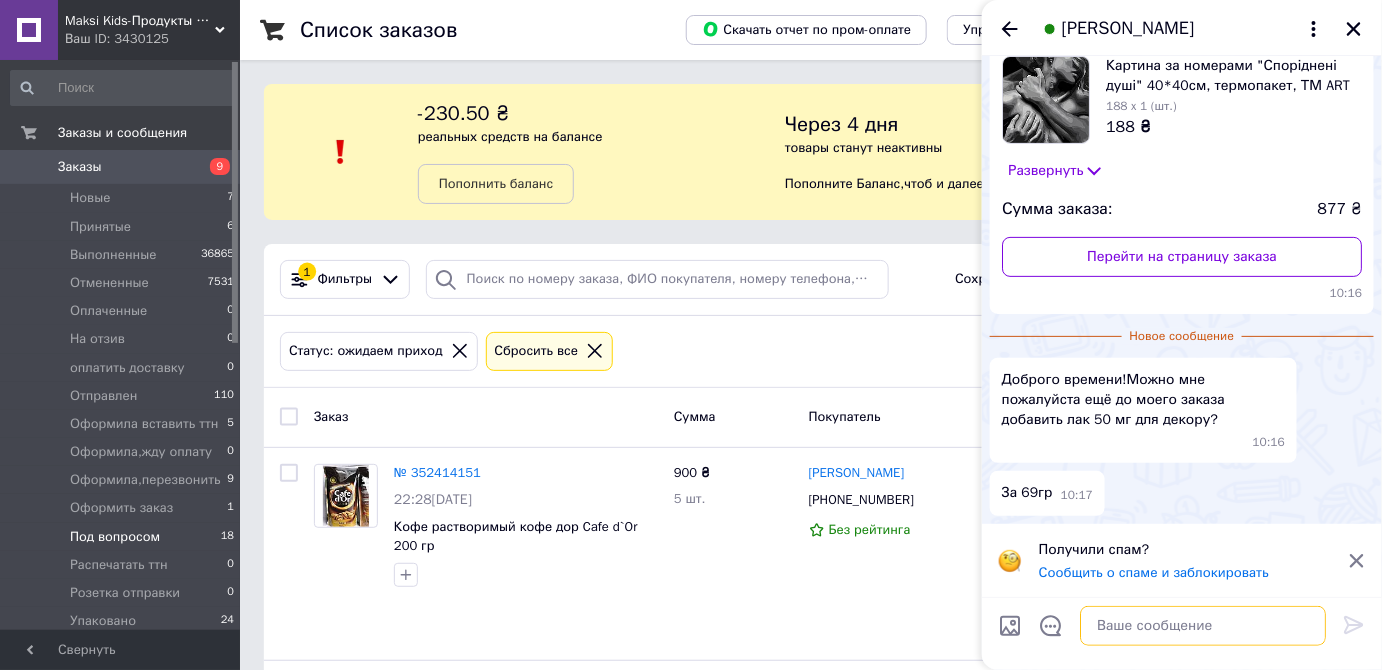 click at bounding box center (1203, 626) 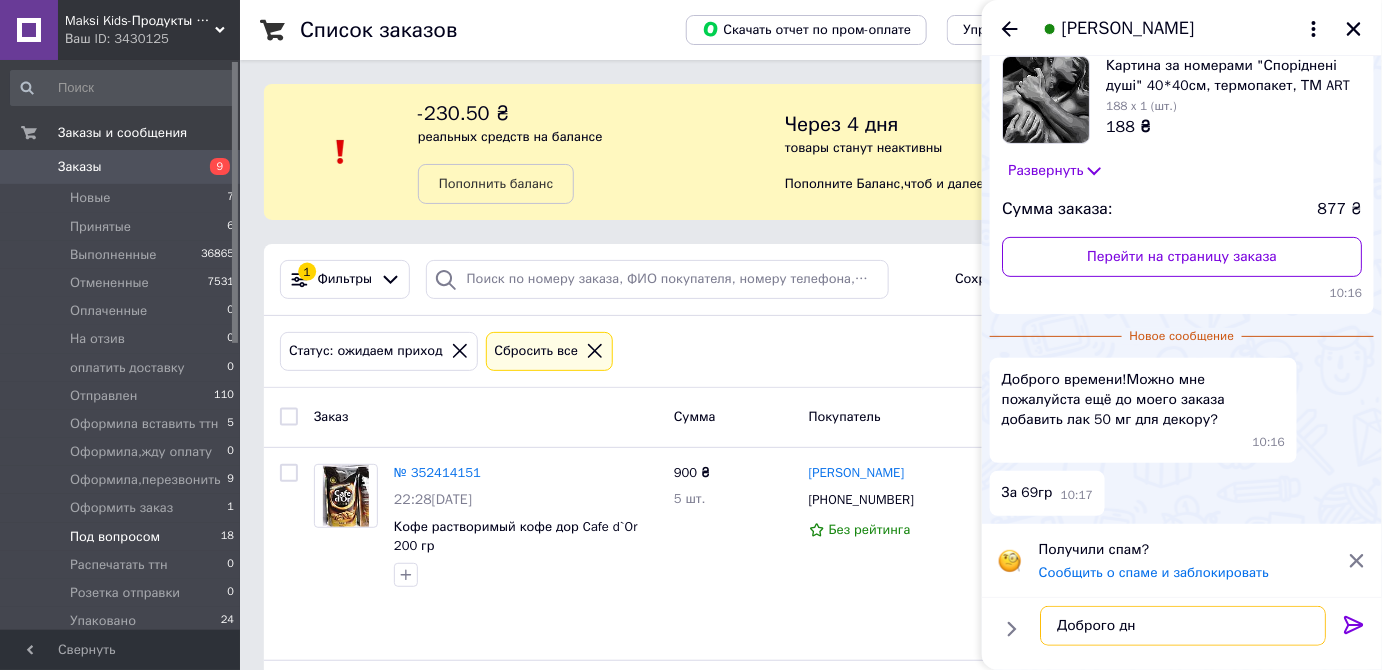 type on "Доброго дня" 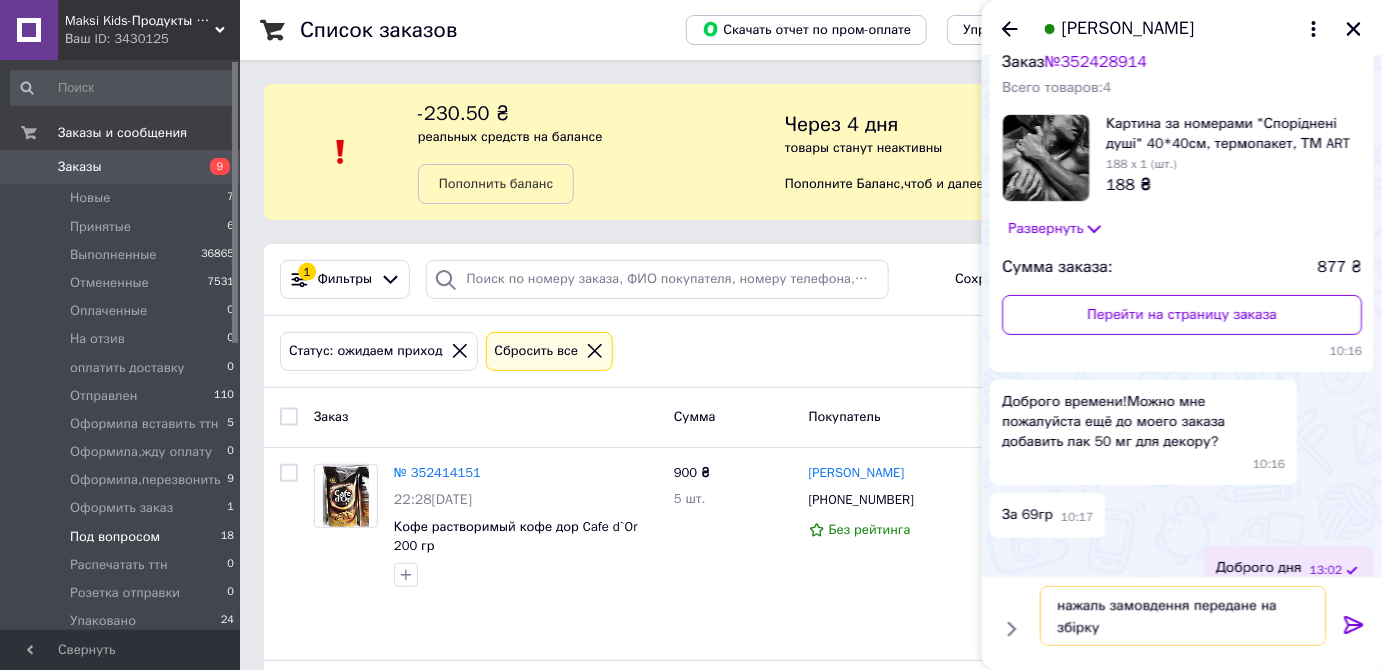 scroll, scrollTop: 90, scrollLeft: 0, axis: vertical 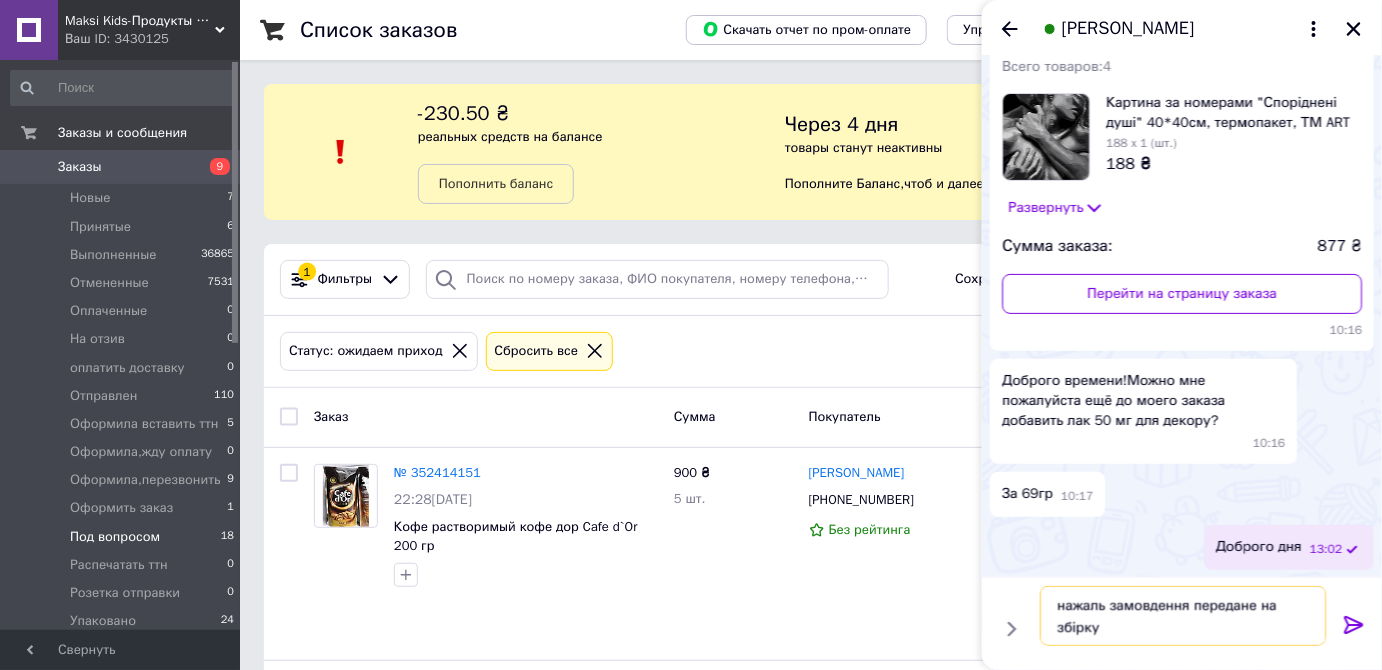 type on "нажаль замовдення передане на збірку" 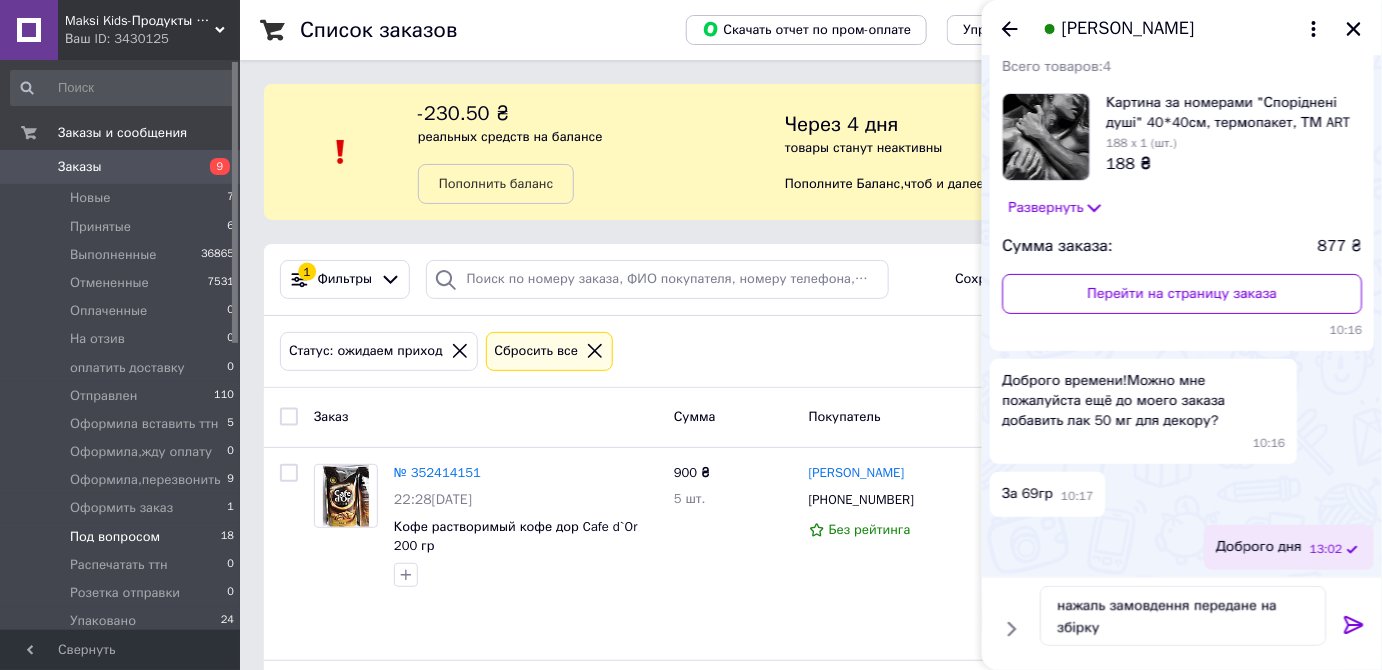 click 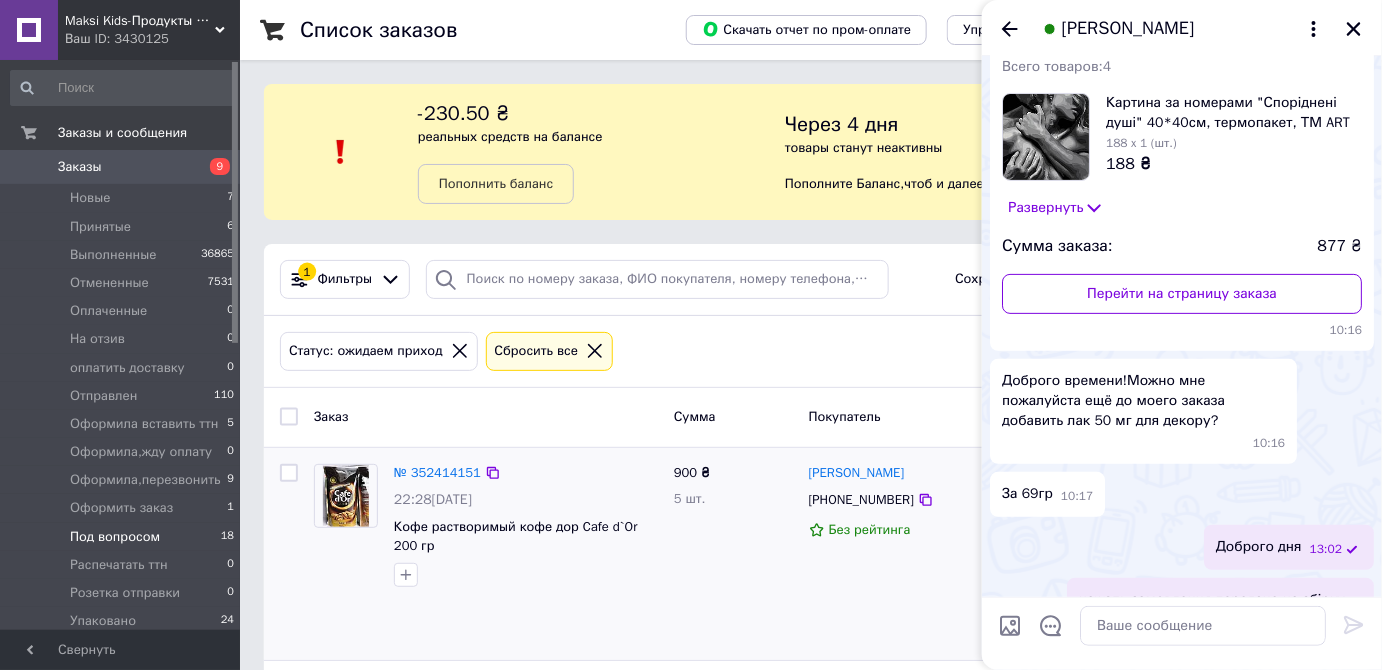 scroll, scrollTop: 143, scrollLeft: 0, axis: vertical 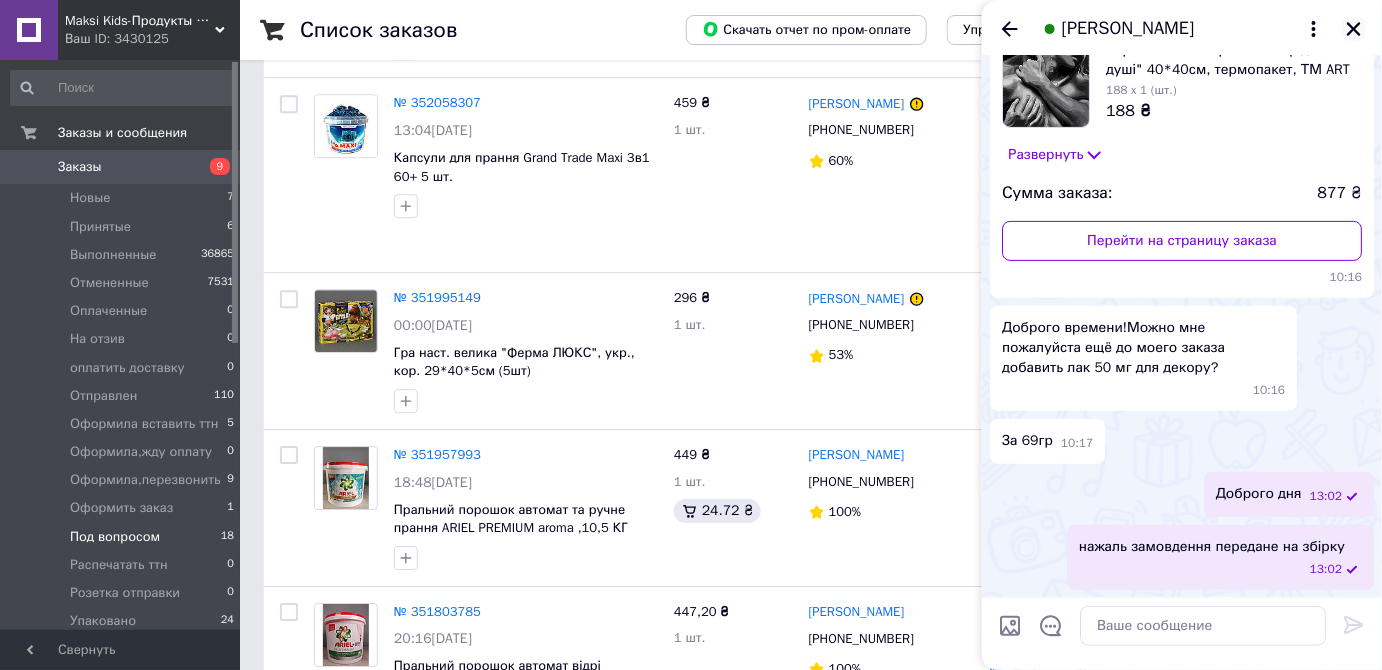 click at bounding box center [1354, 29] 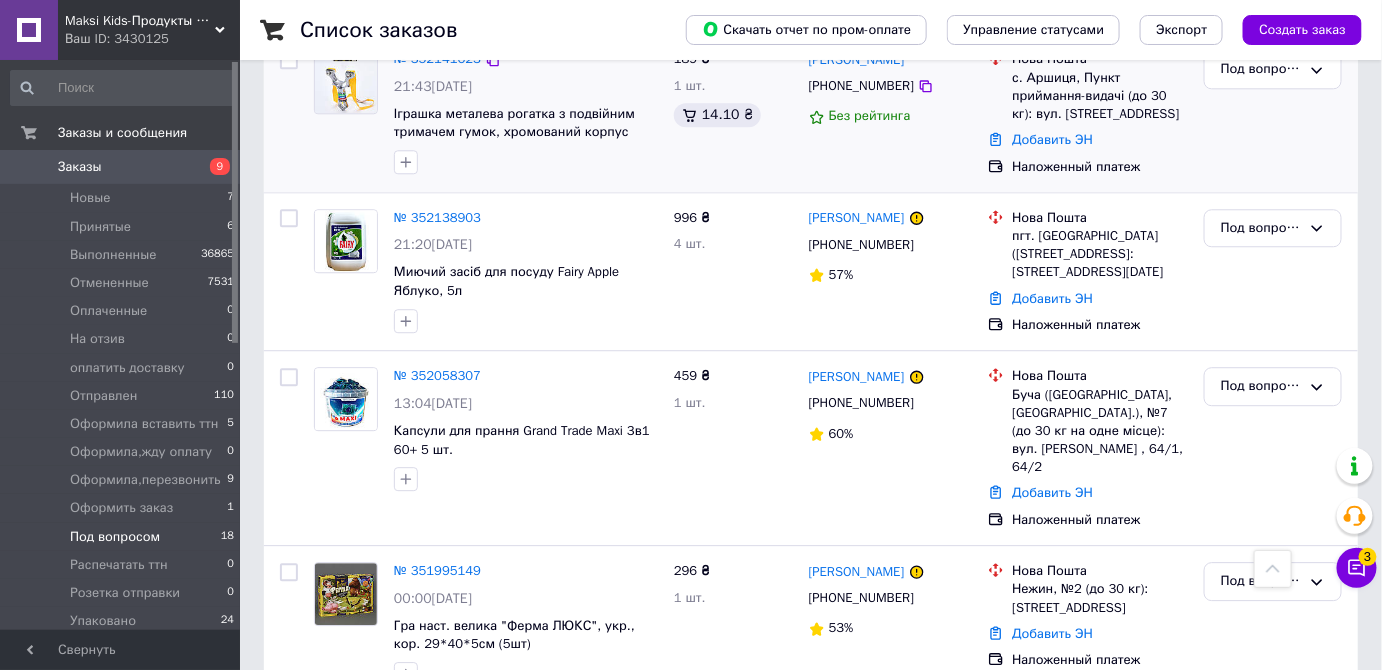 scroll, scrollTop: 1545, scrollLeft: 0, axis: vertical 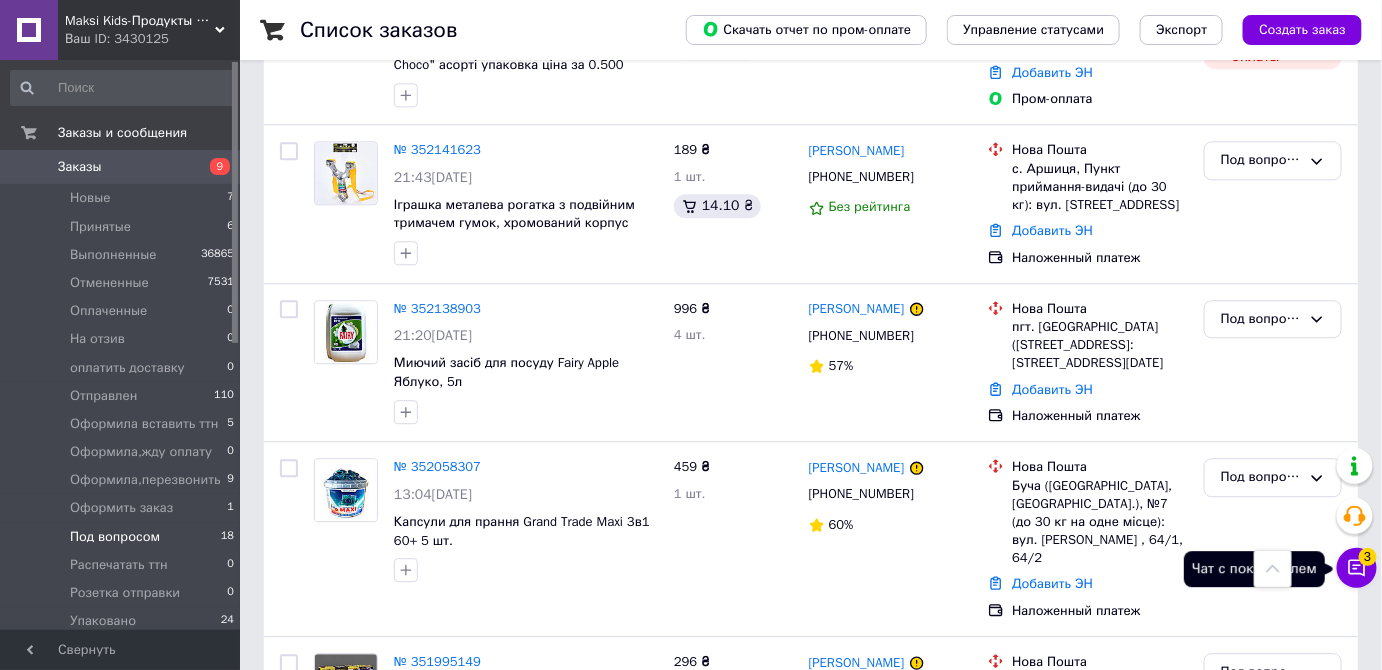 click 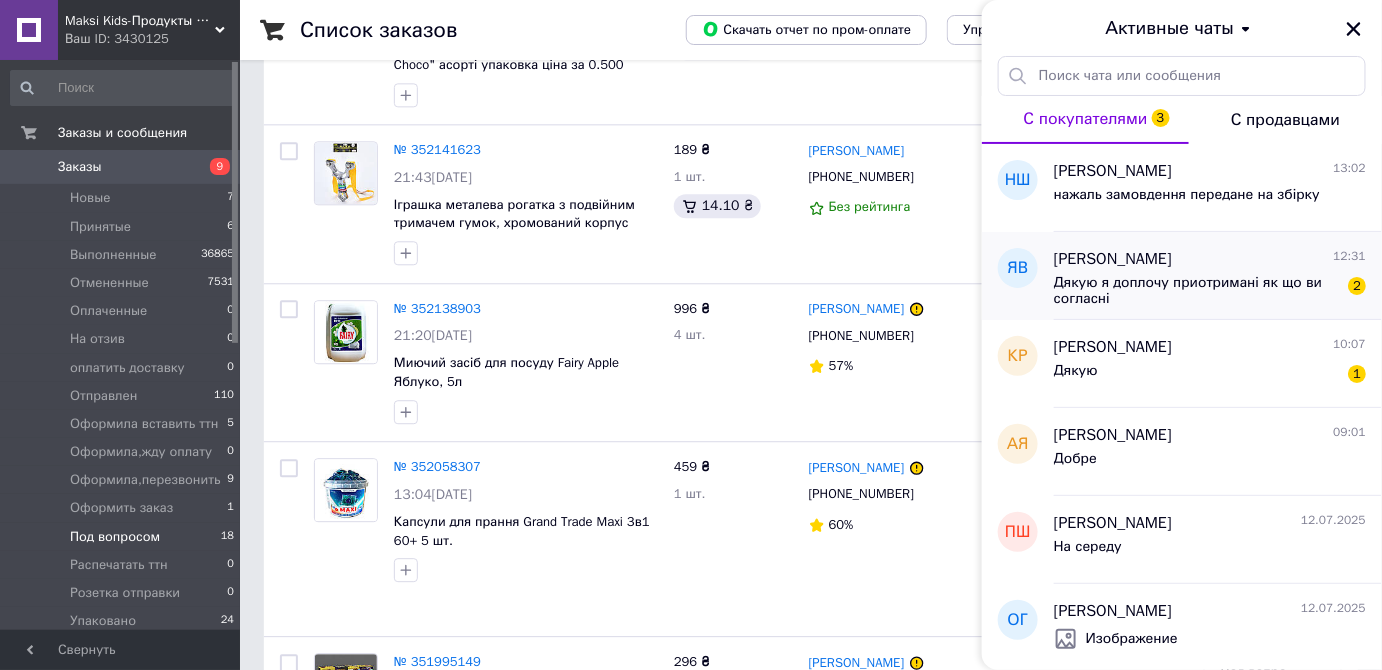 click on "якубчик володимир" at bounding box center [1113, 259] 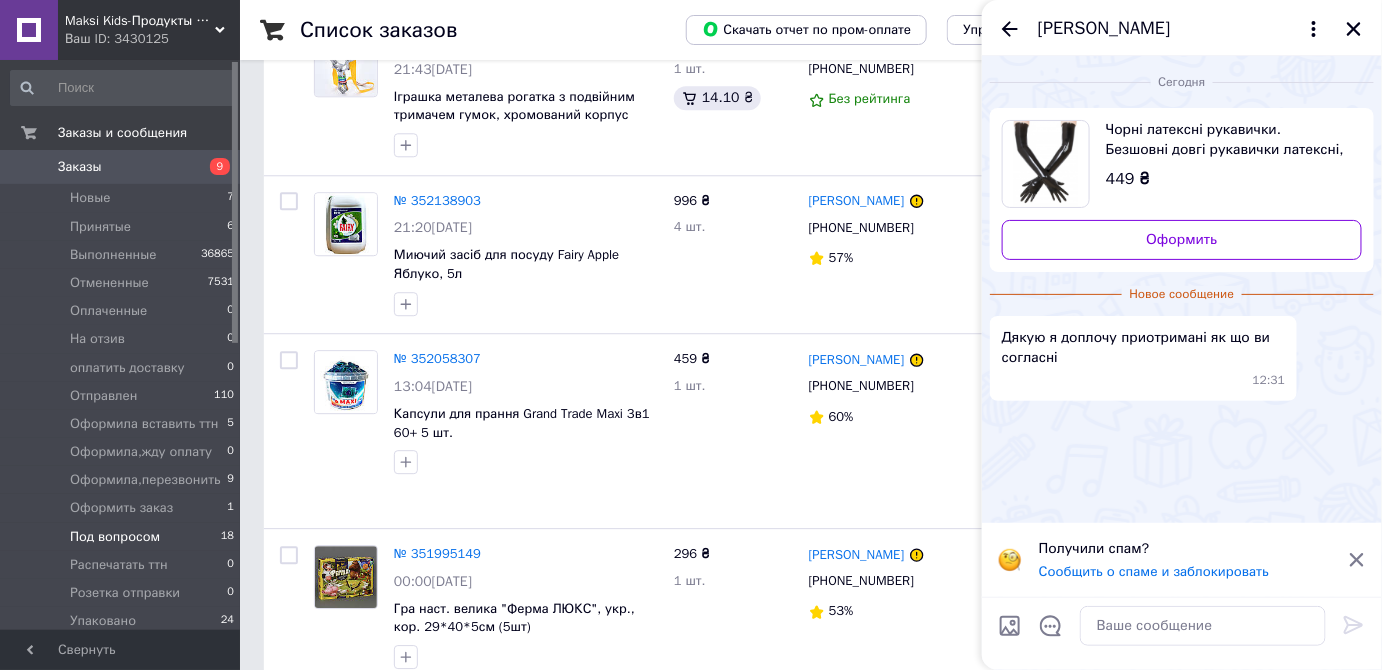 scroll, scrollTop: 1727, scrollLeft: 0, axis: vertical 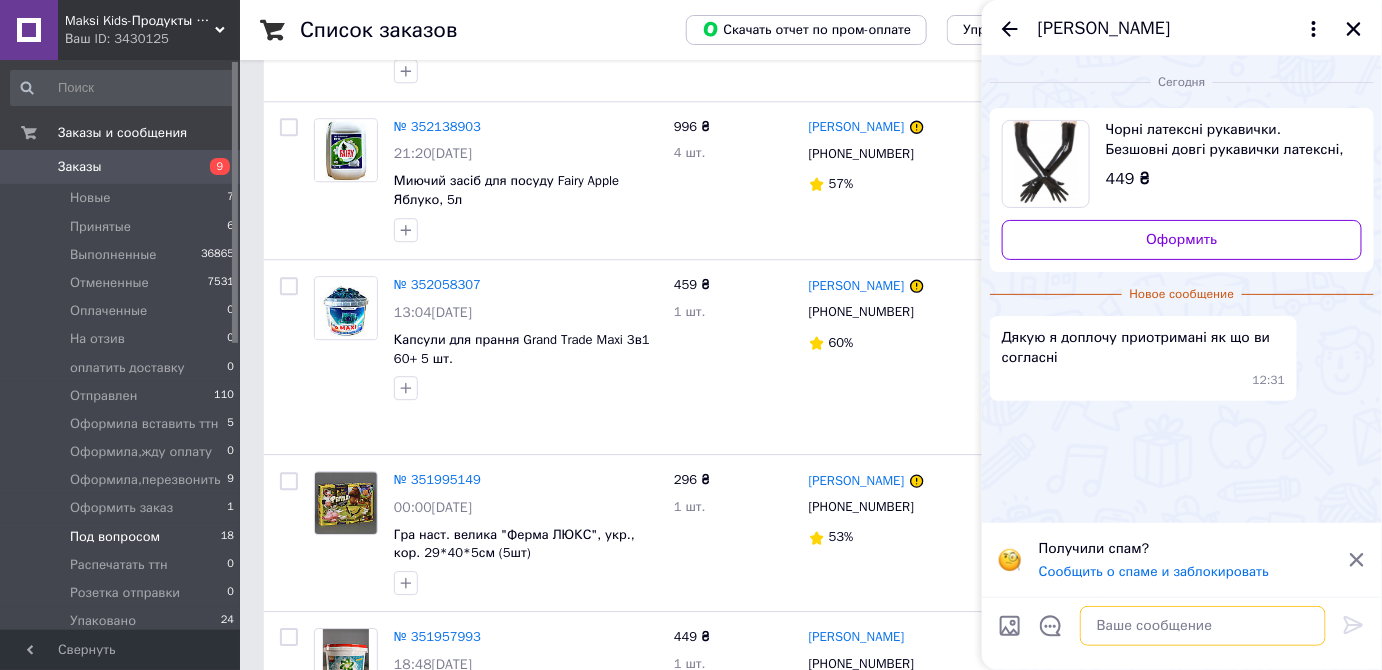 click at bounding box center [1203, 626] 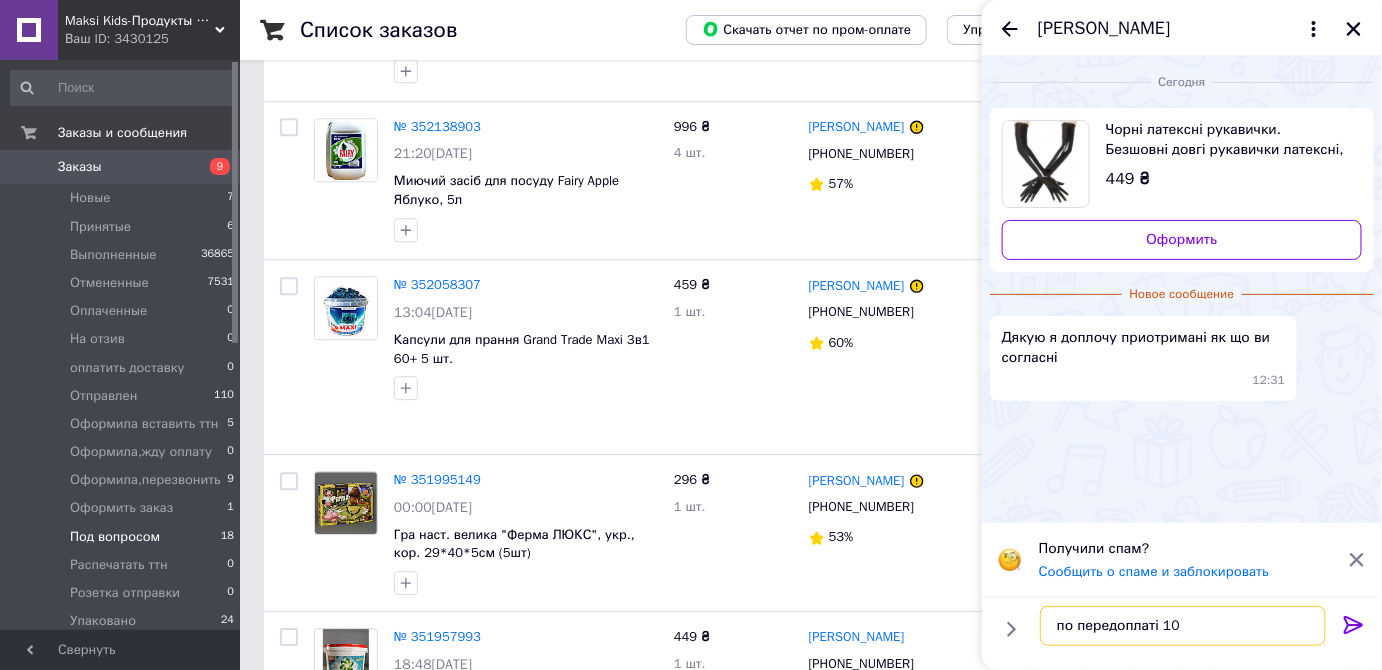type on "по передоплаті 100" 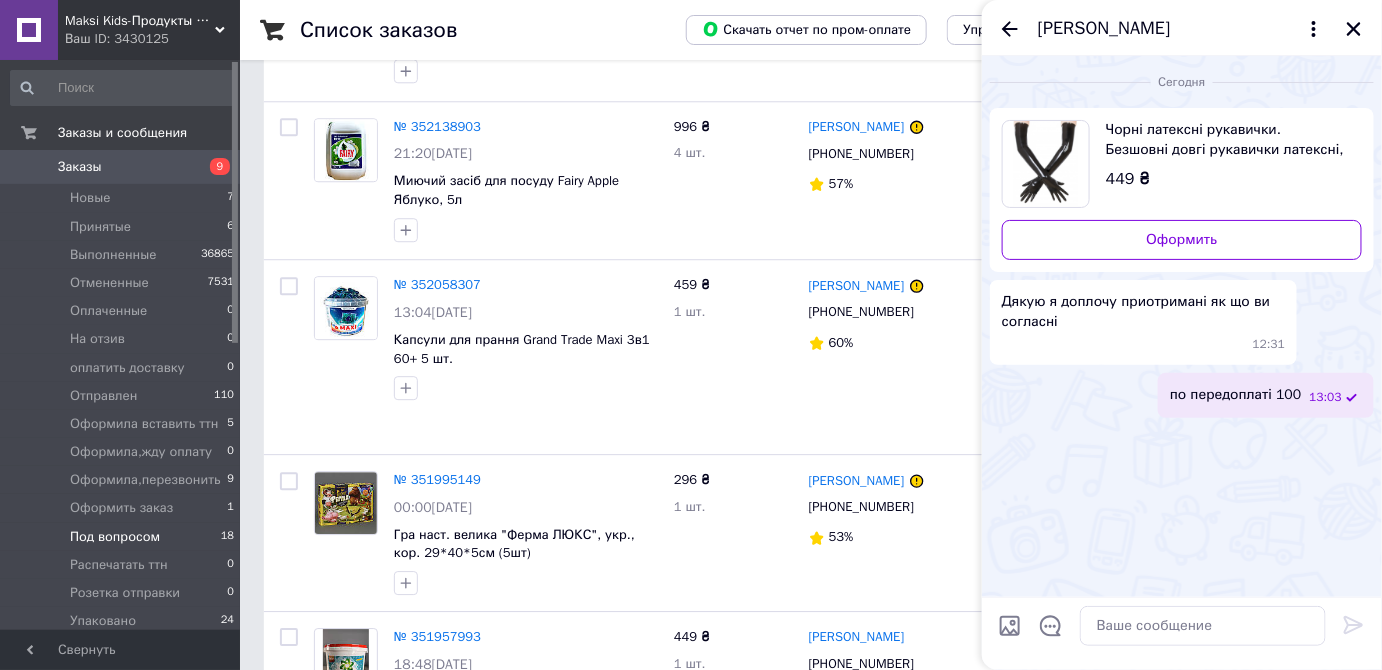 drag, startPoint x: 1280, startPoint y: 403, endPoint x: 1344, endPoint y: 409, distance: 64.28063 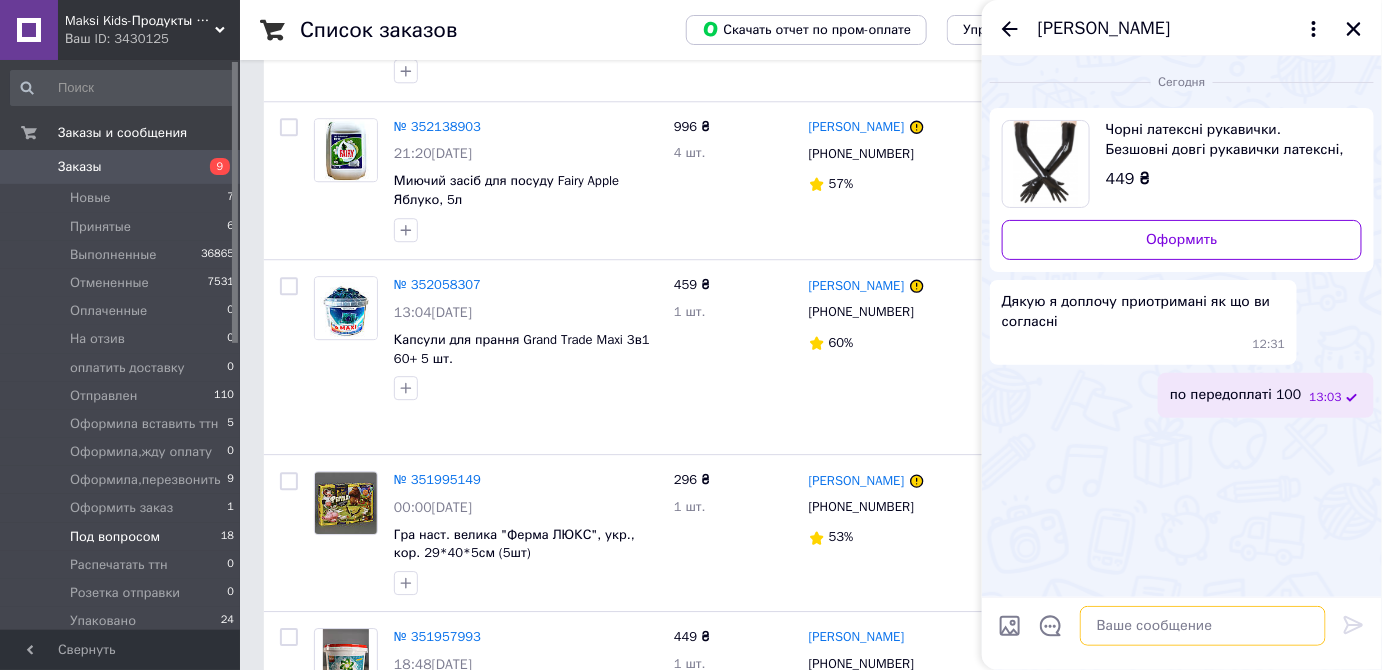 click at bounding box center [1203, 626] 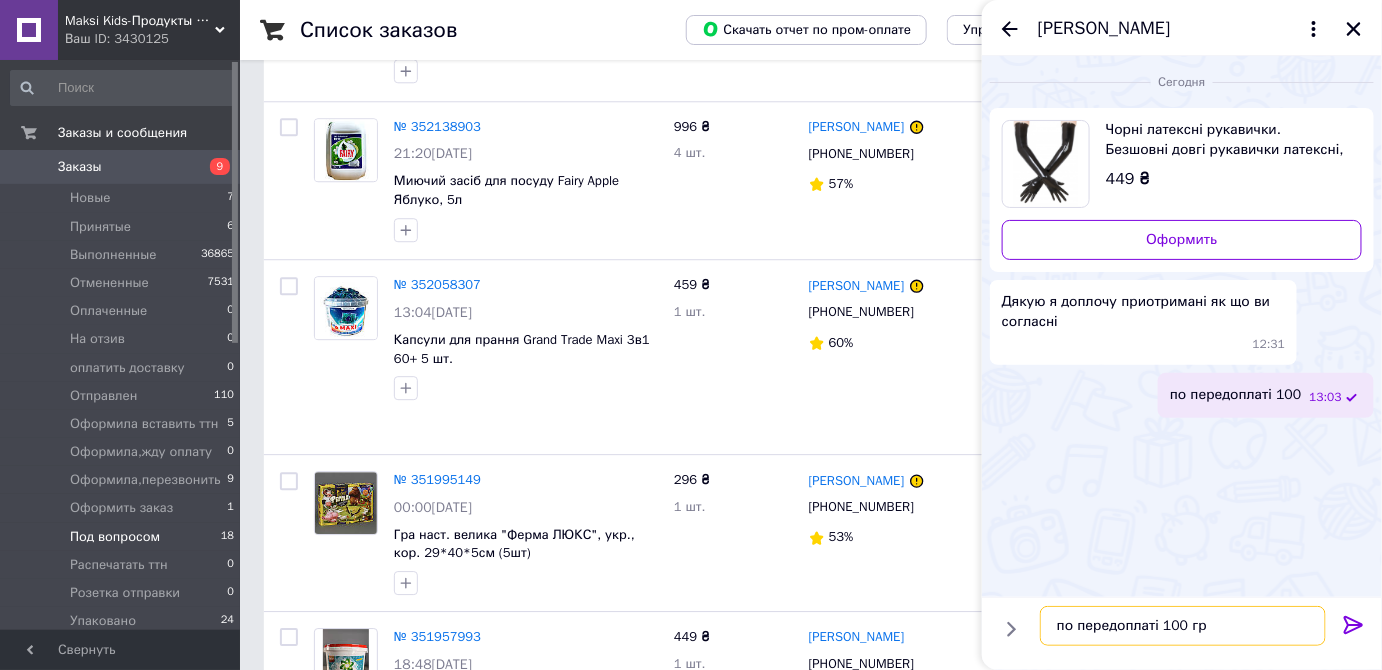 type on "по передоплаті 100 грн" 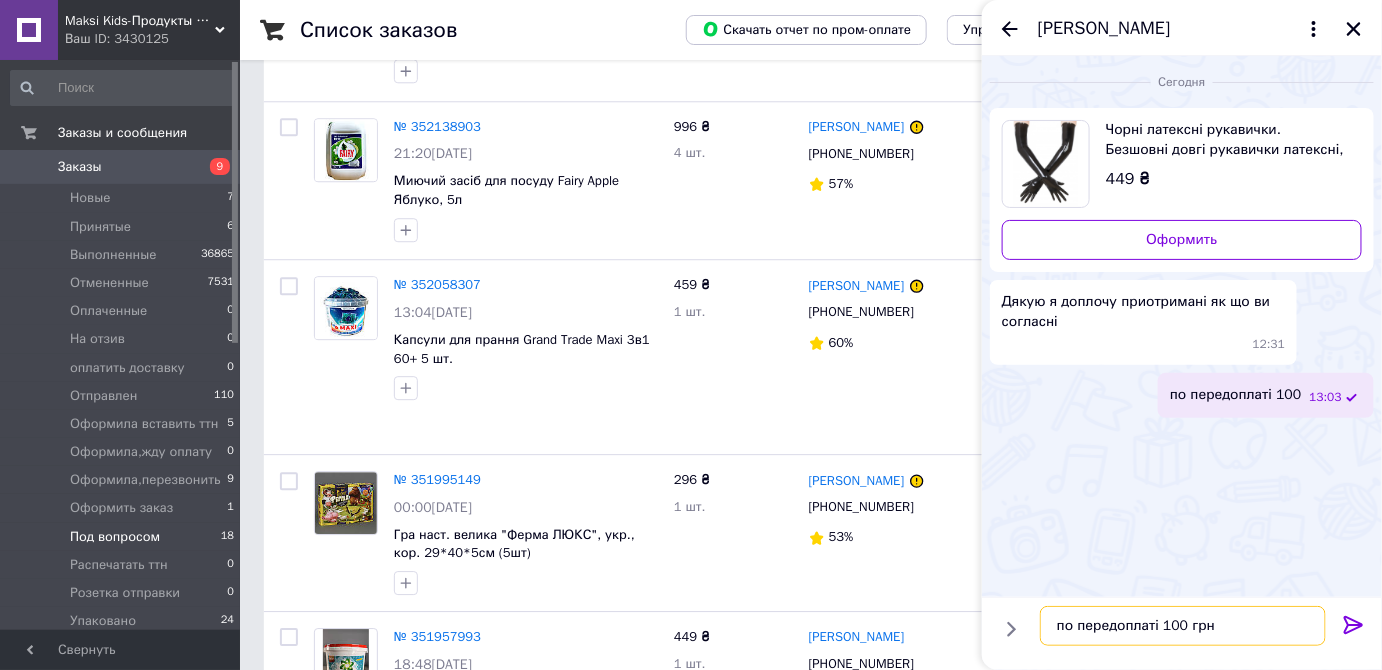 type 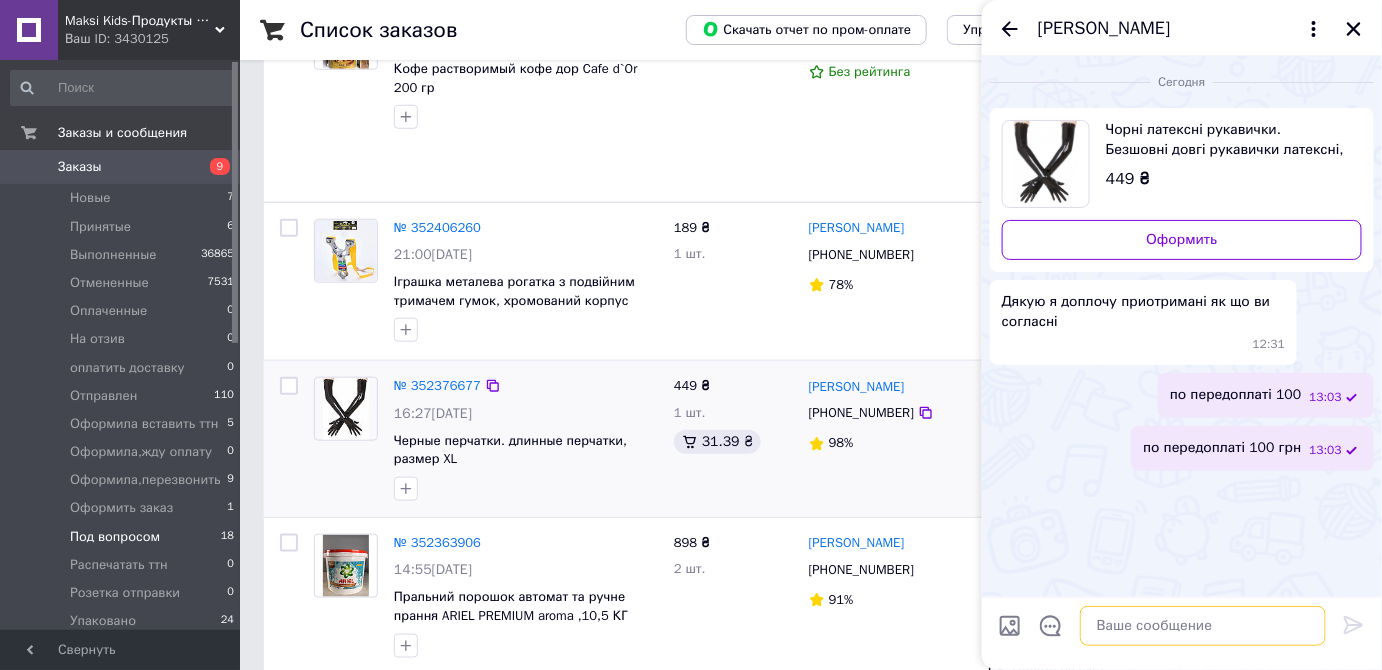 scroll, scrollTop: 363, scrollLeft: 0, axis: vertical 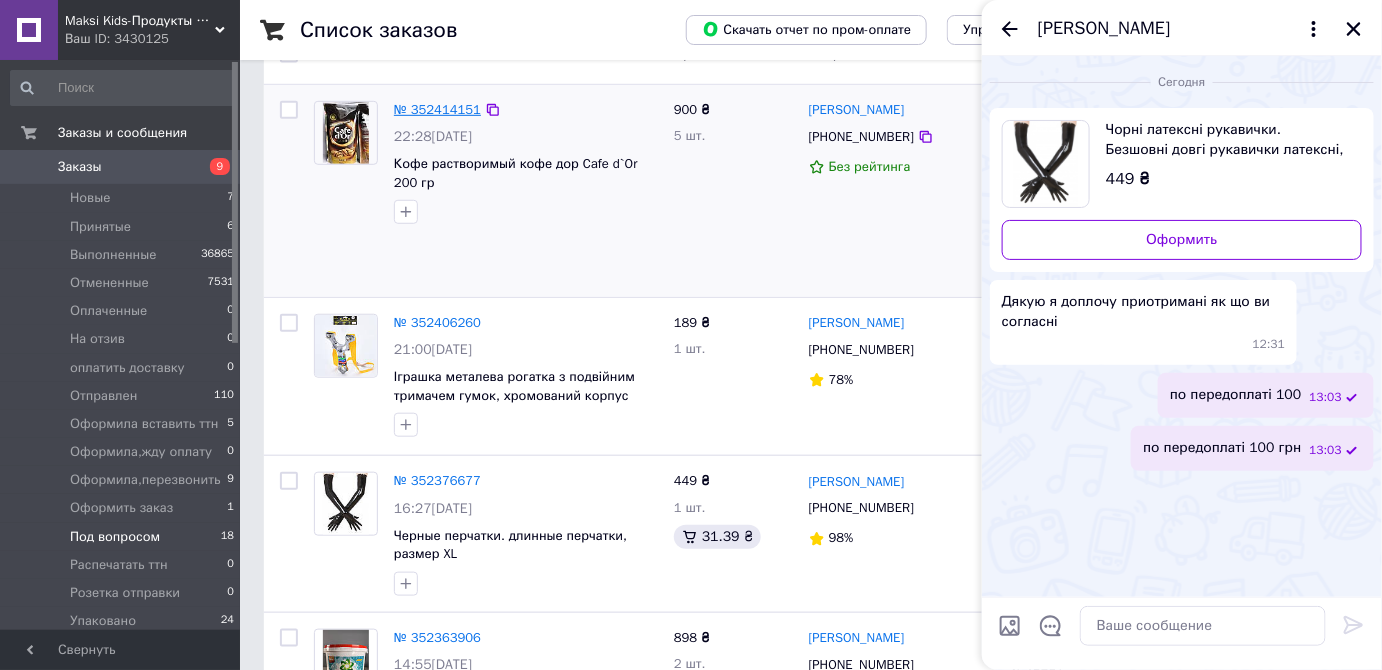 click on "№ 352414151" at bounding box center [437, 109] 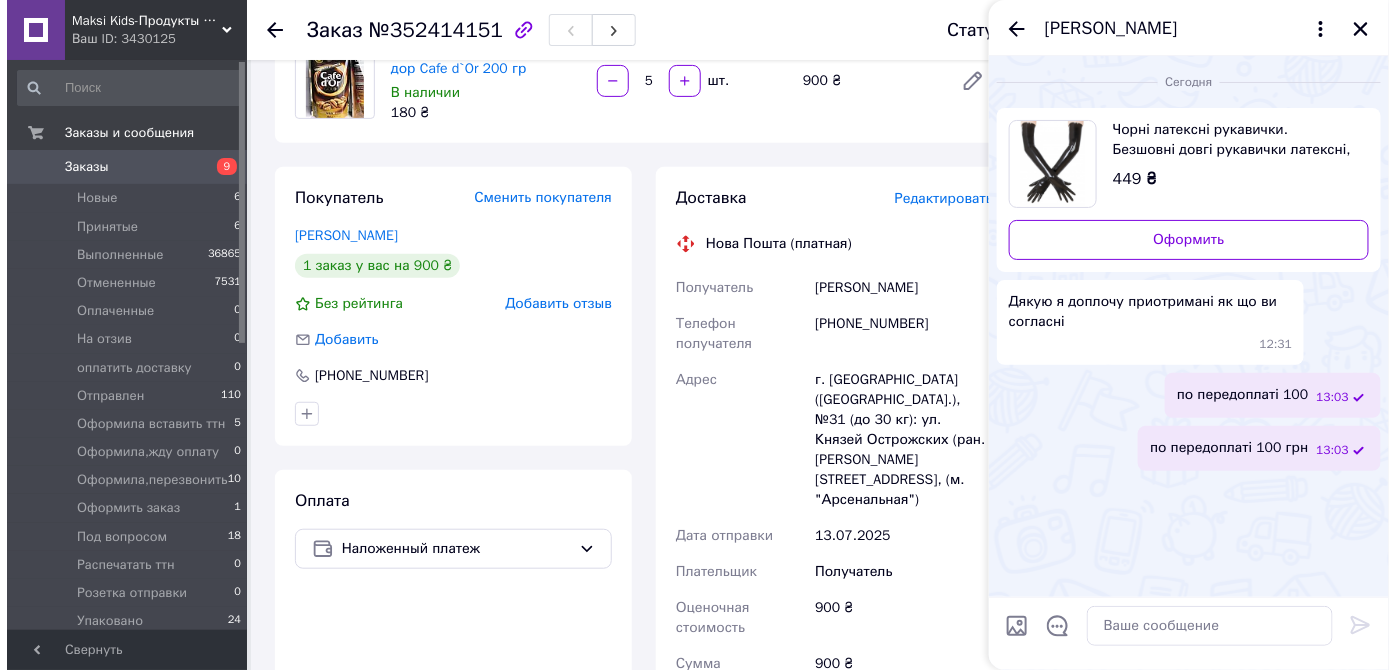 scroll, scrollTop: 0, scrollLeft: 0, axis: both 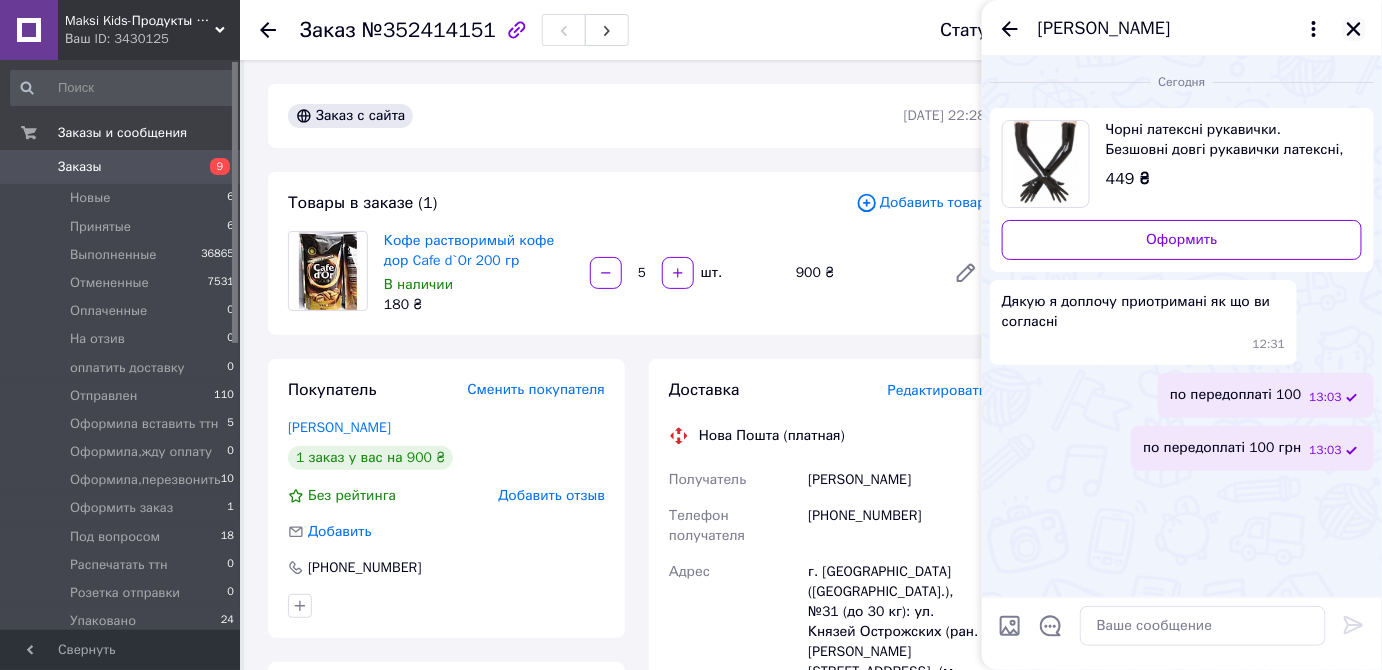 click 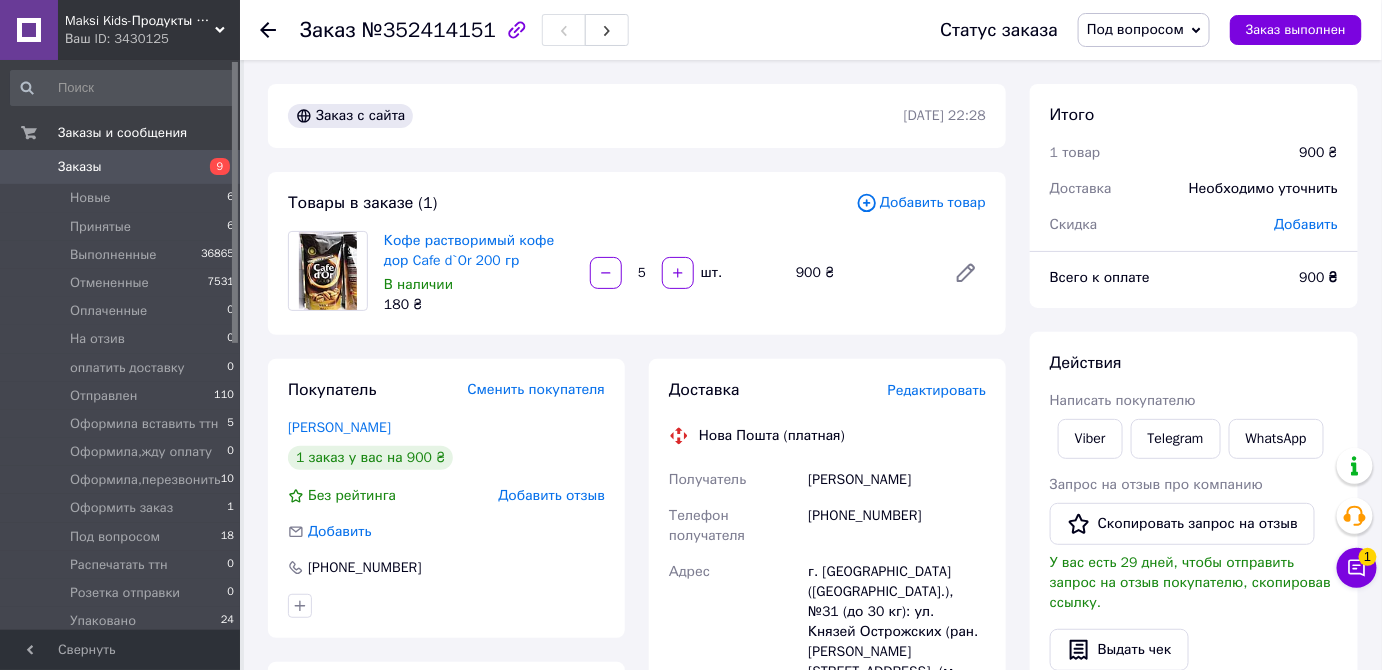 click on "Редактировать" at bounding box center (937, 390) 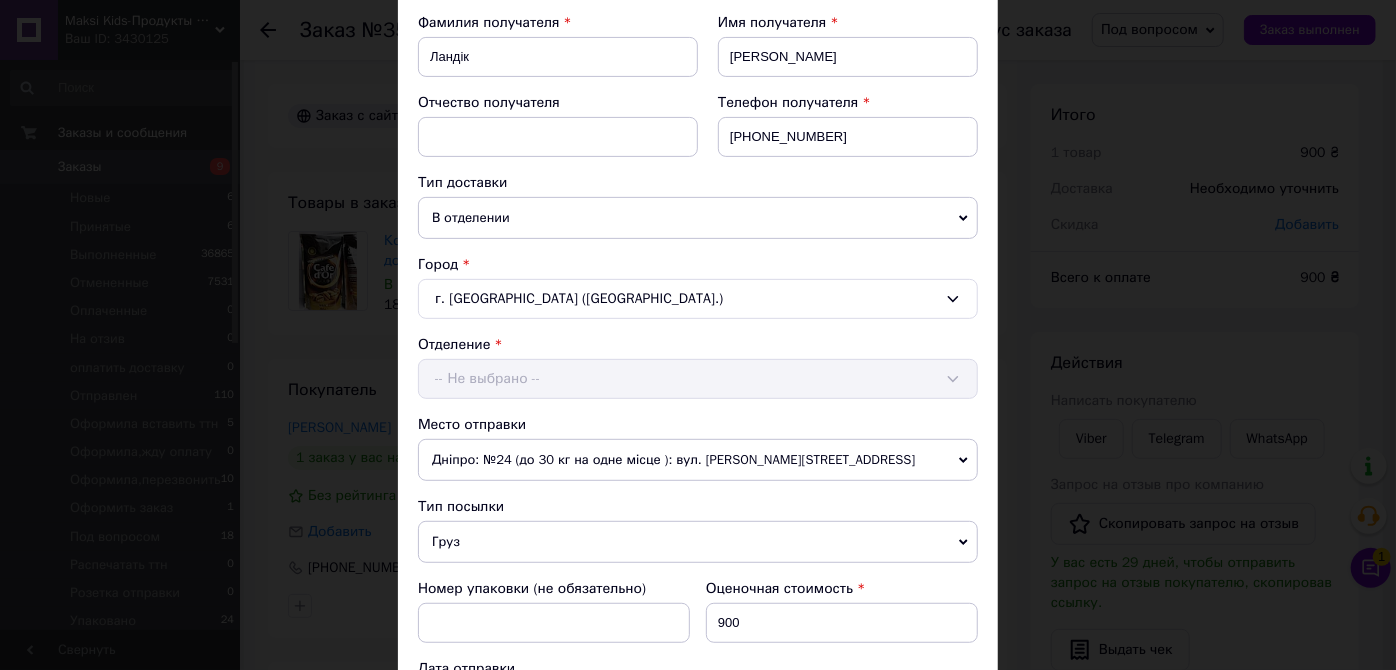 scroll, scrollTop: 454, scrollLeft: 0, axis: vertical 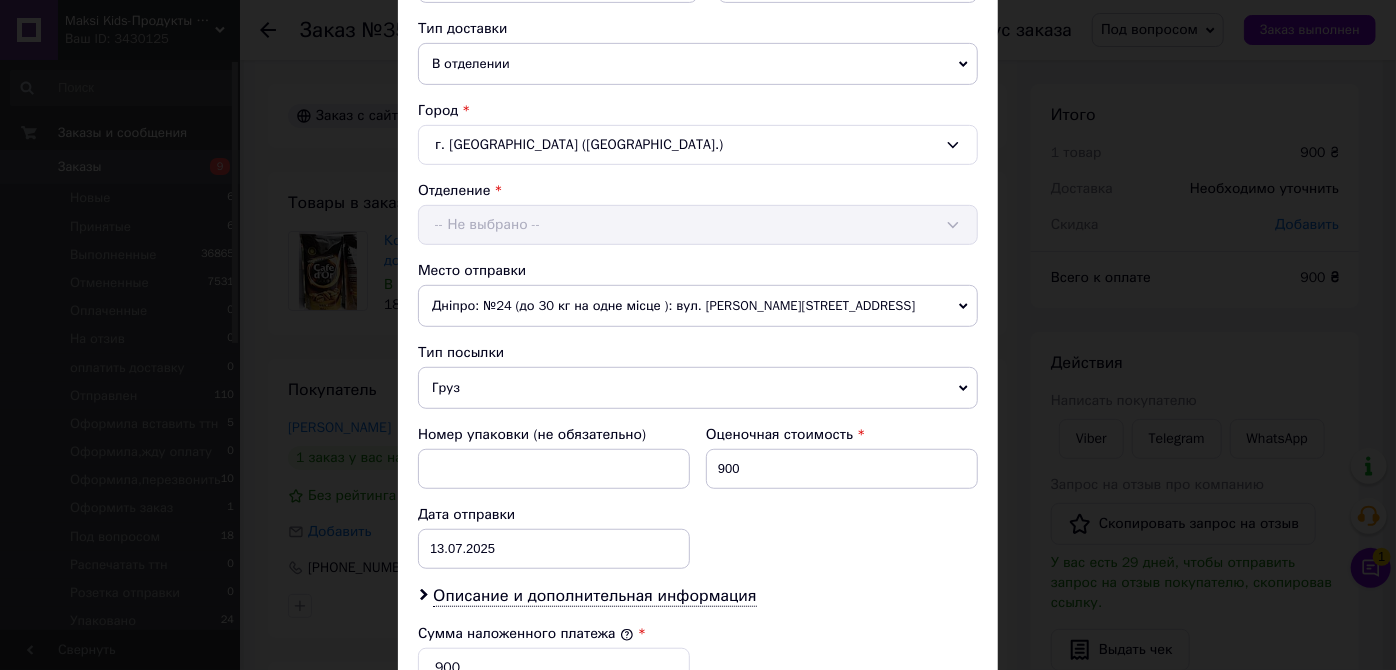 click on "Дніпро: №24 (до 30 кг на одне місце ): вул. [PERSON_NAME][STREET_ADDRESS]" at bounding box center (698, 306) 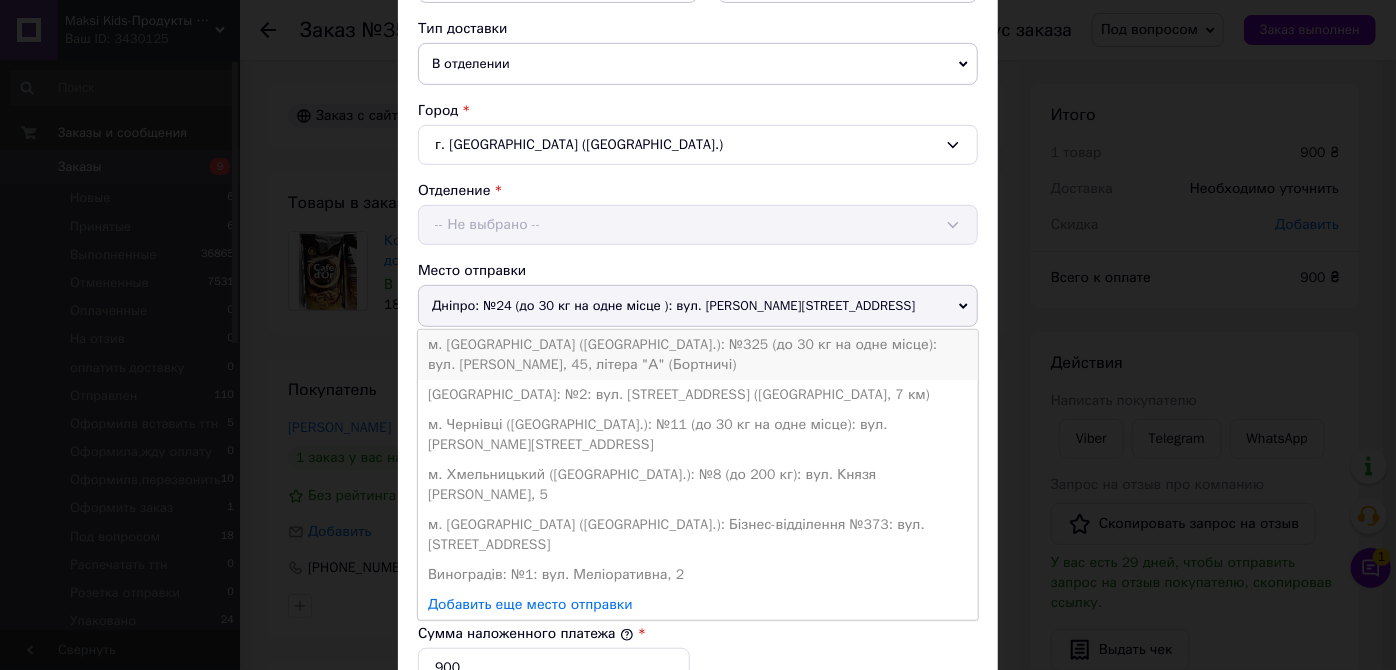 click on "м. [GEOGRAPHIC_DATA] ([GEOGRAPHIC_DATA].): №325 (до 30 кг на одне місце): вул. [PERSON_NAME], 45, літера "А" (Бортничі)" at bounding box center (698, 355) 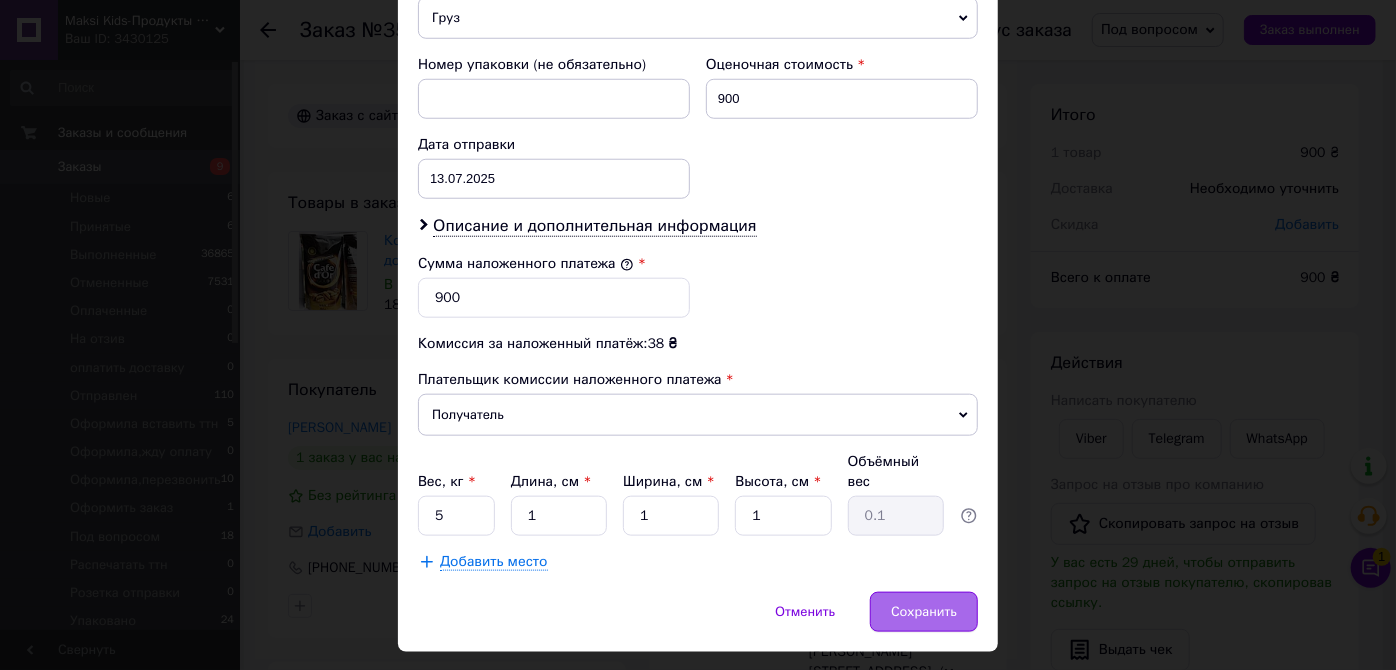 click on "Сохранить" at bounding box center (924, 612) 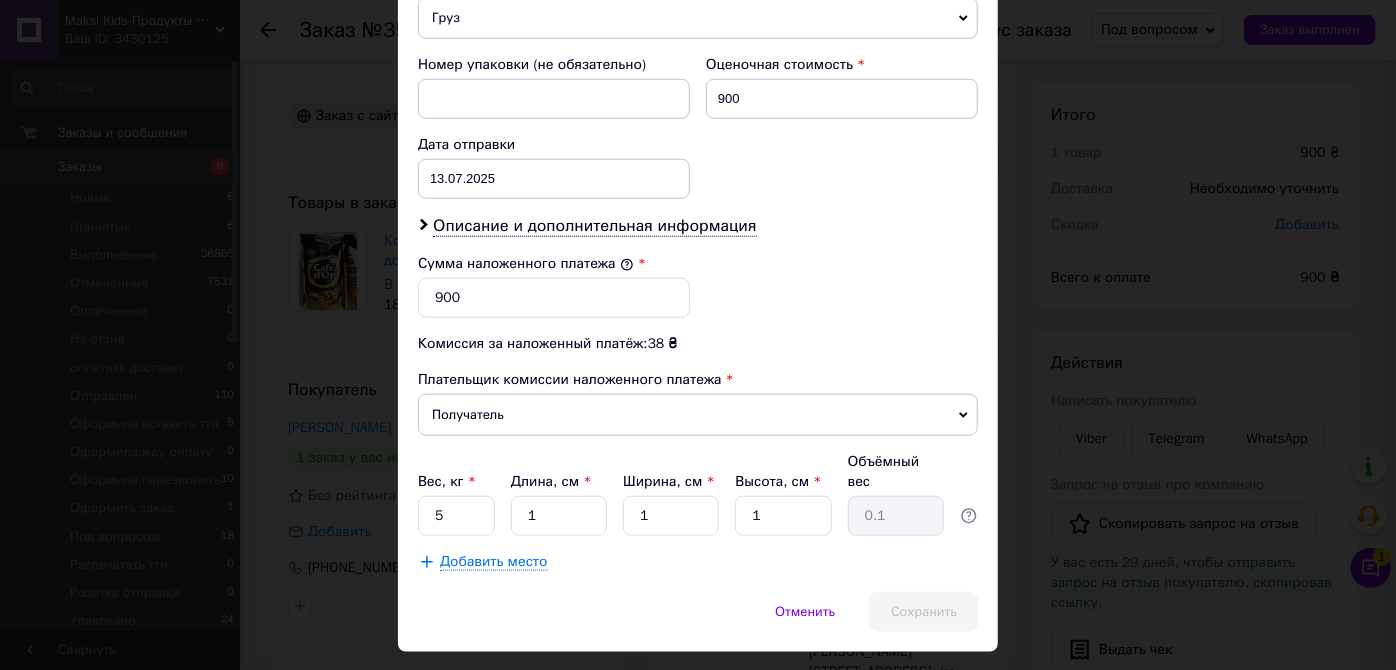 scroll, scrollTop: 889, scrollLeft: 0, axis: vertical 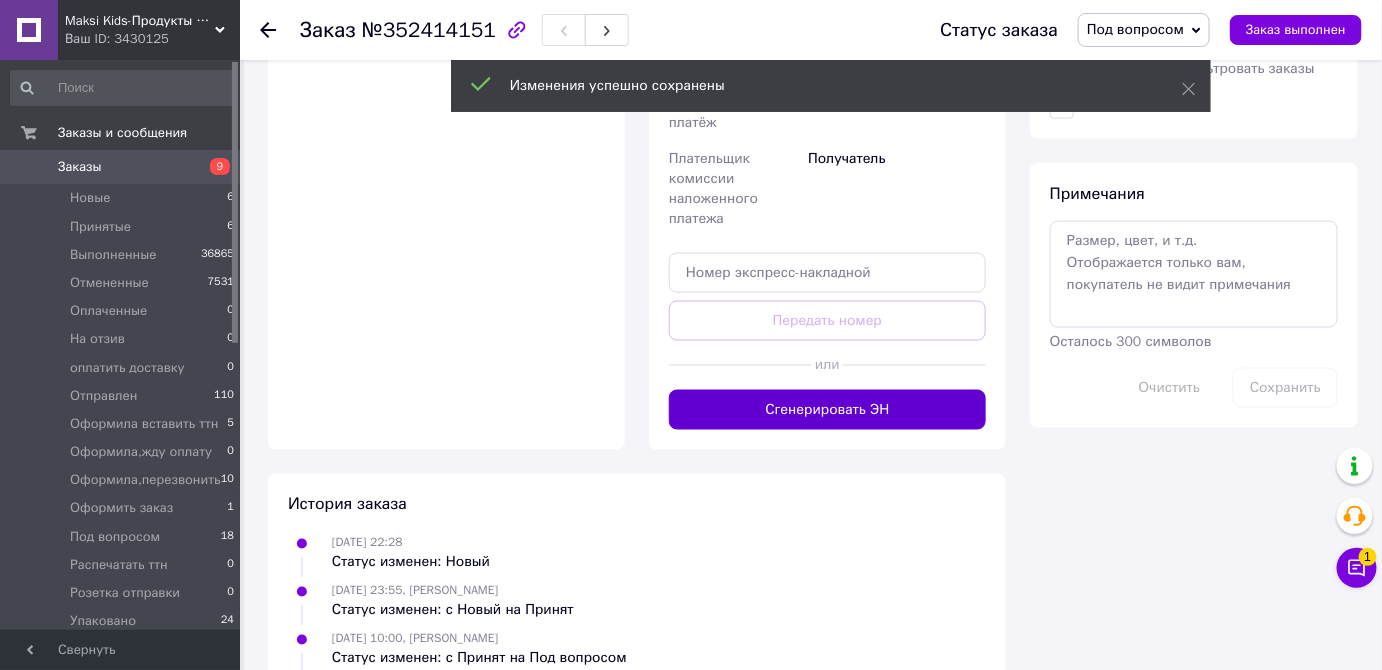 click on "Сгенерировать ЭН" at bounding box center [827, 410] 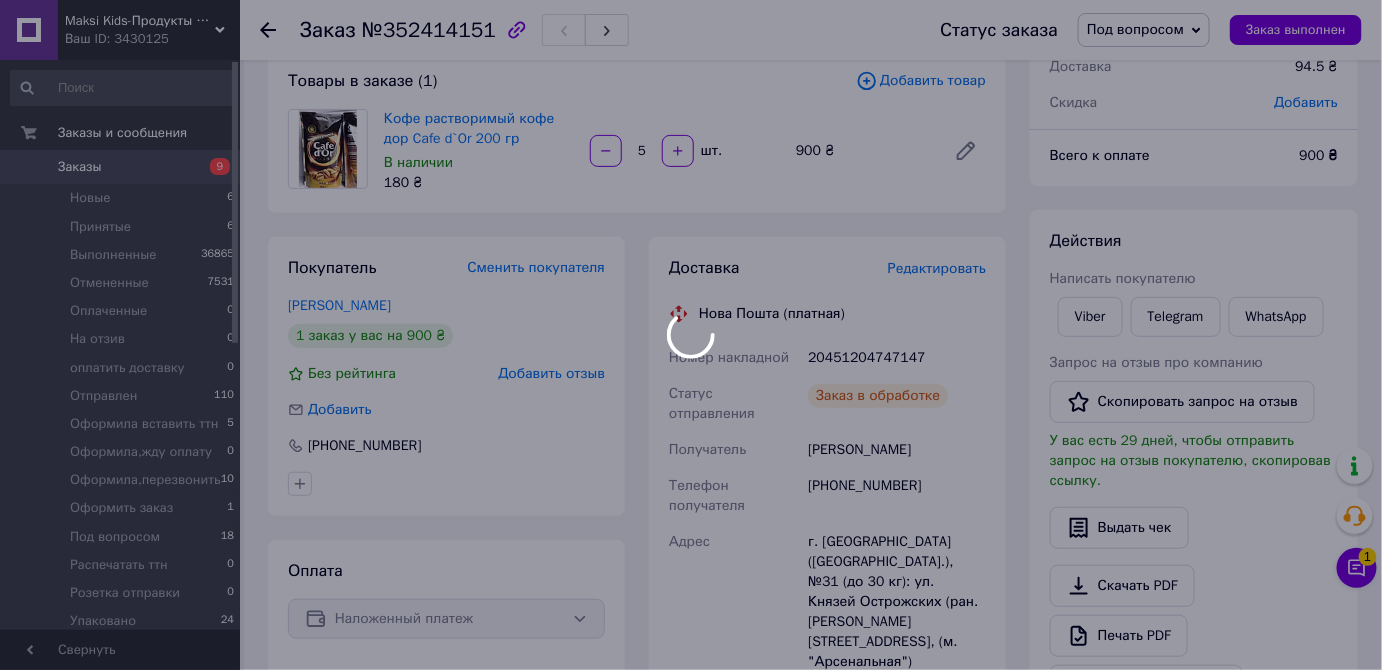 scroll, scrollTop: 485, scrollLeft: 0, axis: vertical 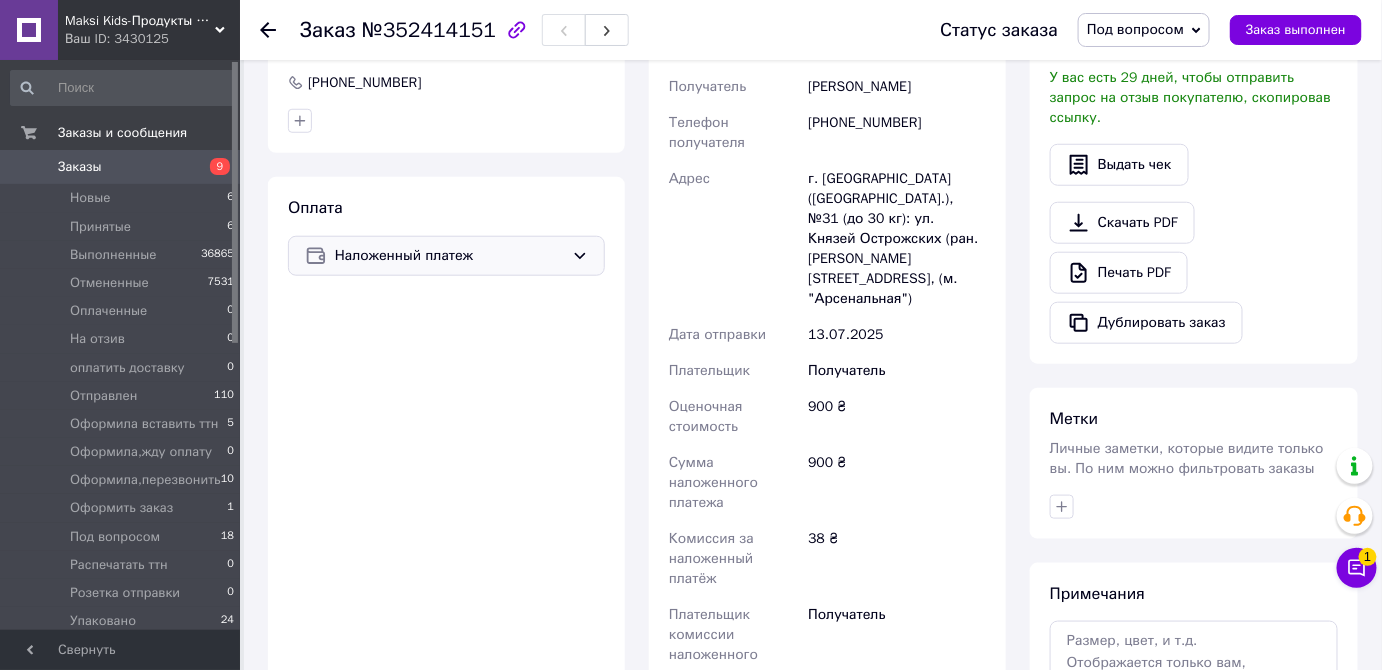 click on "Наложенный платеж" at bounding box center [449, 256] 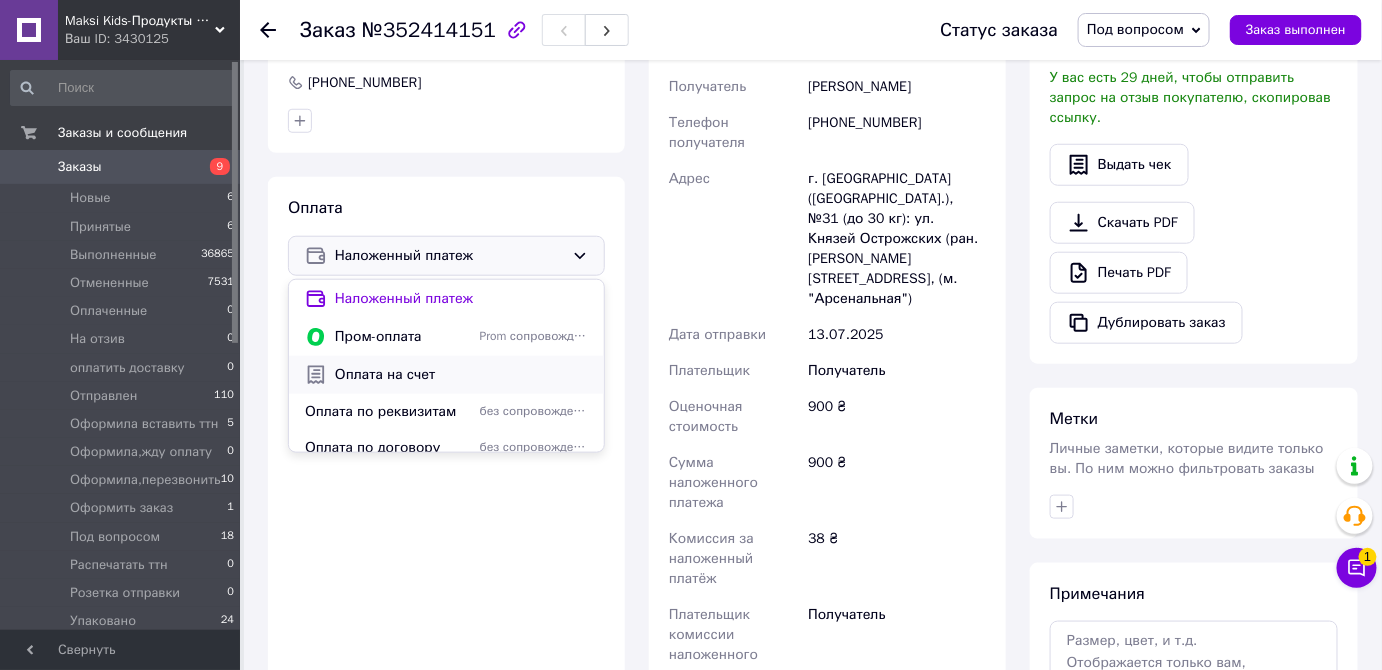 click on "Оплата на счет" at bounding box center (461, 375) 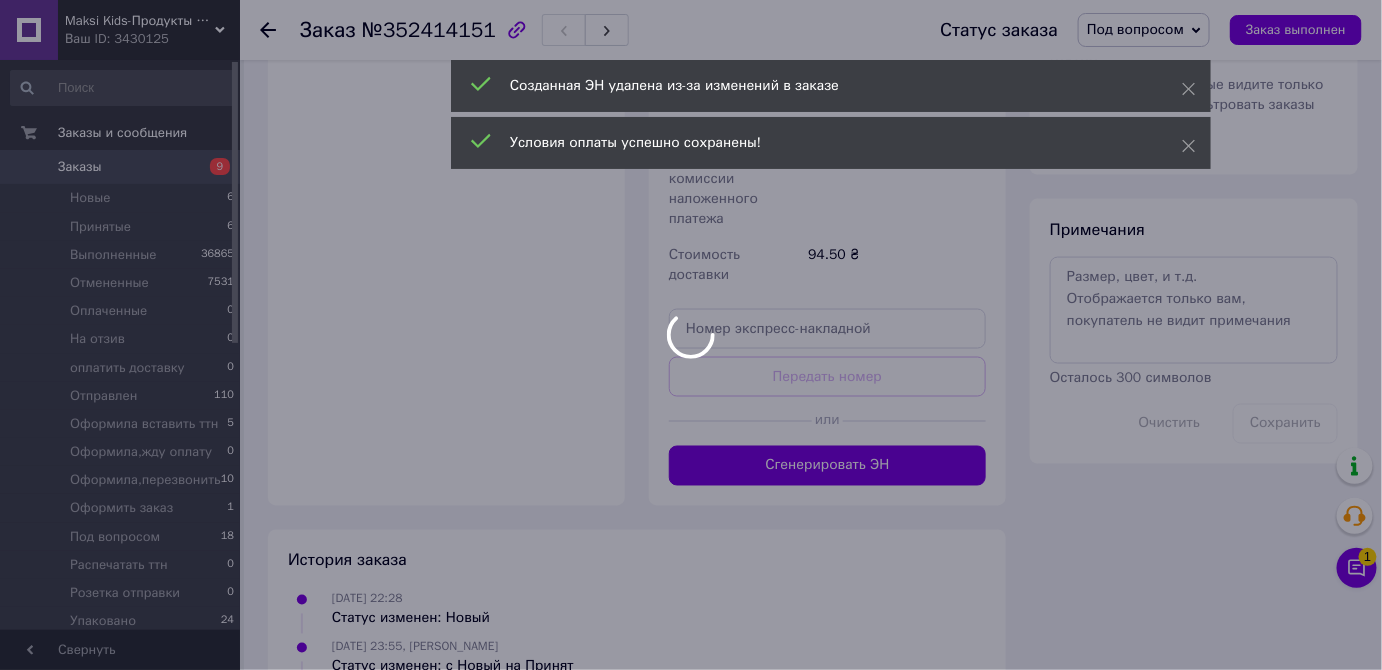scroll, scrollTop: 576, scrollLeft: 0, axis: vertical 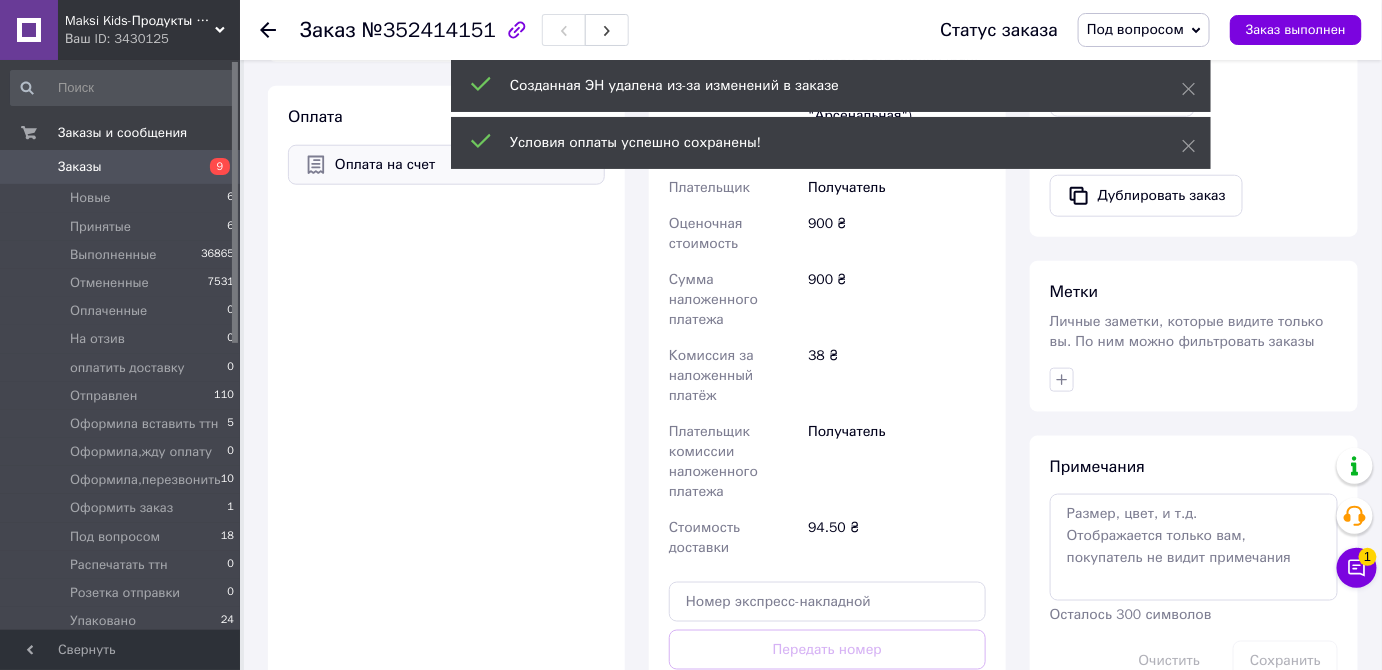 click on "Под вопросом" at bounding box center (1135, 29) 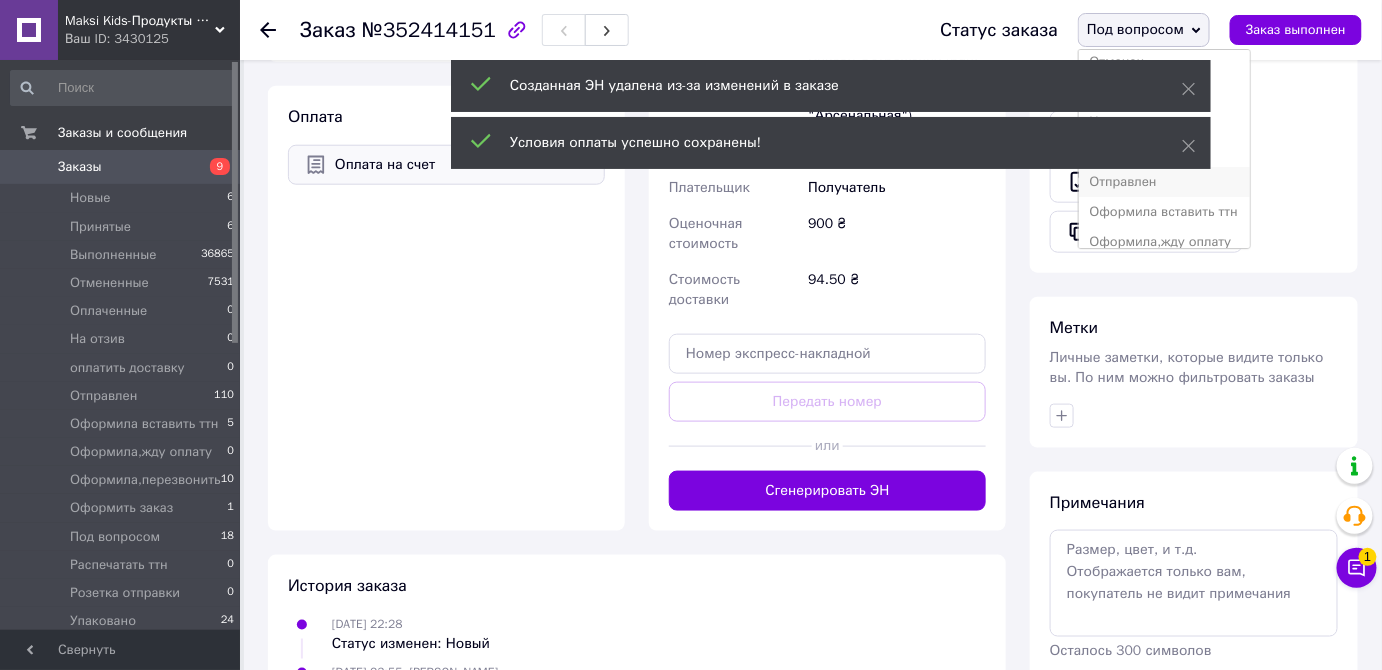 scroll, scrollTop: 181, scrollLeft: 0, axis: vertical 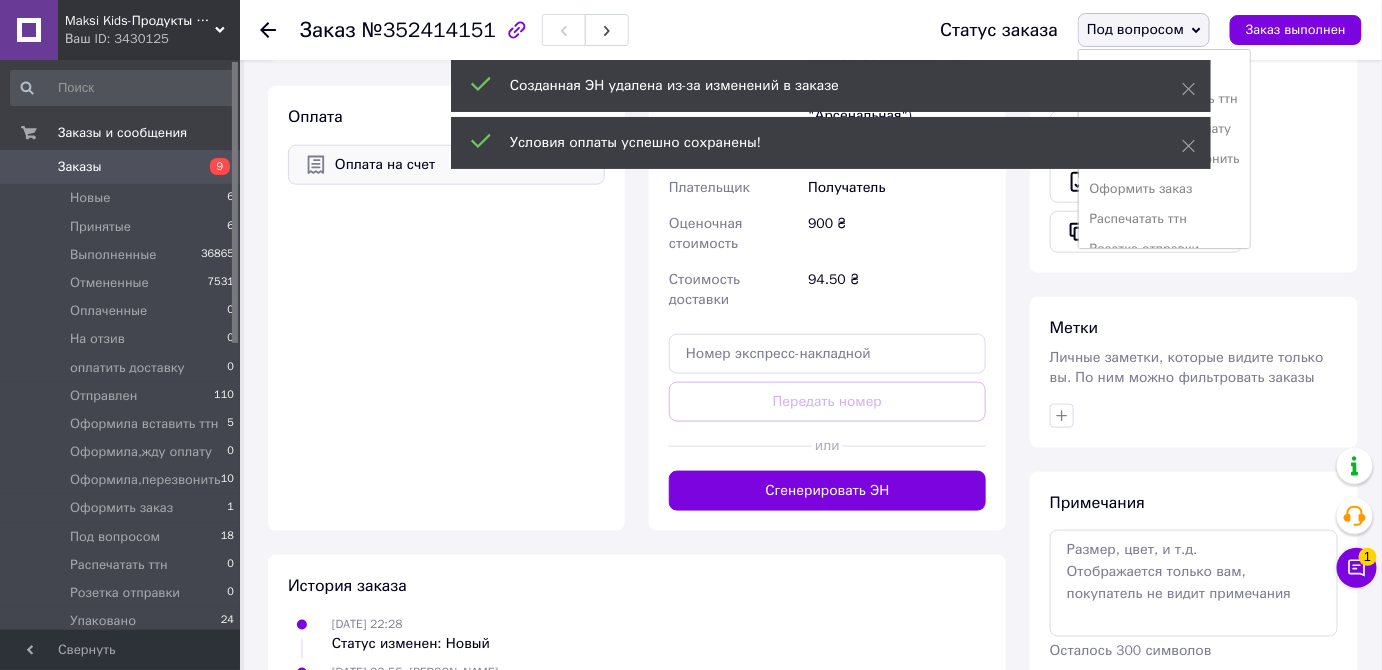 drag, startPoint x: 1184, startPoint y: 143, endPoint x: 1206, endPoint y: 128, distance: 26.627054 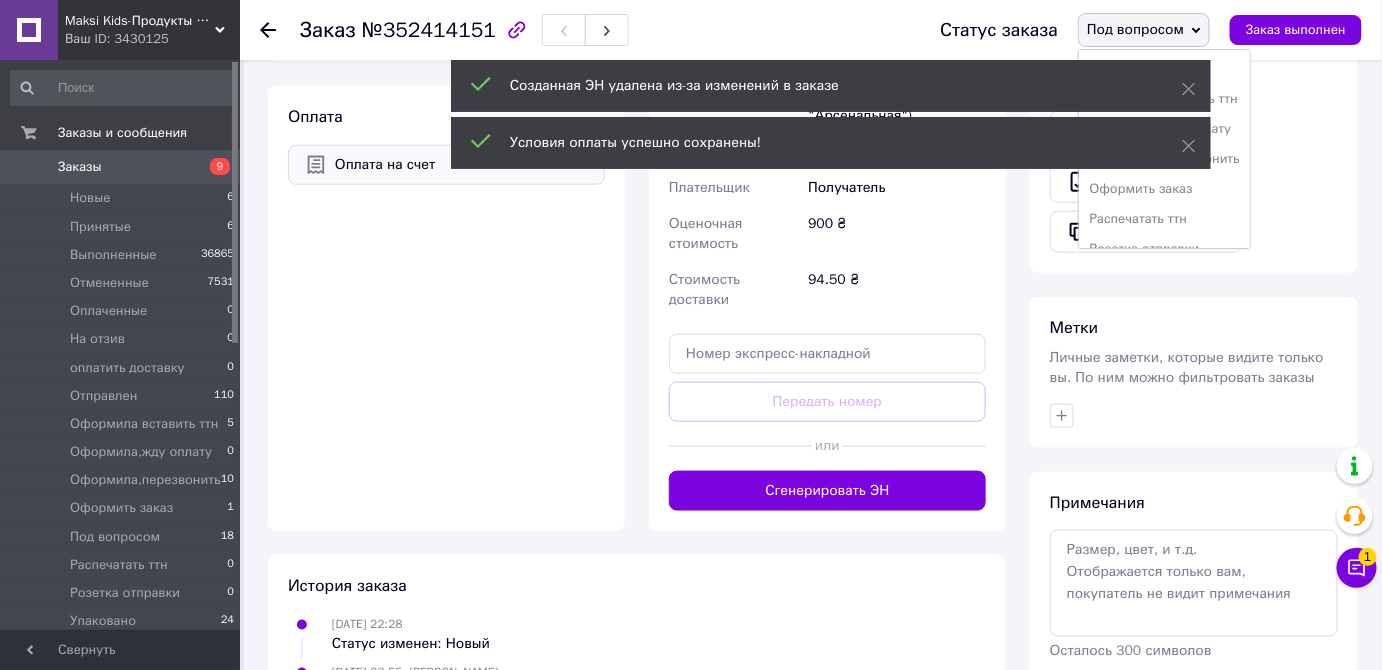 click 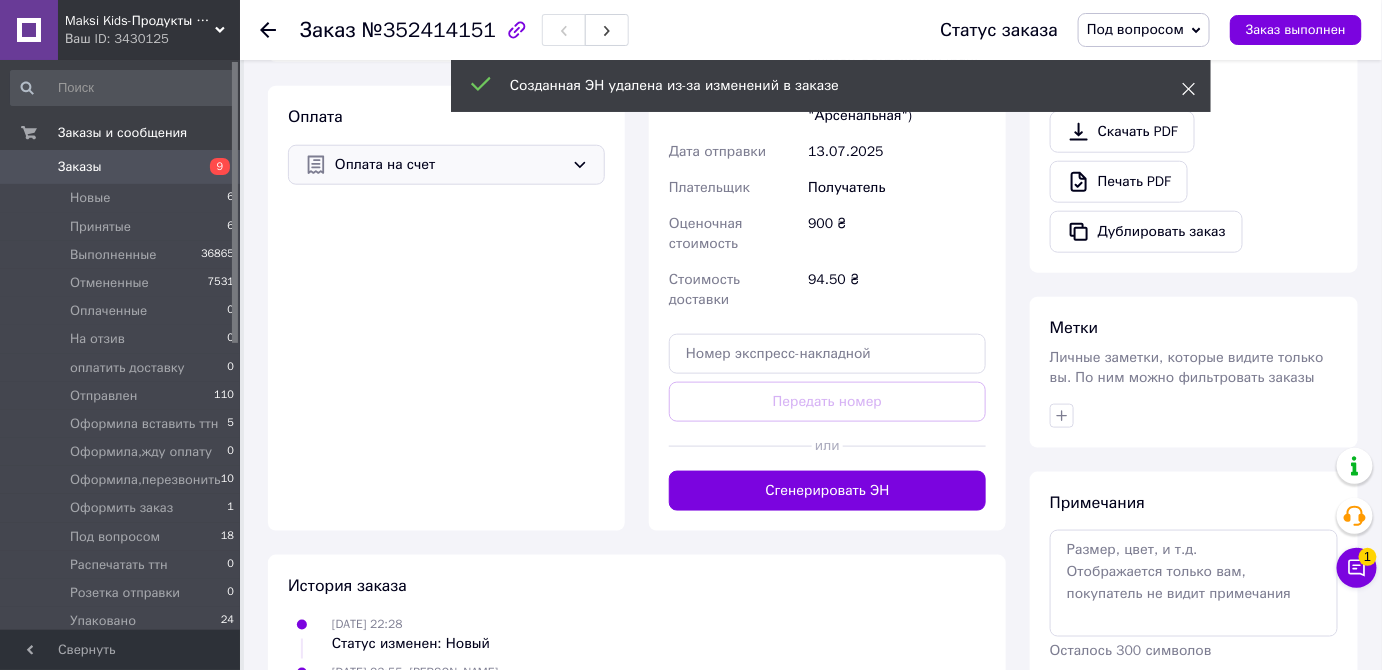 click 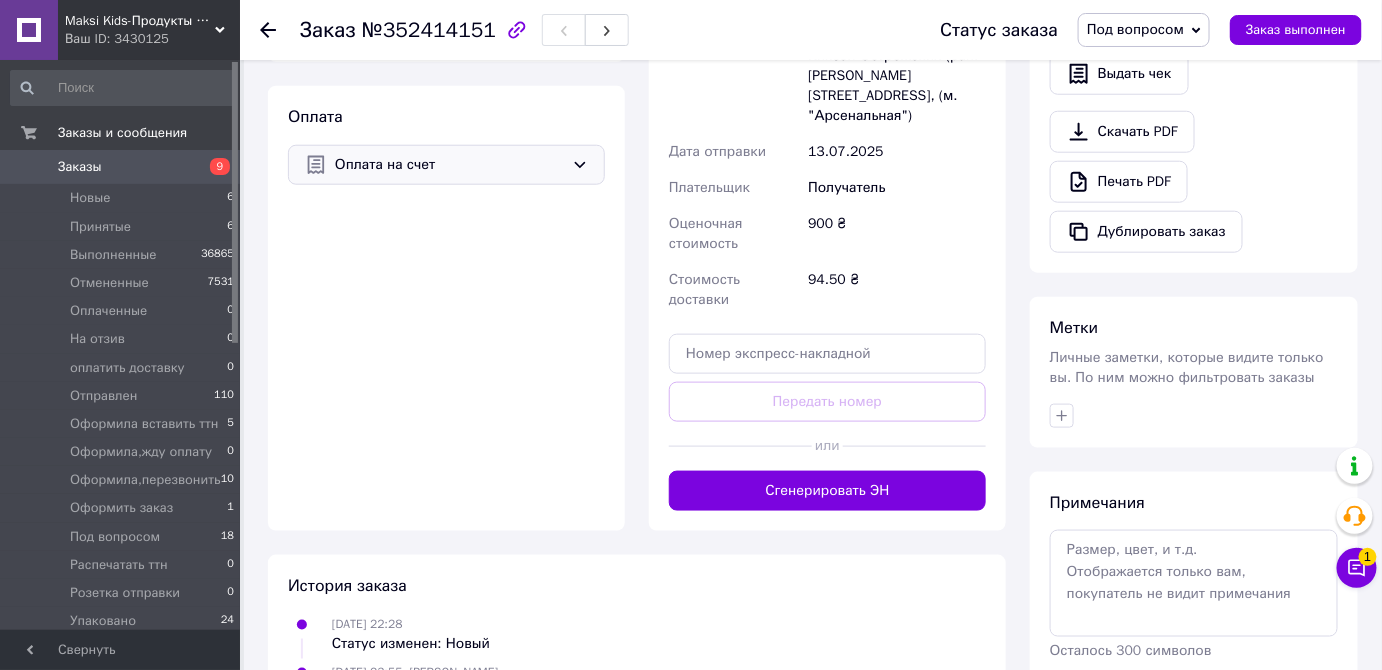 click on "Под вопросом" at bounding box center [1135, 29] 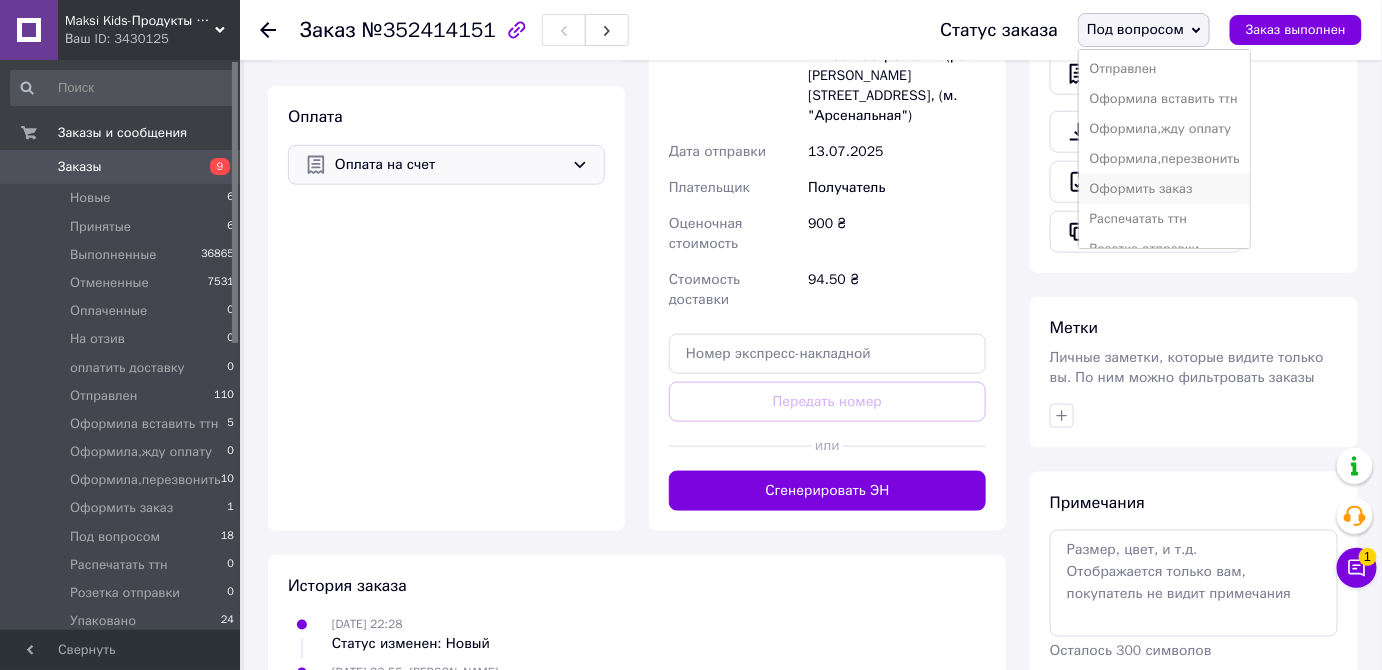 scroll, scrollTop: 231, scrollLeft: 0, axis: vertical 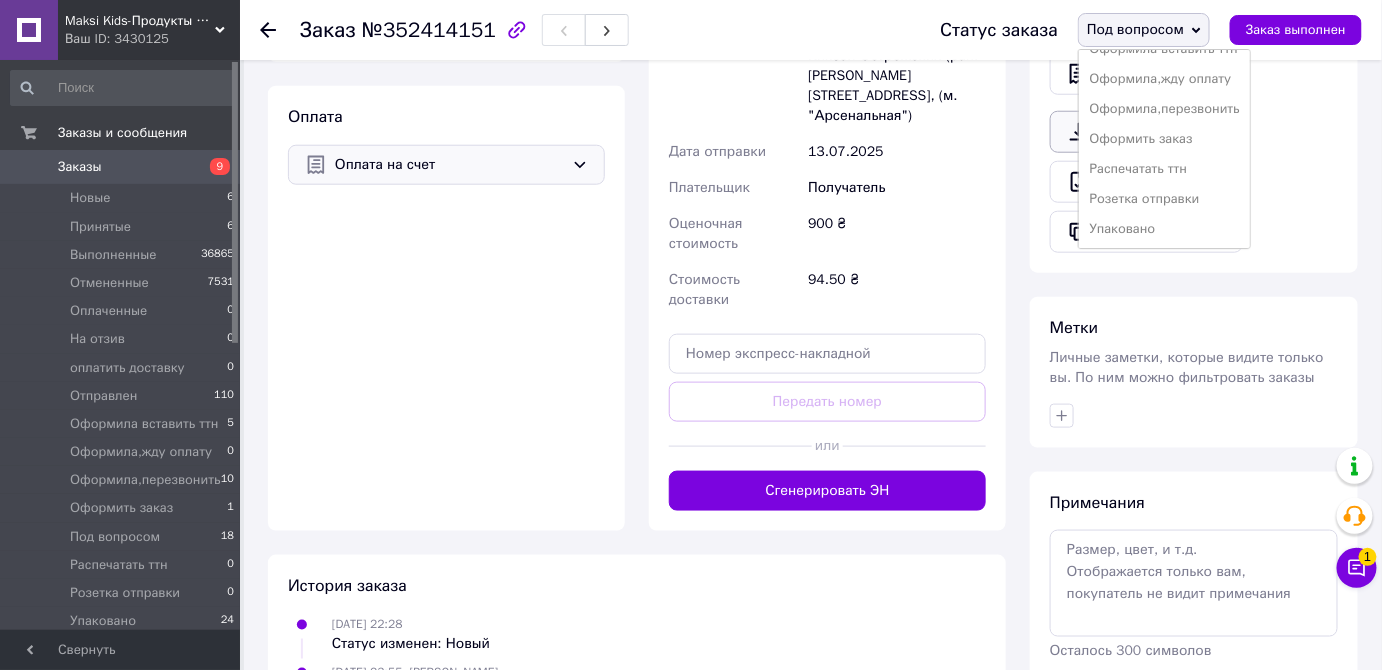 drag, startPoint x: 1200, startPoint y: 72, endPoint x: 1152, endPoint y: 104, distance: 57.68882 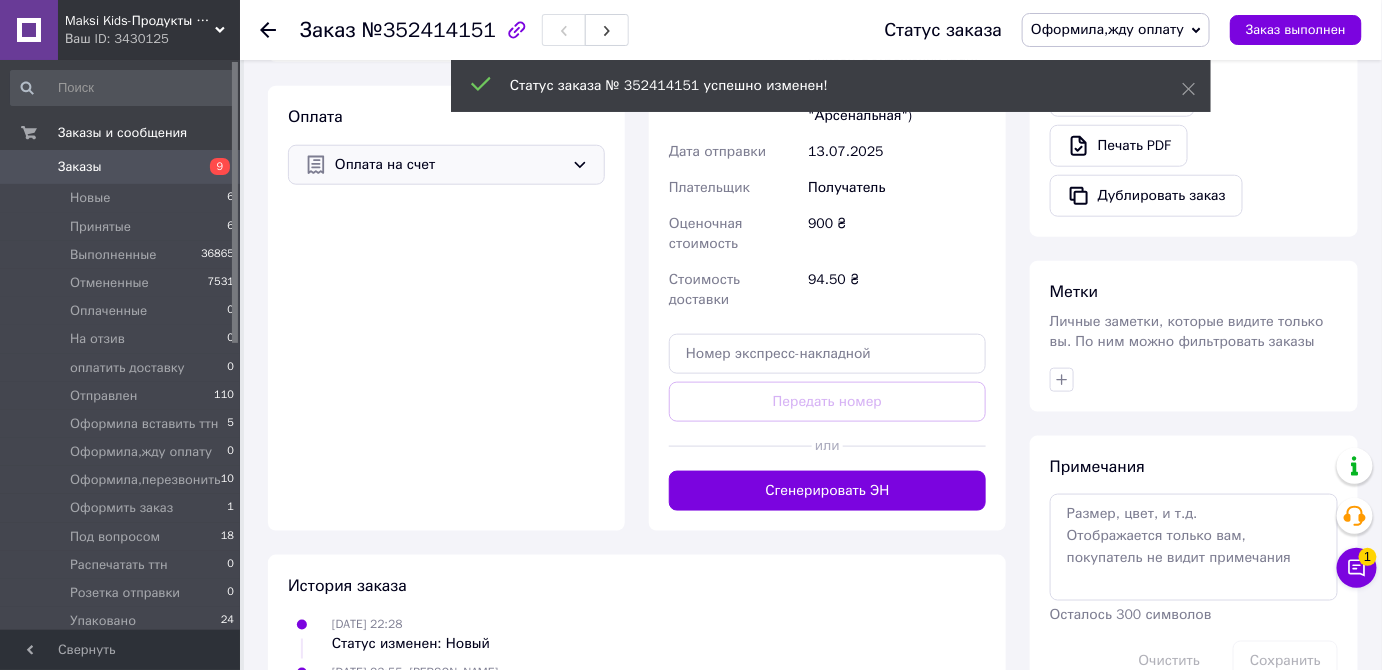 scroll, scrollTop: 213, scrollLeft: 0, axis: vertical 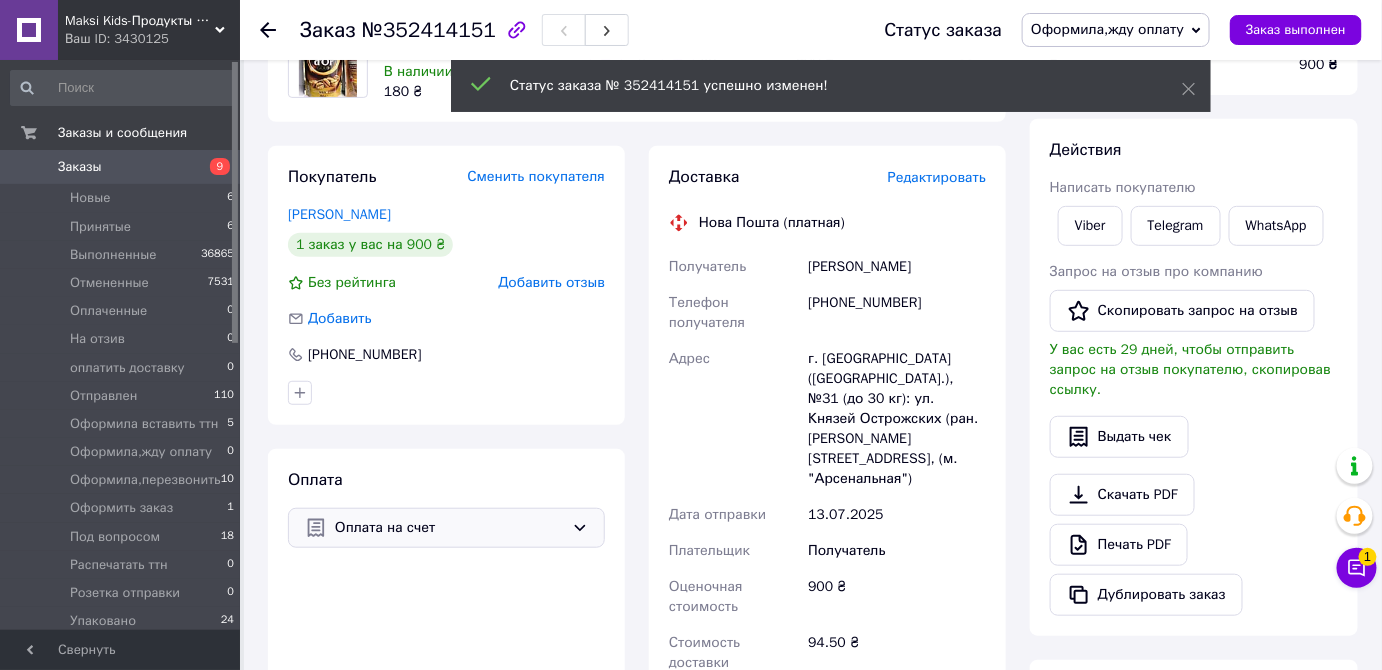 click on "Редактировать" at bounding box center [937, 177] 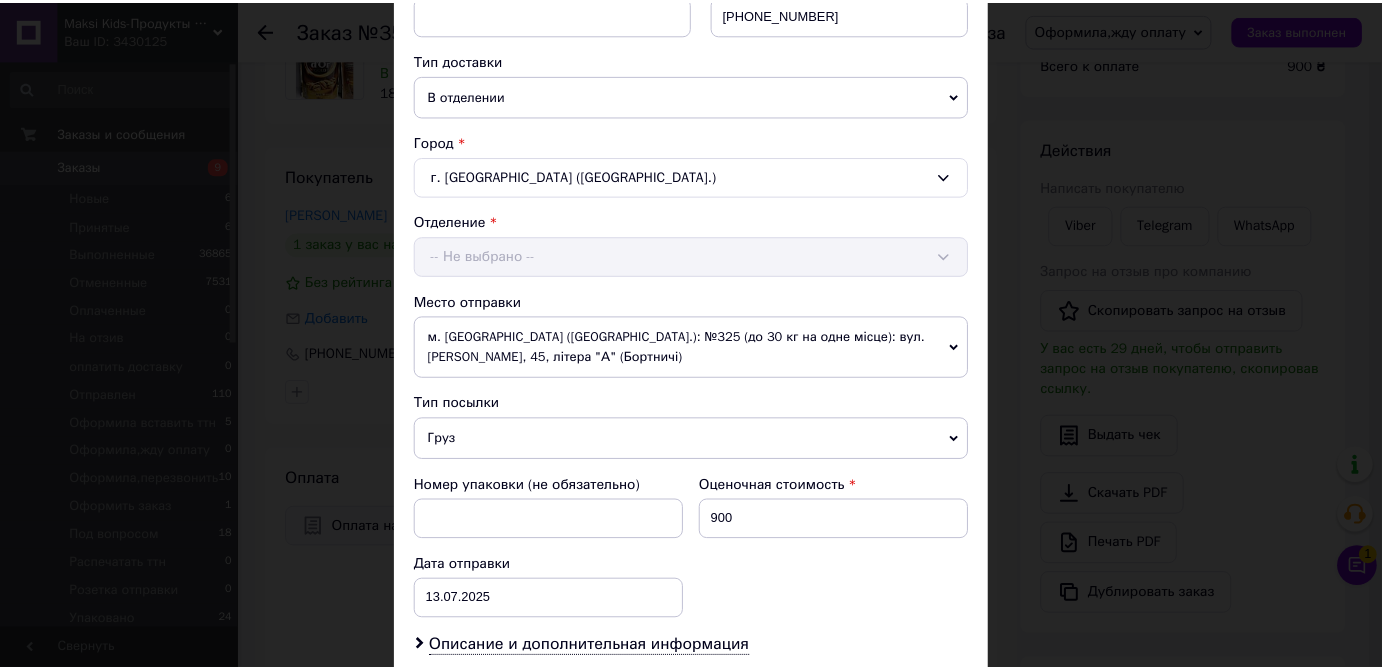 scroll, scrollTop: 454, scrollLeft: 0, axis: vertical 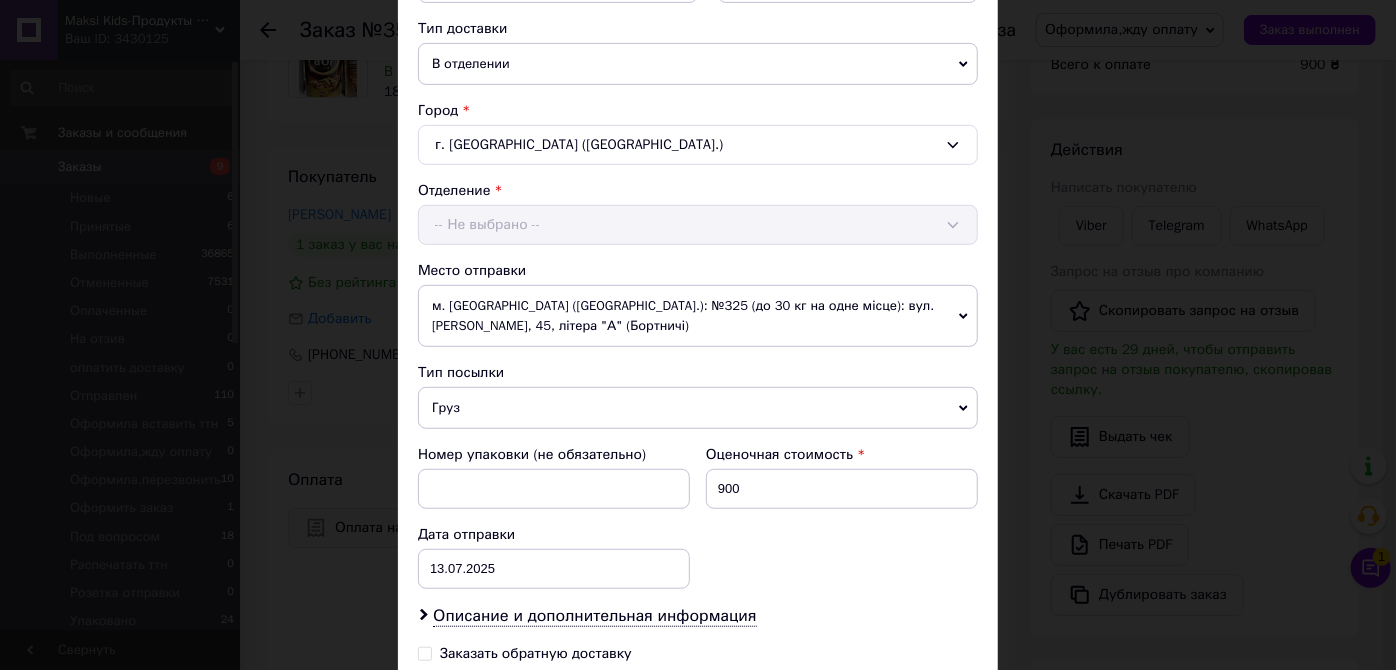 click on "× Редактирование доставки Способ доставки Нова Пошта (платная) Плательщик Получатель Отправитель Фамилия получателя Ландік Имя получателя Володимир Отчество получателя Телефон получателя +380503288536 Тип доставки В отделении Курьером В почтомате Город г. Киев (Киевская обл.) Отделение -- Не выбрано -- Место отправки м. Київ (Київська обл.): №325 (до 30 кг на одне місце): вул. Євгенія Харченка, 45, літера "А" (Бортничі) Дніпро: №24 (до 30 кг на одне місце ): вул. Богдана Хмельницького, 25Б Одеса: №2: вул. Базова, 16 (Промринок, 7 км) Виноградів: №1: вул. Меліоративна, 2 Тип посылки 900" at bounding box center (698, 335) 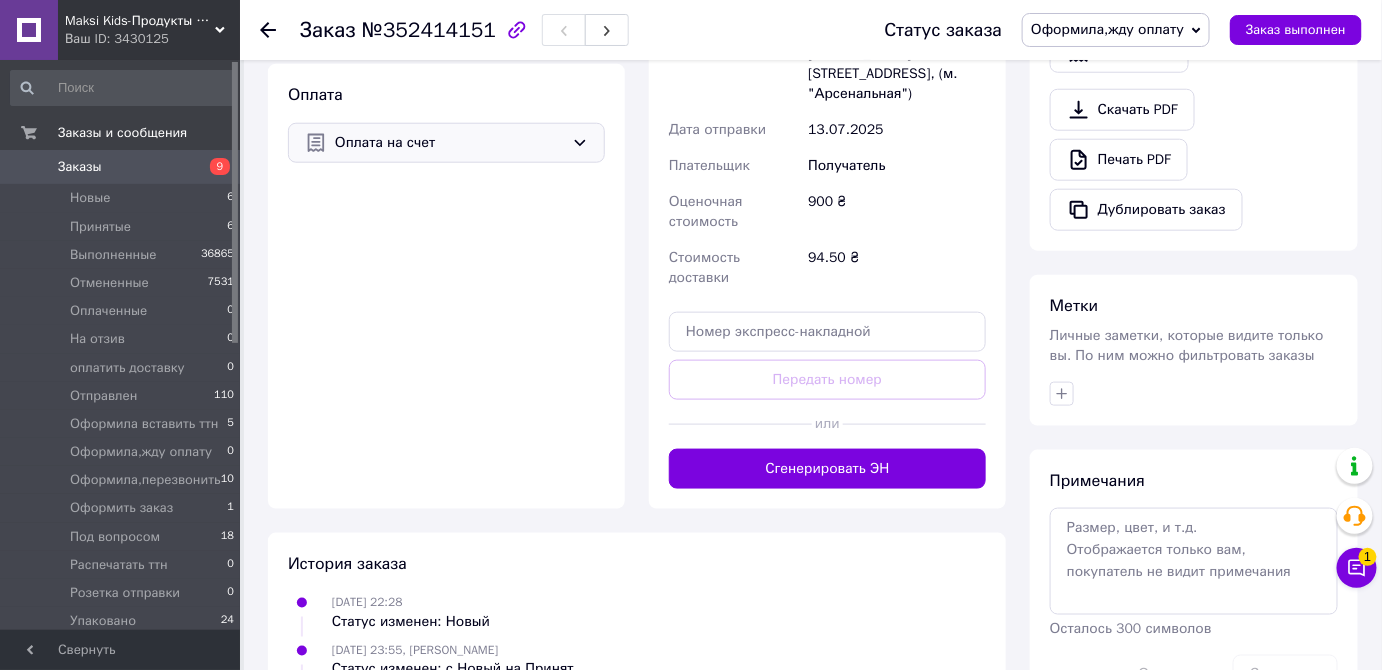 scroll, scrollTop: 667, scrollLeft: 0, axis: vertical 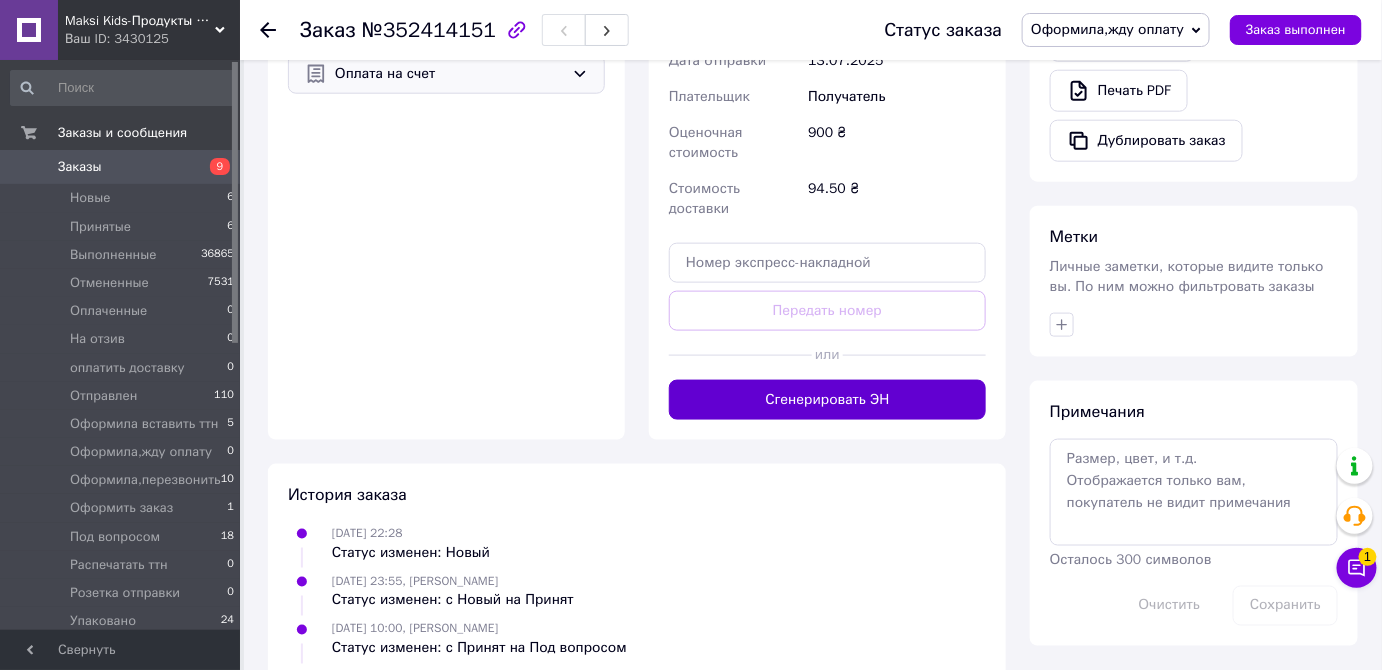 click on "Сгенерировать ЭН" at bounding box center [827, 400] 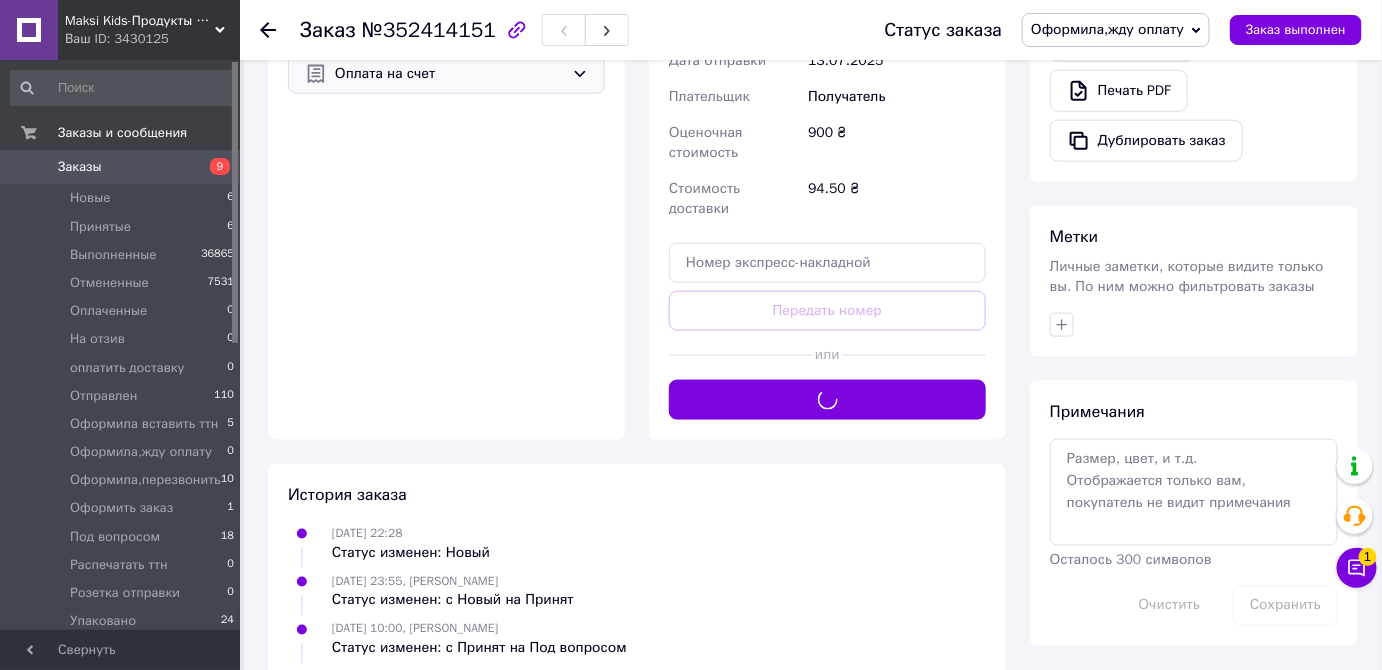 scroll, scrollTop: 0, scrollLeft: 0, axis: both 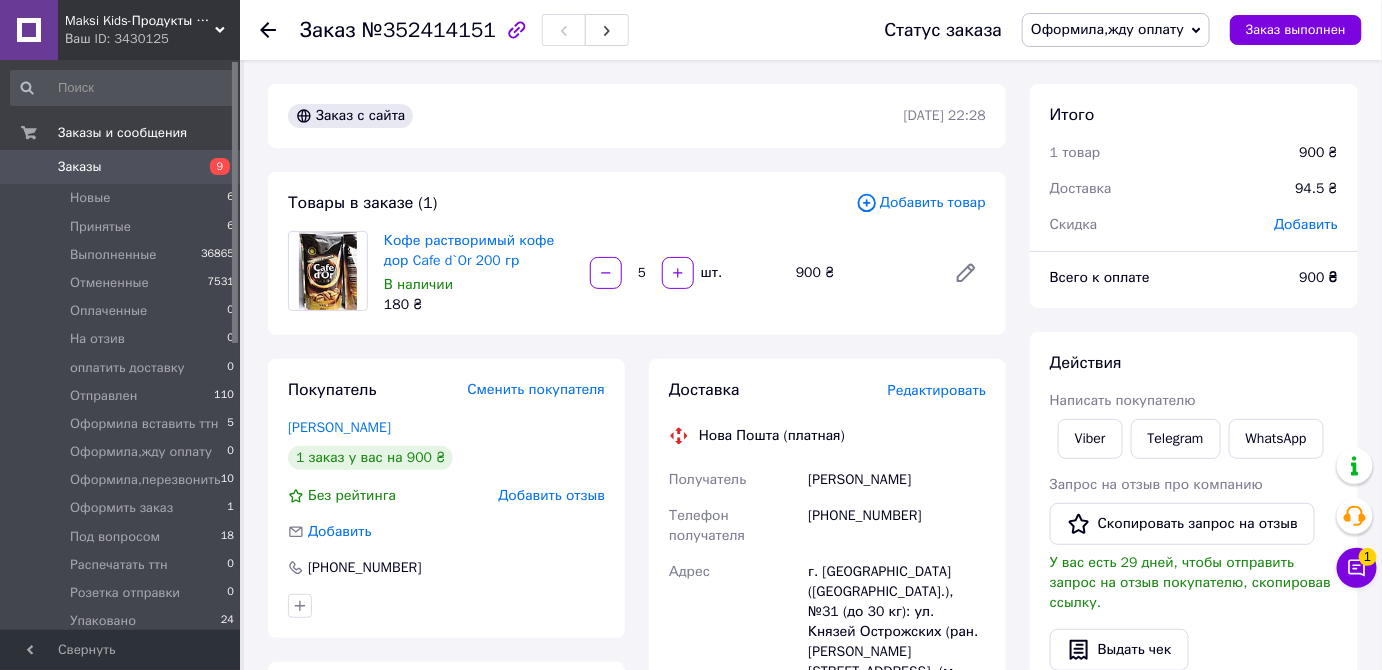 click on "Оформила,жду оплату" at bounding box center (1107, 29) 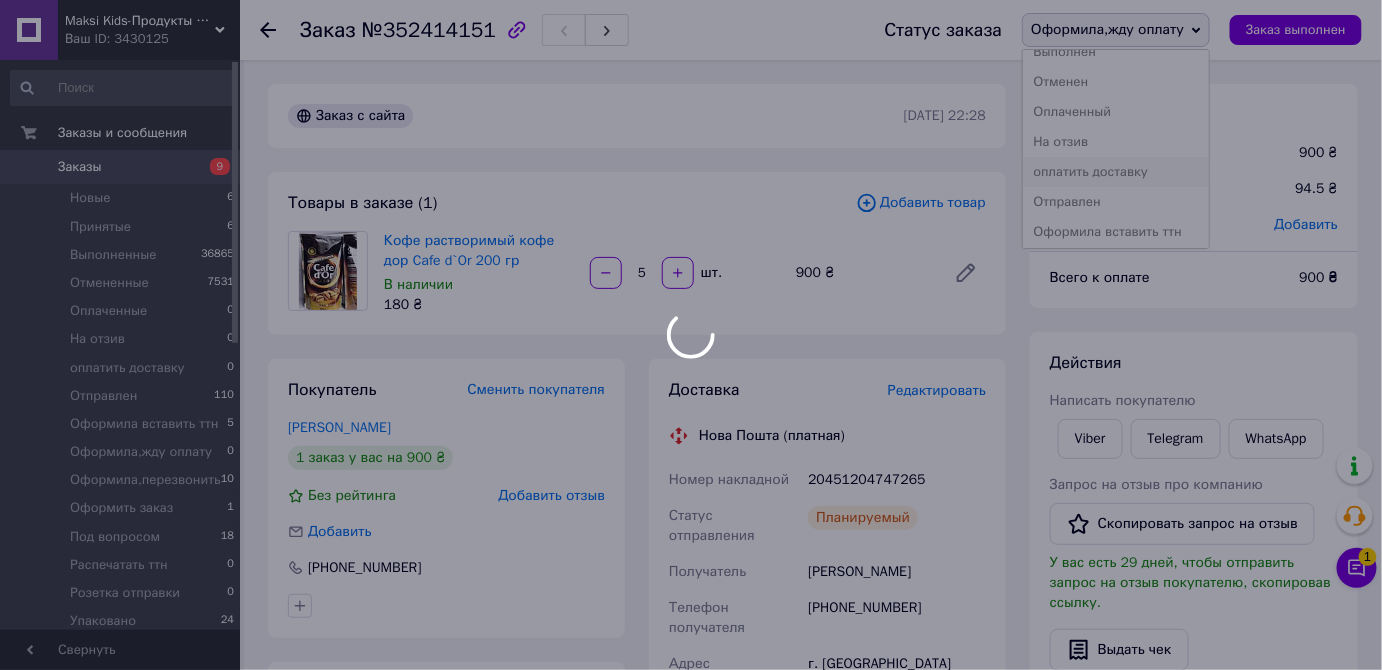 scroll, scrollTop: 90, scrollLeft: 0, axis: vertical 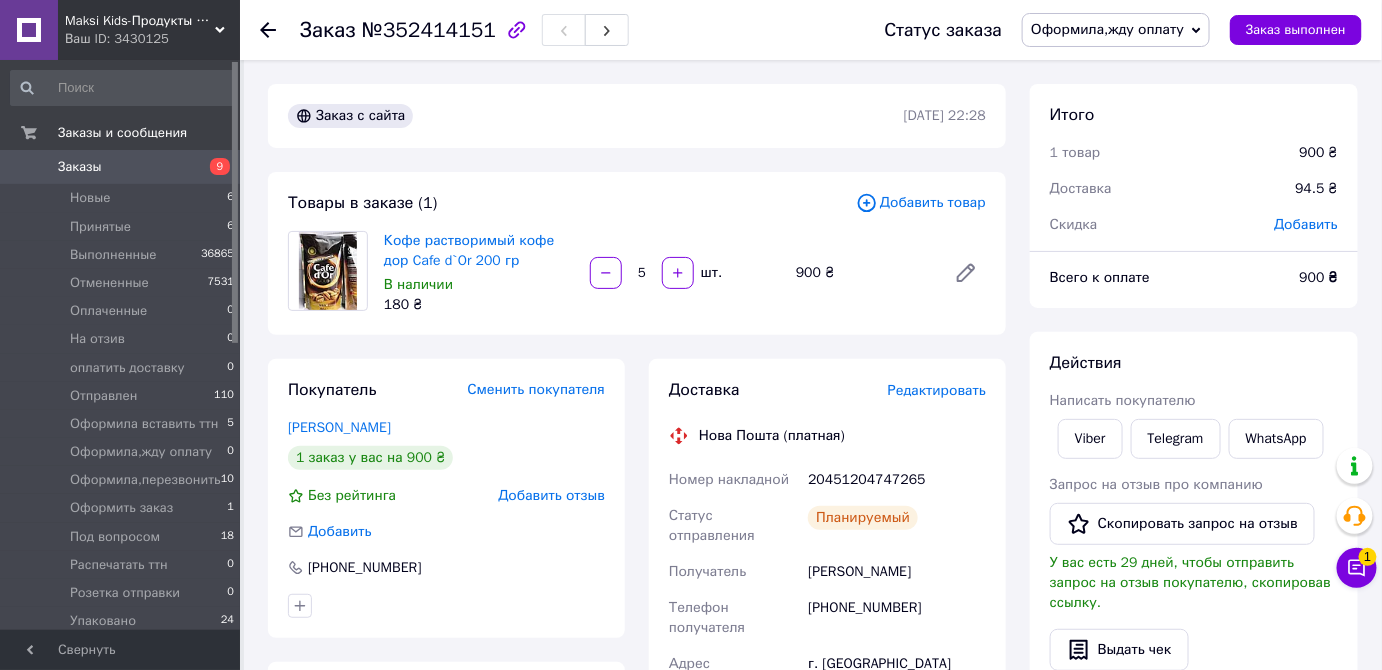 drag, startPoint x: 803, startPoint y: 474, endPoint x: 963, endPoint y: 548, distance: 176.28386 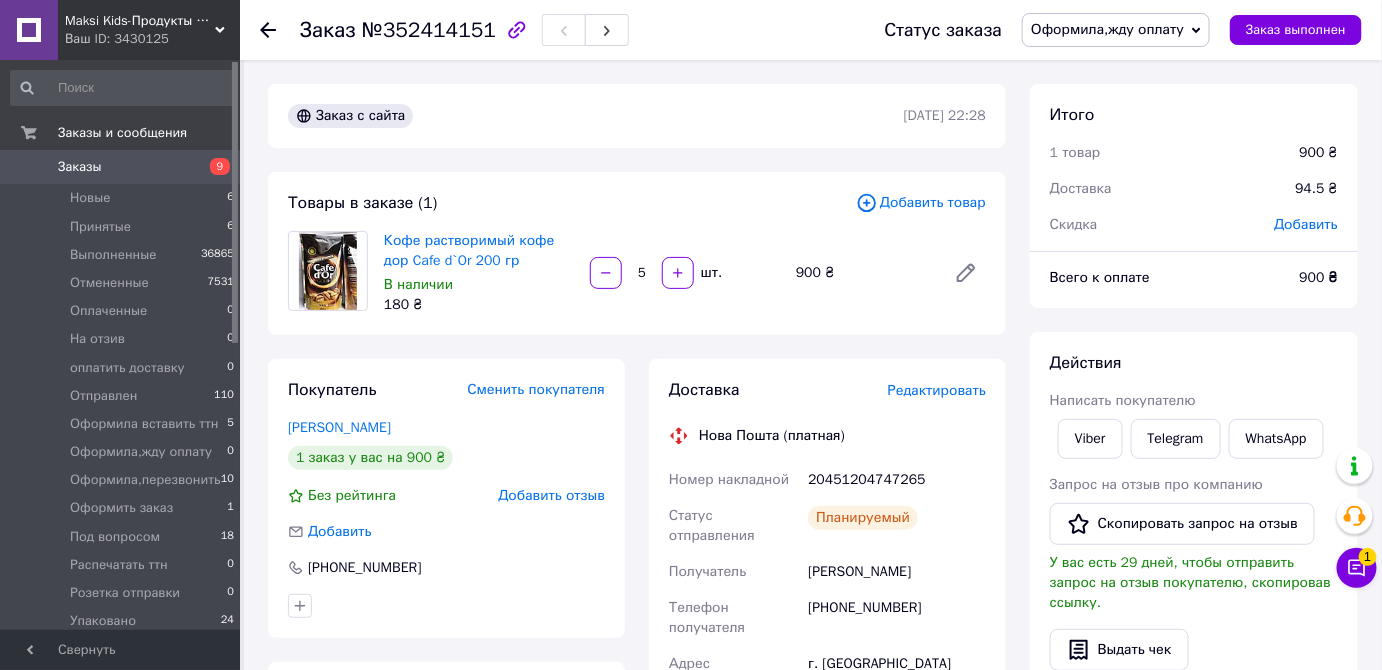 click at bounding box center [446, 606] 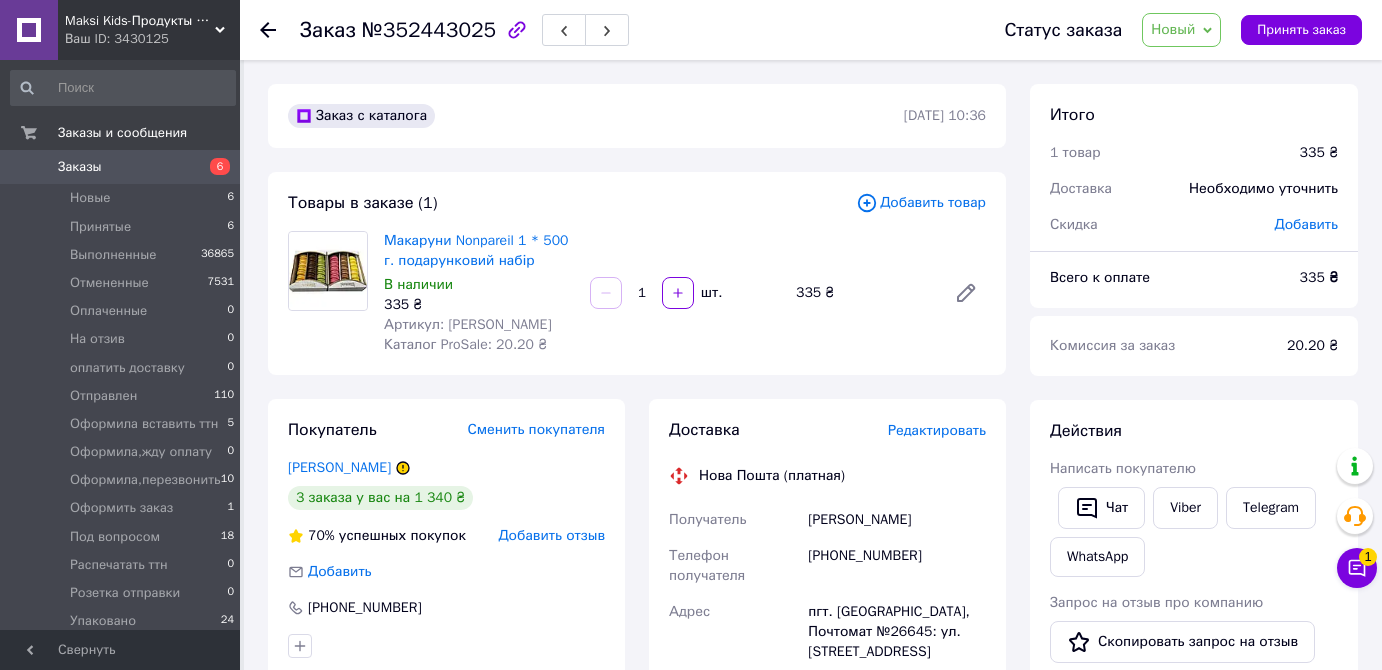 scroll, scrollTop: 0, scrollLeft: 0, axis: both 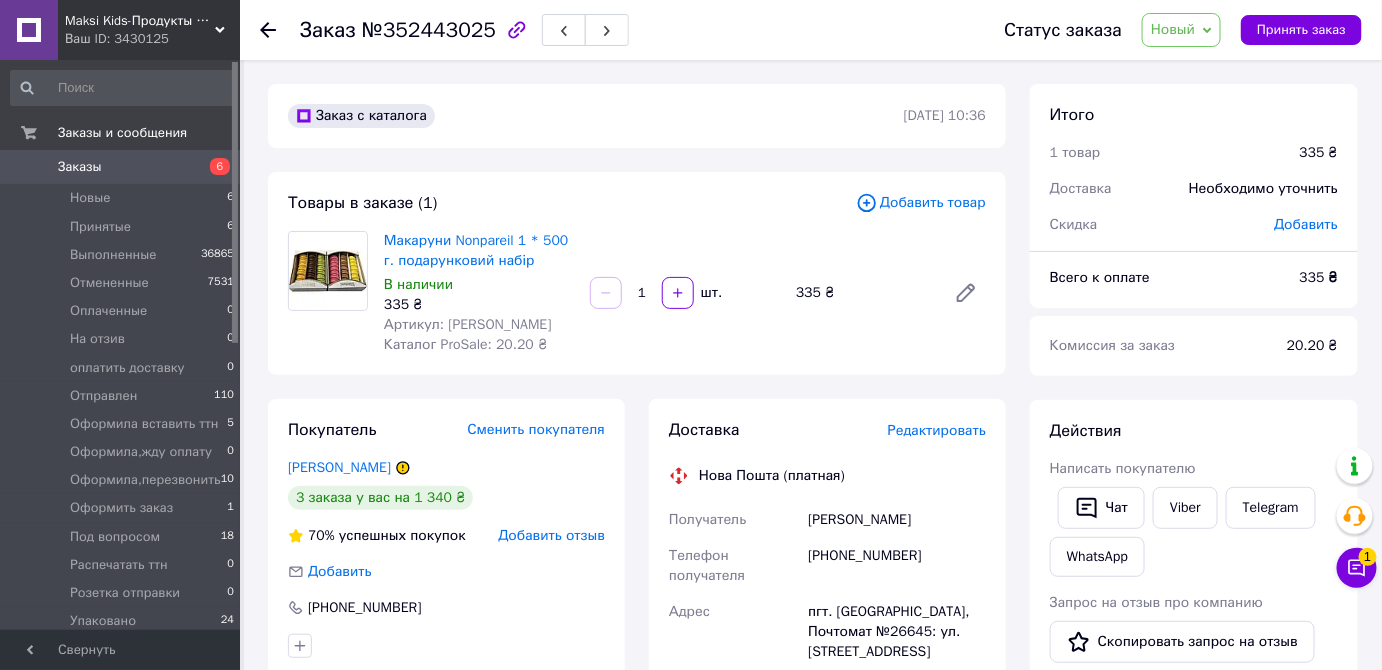 click on "Новый" at bounding box center [1181, 30] 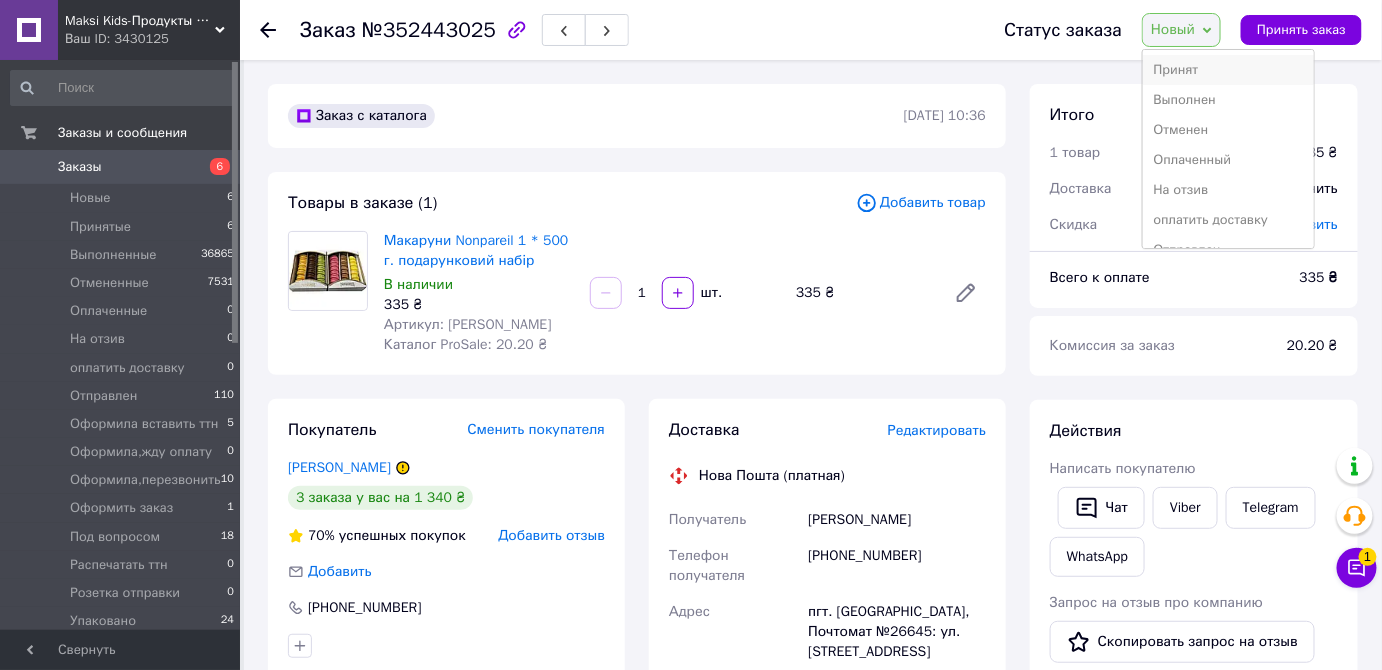 click on "Принят" at bounding box center [1228, 70] 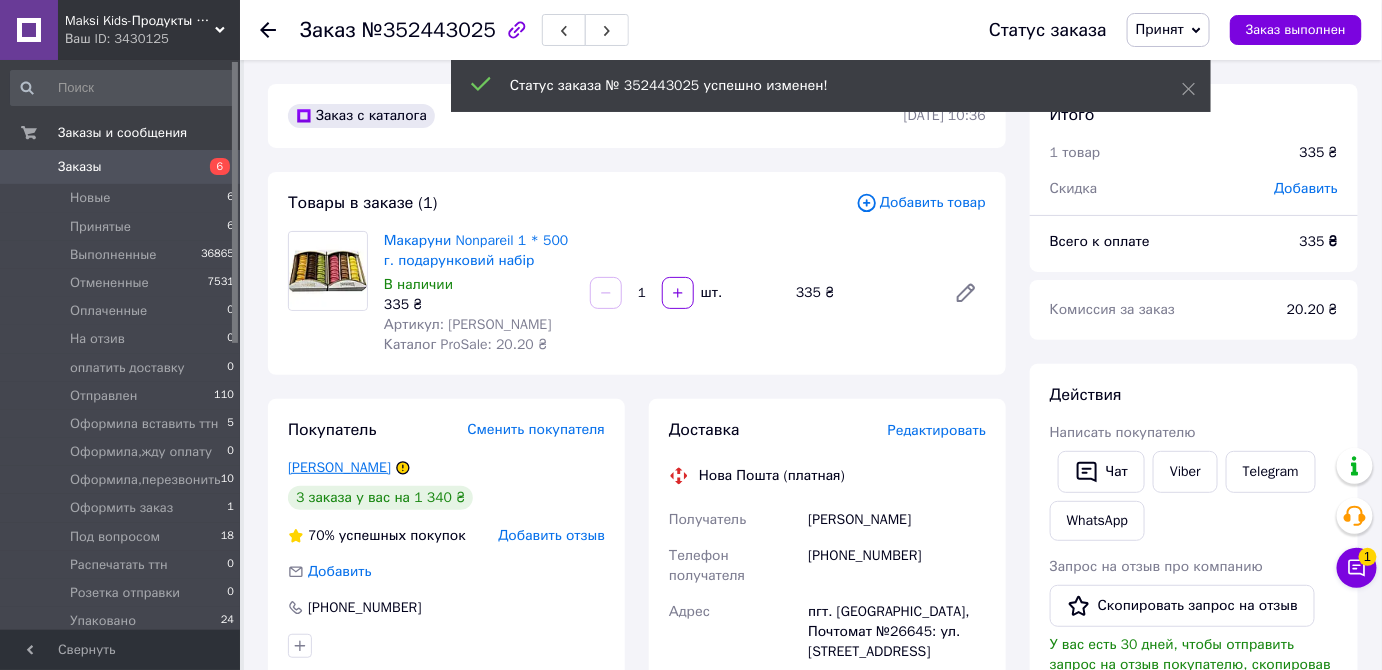 click on "[PERSON_NAME]" at bounding box center [339, 467] 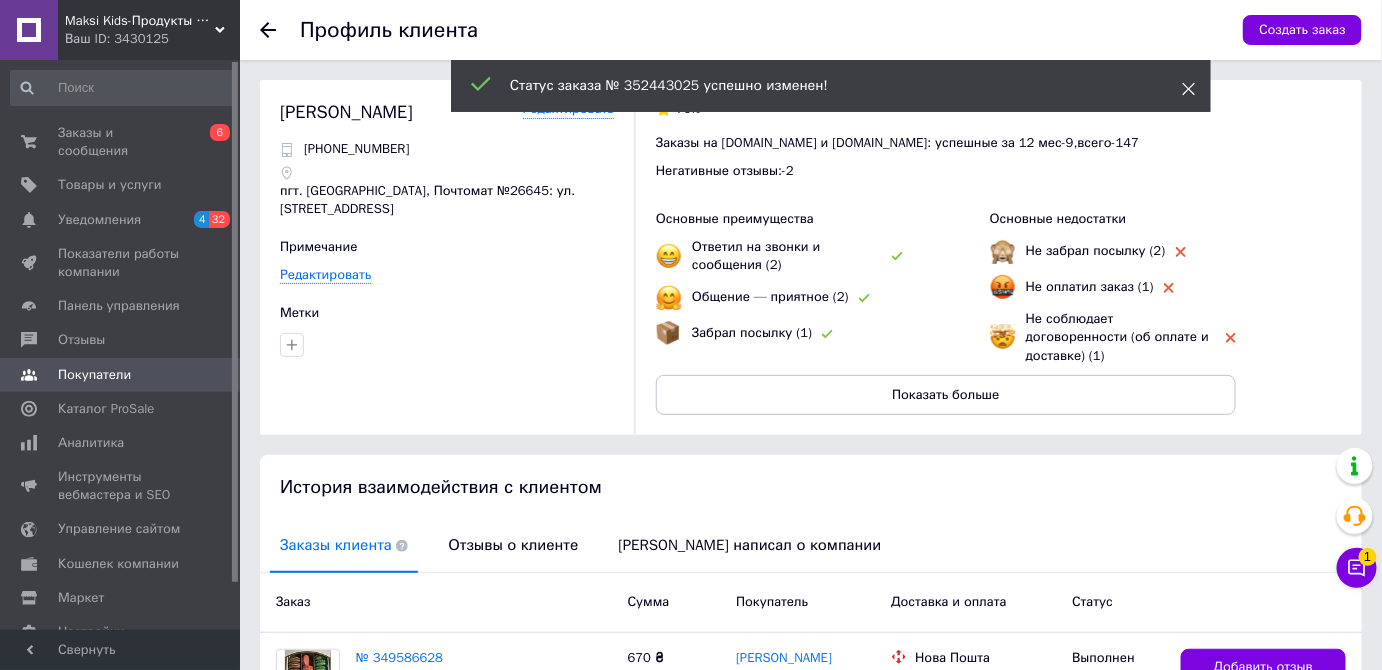 click 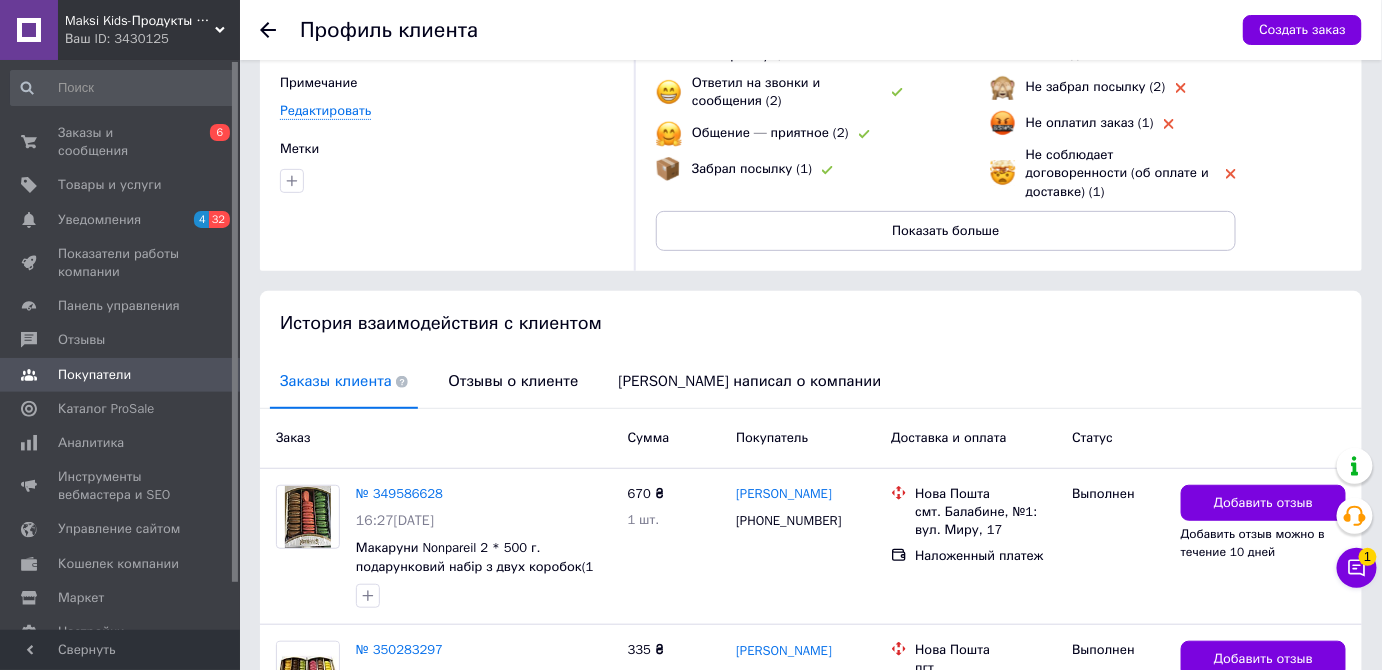scroll, scrollTop: 38, scrollLeft: 0, axis: vertical 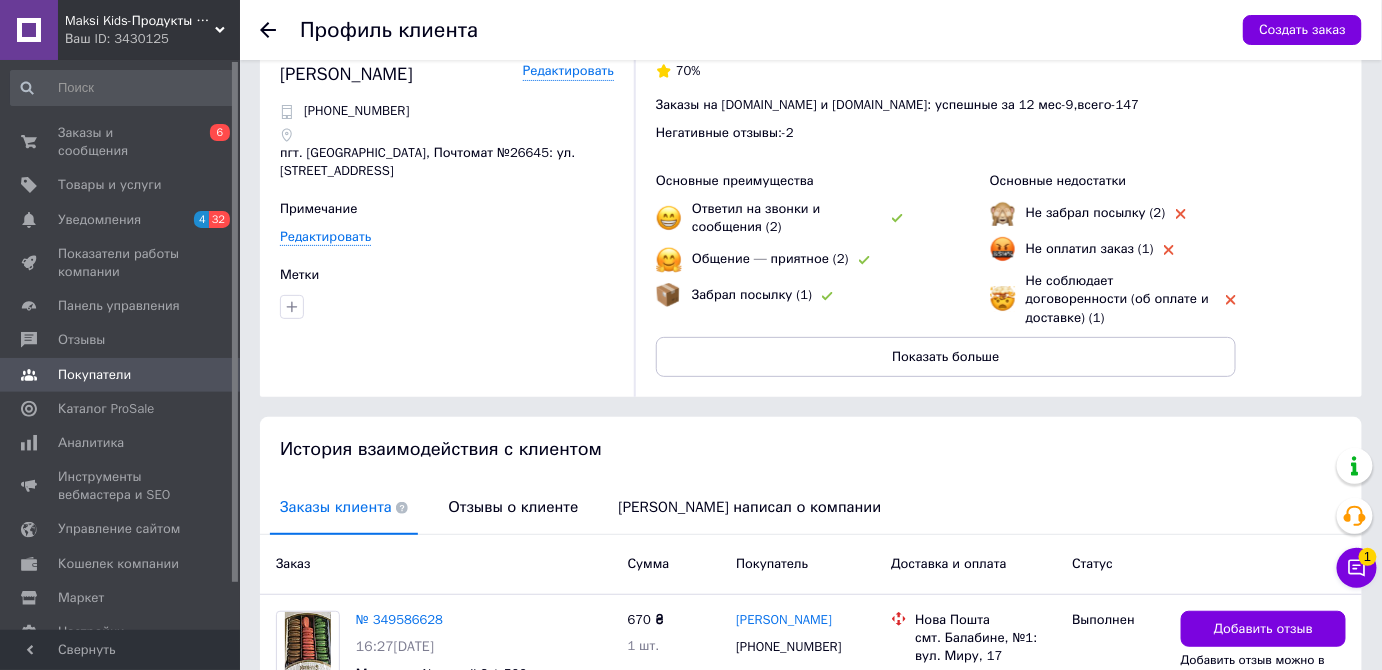 click 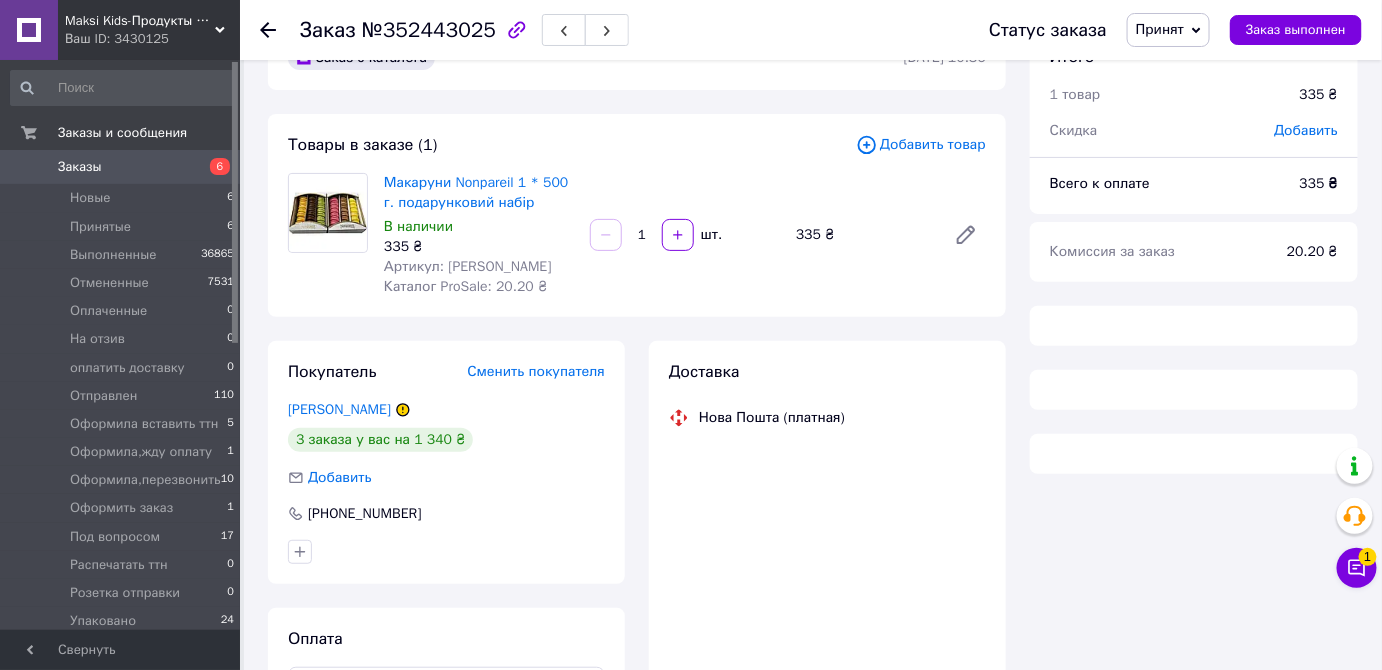 scroll, scrollTop: 90, scrollLeft: 0, axis: vertical 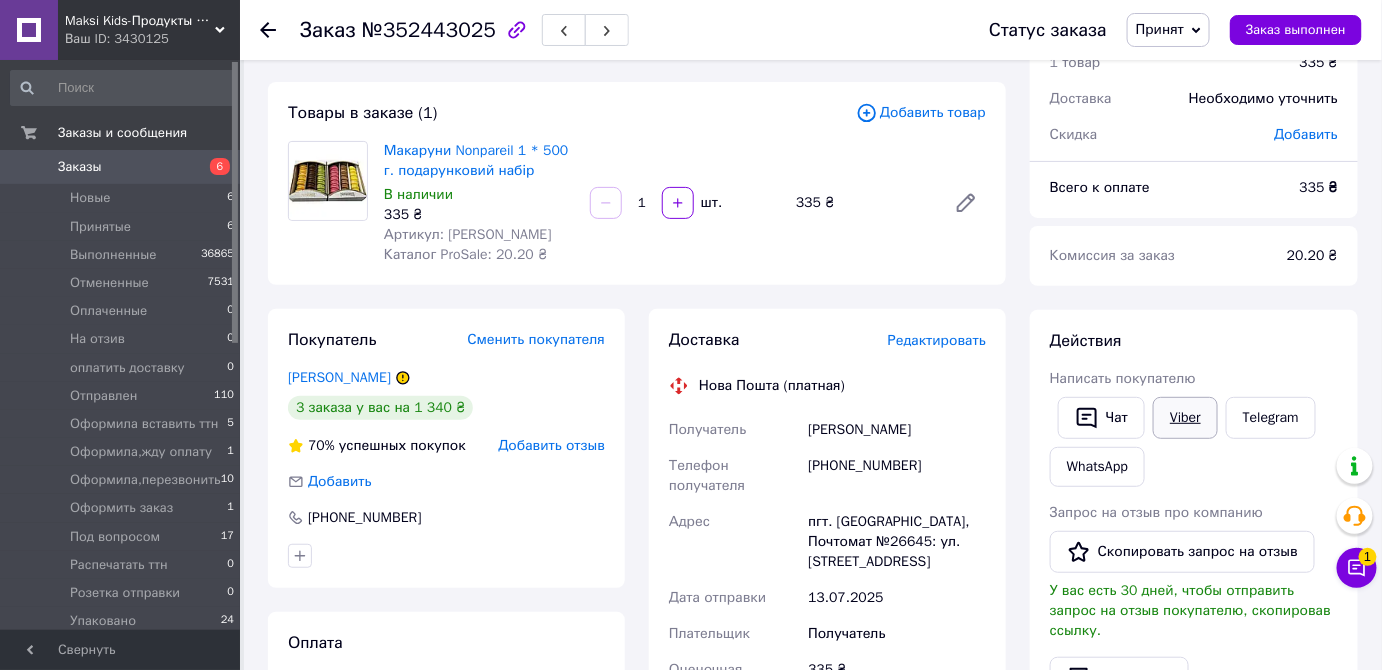 click on "Viber" at bounding box center (1185, 418) 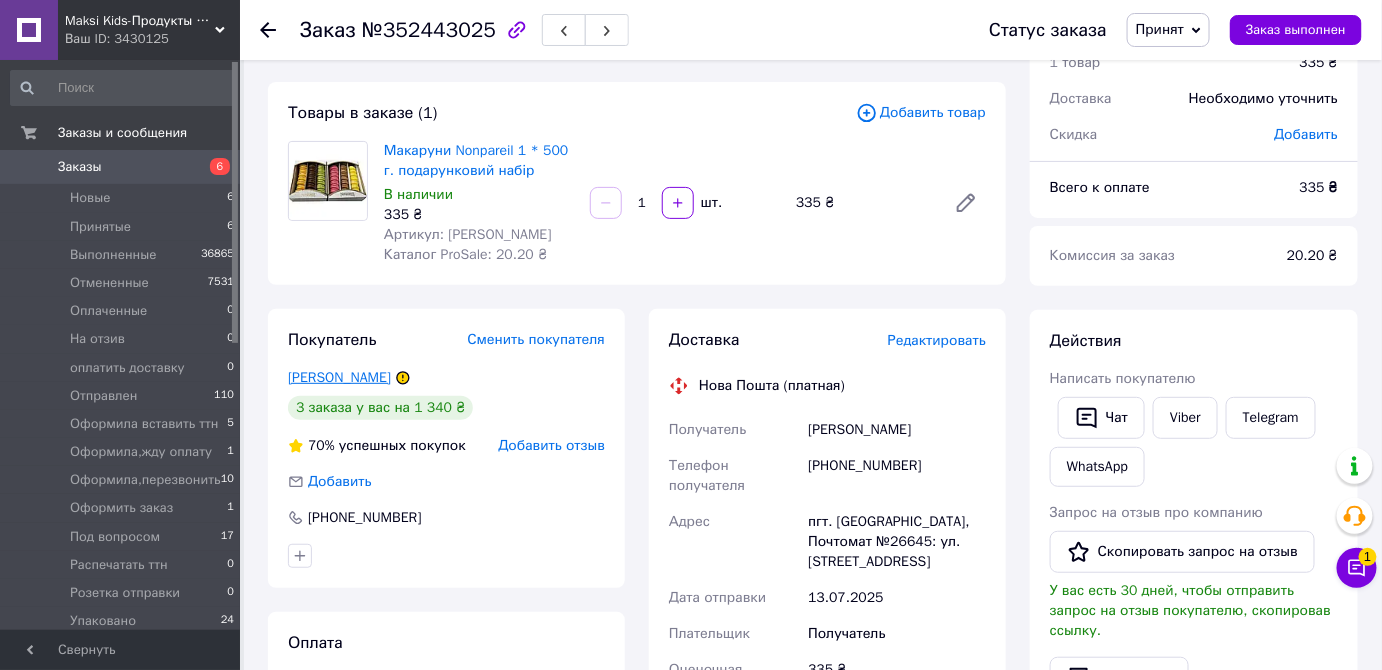 click on "[PERSON_NAME]" at bounding box center [339, 377] 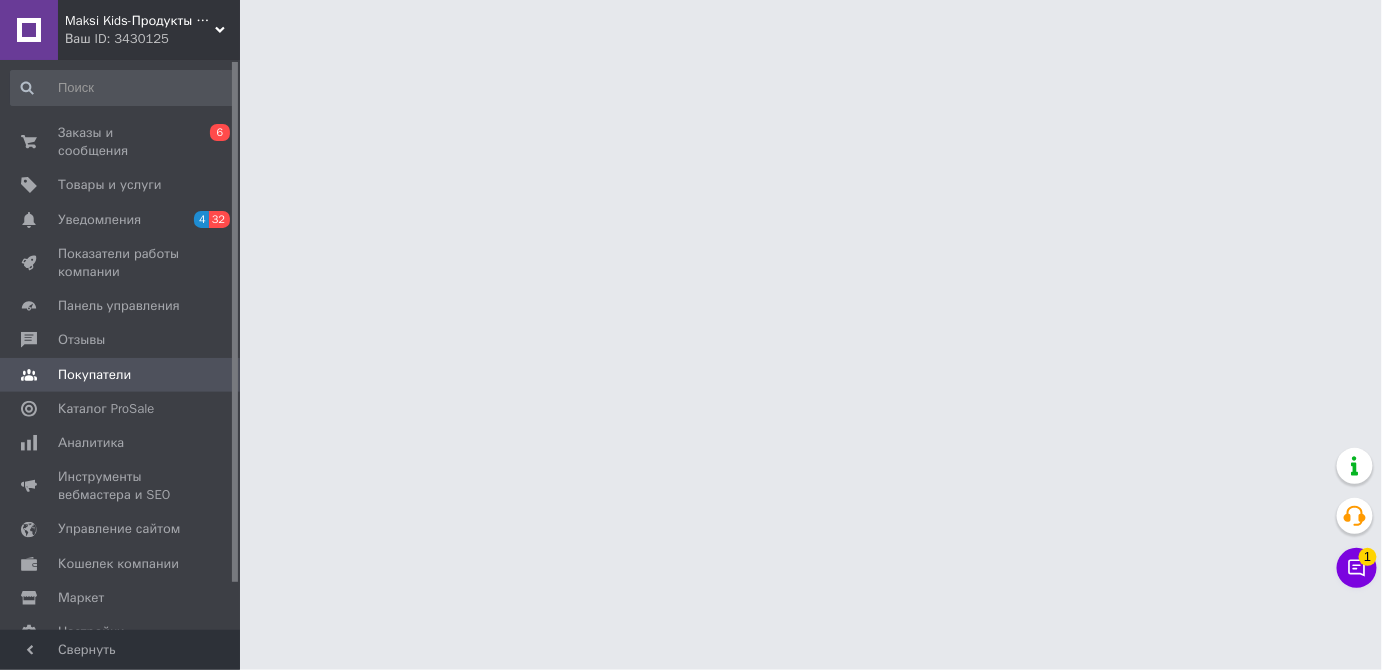 scroll, scrollTop: 0, scrollLeft: 0, axis: both 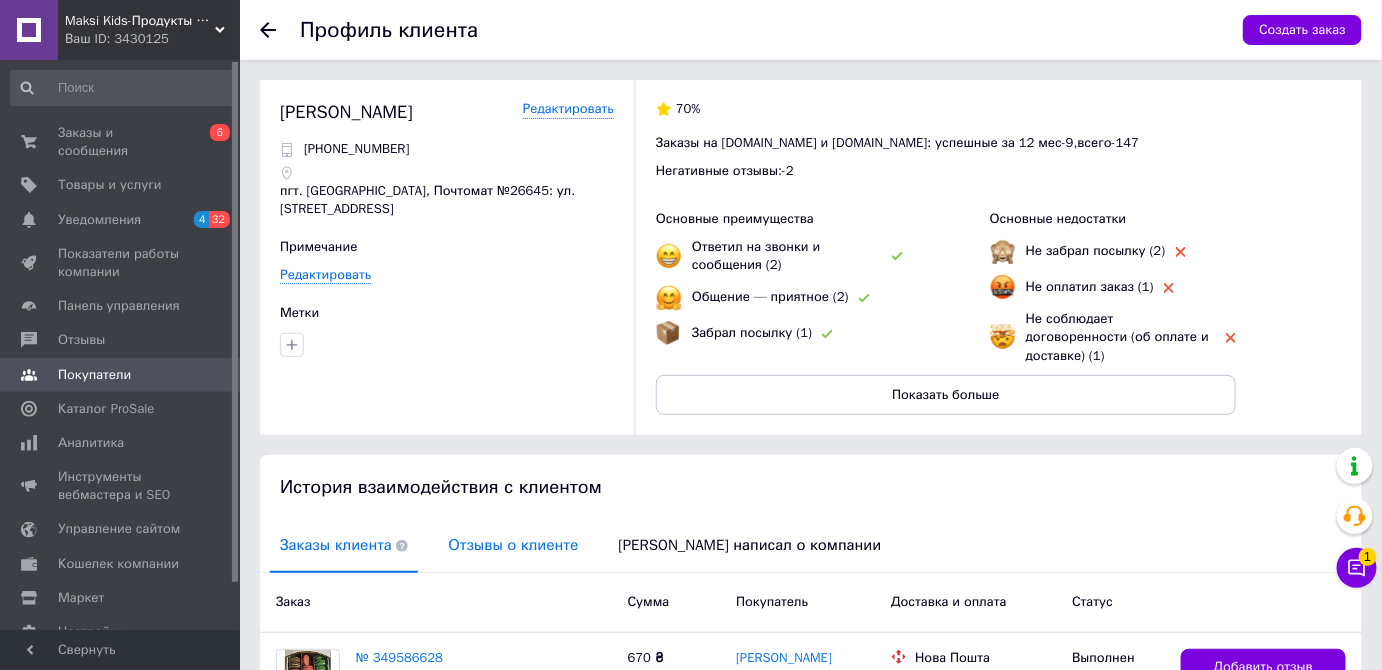 click on "Отзывы о клиенте" at bounding box center (513, 545) 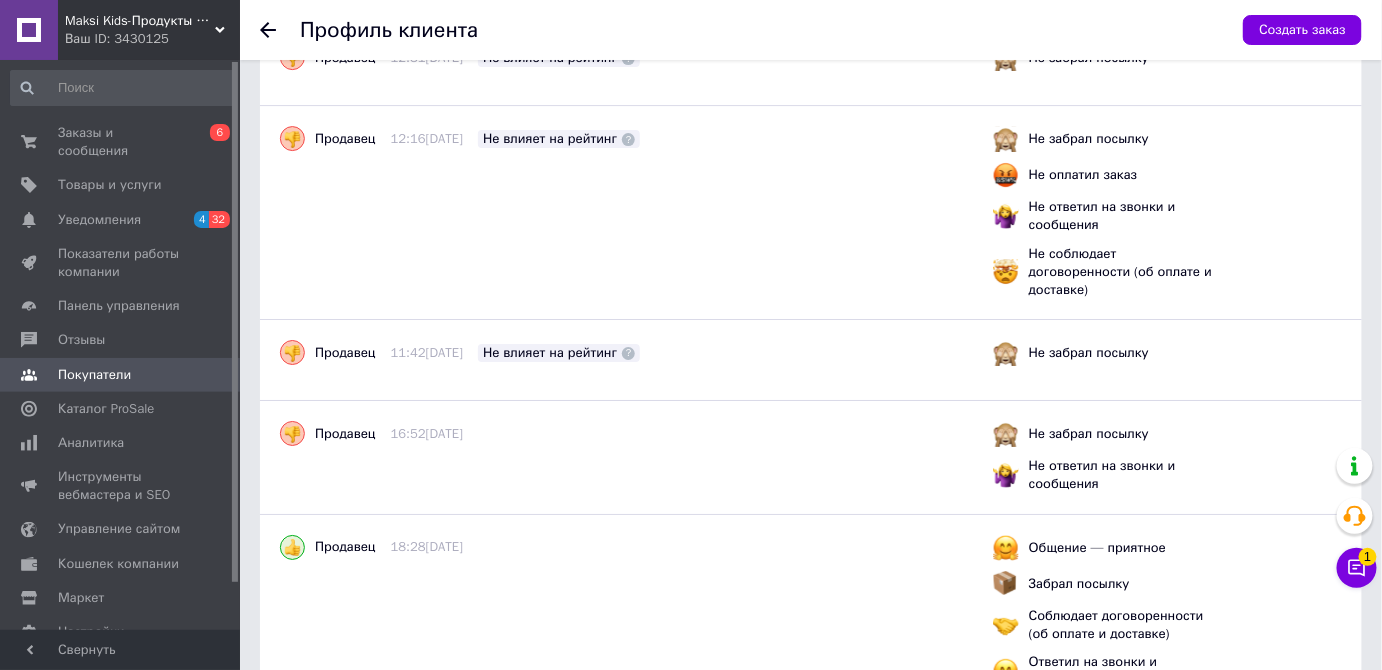 scroll, scrollTop: 2000, scrollLeft: 0, axis: vertical 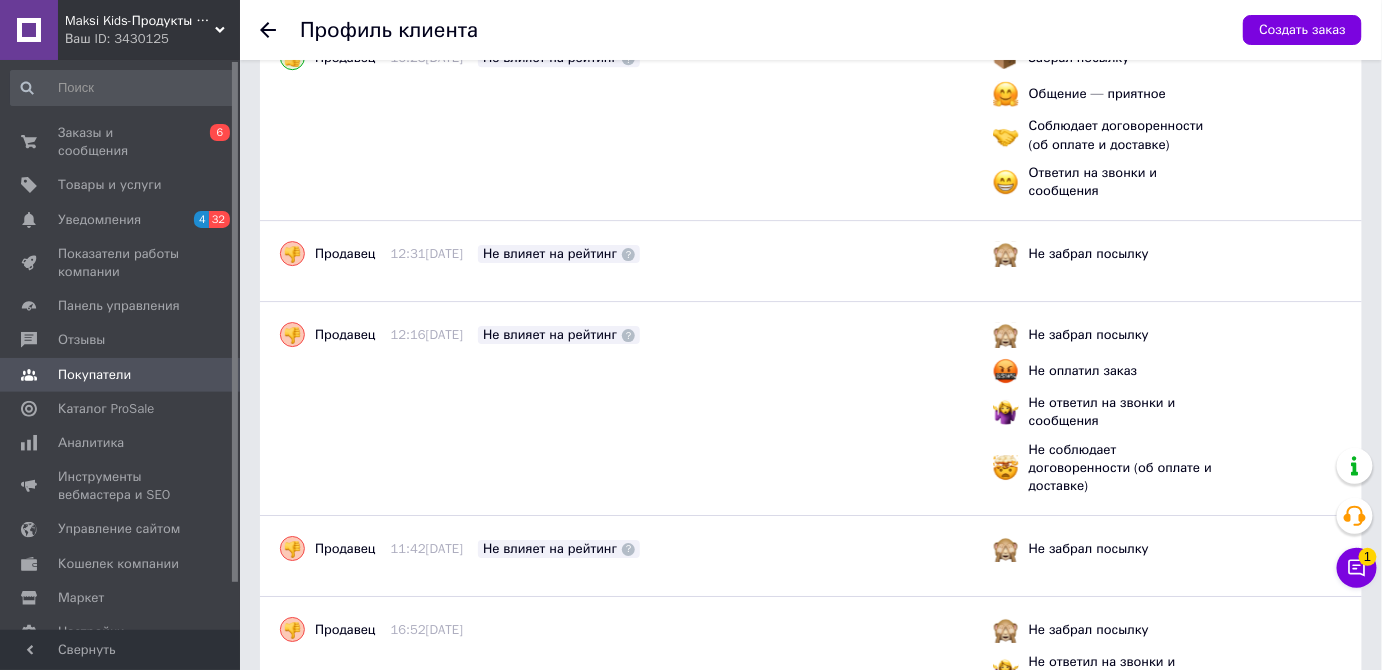 click at bounding box center [280, 30] 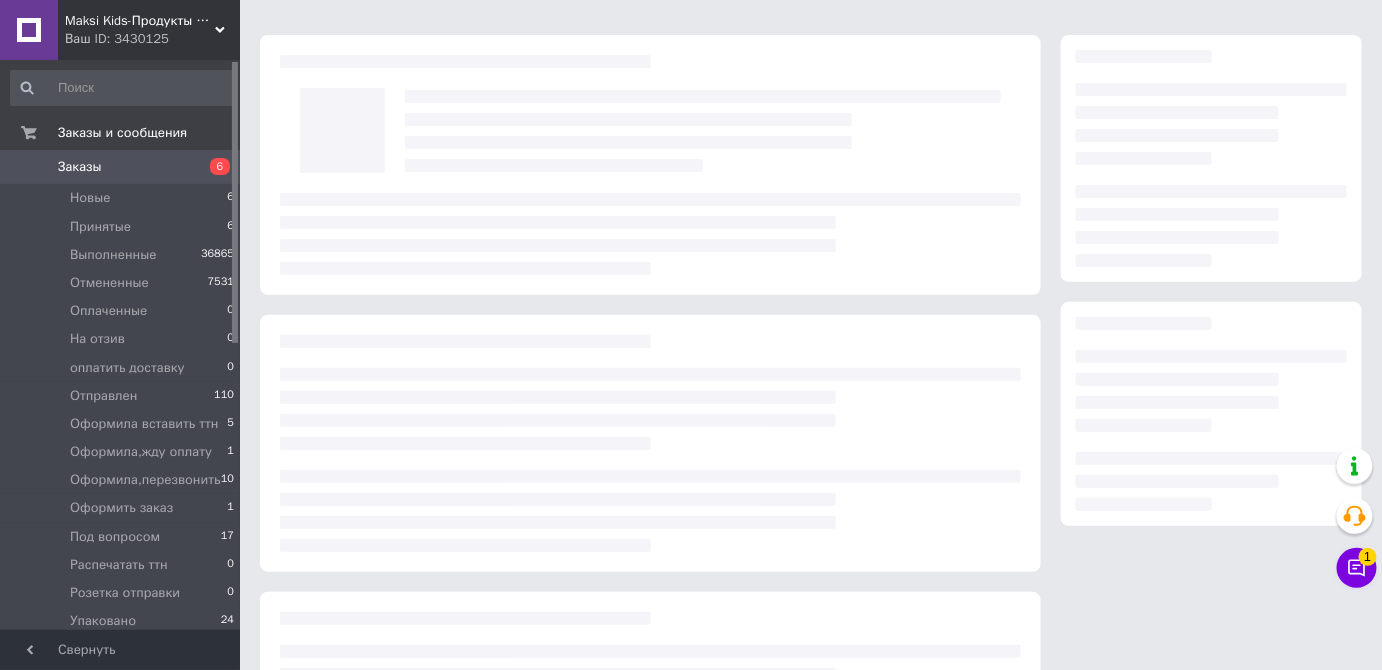 scroll, scrollTop: 0, scrollLeft: 0, axis: both 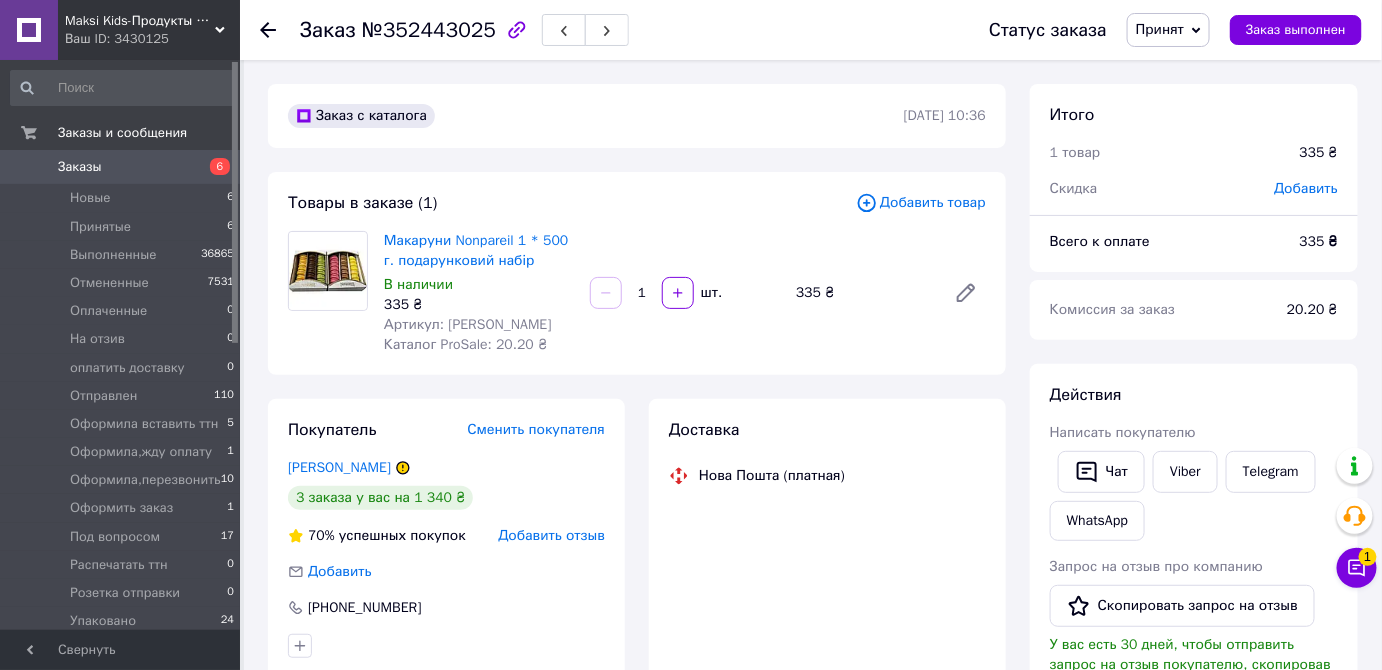 click on "Принят" at bounding box center [1168, 30] 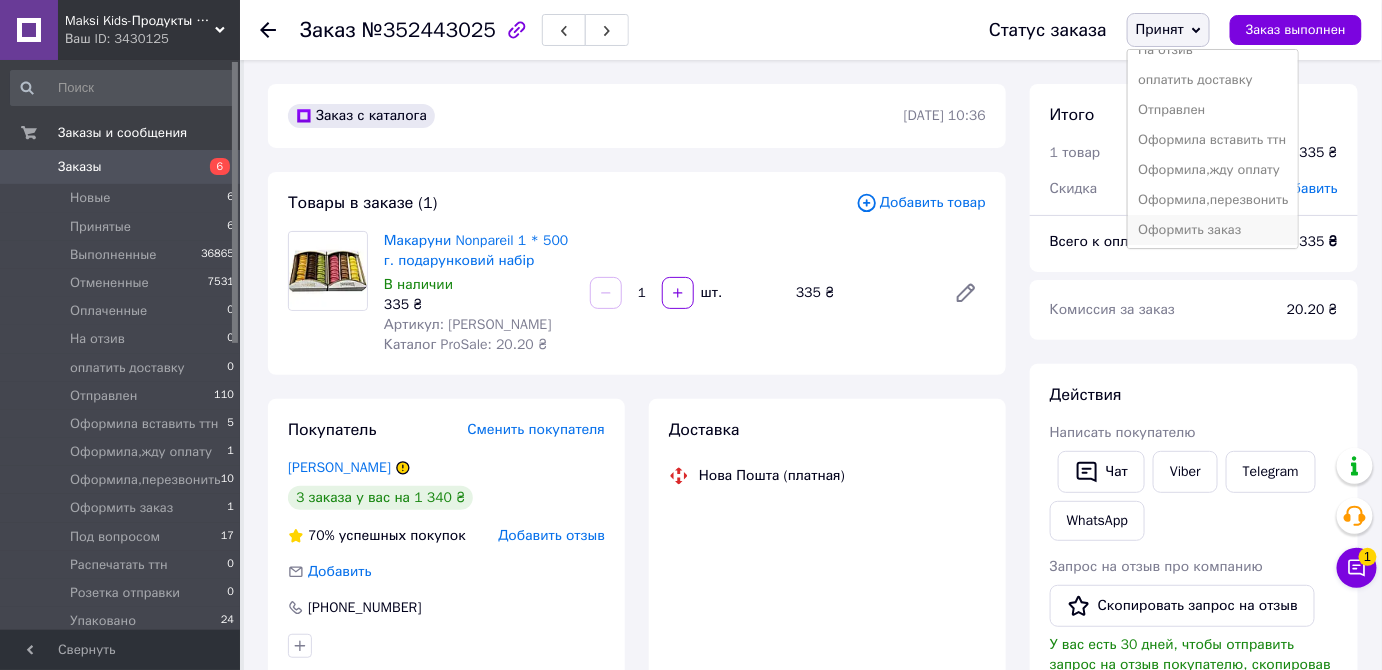 scroll, scrollTop: 181, scrollLeft: 0, axis: vertical 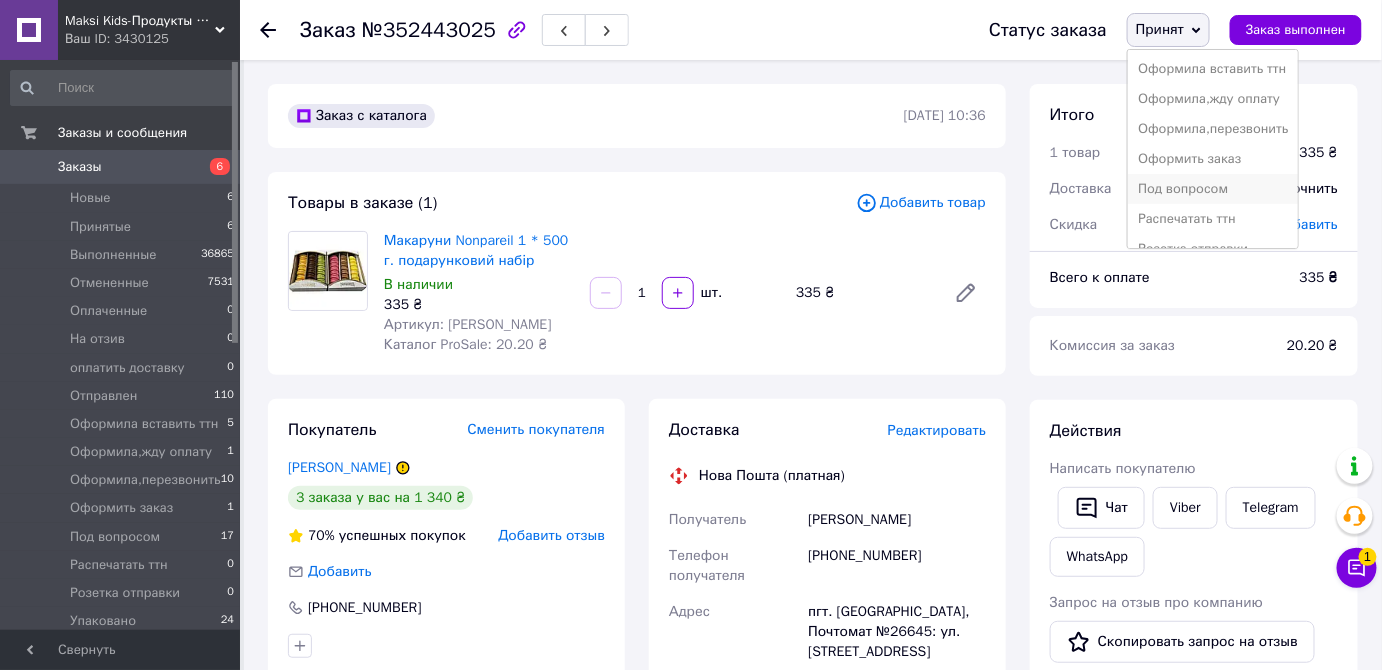 click on "Под вопросом" at bounding box center (1213, 189) 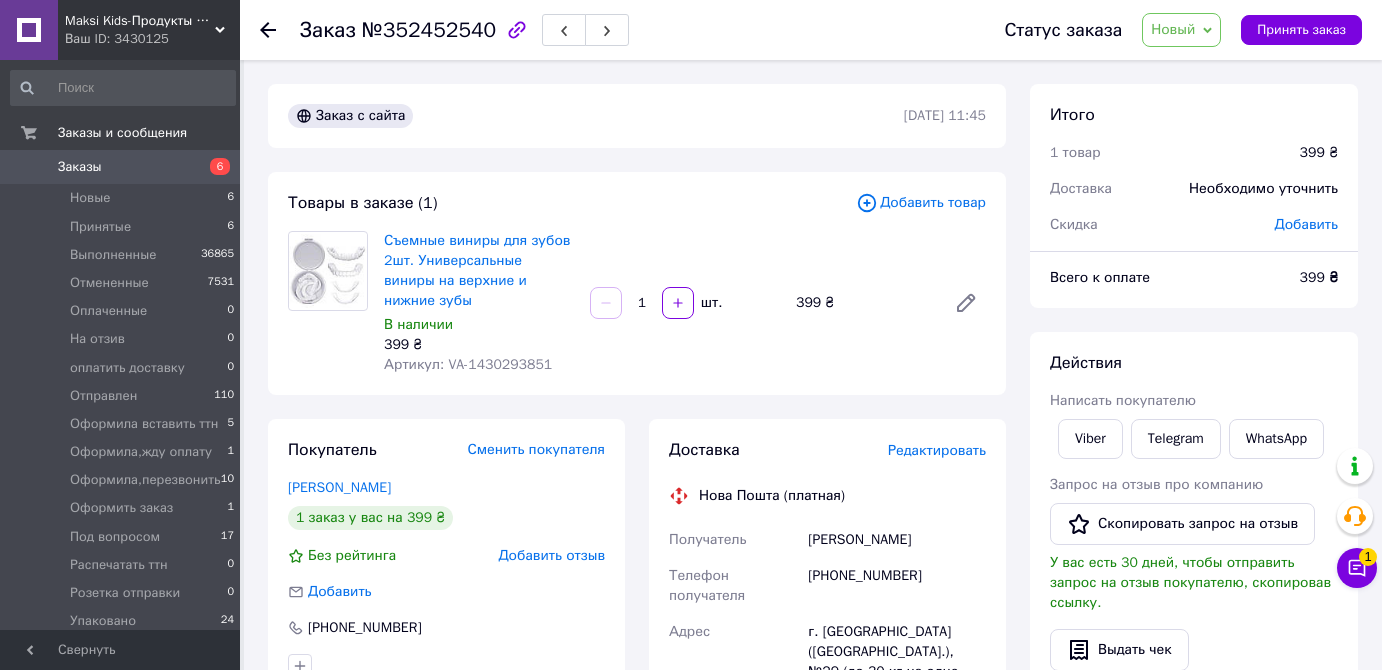 scroll, scrollTop: 0, scrollLeft: 0, axis: both 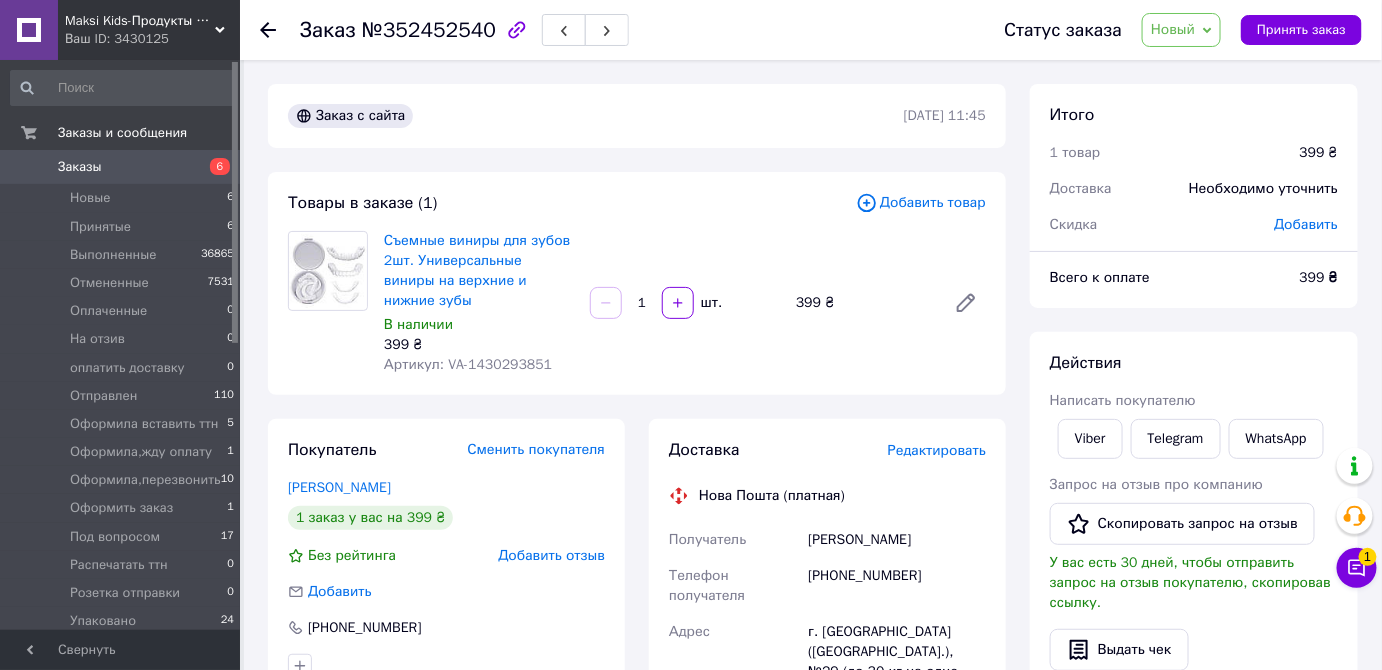 click on "Новый" at bounding box center [1181, 30] 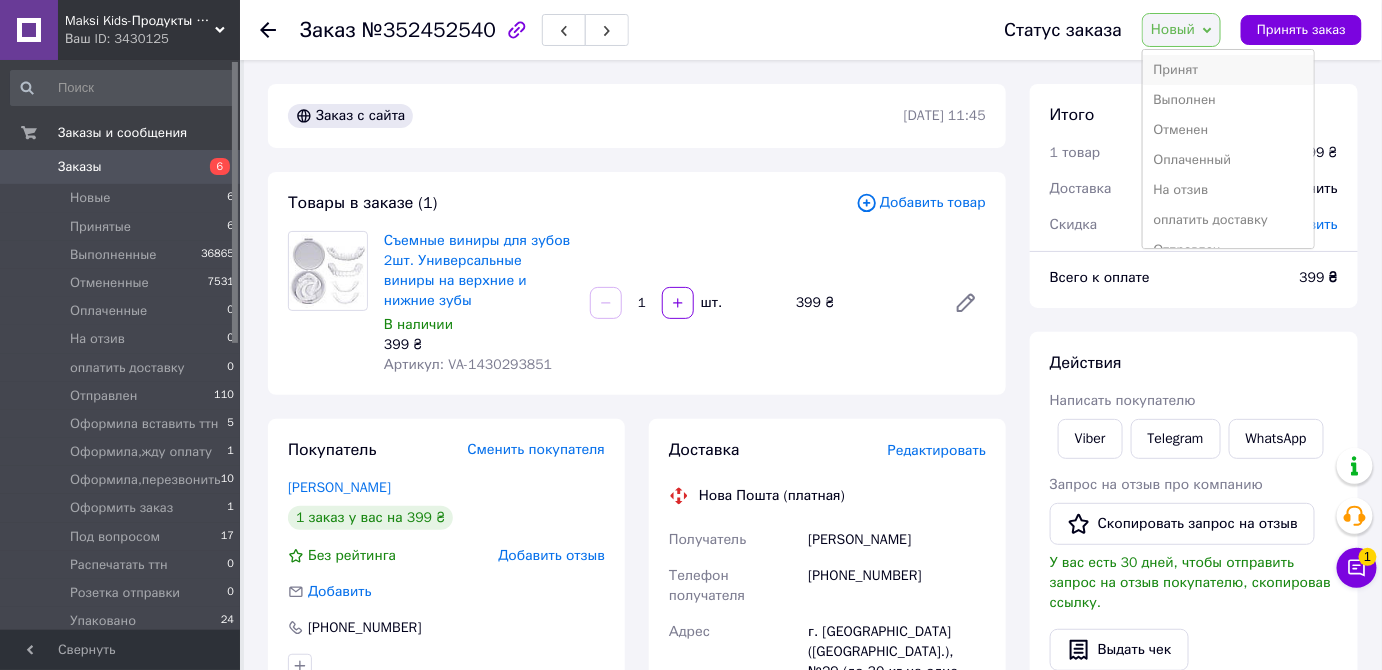 click on "Принят" at bounding box center [1228, 70] 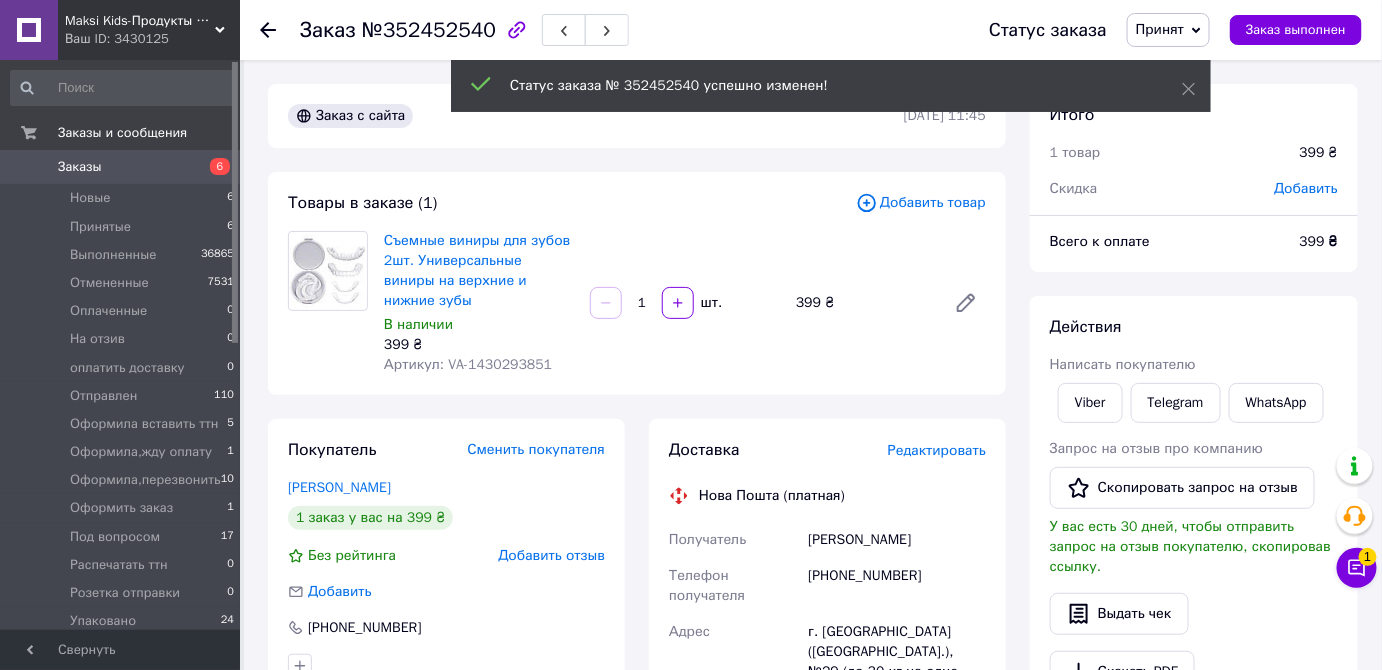 click on "Принят" at bounding box center [1160, 29] 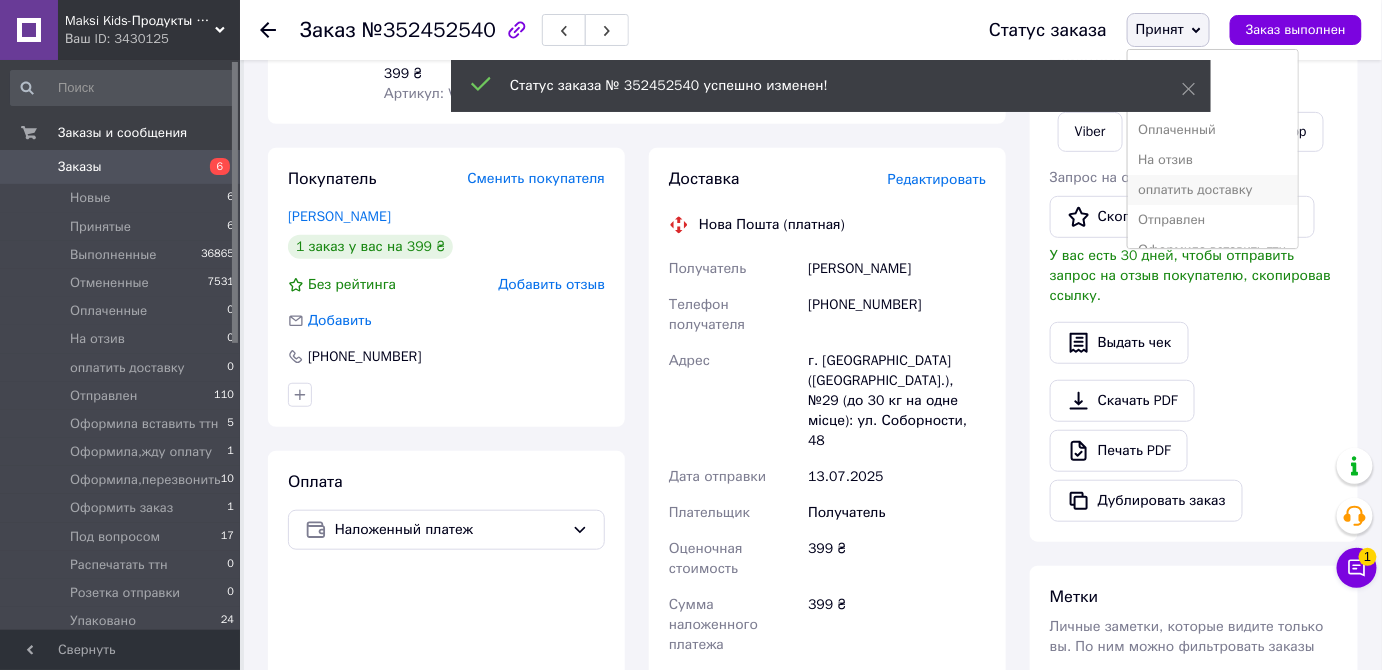 scroll, scrollTop: 272, scrollLeft: 0, axis: vertical 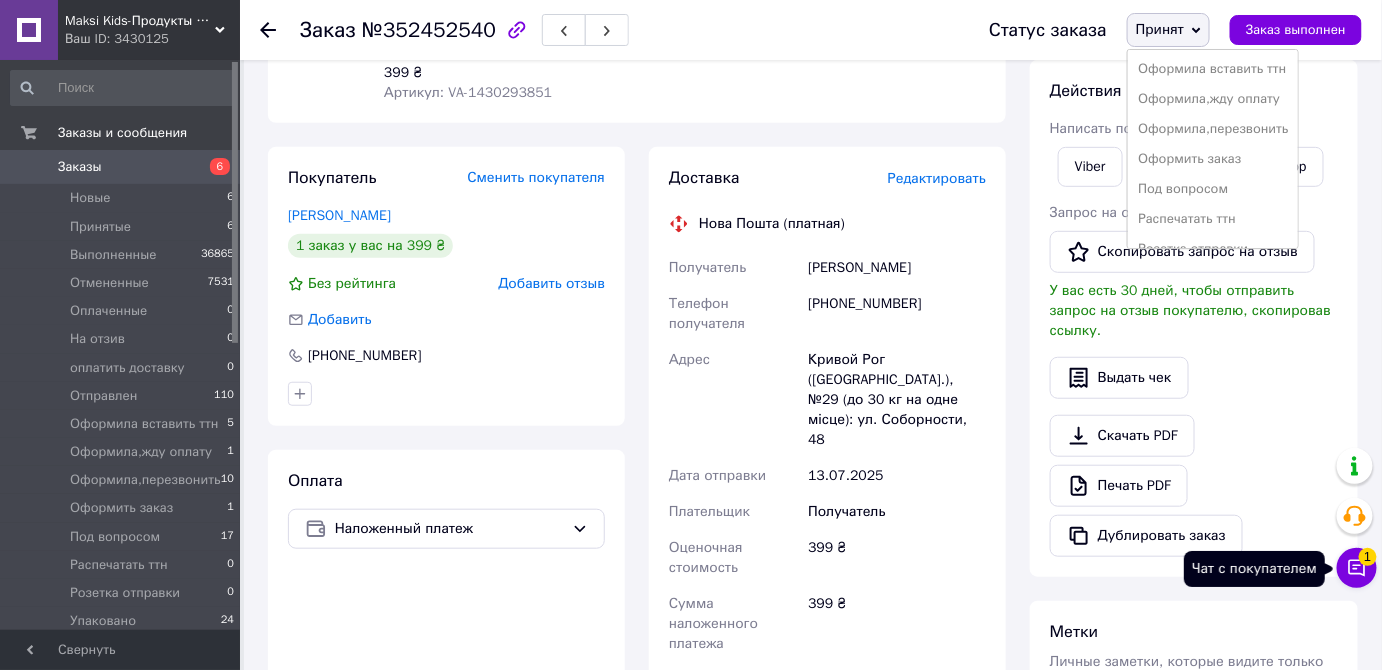 click on "Чат с покупателем 1" at bounding box center (1357, 568) 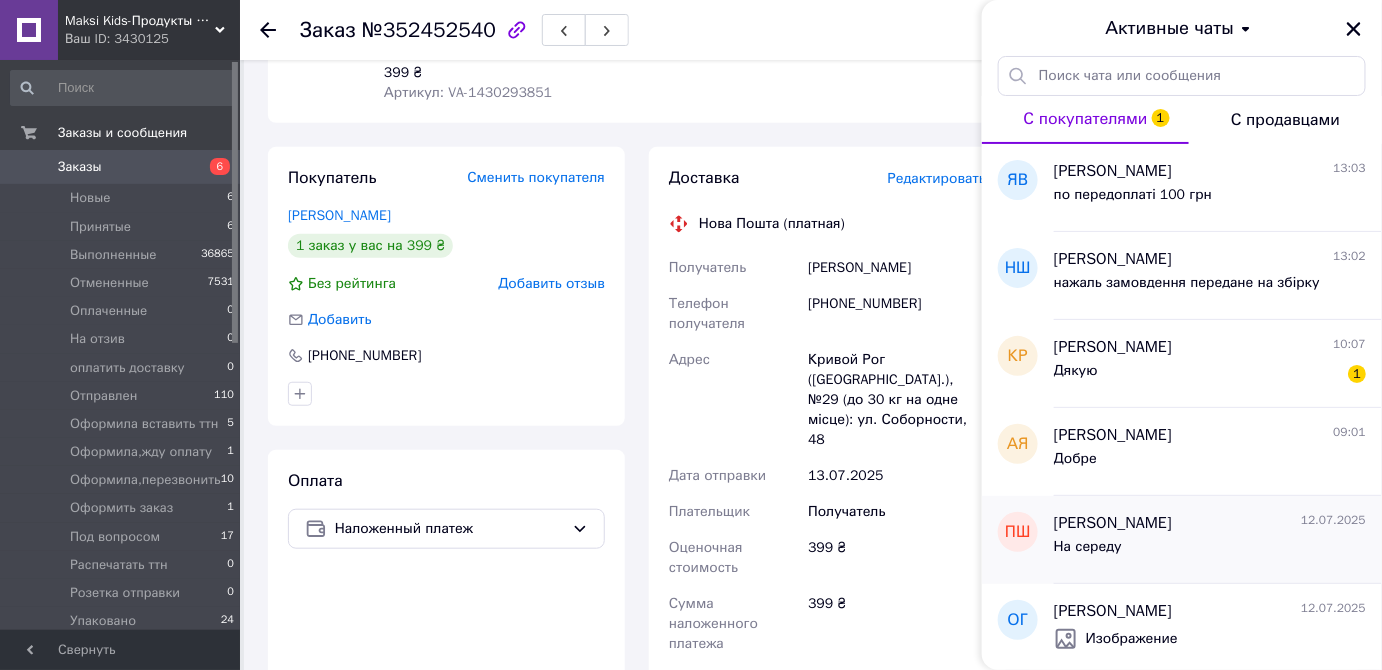 click on "Полина Шевчук 12.07.2025 На середу" at bounding box center (1218, 540) 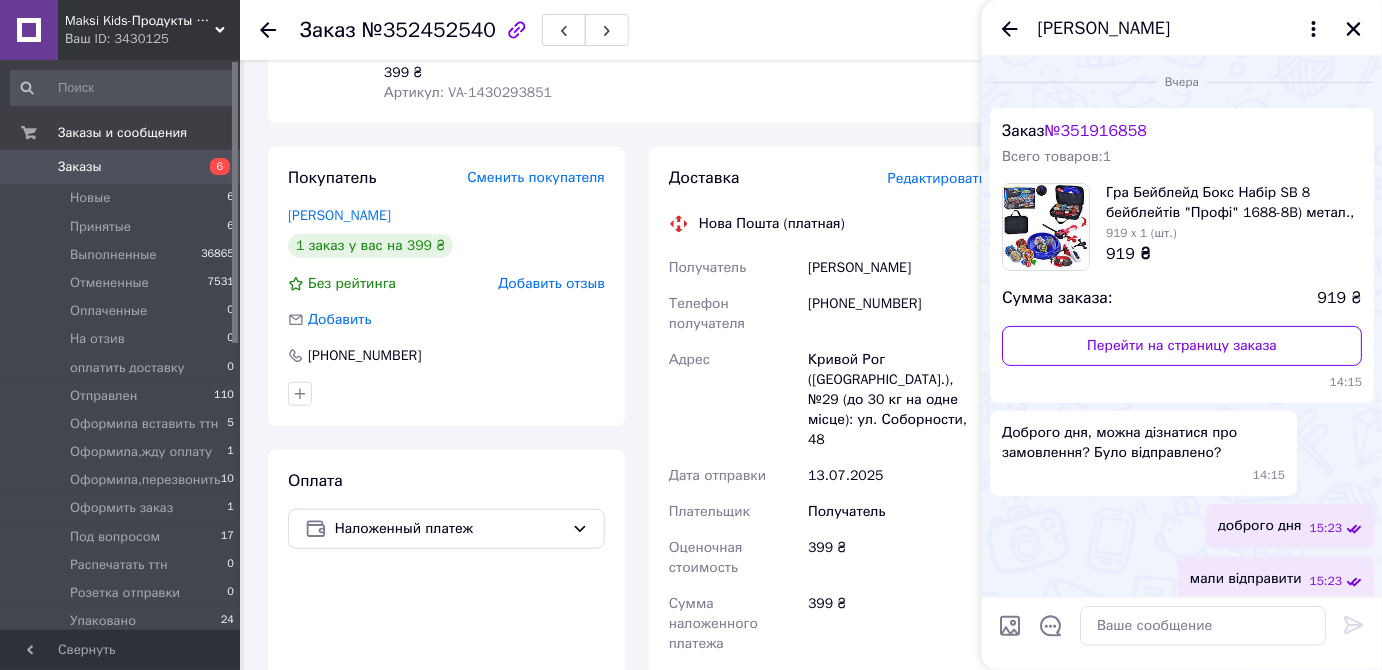 scroll, scrollTop: 284, scrollLeft: 0, axis: vertical 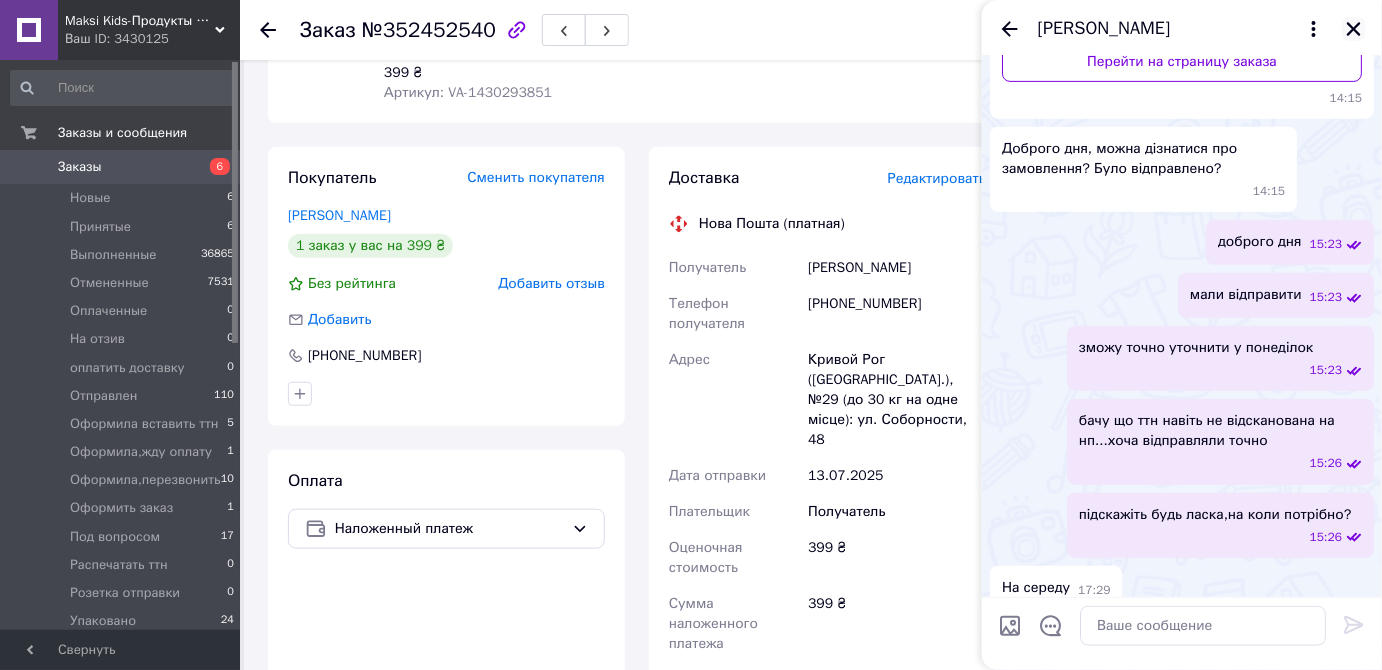 click at bounding box center [1354, 29] 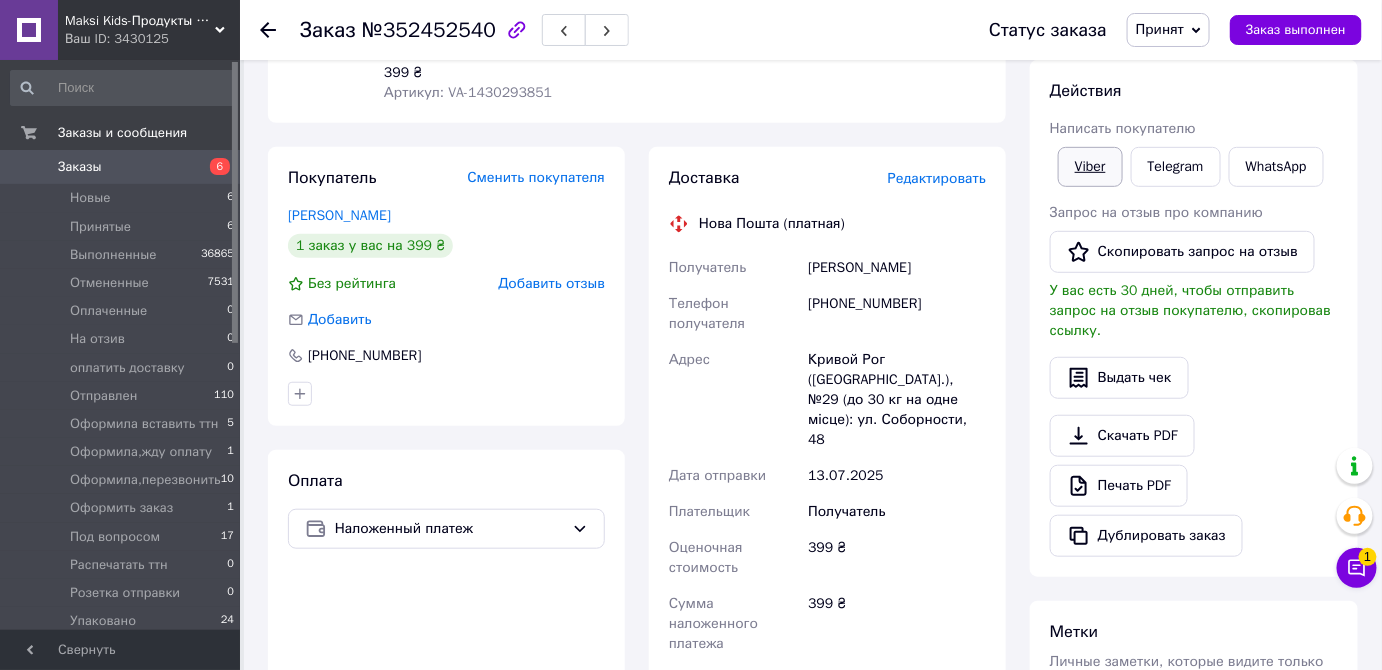 click on "Viber" at bounding box center (1090, 167) 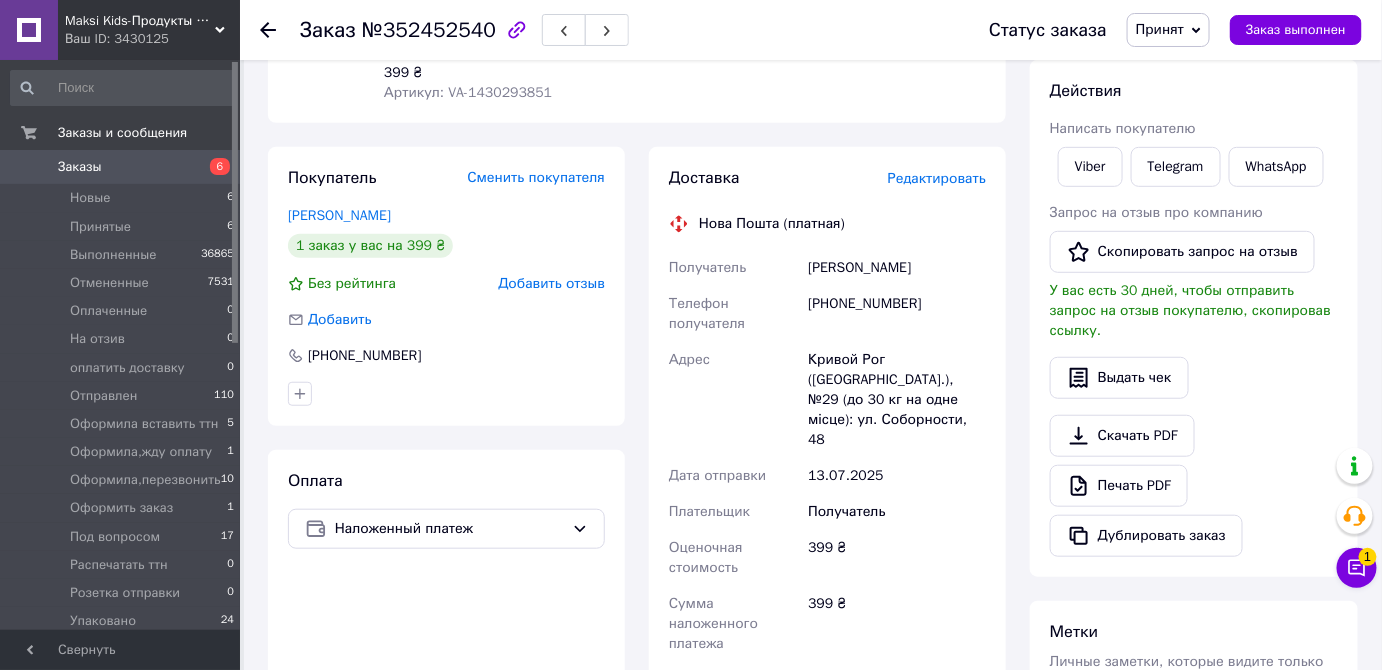 click on "Принят" at bounding box center (1160, 29) 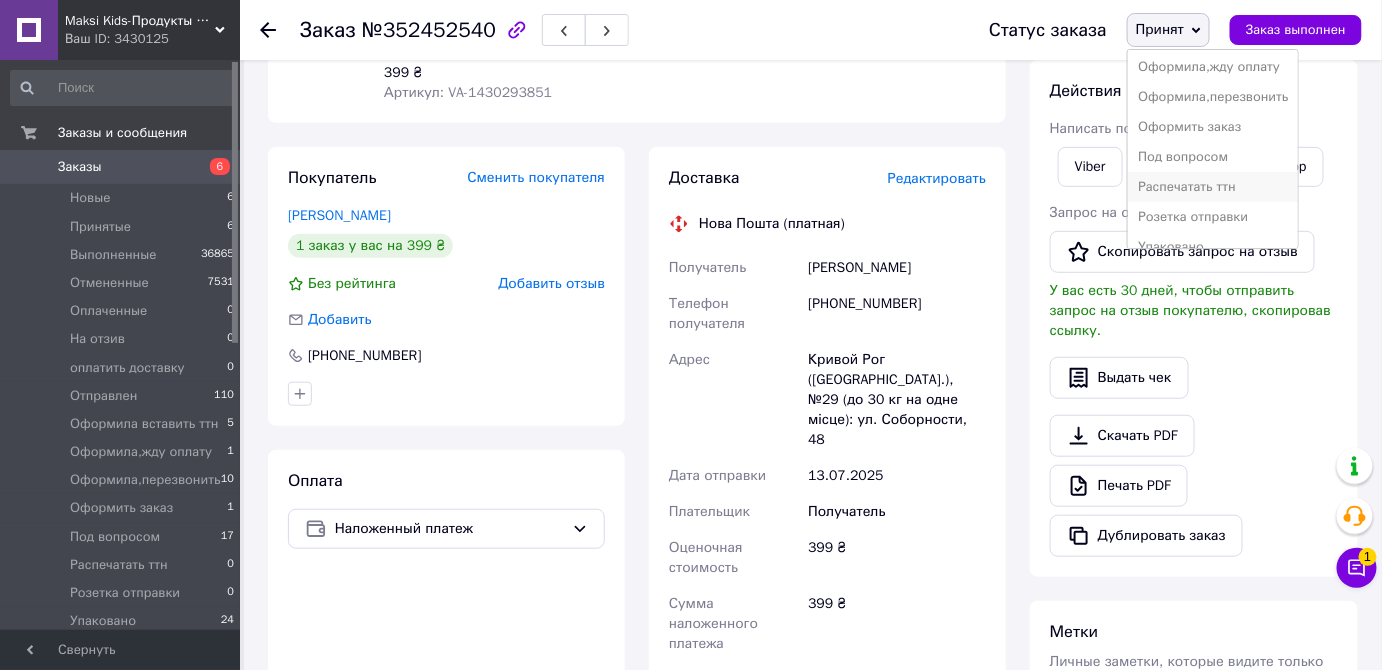 scroll, scrollTop: 231, scrollLeft: 0, axis: vertical 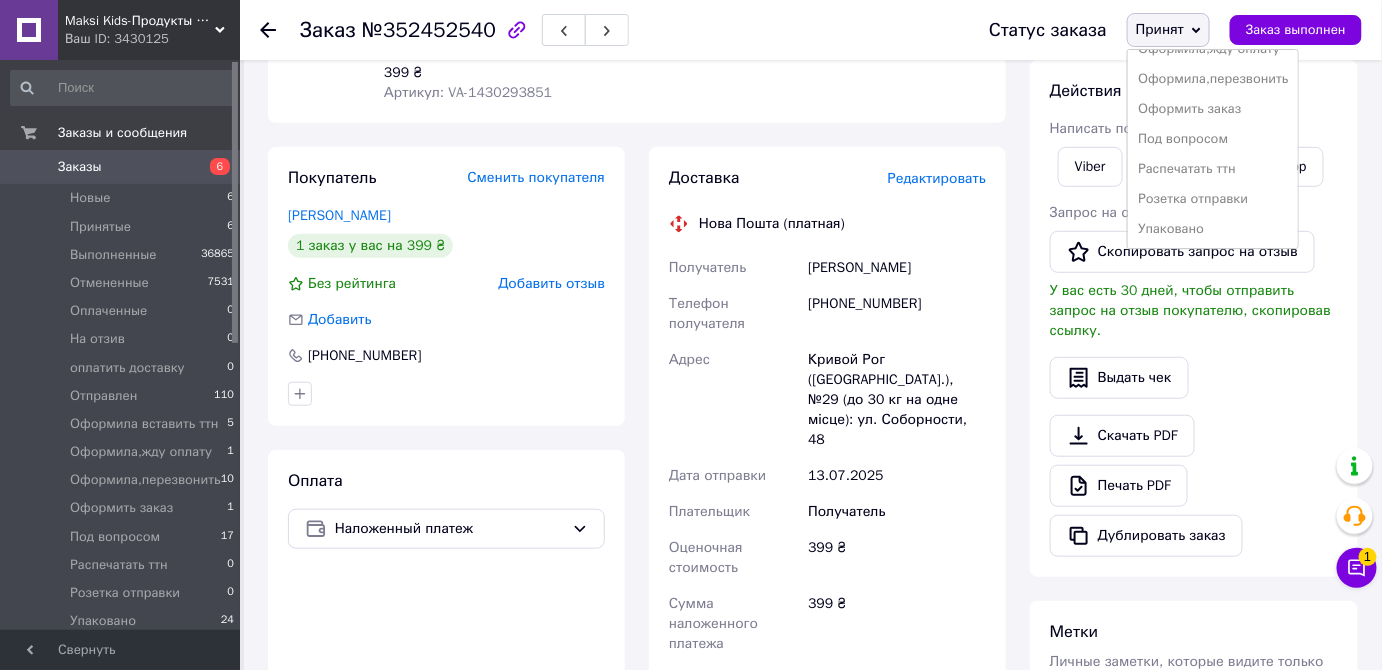 click on "Под вопросом" at bounding box center (1213, 139) 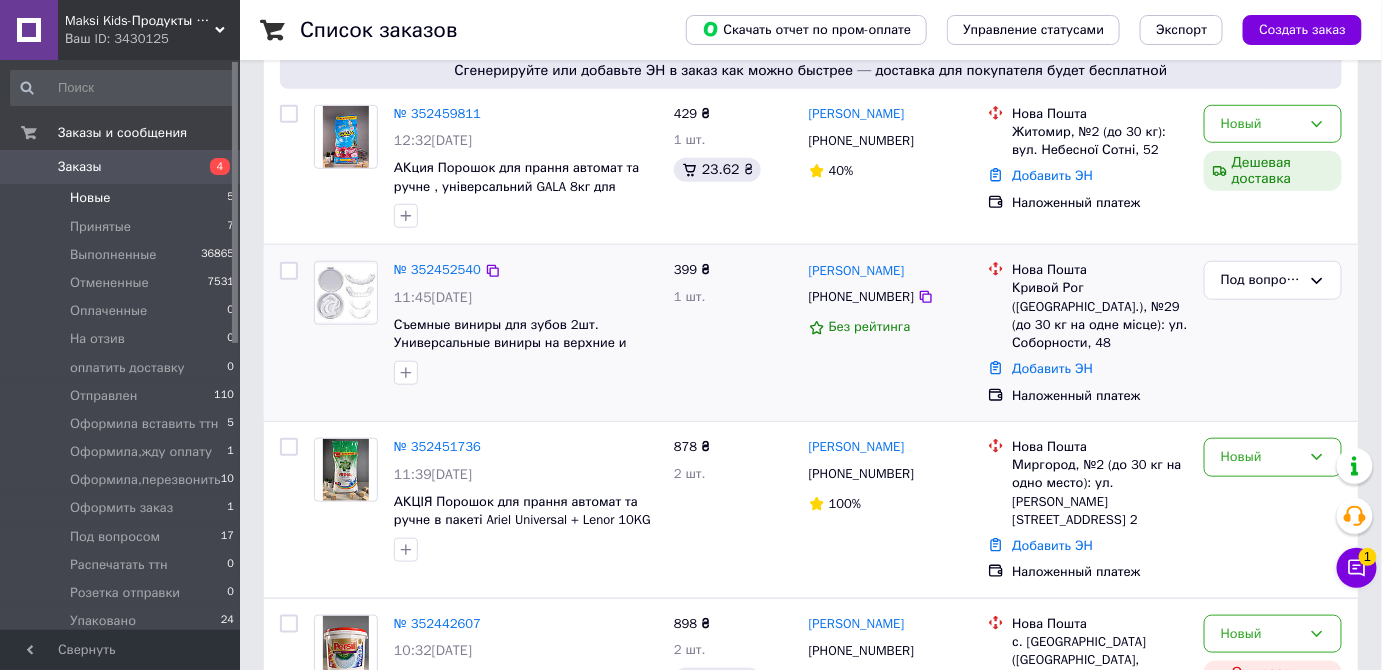 scroll, scrollTop: 636, scrollLeft: 0, axis: vertical 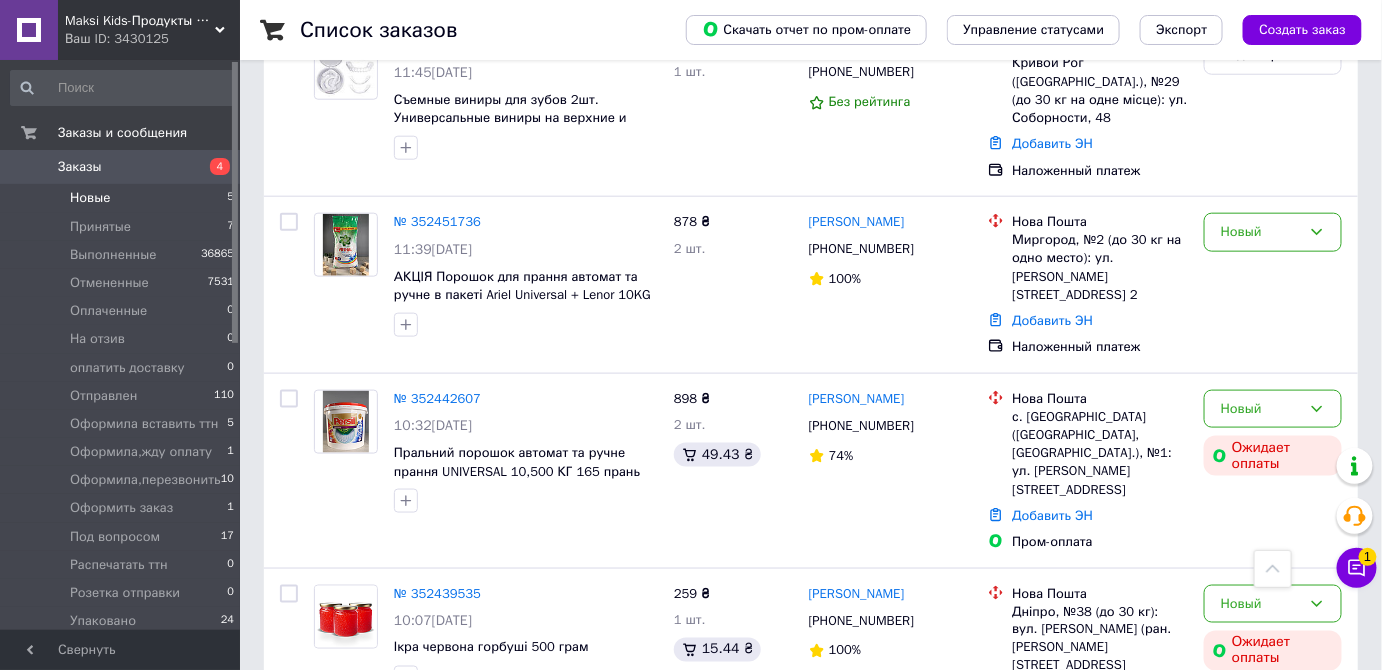 click on "Новые 5" at bounding box center [123, 198] 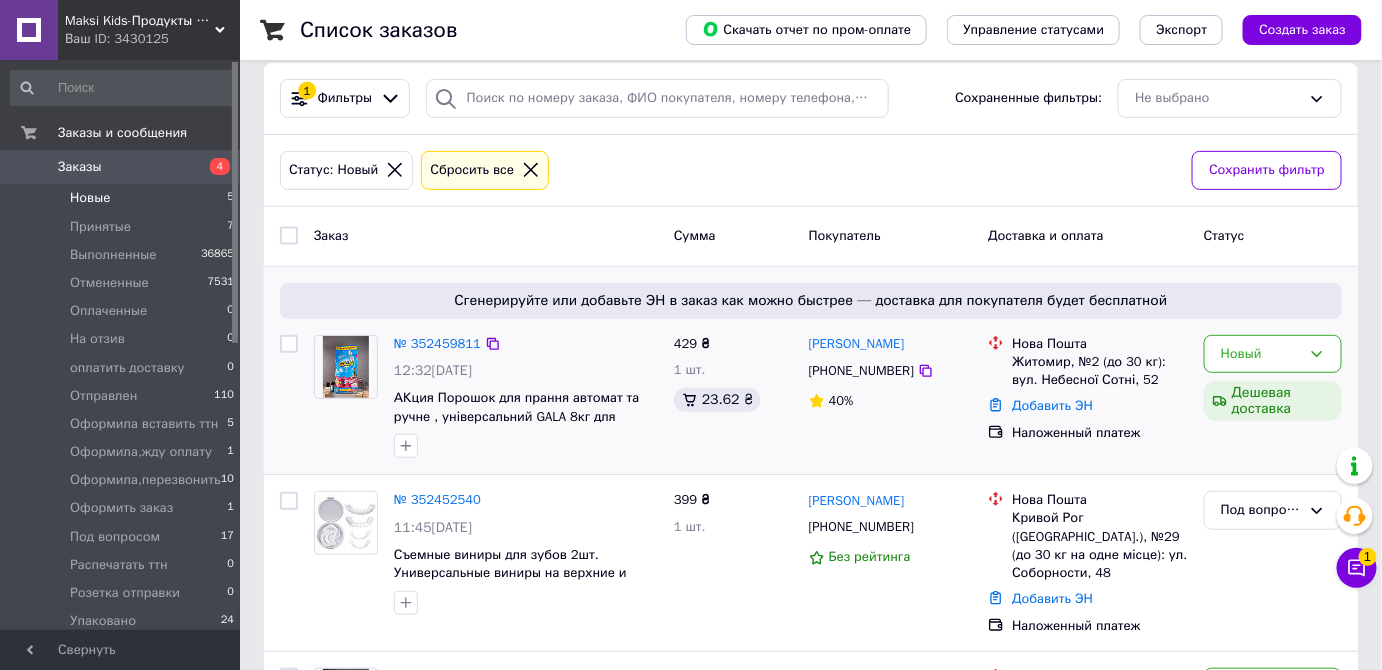 scroll, scrollTop: 272, scrollLeft: 0, axis: vertical 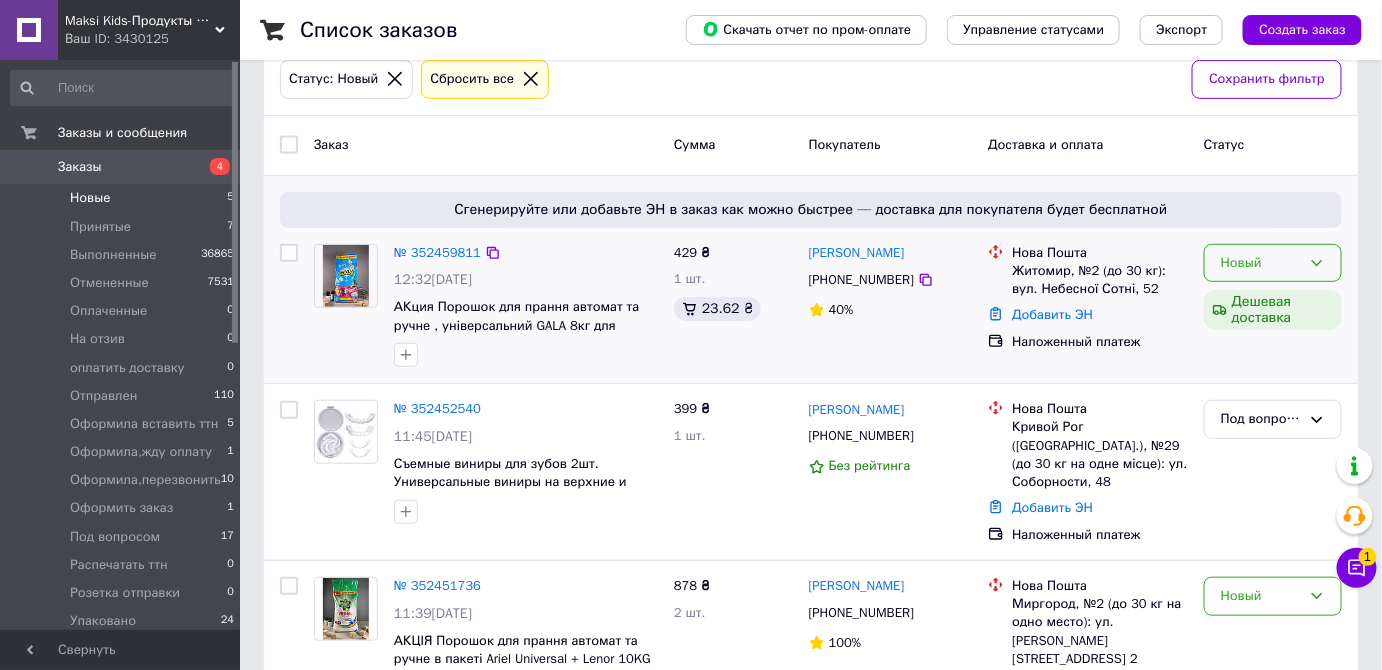 click on "Новый" at bounding box center (1273, 263) 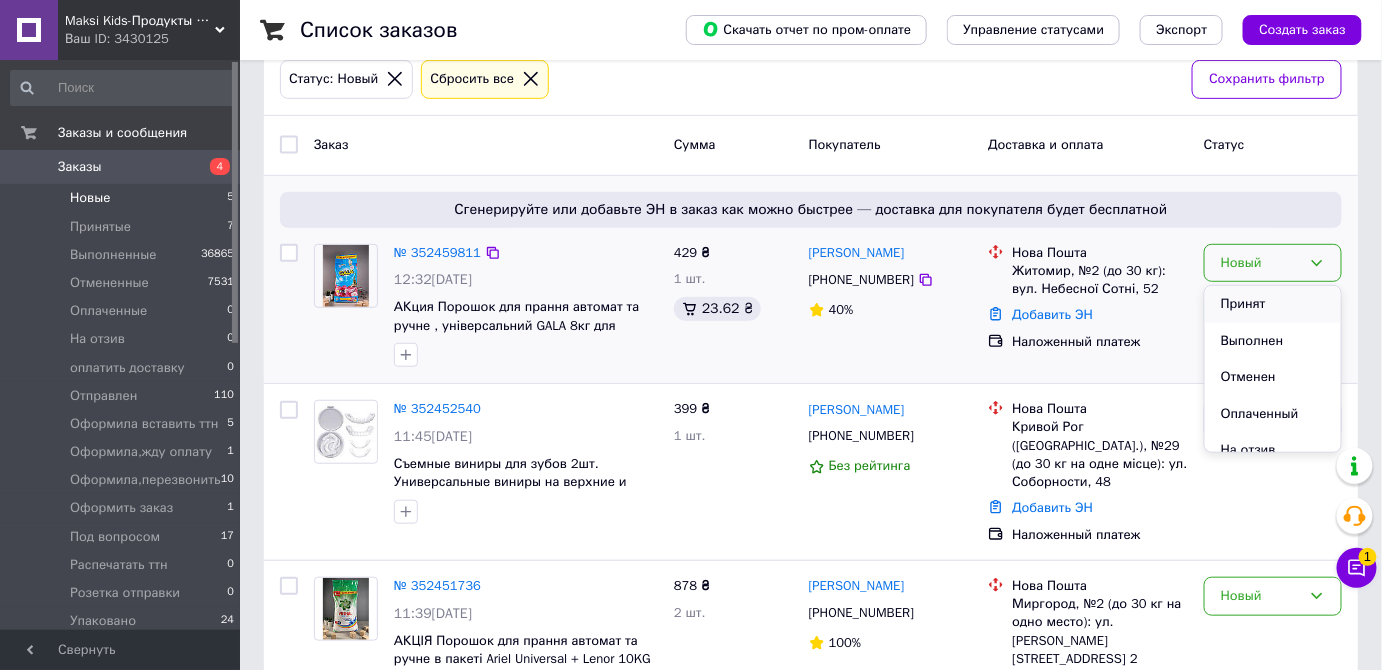 click on "Принят" at bounding box center [1273, 304] 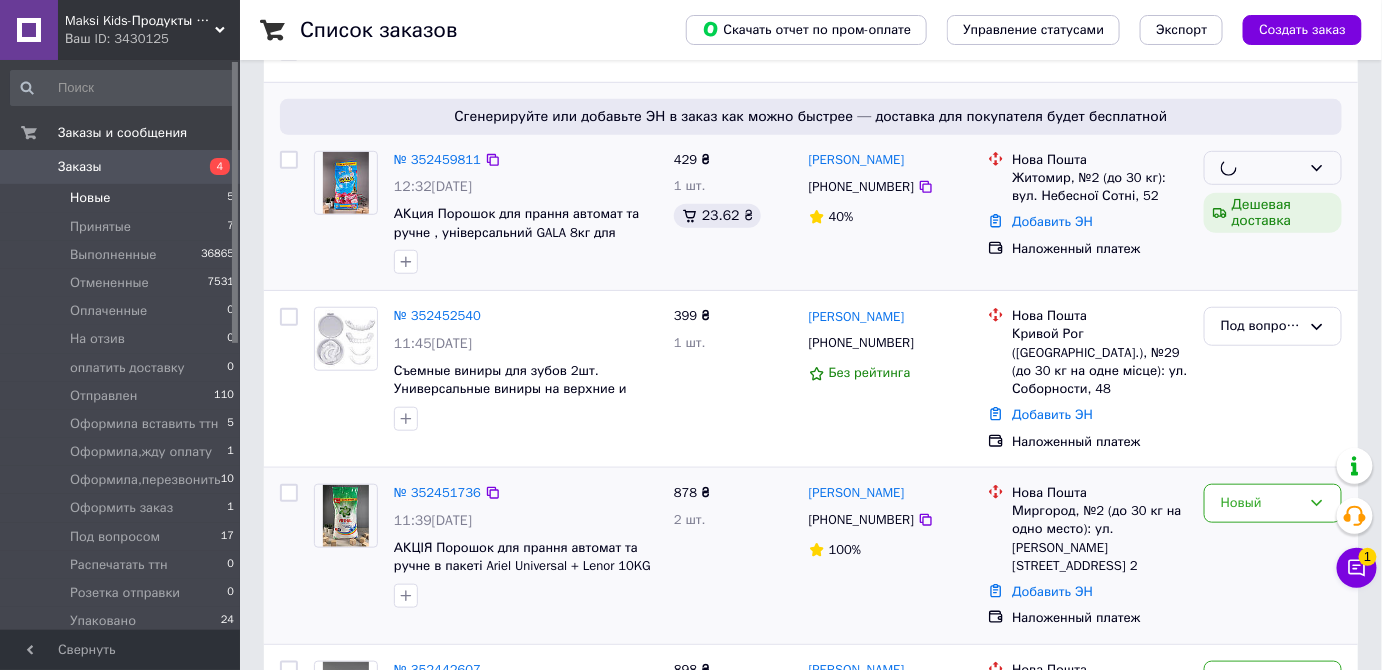 scroll, scrollTop: 545, scrollLeft: 0, axis: vertical 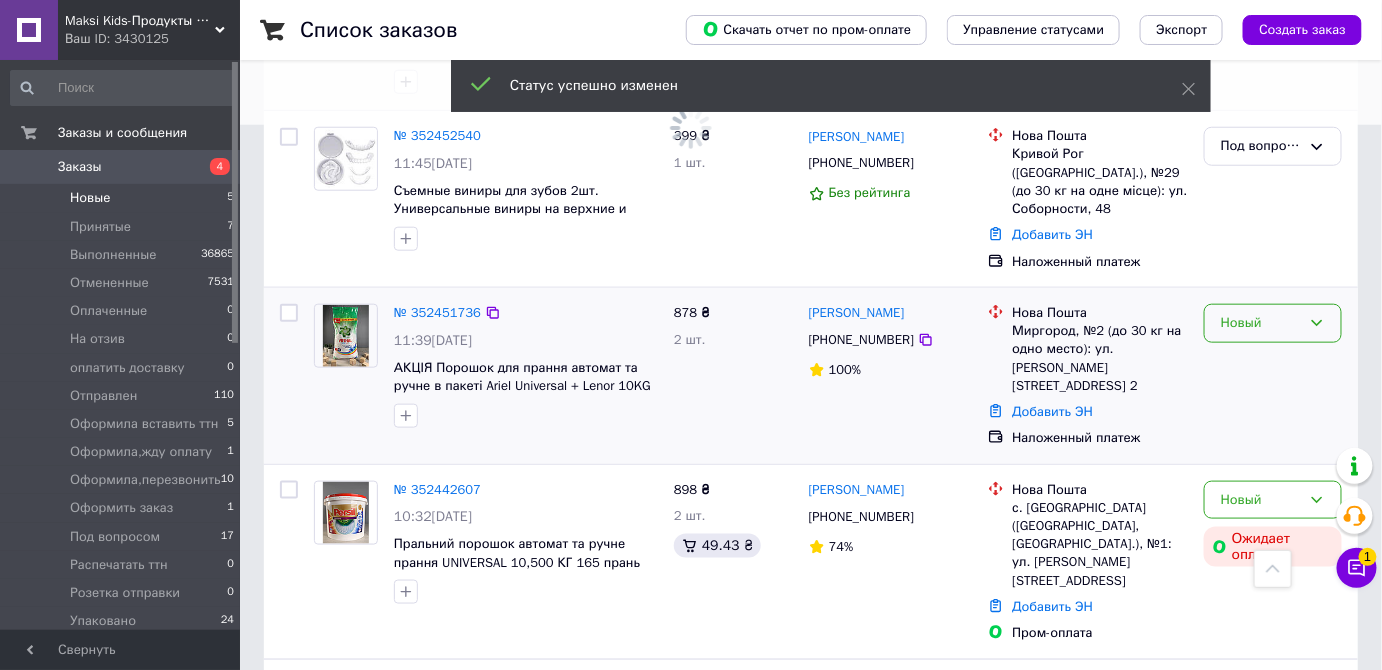 click on "Новый" at bounding box center [1261, 323] 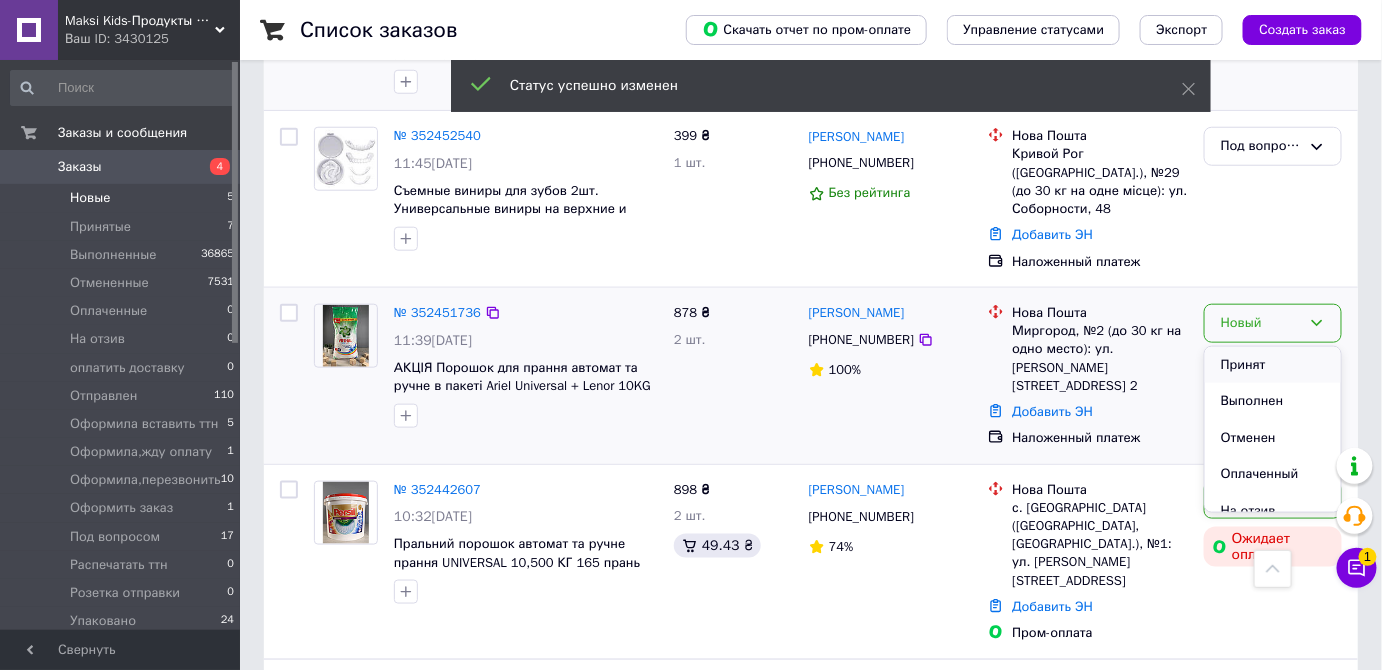 click on "Принят" at bounding box center (1273, 365) 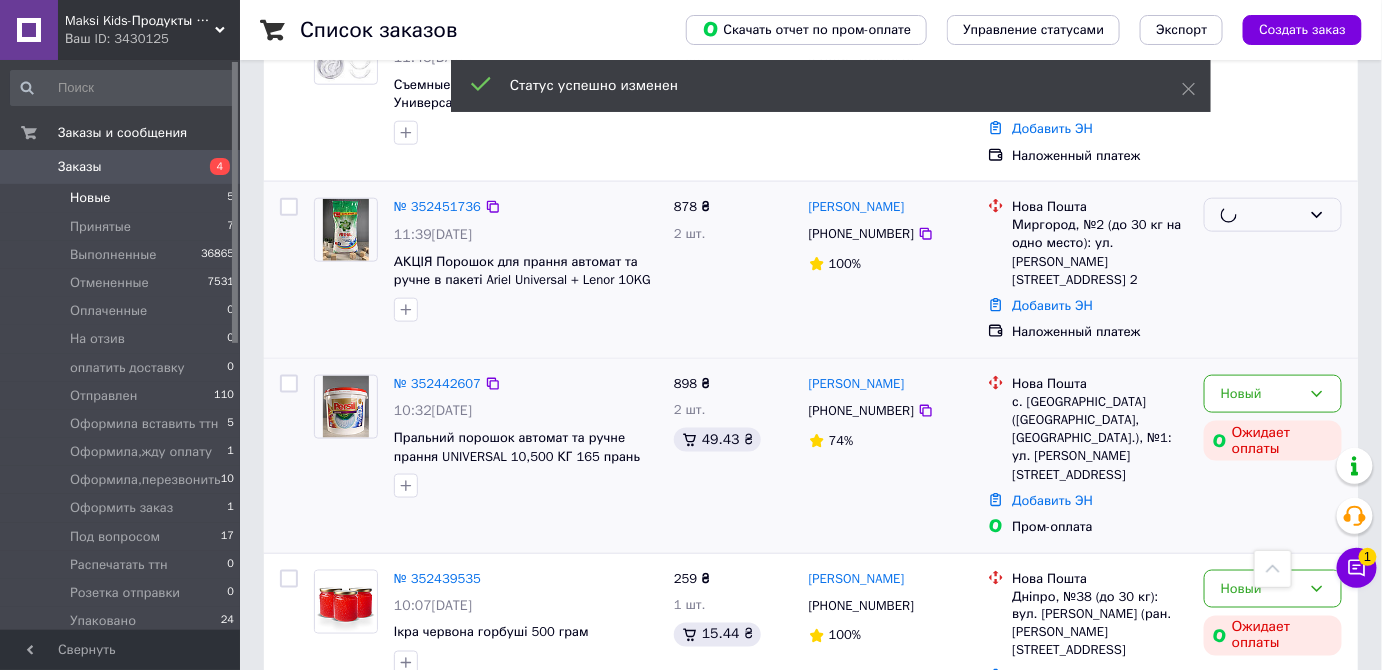 scroll, scrollTop: 658, scrollLeft: 0, axis: vertical 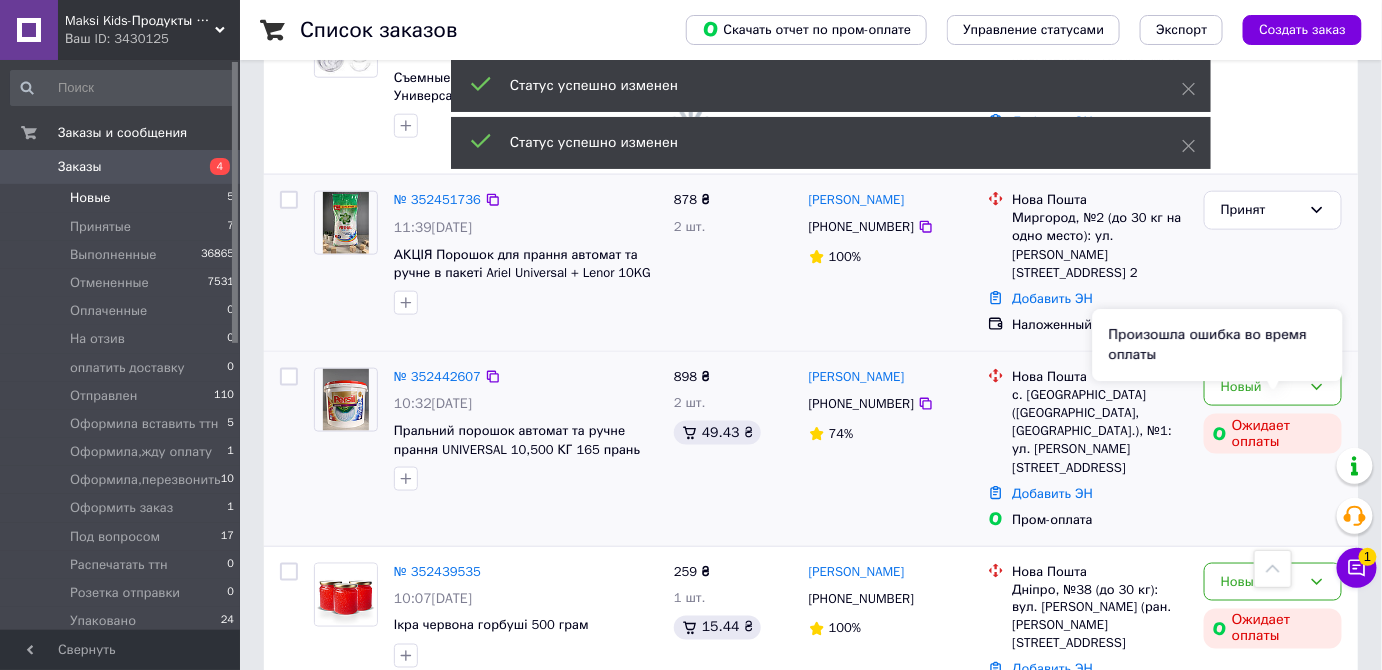 click on "Произошла ошибка во время оплаты" at bounding box center [1218, 345] 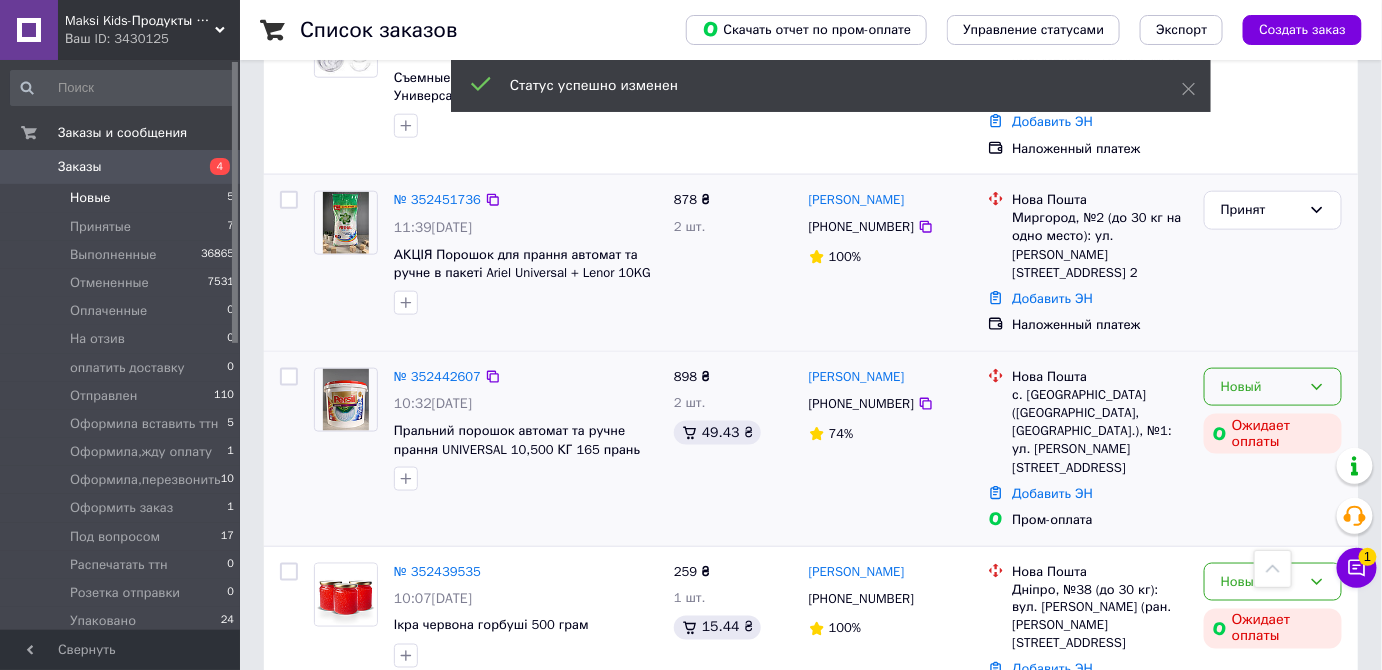 click on "Новый" at bounding box center (1261, 387) 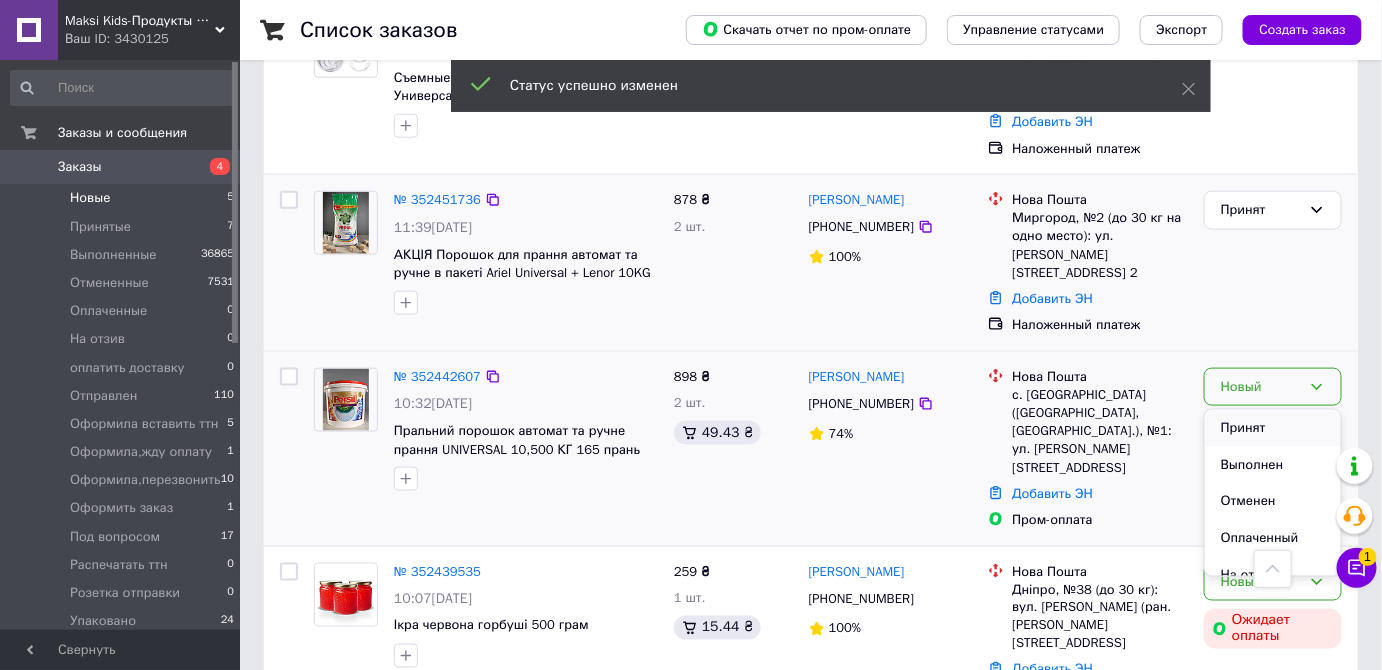 click on "Принят" at bounding box center [1273, 428] 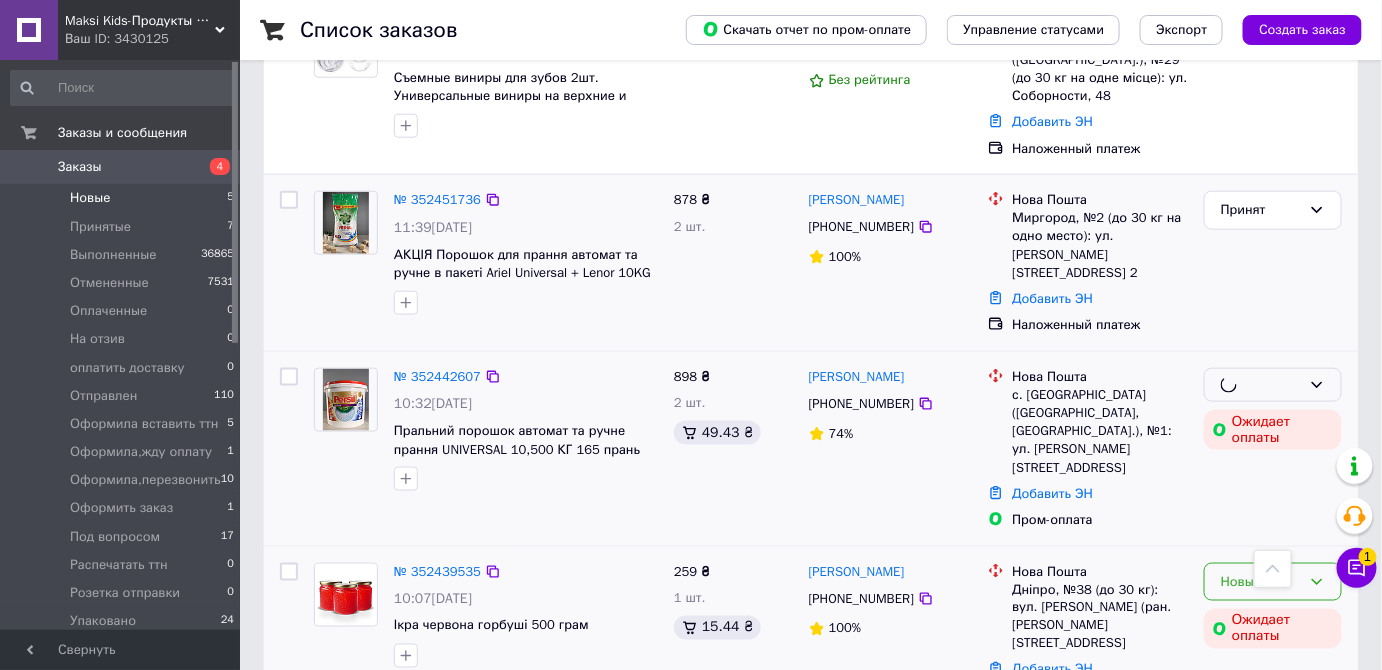 click on "Новый" at bounding box center (1261, 582) 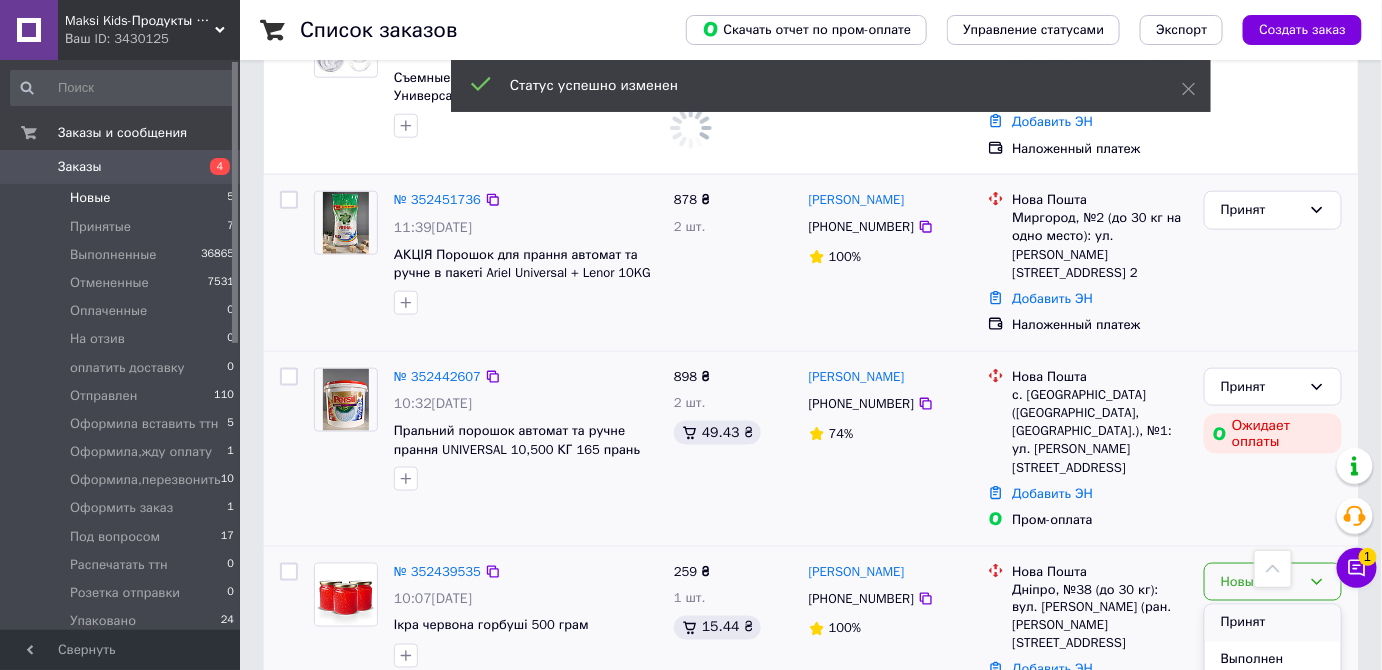 click on "Принят" at bounding box center (1273, 623) 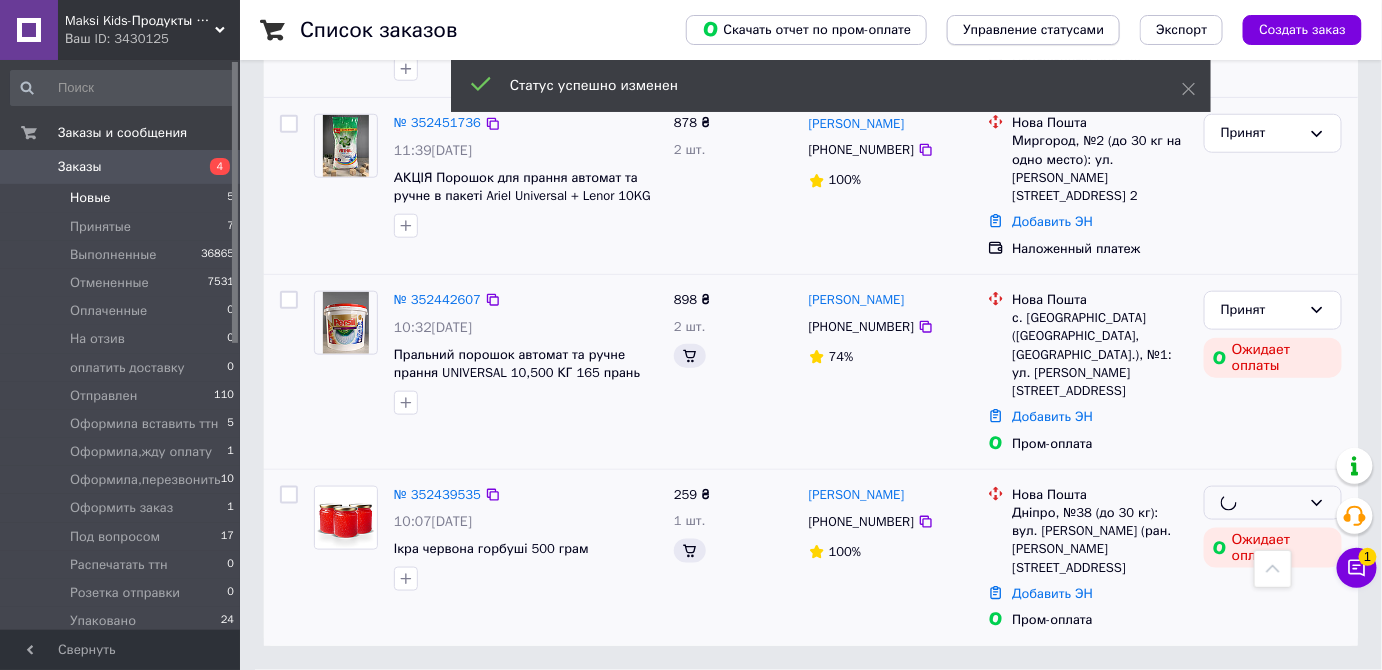 scroll, scrollTop: 482, scrollLeft: 0, axis: vertical 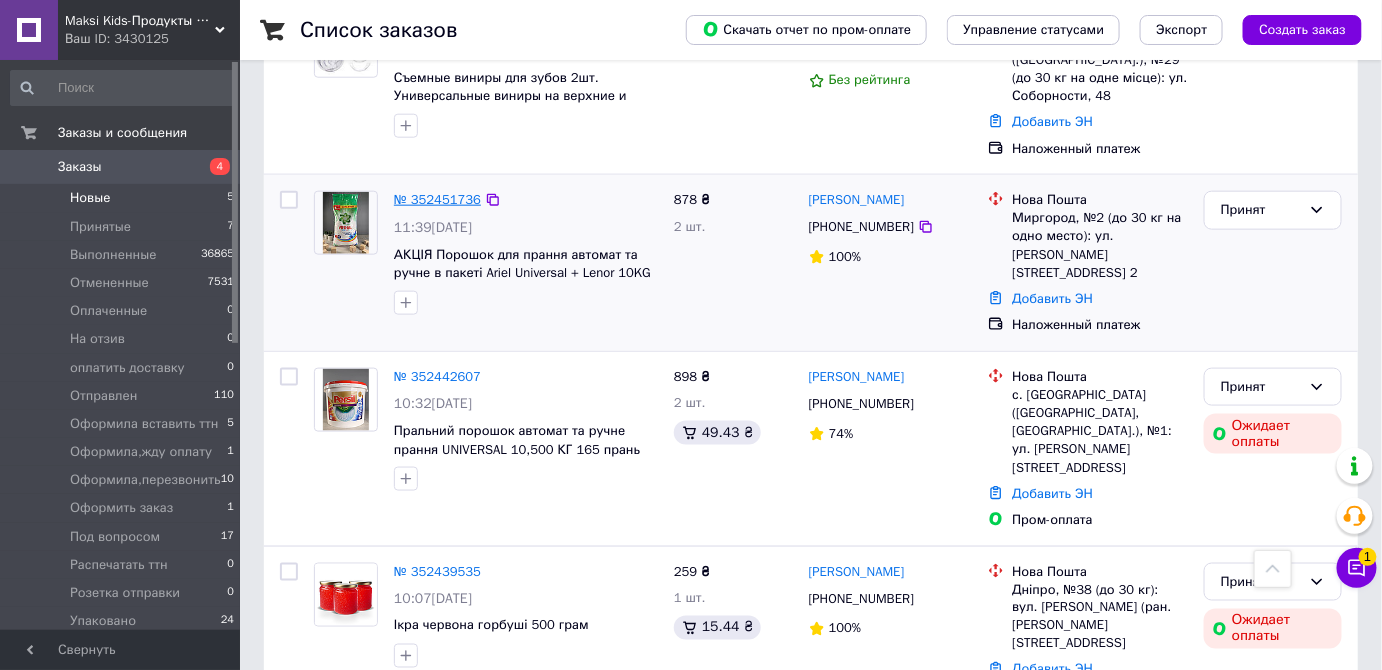 click on "№ 352451736" at bounding box center (437, 199) 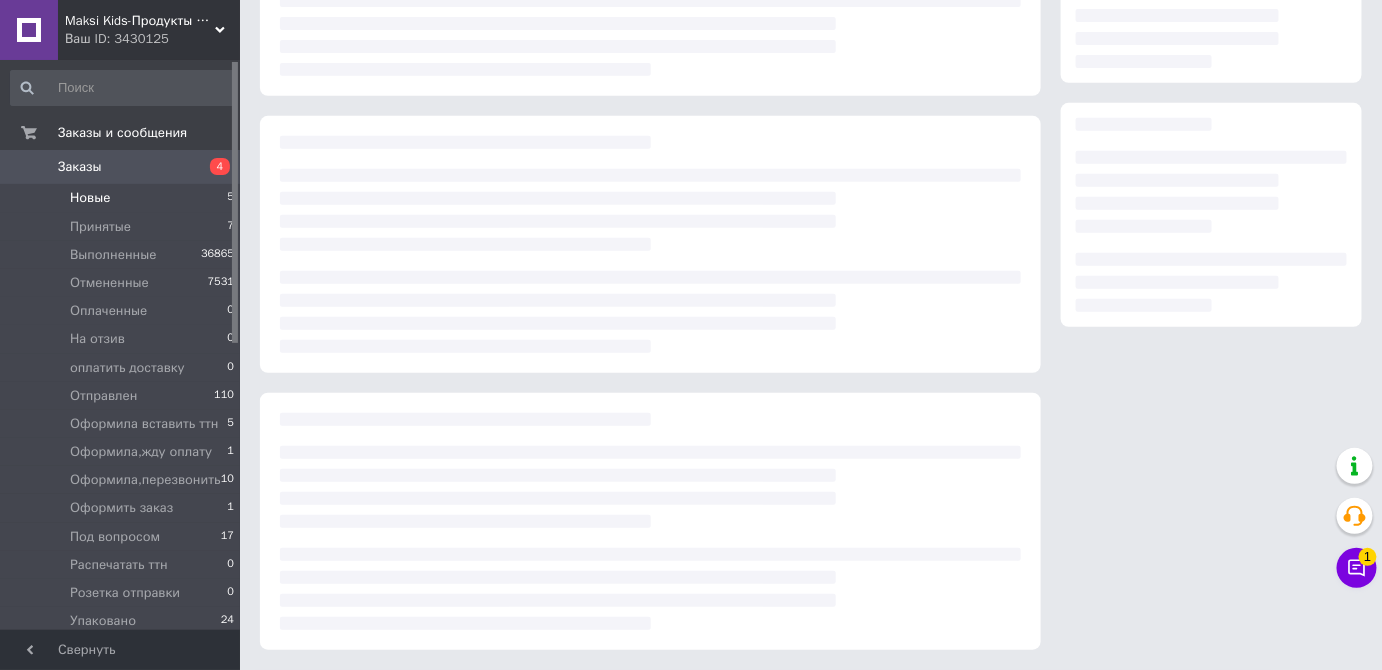 scroll, scrollTop: 0, scrollLeft: 0, axis: both 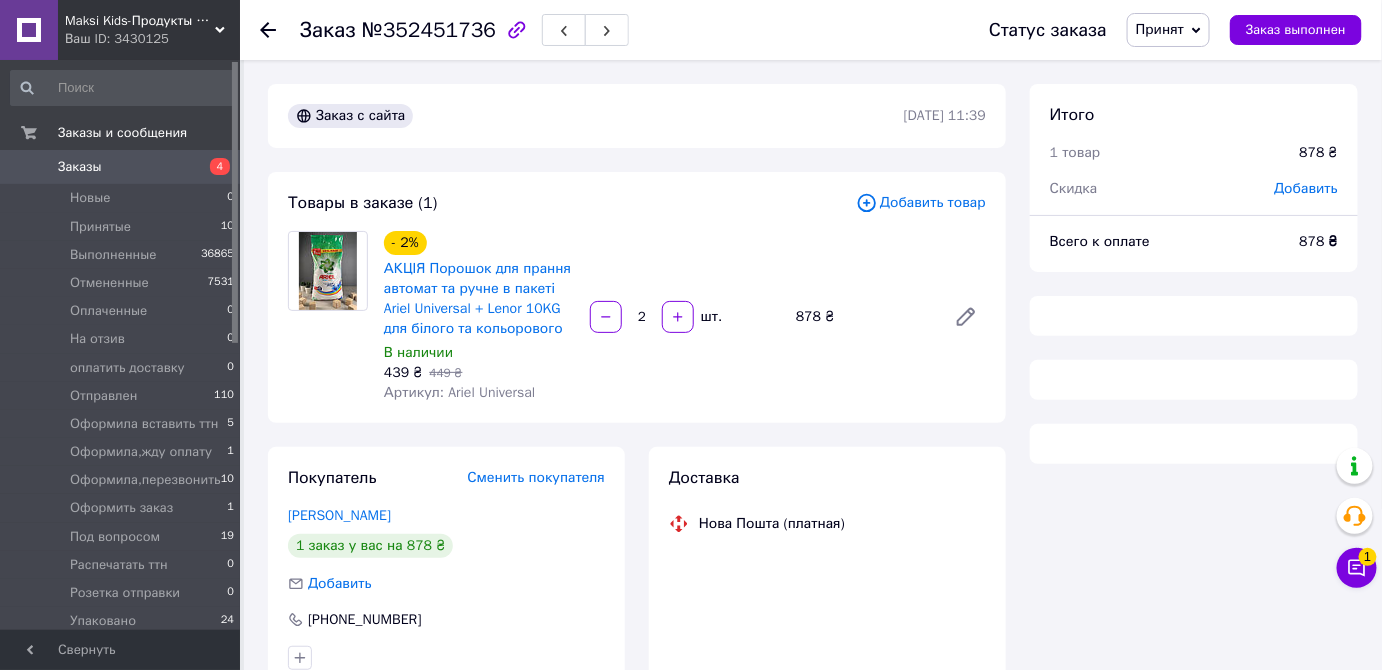 click on "Принят" at bounding box center (1168, 30) 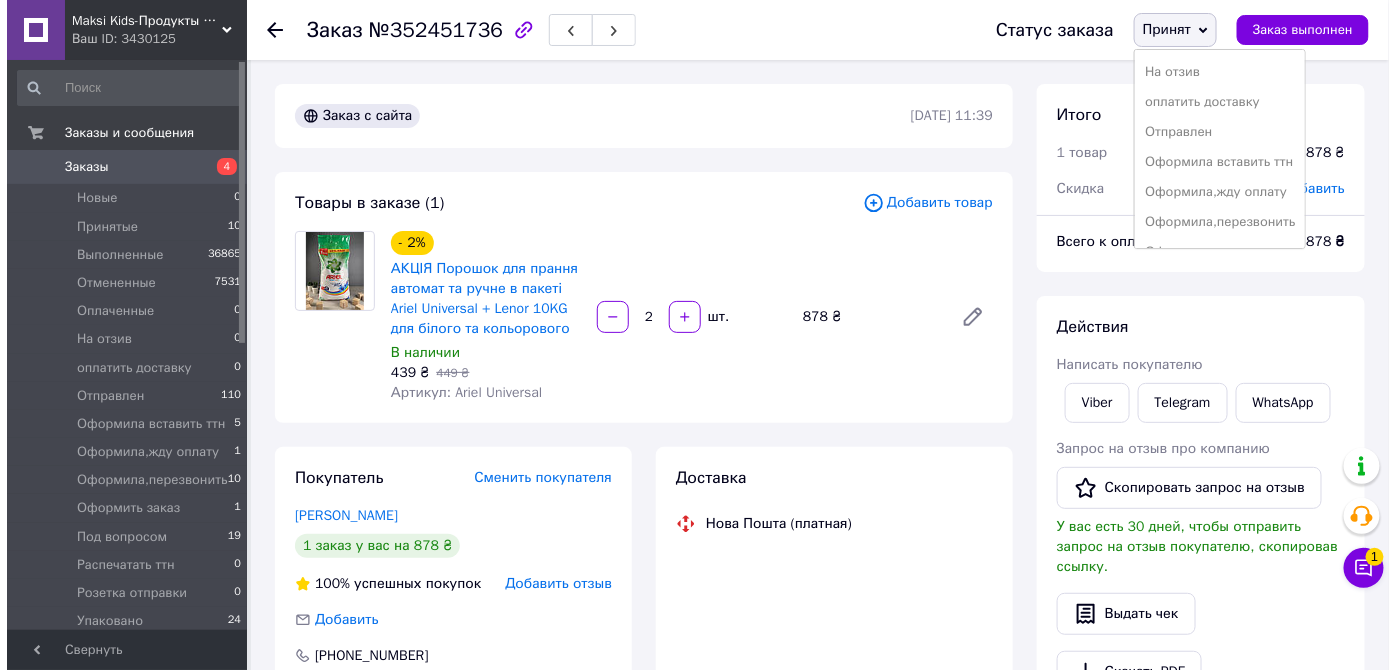 scroll, scrollTop: 231, scrollLeft: 0, axis: vertical 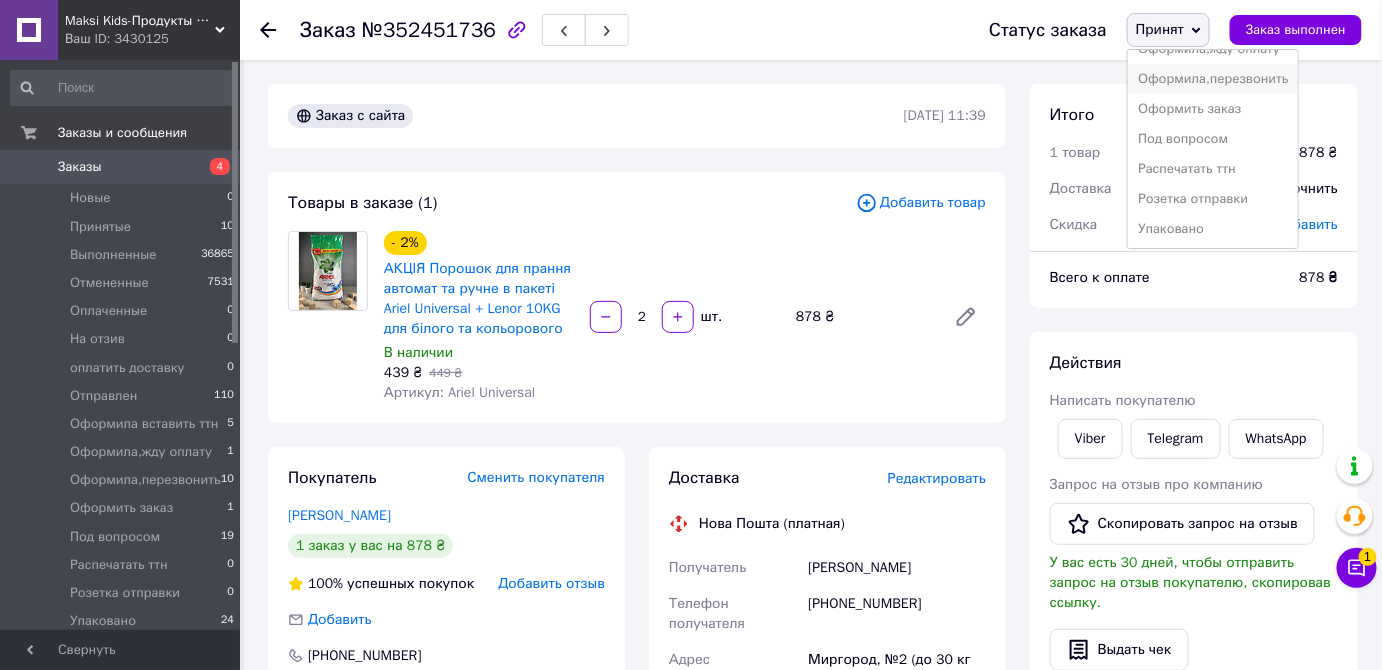 click on "Оформила,перезвонить" at bounding box center (1213, 79) 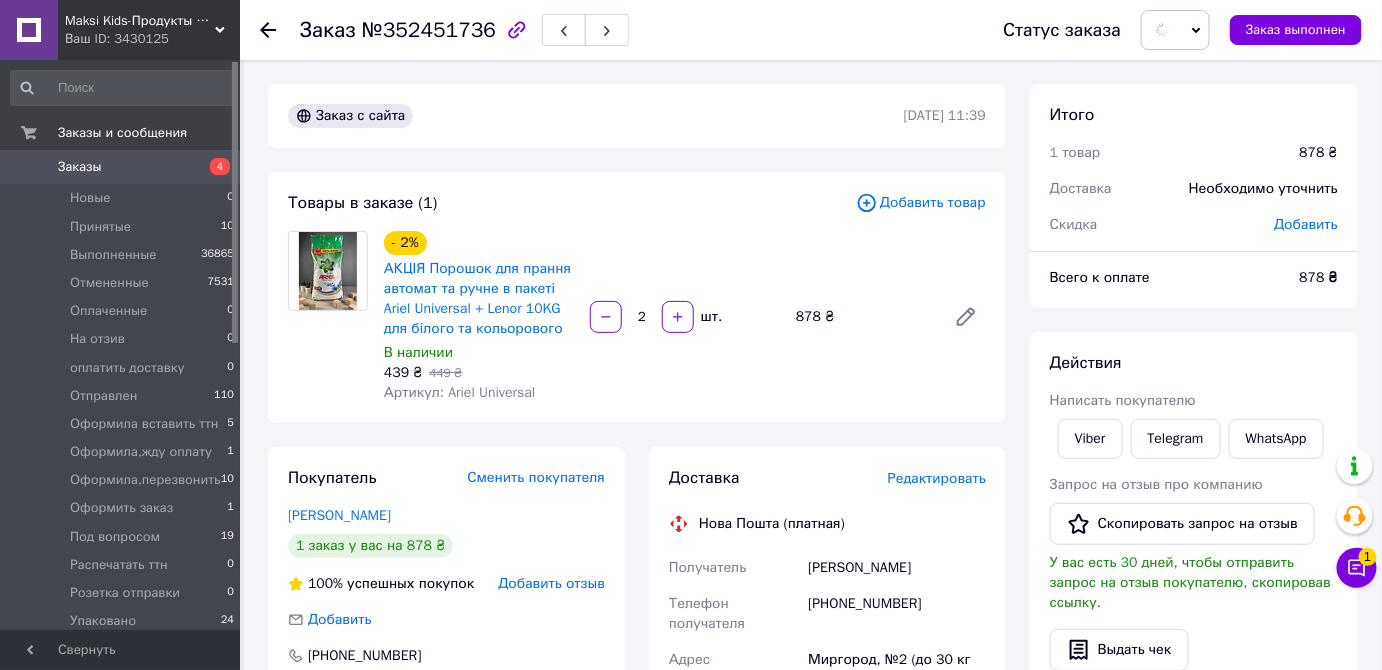 click on "Редактировать" at bounding box center (937, 478) 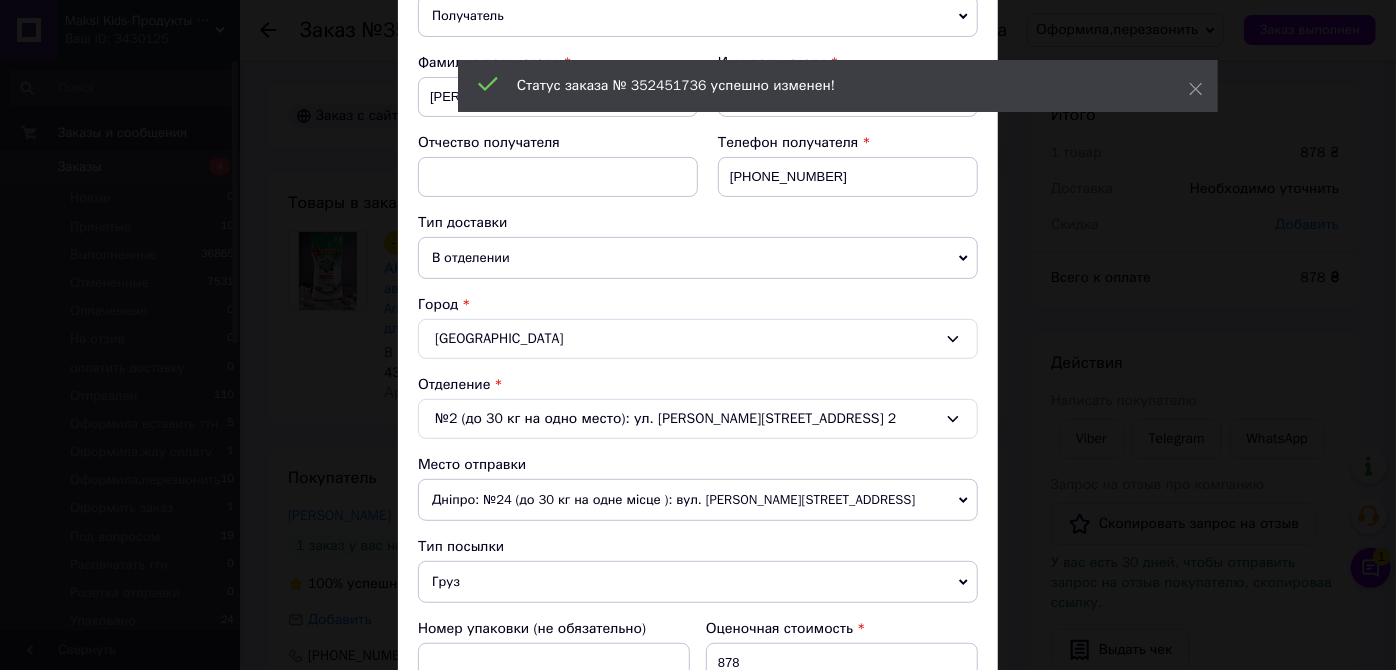 scroll, scrollTop: 545, scrollLeft: 0, axis: vertical 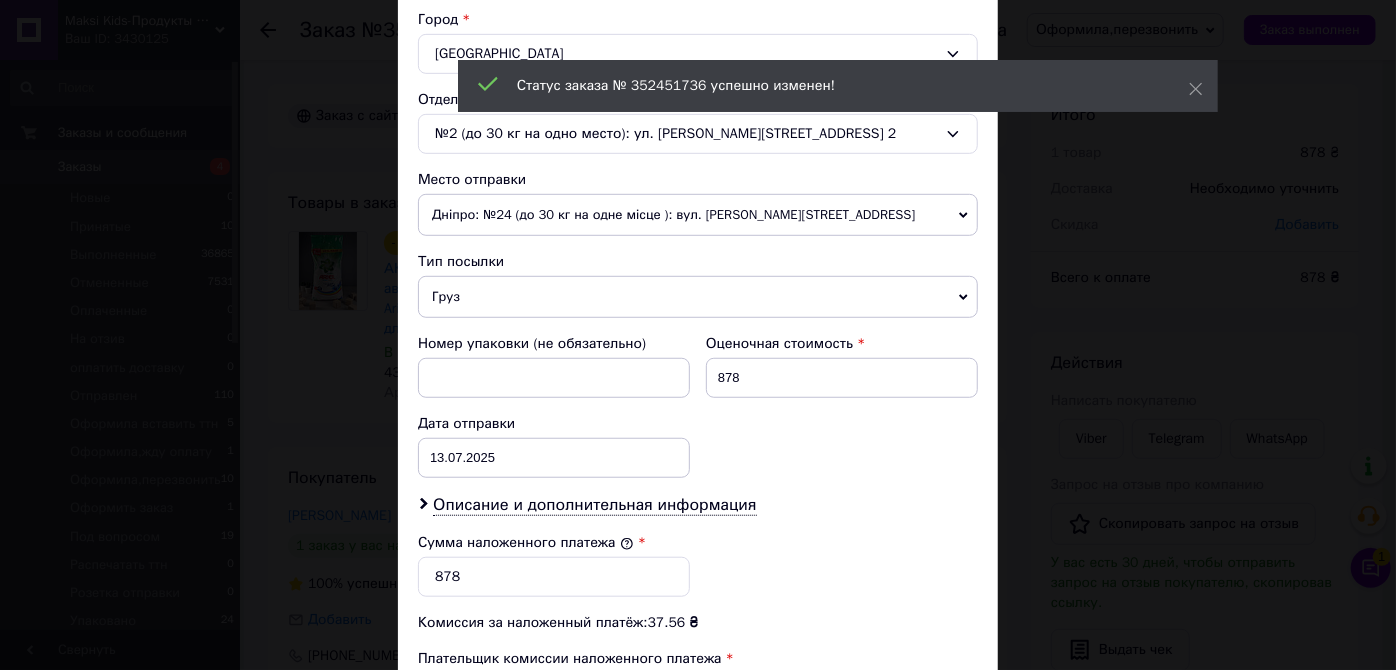 click on "Дніпро: №24 (до 30 кг на одне місце ): вул. [PERSON_NAME][STREET_ADDRESS]" at bounding box center (698, 215) 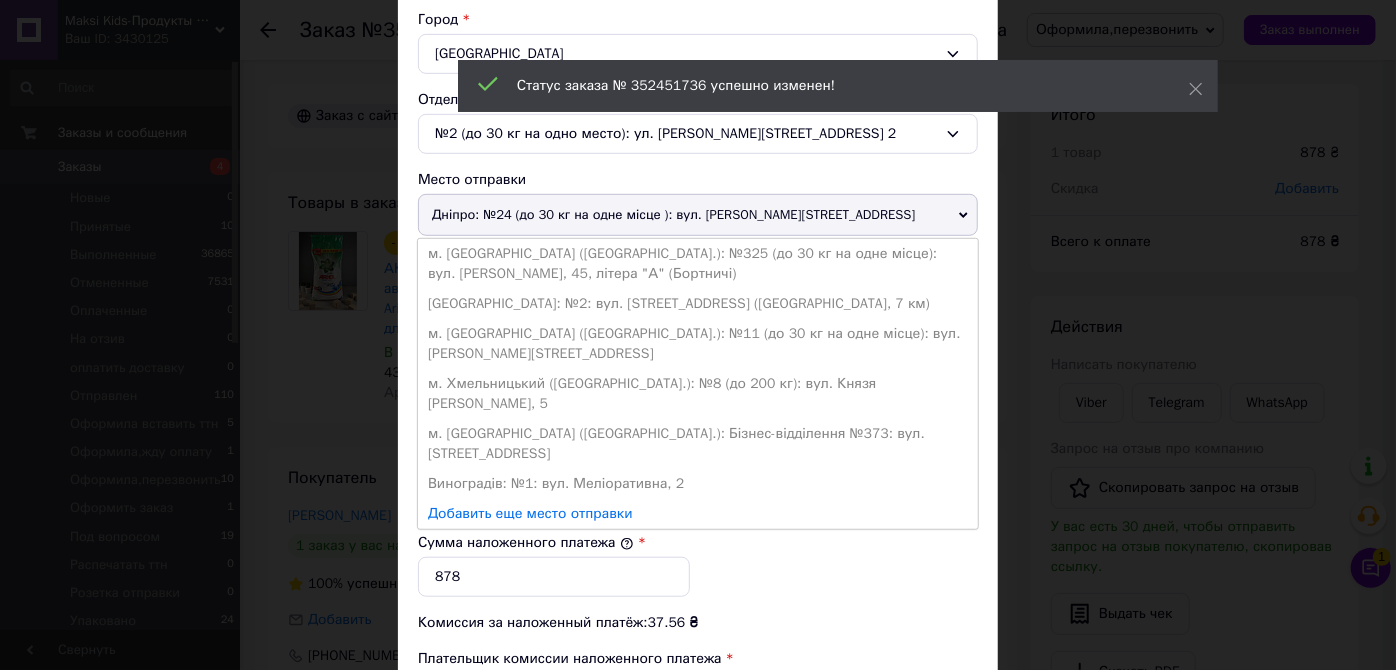 click on "м. [GEOGRAPHIC_DATA] ([GEOGRAPHIC_DATA].): №325 (до 30 кг на одне місце): вул. [PERSON_NAME], 45, літера "А" (Бортничі)" at bounding box center [698, 264] 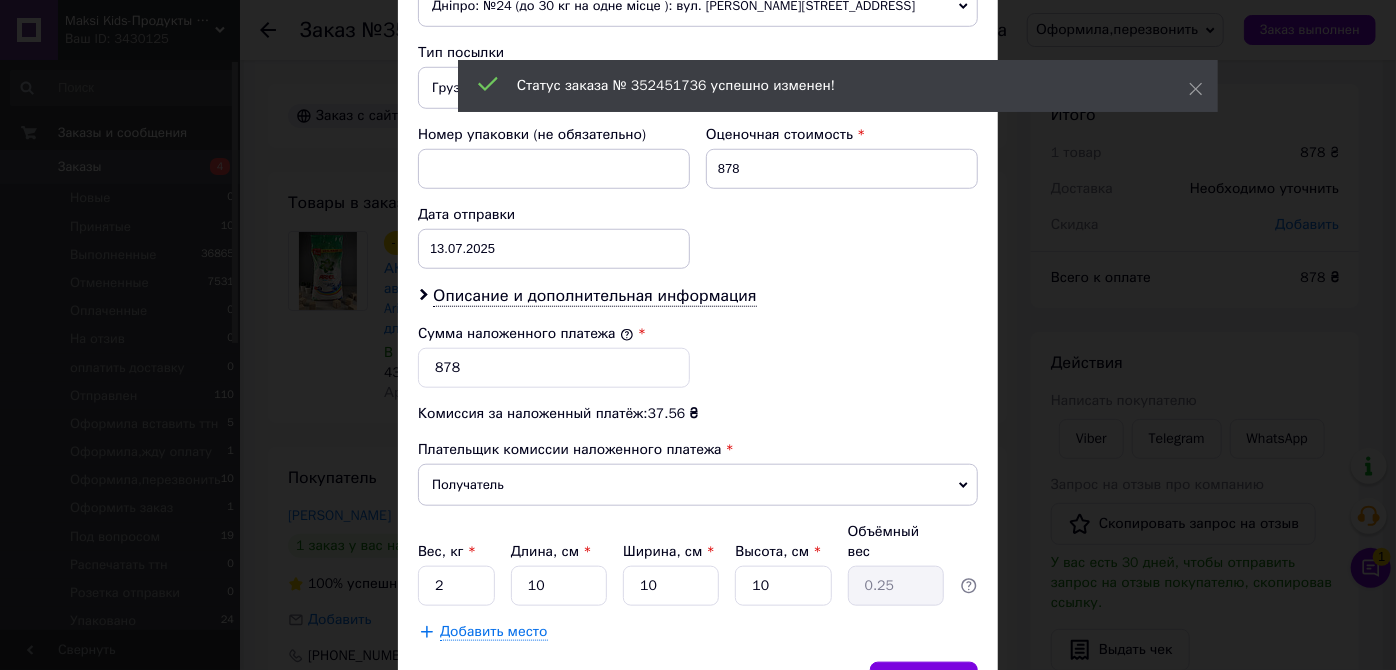 scroll, scrollTop: 847, scrollLeft: 0, axis: vertical 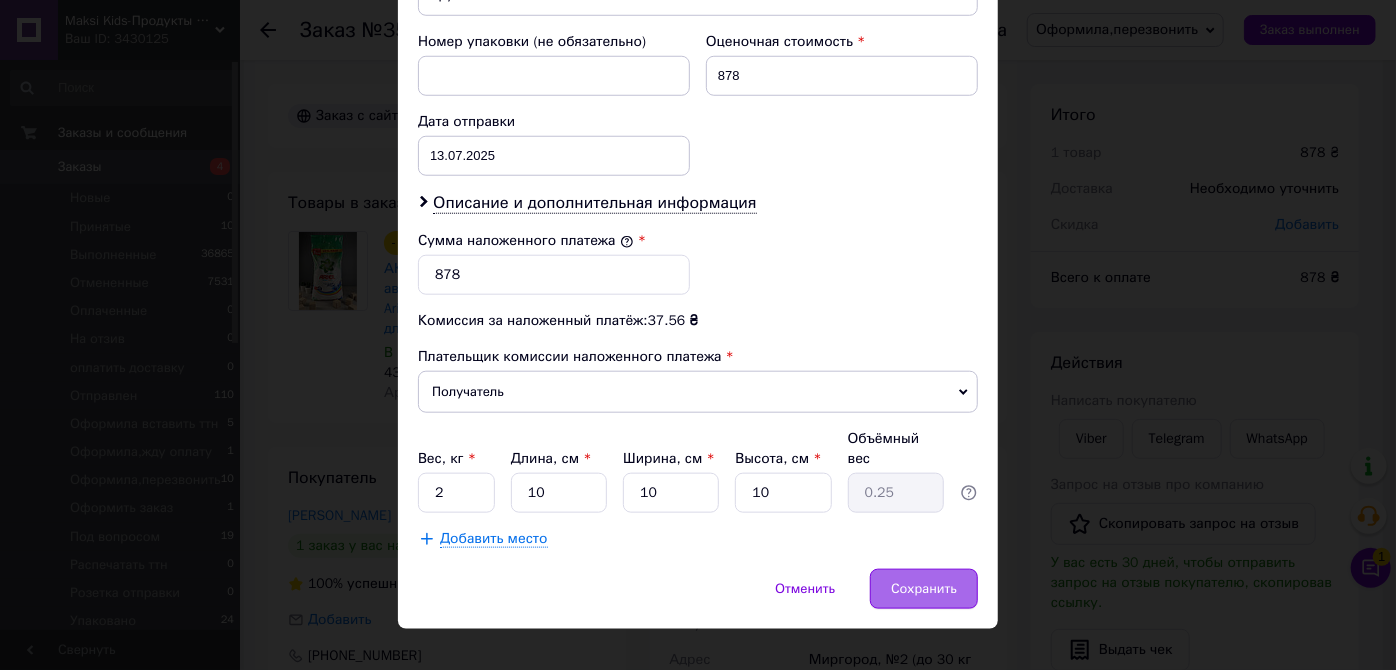 click on "Сохранить" at bounding box center [924, 589] 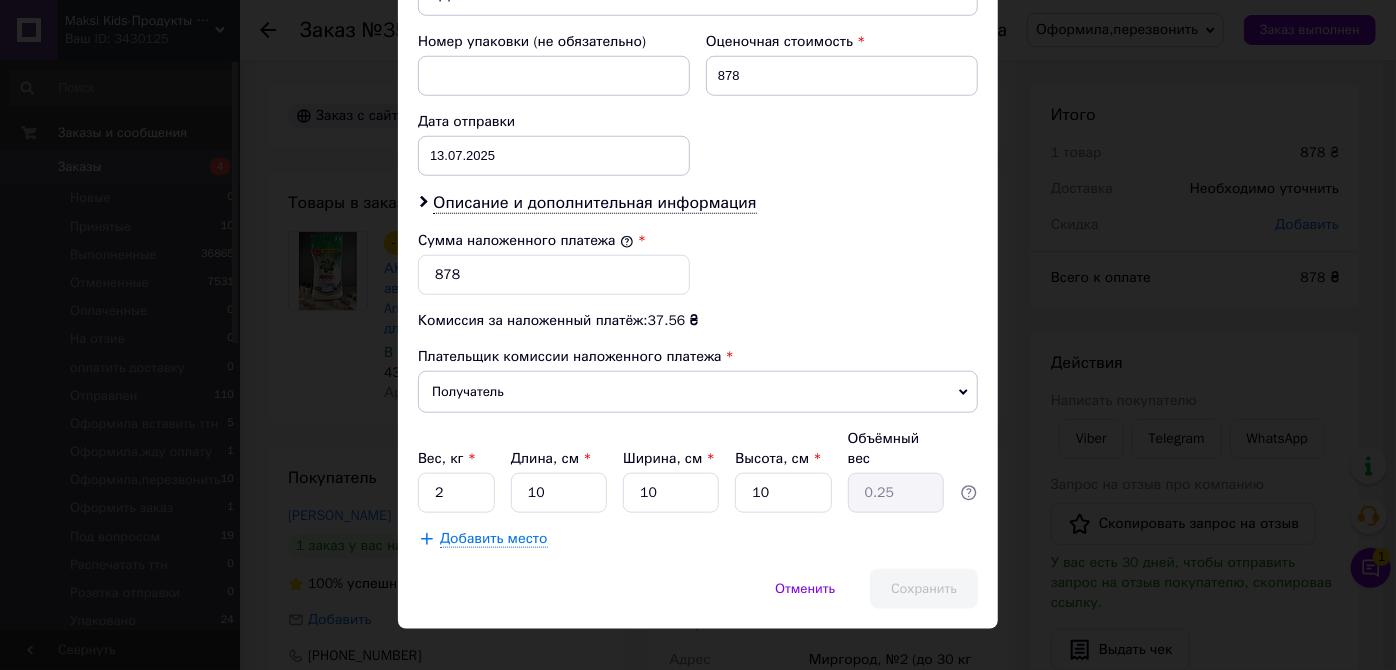 scroll, scrollTop: 616, scrollLeft: 0, axis: vertical 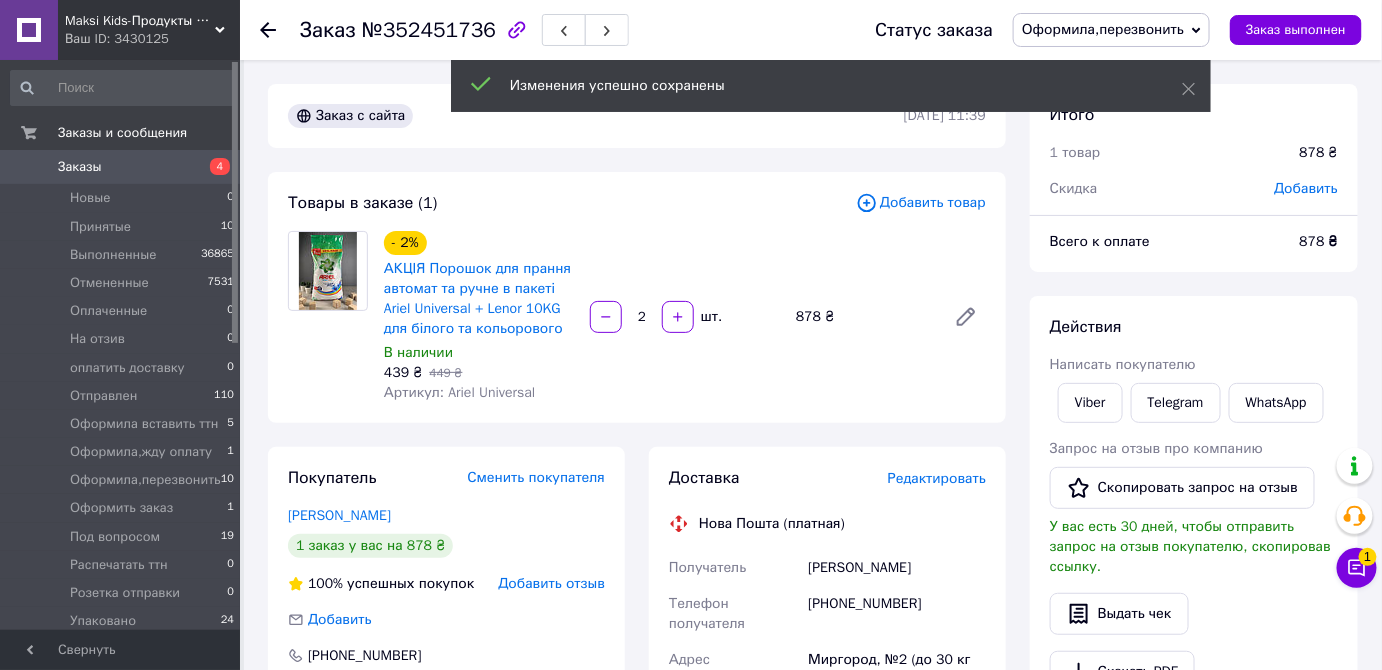 click on "Редактировать" at bounding box center (937, 478) 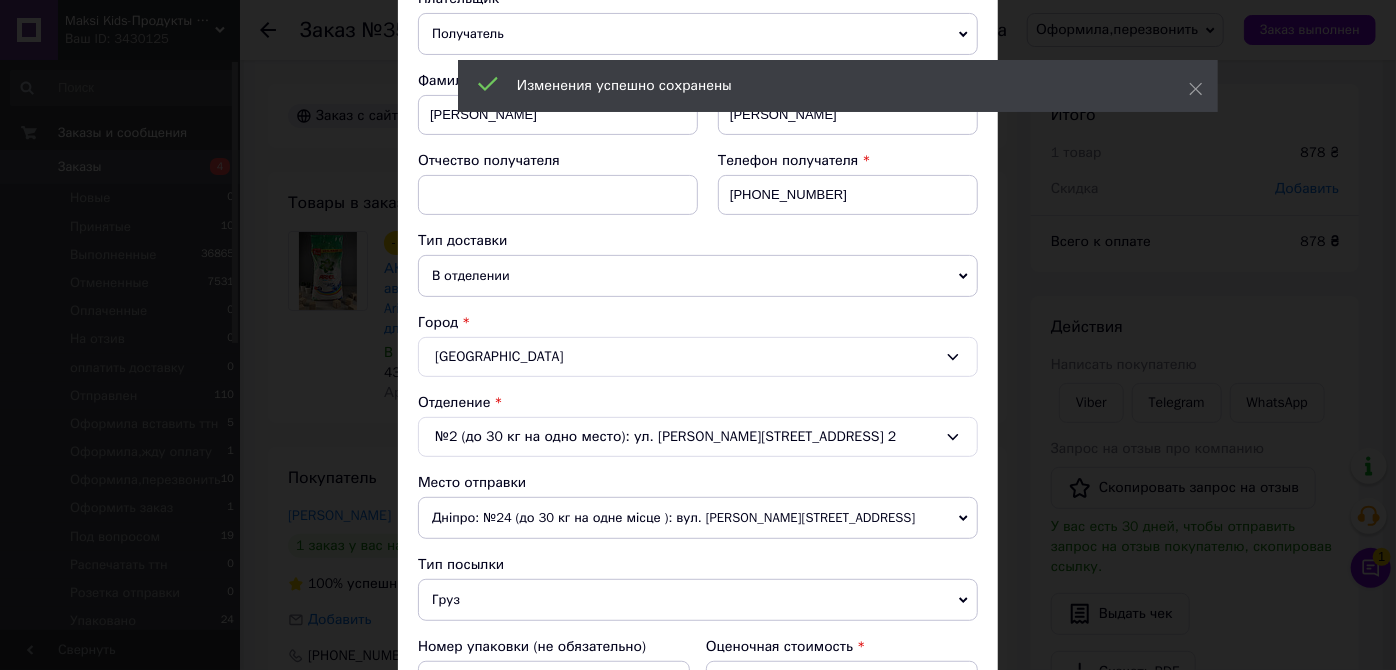 scroll, scrollTop: 272, scrollLeft: 0, axis: vertical 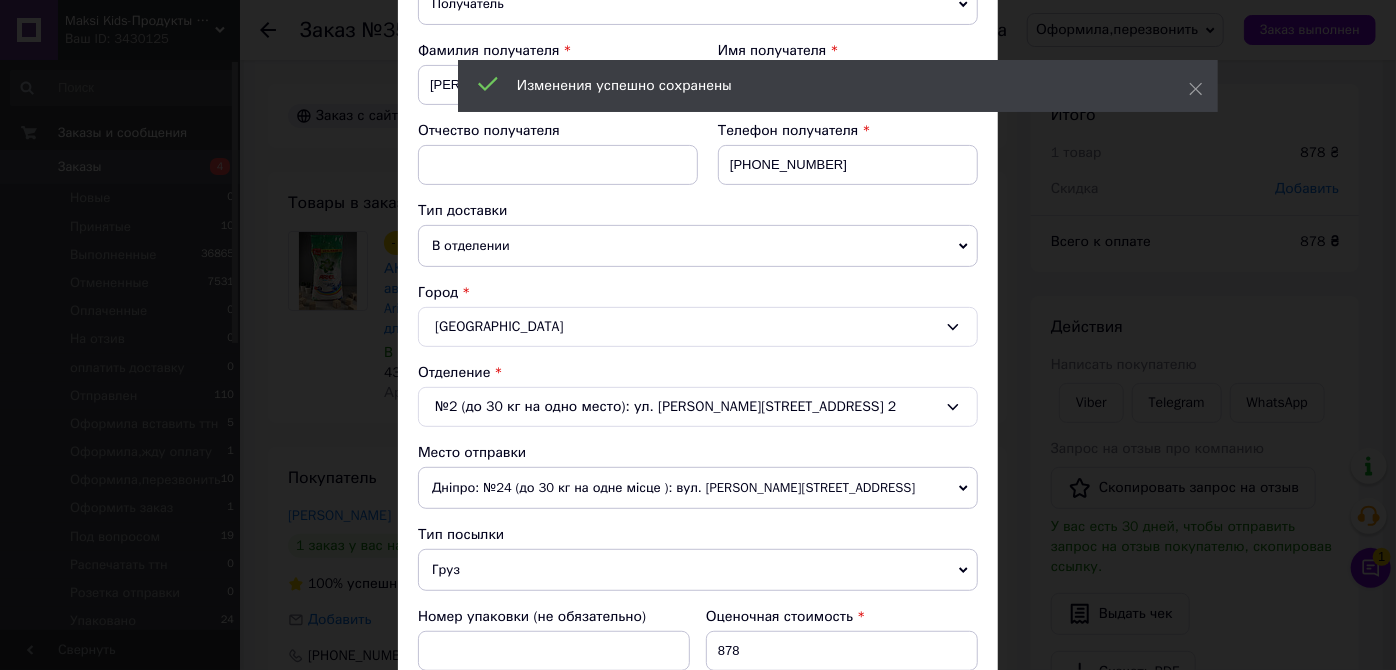 click on "№2 (до 30 кг на одно место): ул. Сорочинская, 53, пом. 2" at bounding box center (698, 407) 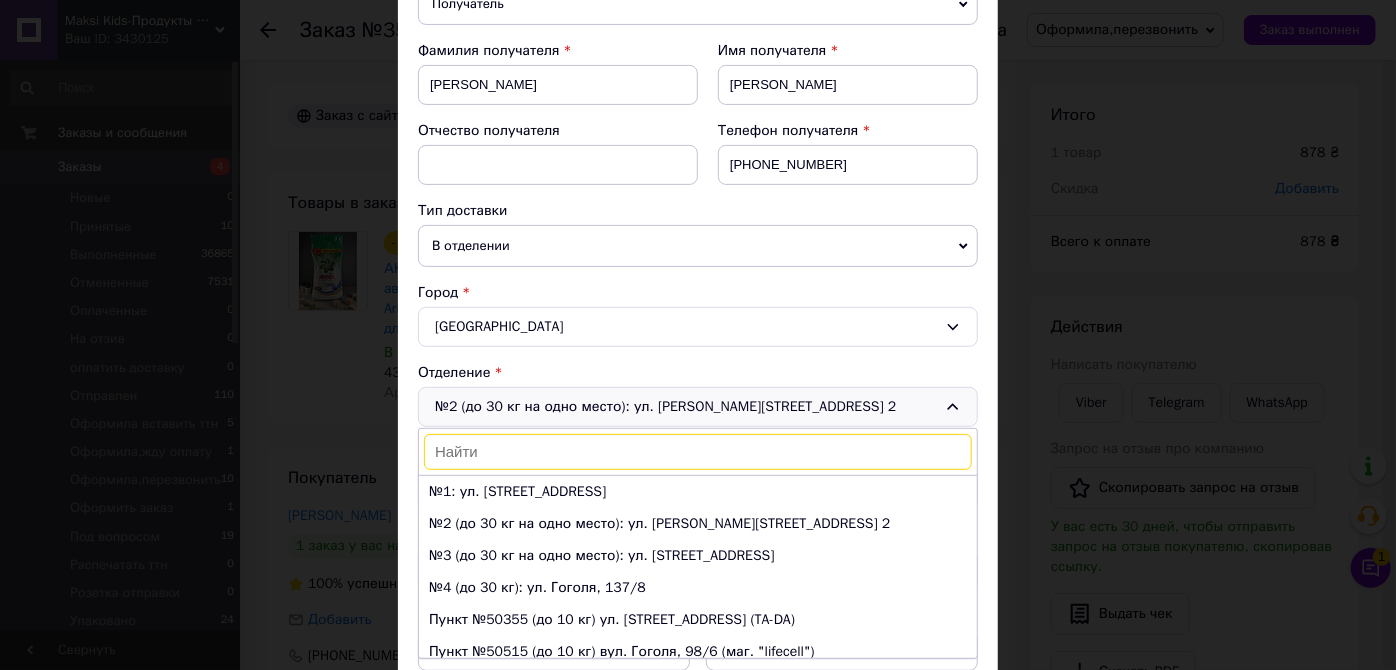 scroll, scrollTop: 32, scrollLeft: 0, axis: vertical 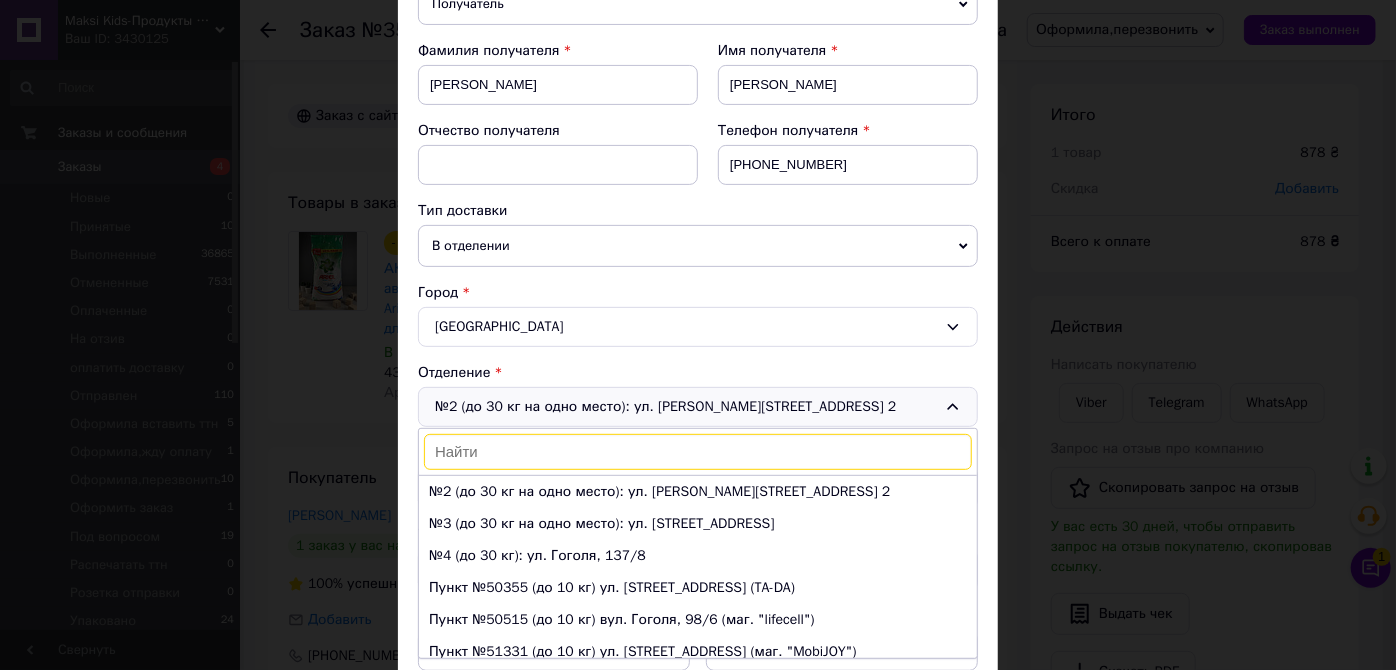 click on "№2 (до 30 кг на одно место): ул. Сорочинская, 53, пом. 2 №1: ул. Гоголя, 4 №2 (до 30 кг на одно место): ул. Сорочинская, 53, пом. 2 №3 (до 30 кг на одно место): ул. Гоголя, 154 №4 (до 30 кг): ул. Гоголя, 137/8 Пункт №50355 (до 10 кг) ул. Гоголя, 56 (TA-DA) Пункт №50515 (до 10 кг) вул. Гоголя, 98/6 (маг. "lifecell") Пункт №51331 (до 10 кг) ул. Гоголя, 147 (маг. "MobiJOY")" at bounding box center (698, 407) 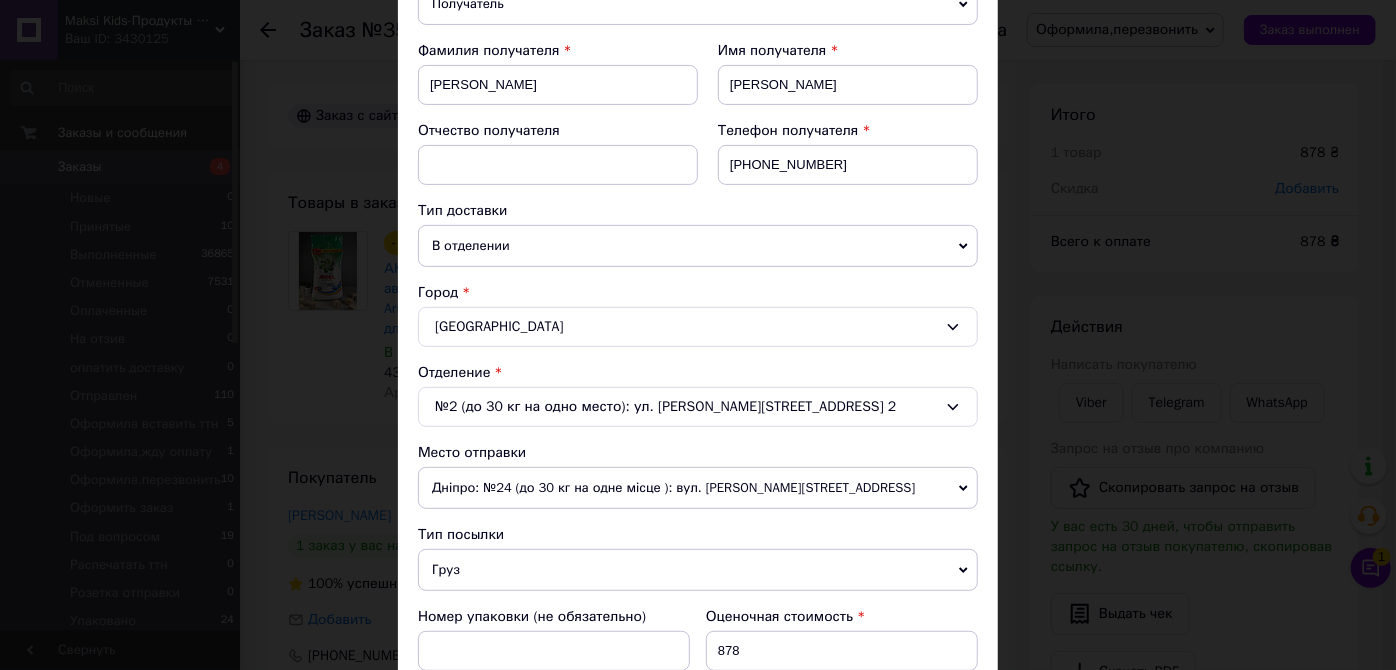 click on "Дніпро: №24 (до 30 кг на одне місце ): вул. [PERSON_NAME][STREET_ADDRESS]" at bounding box center (698, 488) 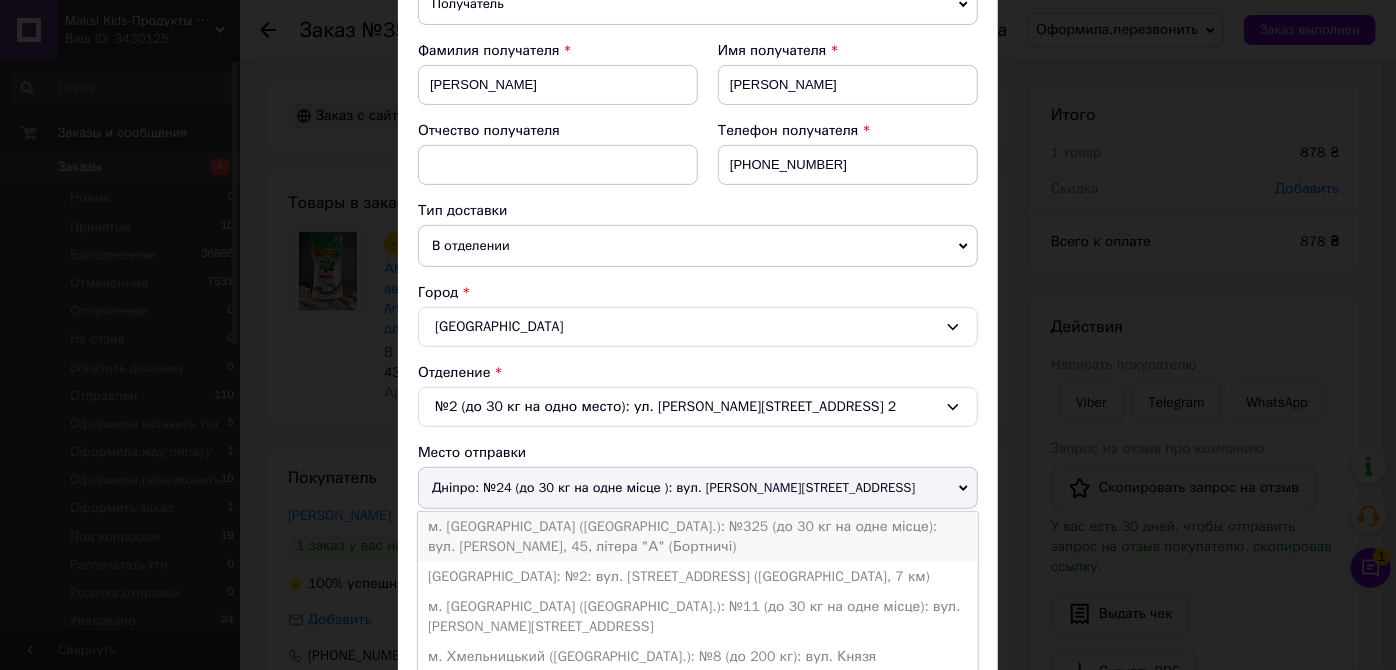 drag, startPoint x: 506, startPoint y: 525, endPoint x: 723, endPoint y: 548, distance: 218.21548 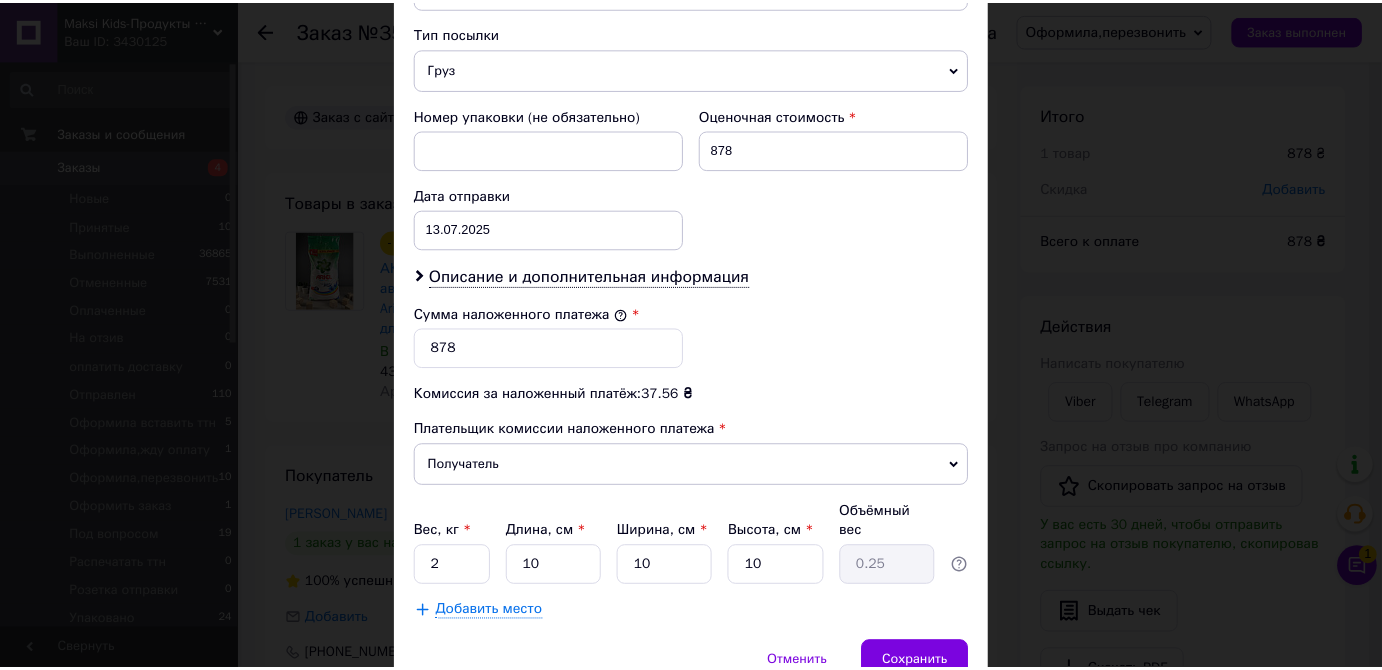 scroll, scrollTop: 866, scrollLeft: 0, axis: vertical 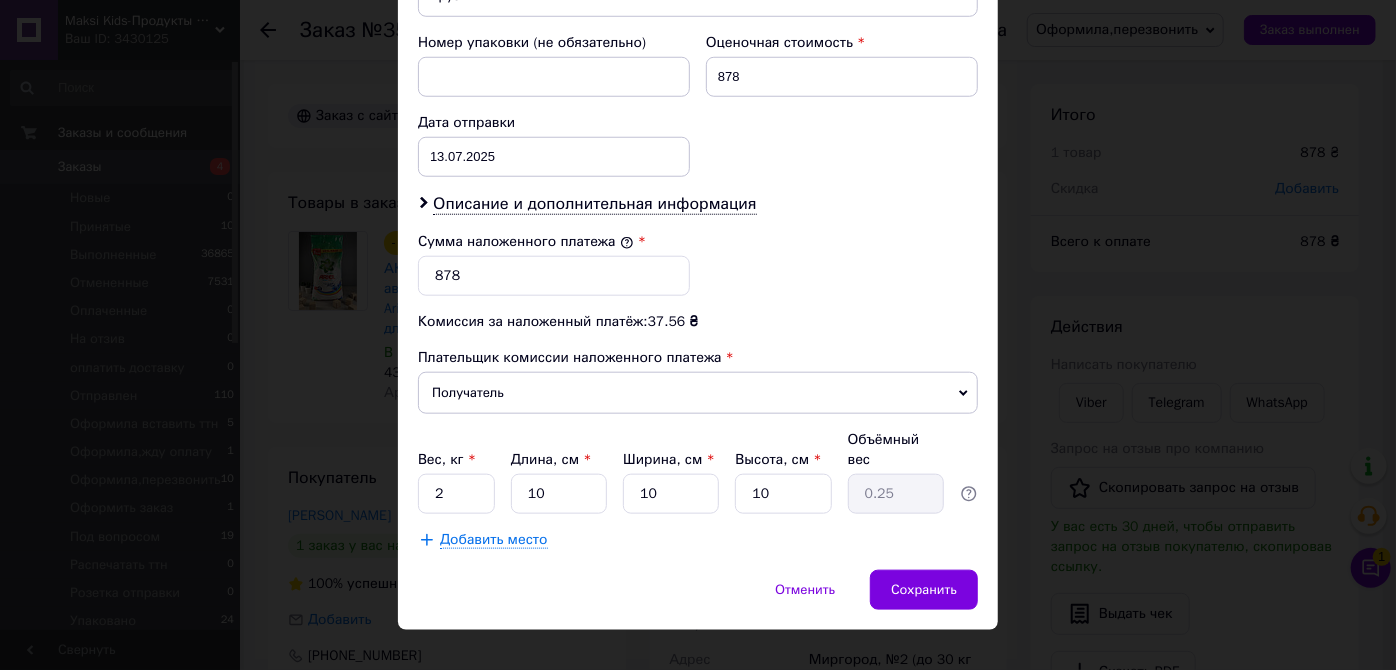 click on "Отменить   Сохранить" at bounding box center (698, 600) 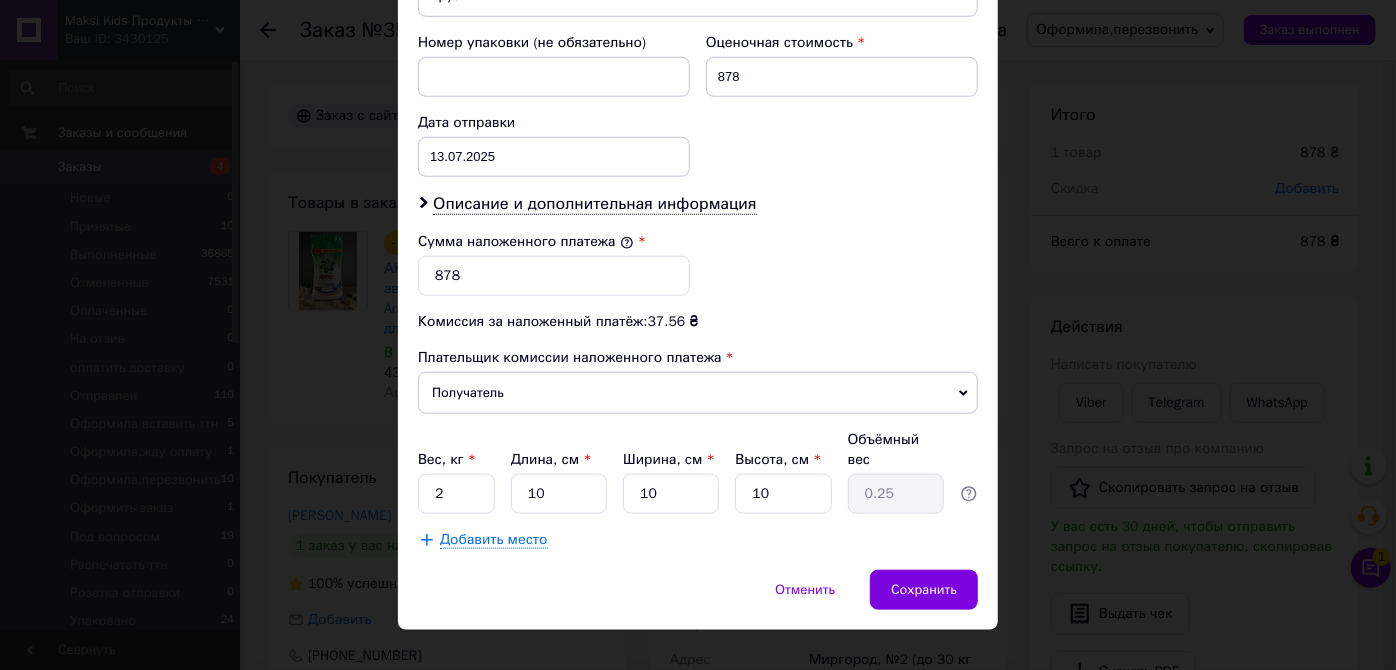 drag, startPoint x: 936, startPoint y: 515, endPoint x: 936, endPoint y: 528, distance: 13 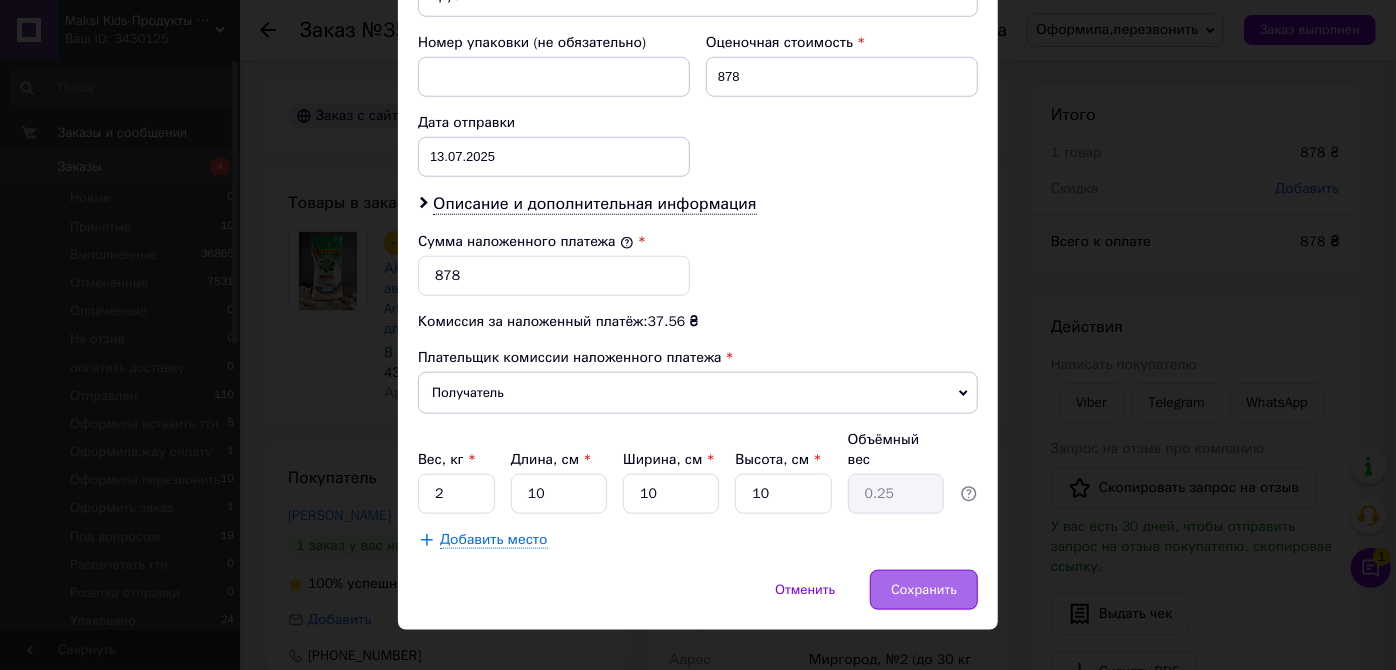 drag, startPoint x: 942, startPoint y: 565, endPoint x: 938, endPoint y: 554, distance: 11.7046995 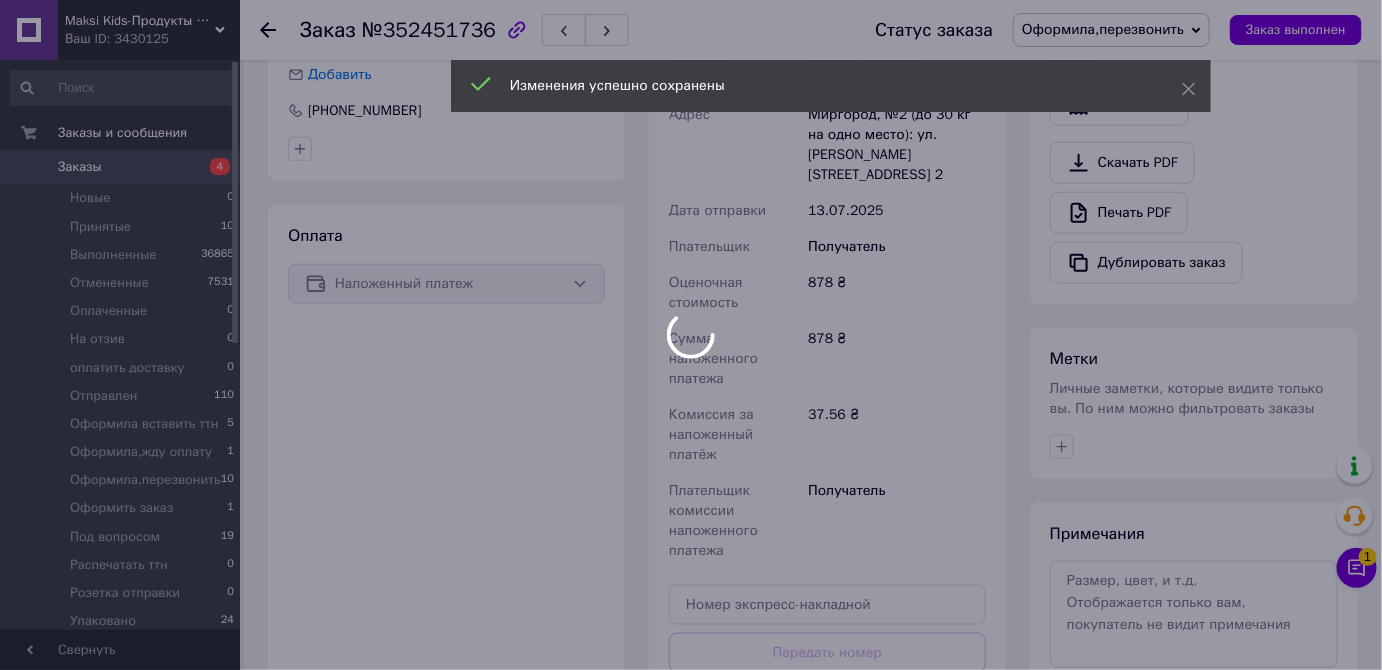 scroll, scrollTop: 818, scrollLeft: 0, axis: vertical 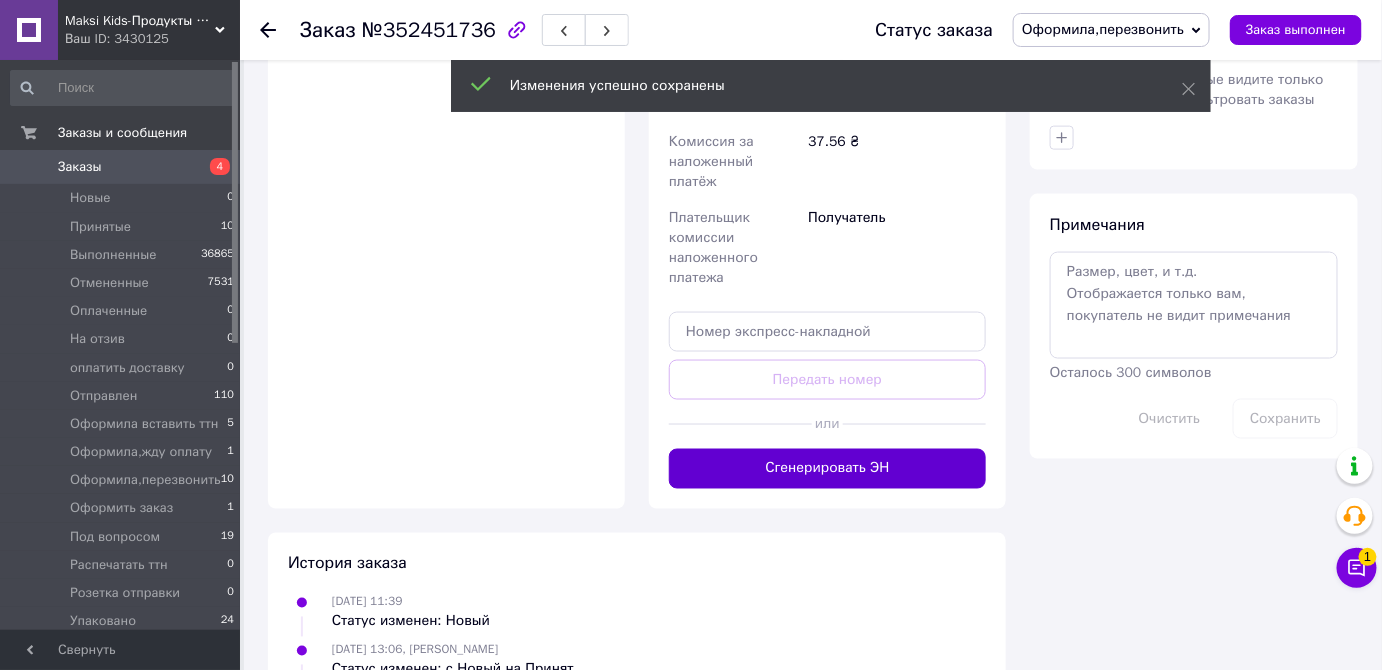 click on "Сгенерировать ЭН" at bounding box center (827, 469) 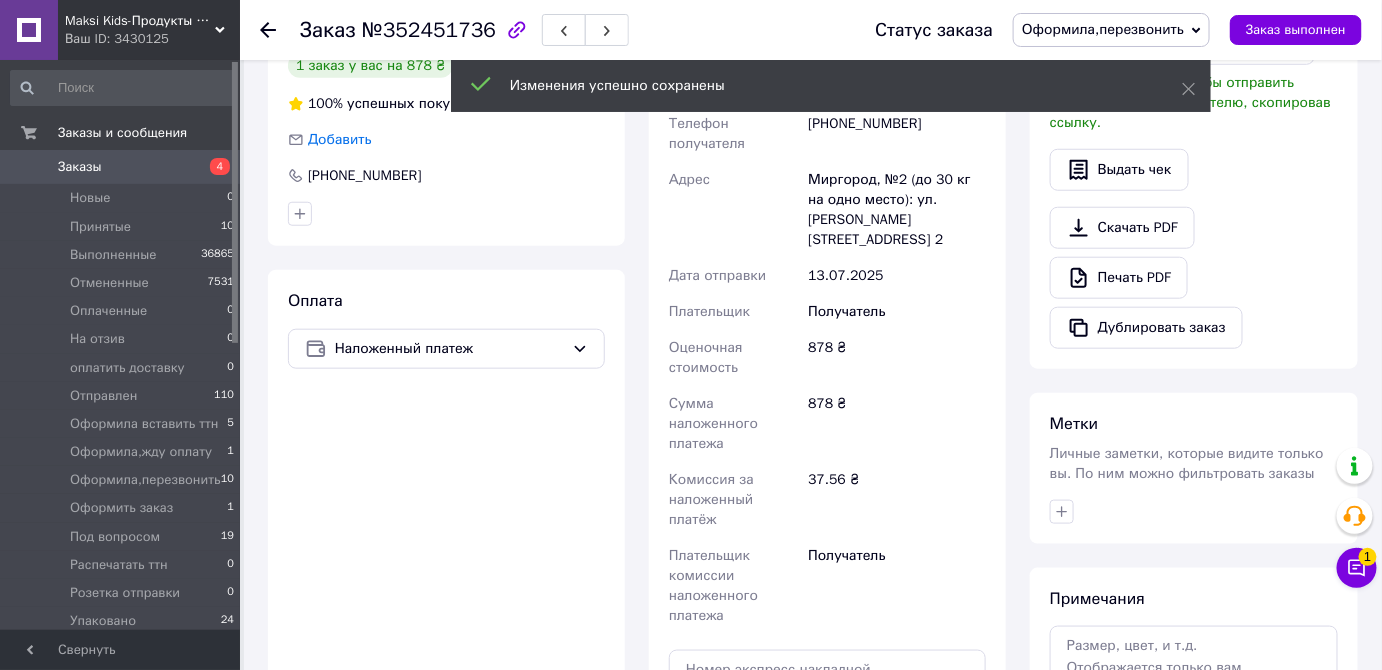 scroll, scrollTop: 272, scrollLeft: 0, axis: vertical 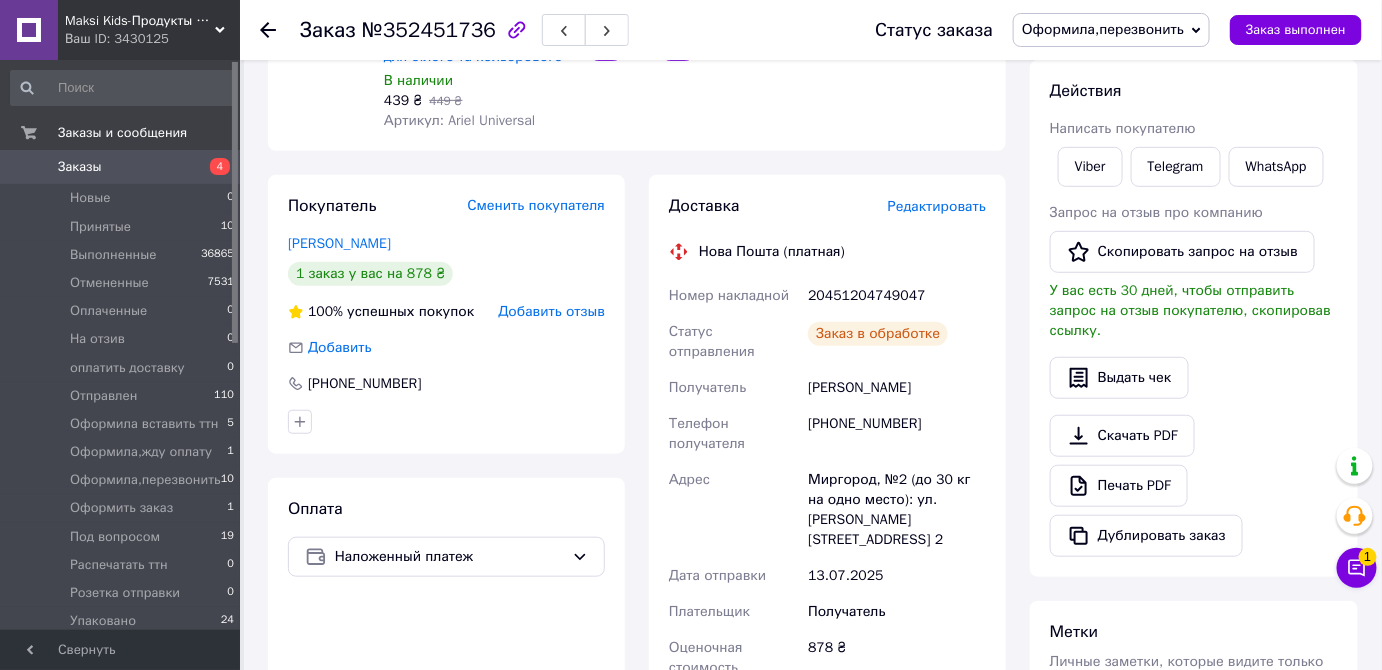 drag, startPoint x: 804, startPoint y: 288, endPoint x: 952, endPoint y: 368, distance: 168.23793 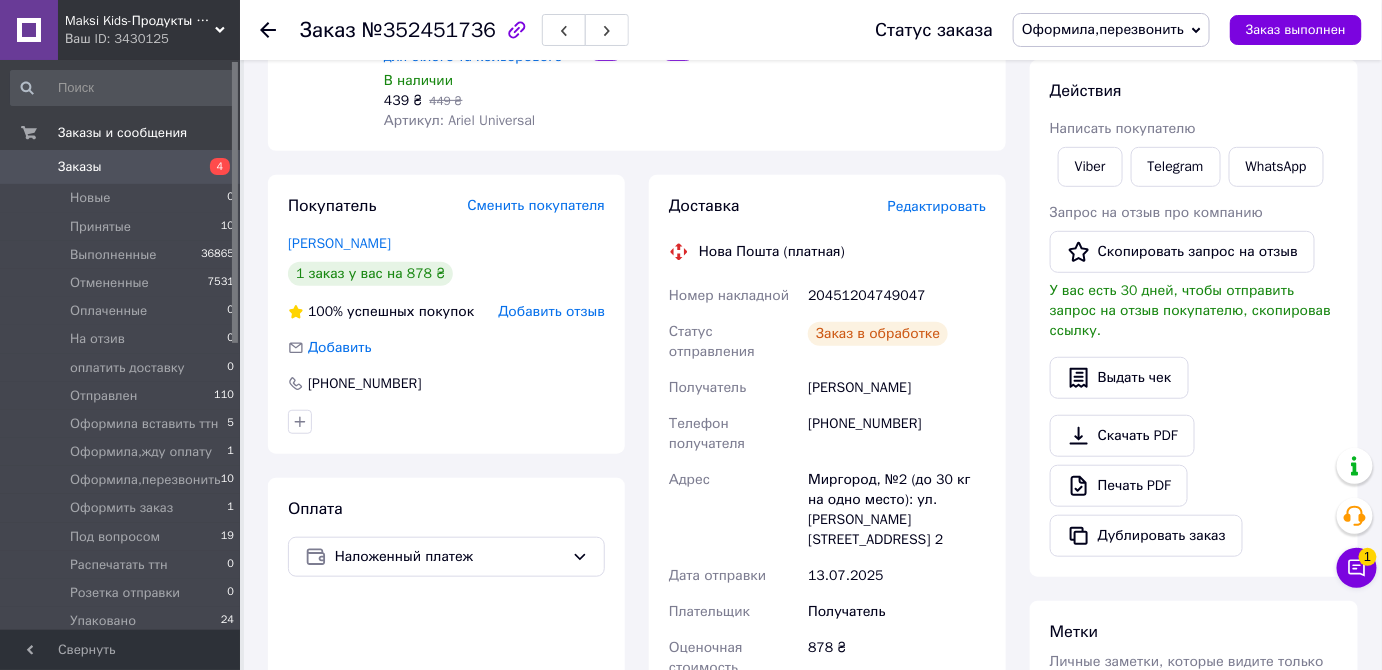 click on "Номер накладной 20451204749047 Статус отправления Заказ в обработке Получатель Великохатько Аліна Телефон получателя +380954686315 Адрес Миргород, №2 (до 30 кг на одно место): ул. Сорочинская, 53, пом. 2 Дата отправки 13.07.2025 Плательщик Получатель Оценочная стоимость 878 ₴ Сумма наложенного платежа 878 ₴ Комиссия за наложенный платёж 37.56 ₴ Плательщик комиссии наложенного платежа Получатель Стоимость доставки 84.39 ₴" at bounding box center [827, 634] 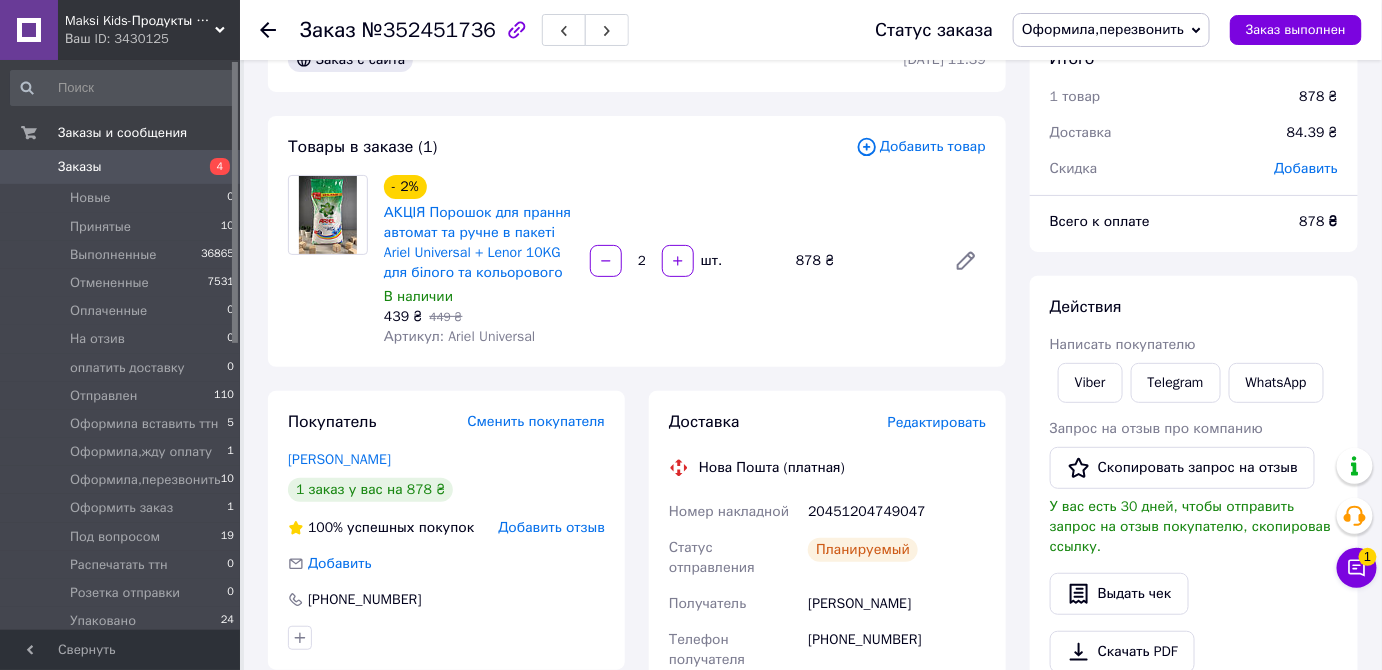 scroll, scrollTop: 0, scrollLeft: 0, axis: both 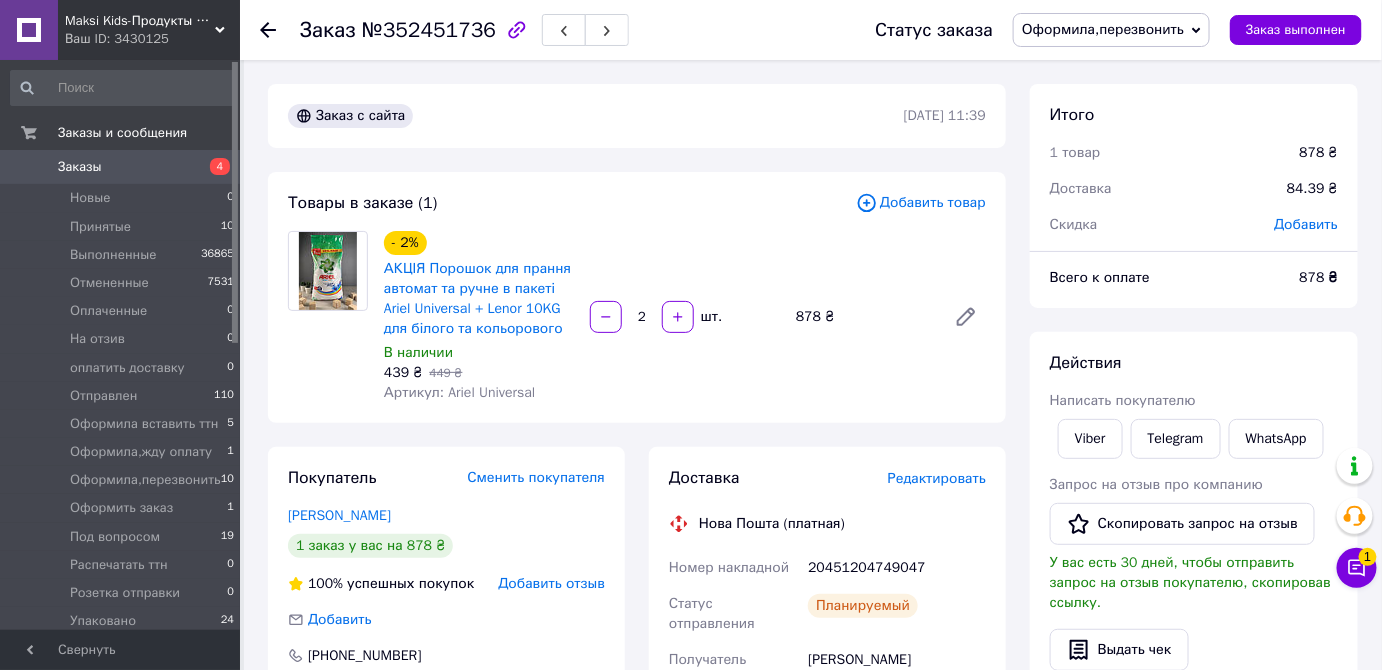 click at bounding box center [328, 317] 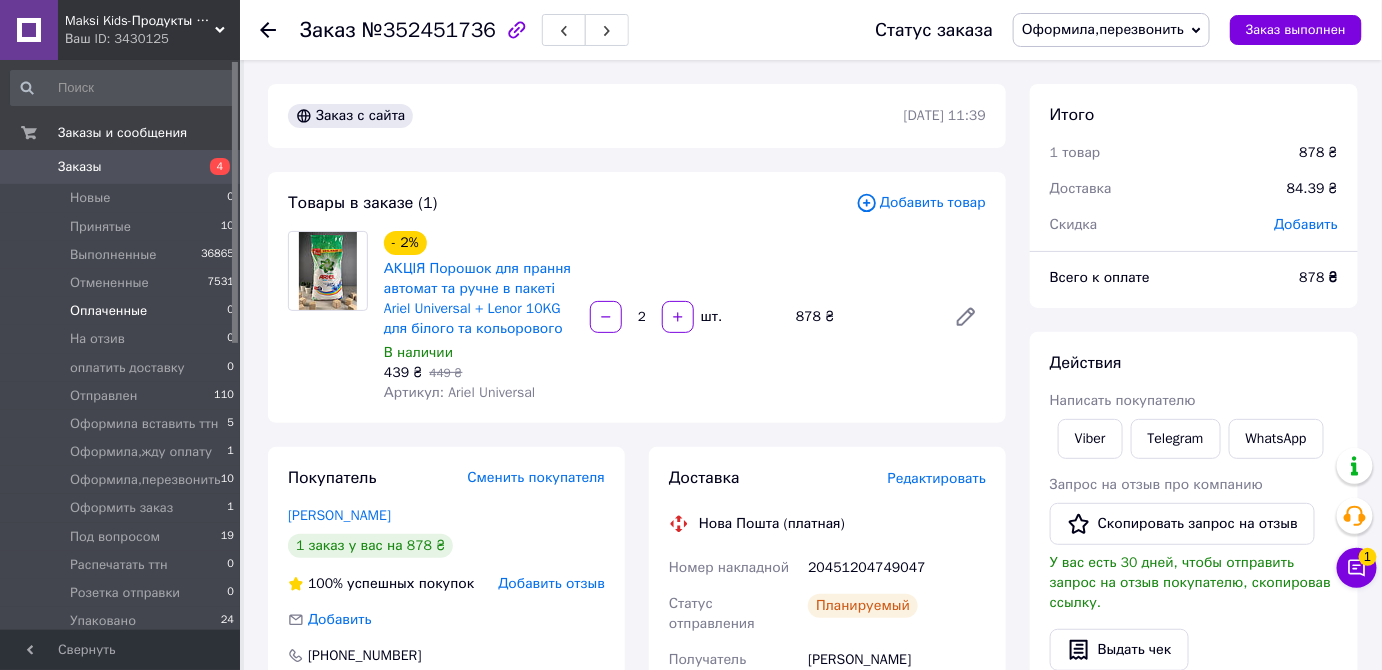 drag, startPoint x: 194, startPoint y: 225, endPoint x: 122, endPoint y: 224, distance: 72.00694 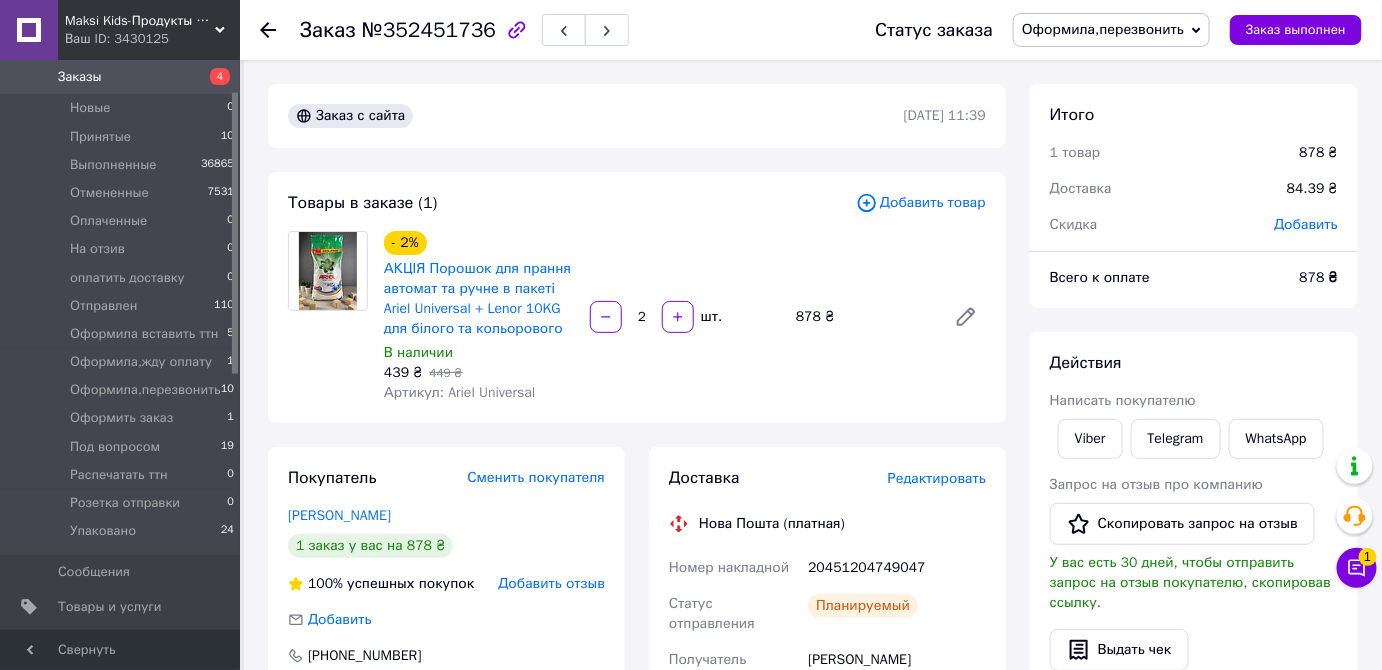 scroll, scrollTop: 0, scrollLeft: 0, axis: both 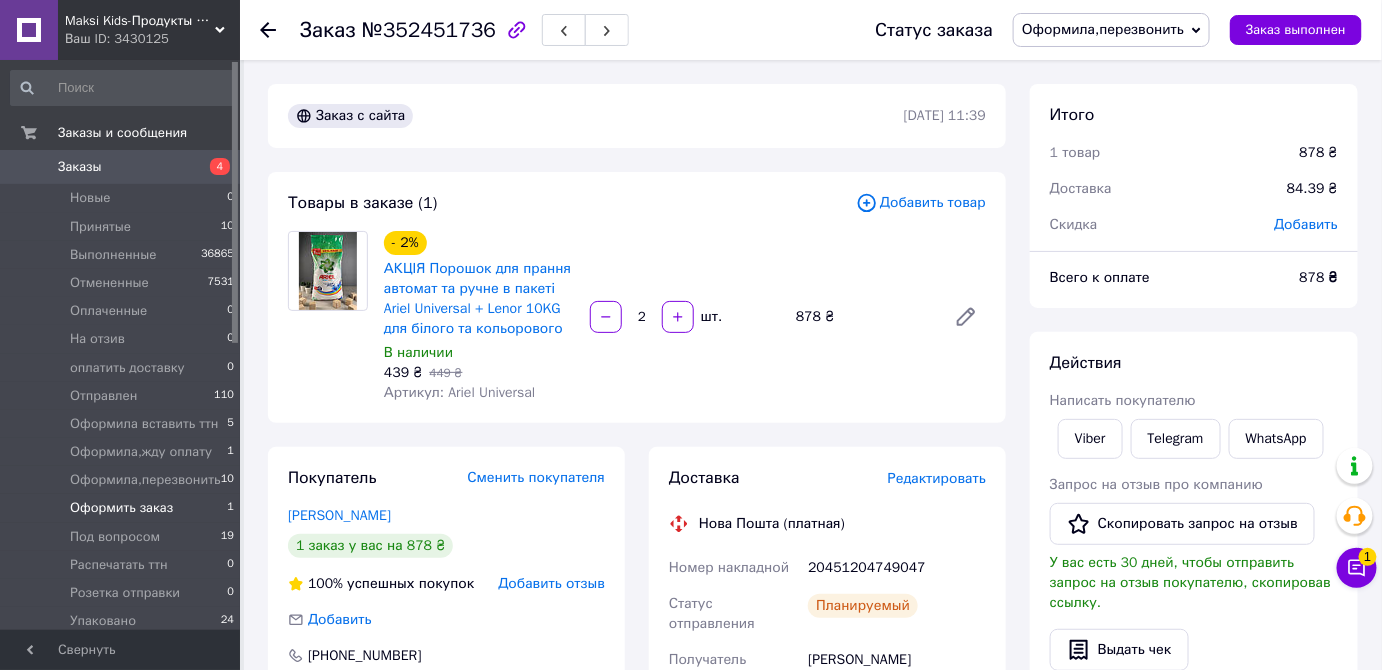 click on "Оформить заказ" at bounding box center (121, 508) 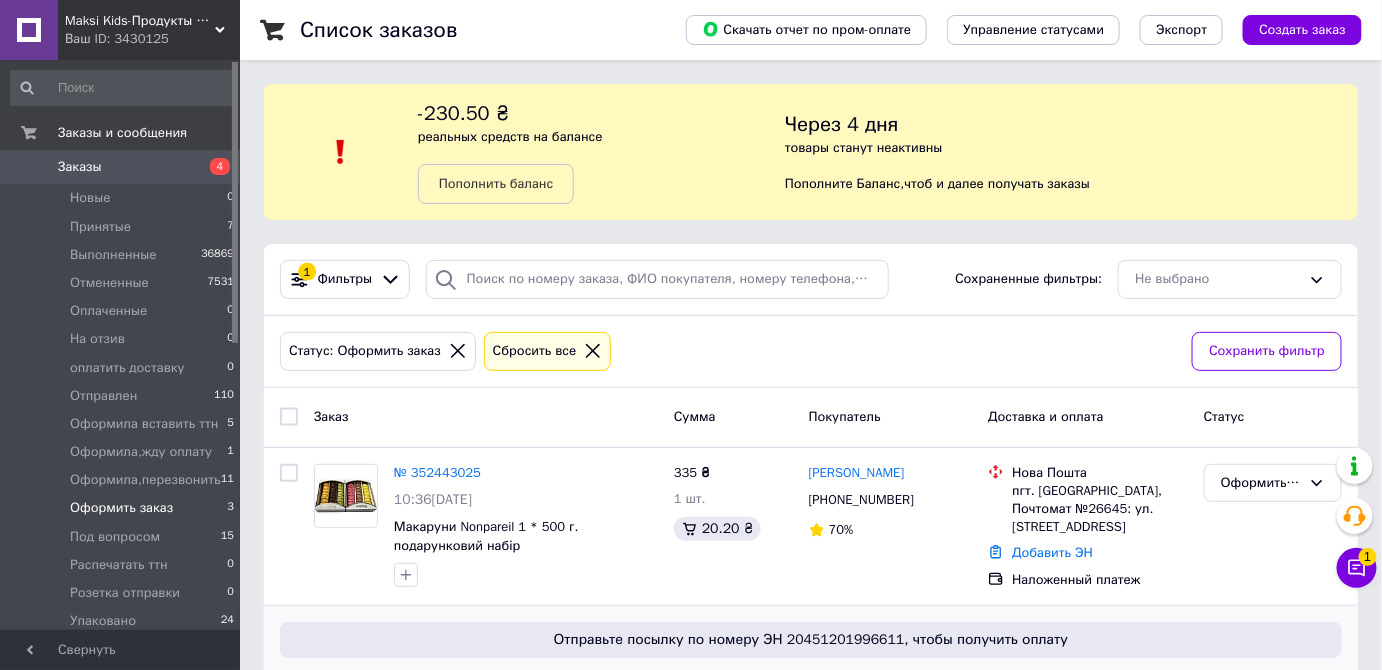 scroll, scrollTop: 352, scrollLeft: 0, axis: vertical 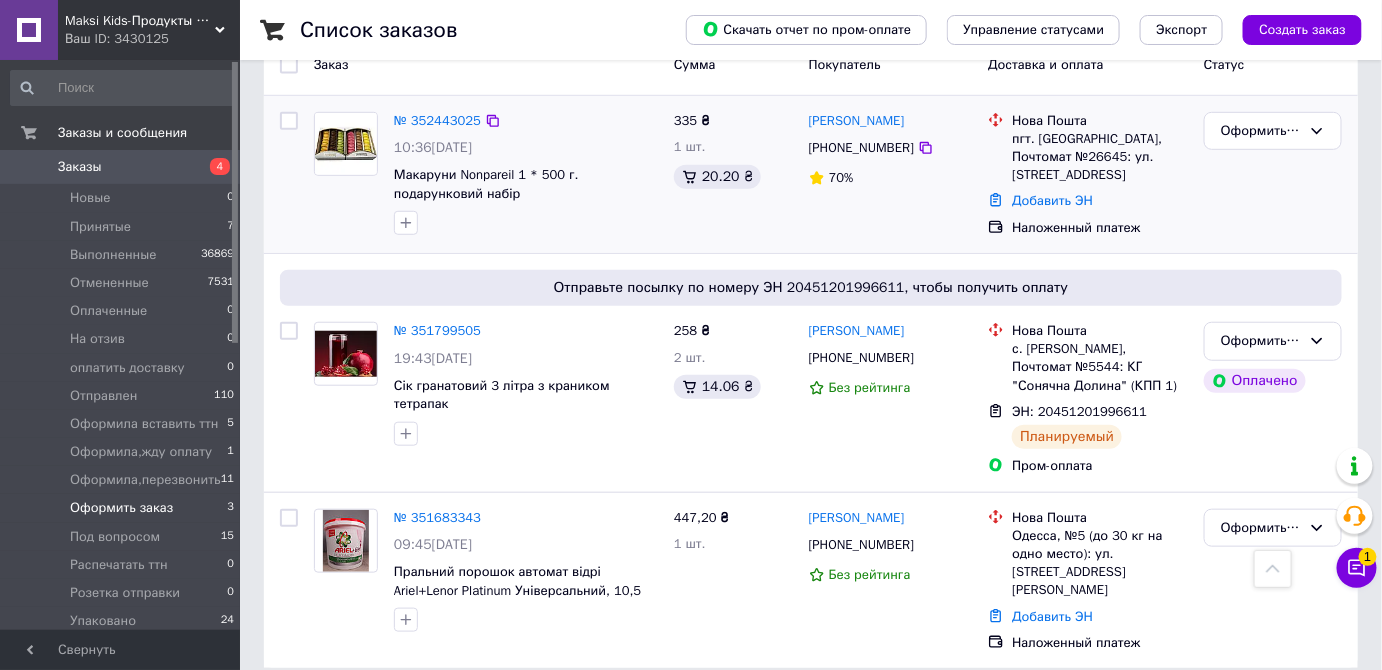 click on "№ 352443025 10:36, 13.07.2025 Макаруни Nonpareil 1 * 500 г. подарунковий набір 335 ₴ 1 шт. 20.20 ₴ Анна Лавренчук +380954051443 70% Нова Пошта пгт. Балабино, Почтомат №26645: ул. Мира, 240, АТБ Добавить ЭН Наложенный платеж Оформить заказ" at bounding box center (811, 175) 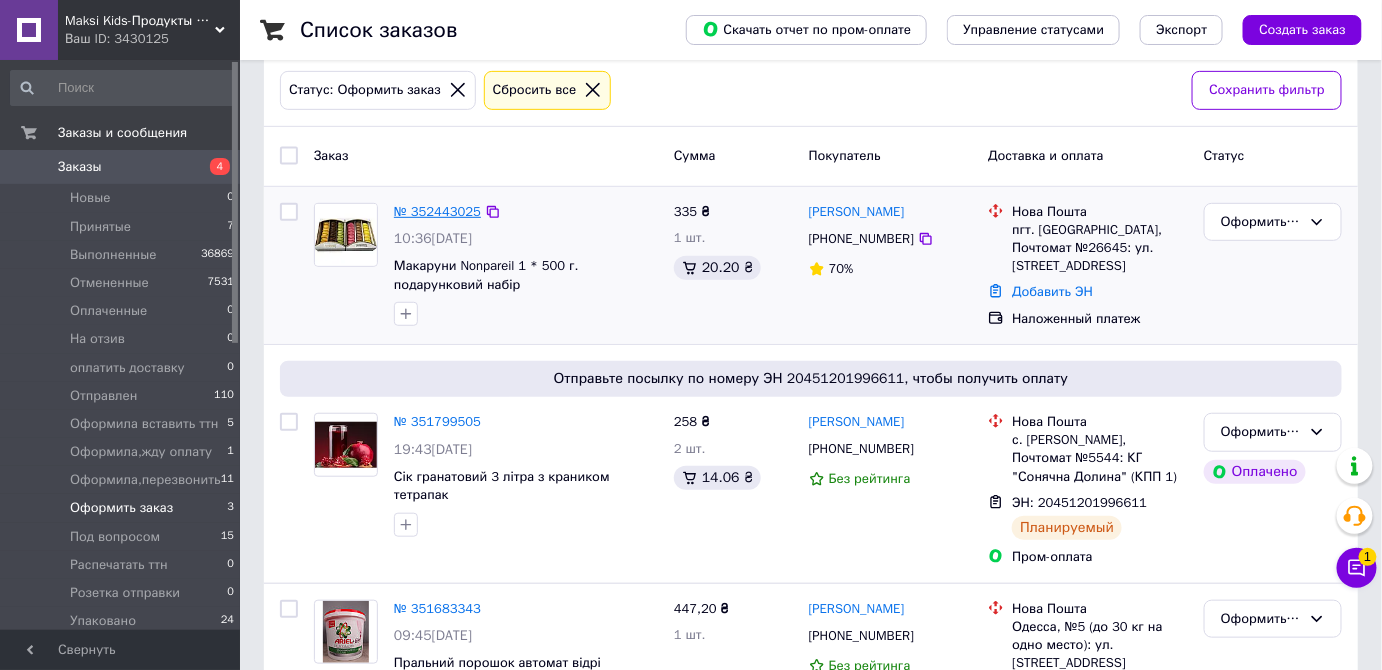 click on "№ 352443025" at bounding box center [437, 211] 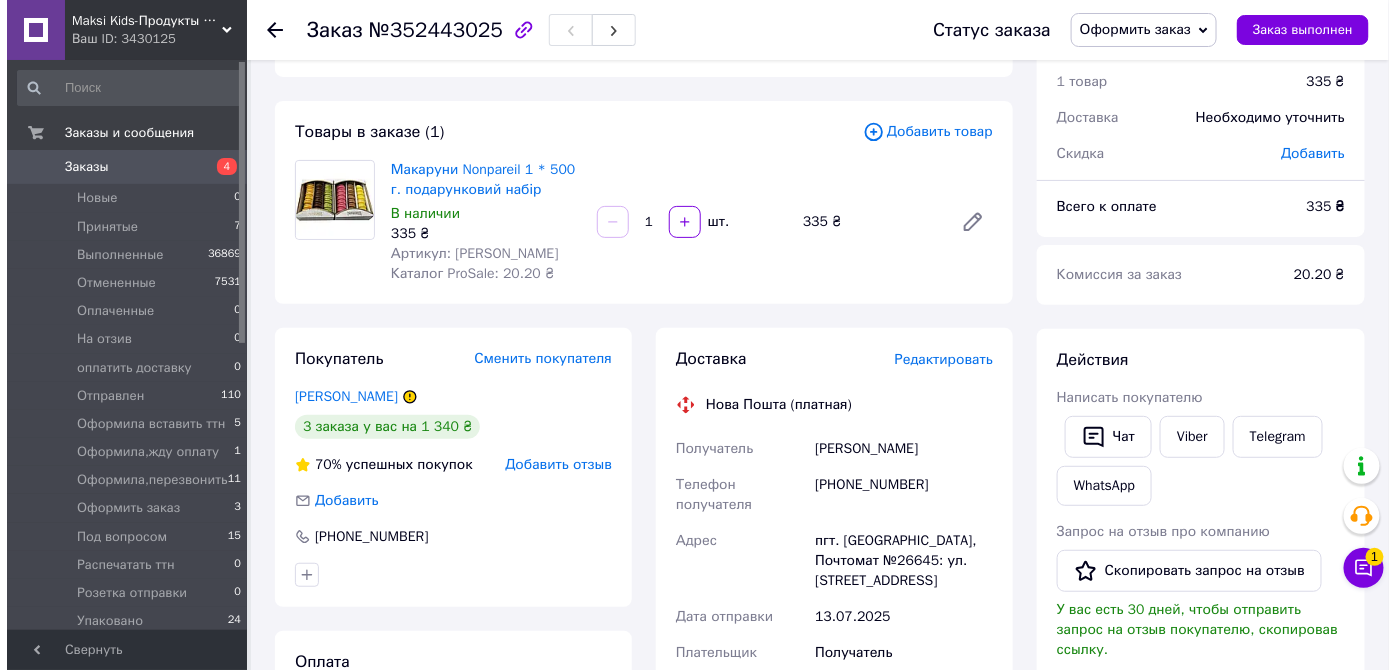 scroll, scrollTop: 90, scrollLeft: 0, axis: vertical 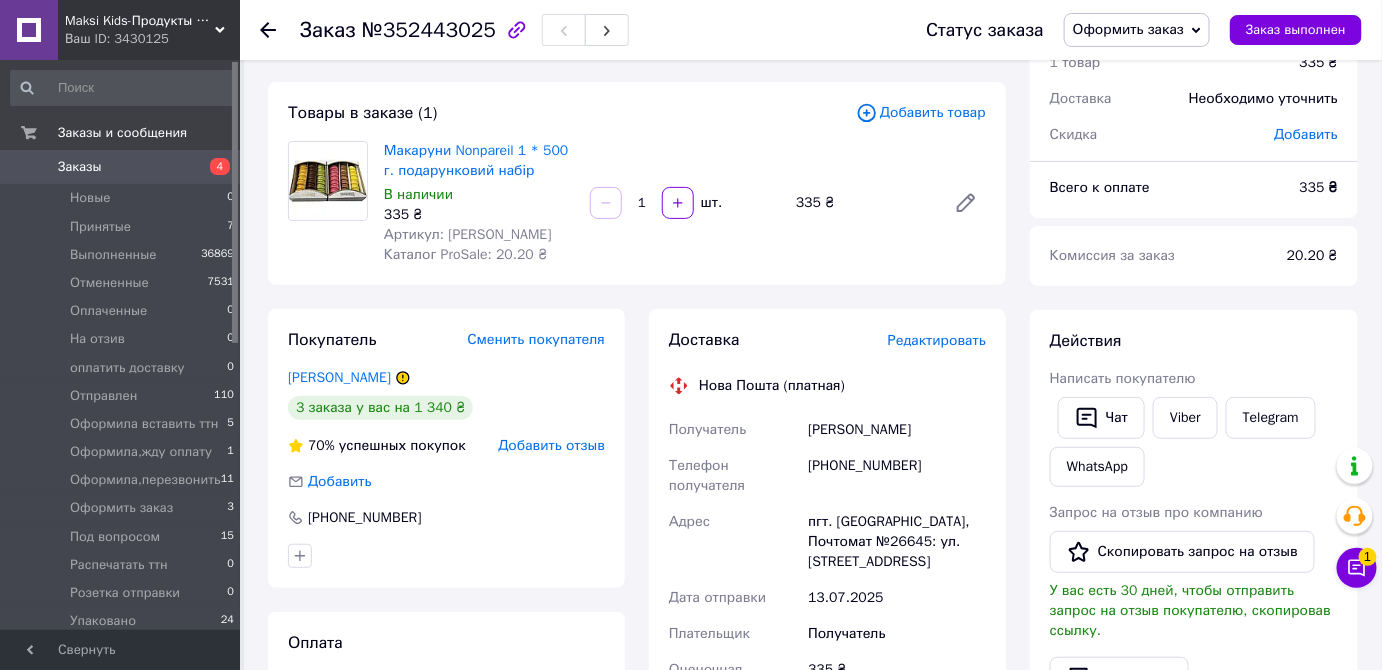 click on "Редактировать" at bounding box center [937, 340] 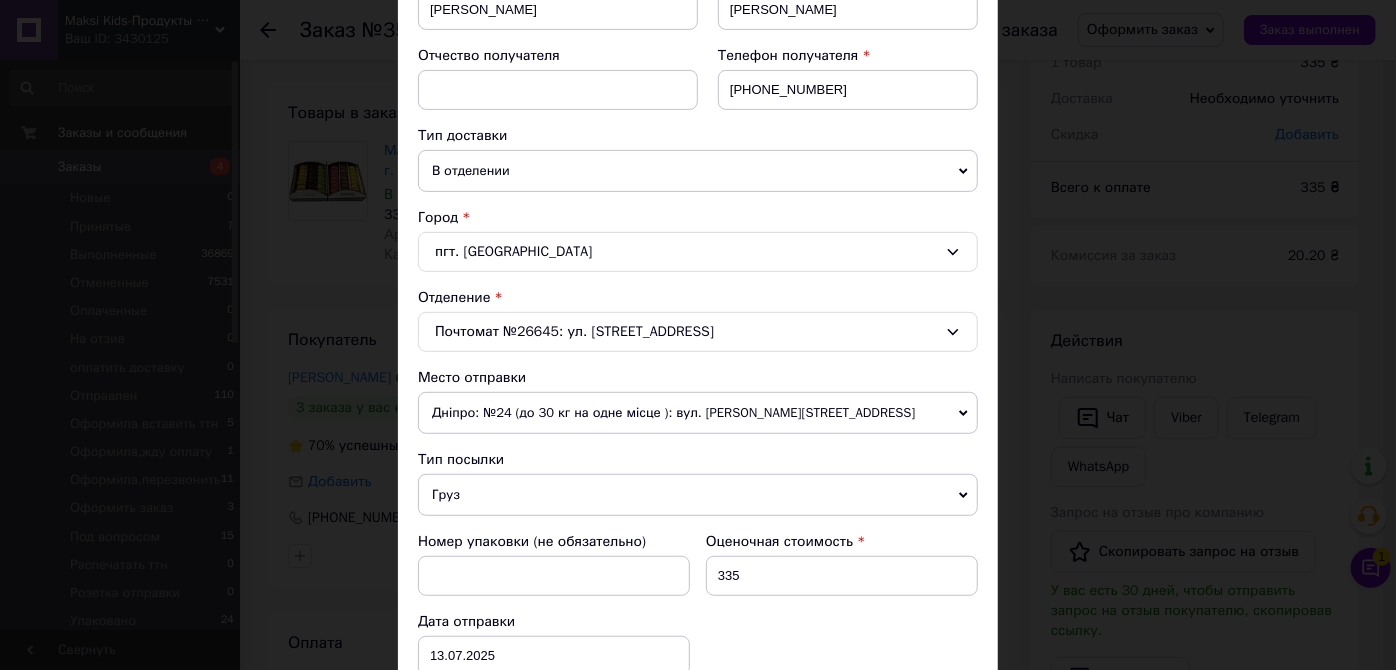 scroll, scrollTop: 454, scrollLeft: 0, axis: vertical 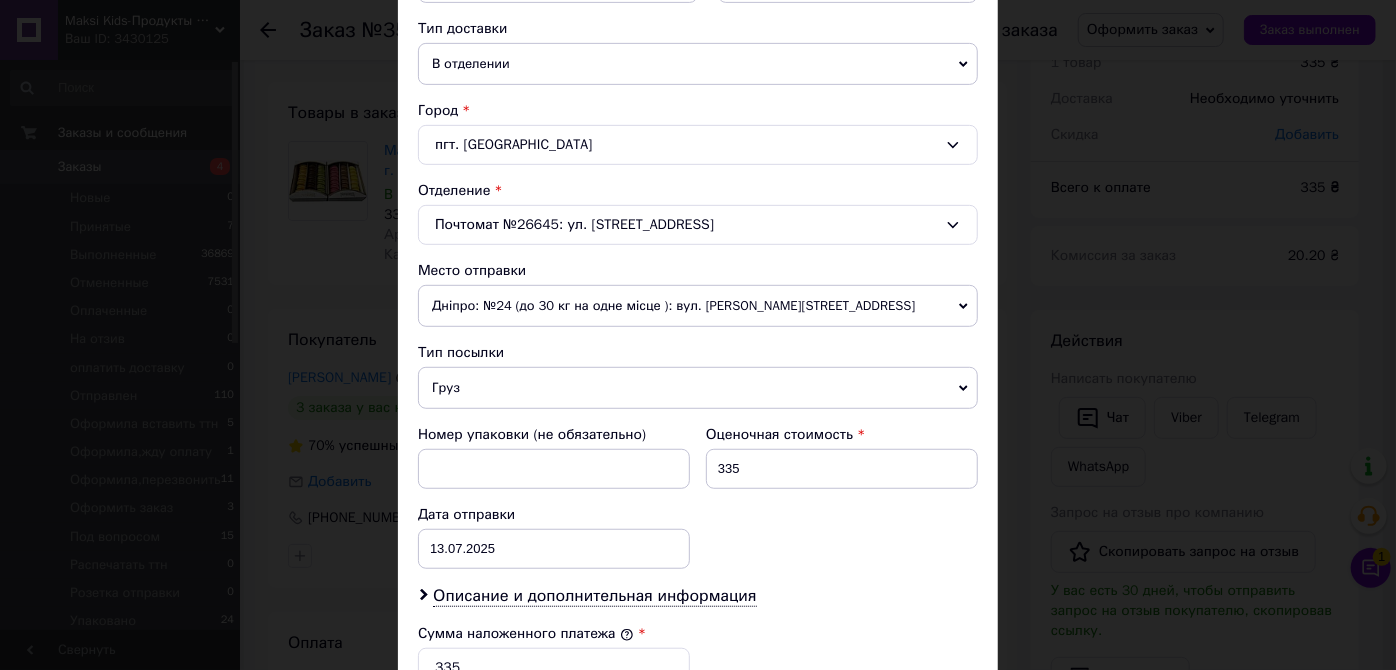 click on "Дніпро: №24 (до 30 кг на одне місце ): вул. [PERSON_NAME][STREET_ADDRESS]" at bounding box center (698, 306) 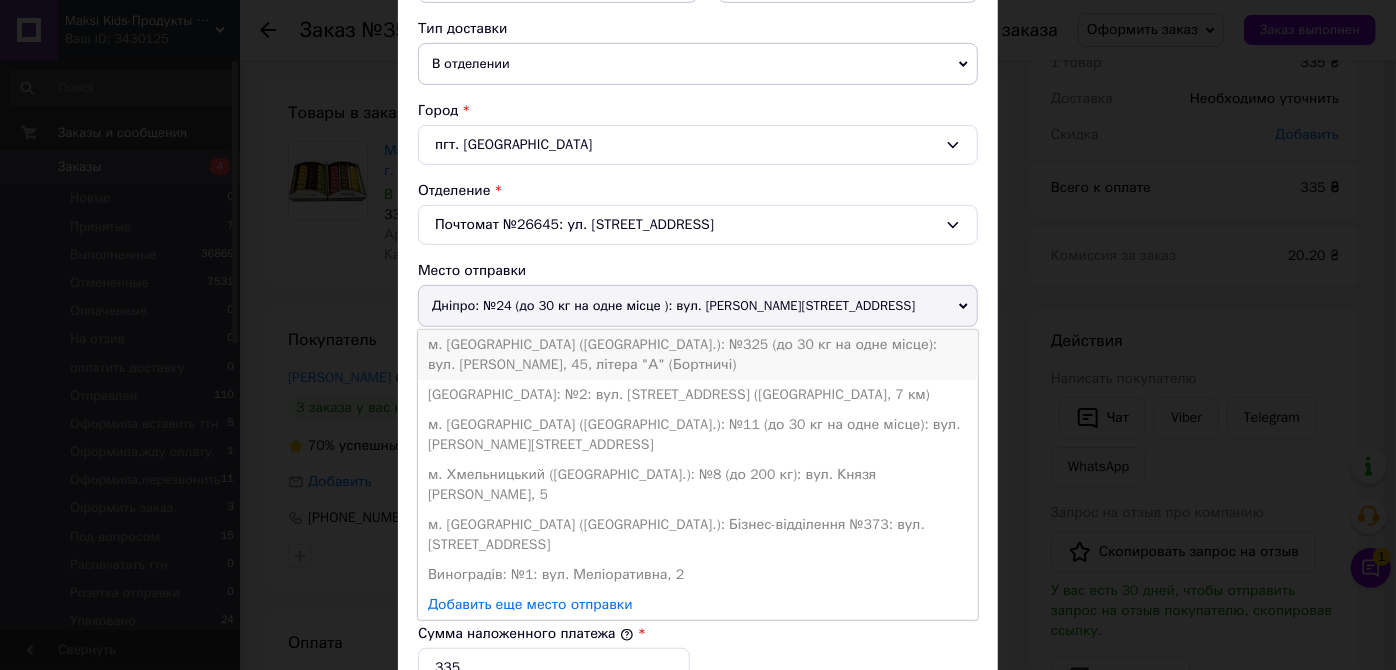 click on "м. [GEOGRAPHIC_DATA] ([GEOGRAPHIC_DATA].): №325 (до 30 кг на одне місце): вул. [PERSON_NAME], 45, літера "А" (Бортничі)" at bounding box center (698, 355) 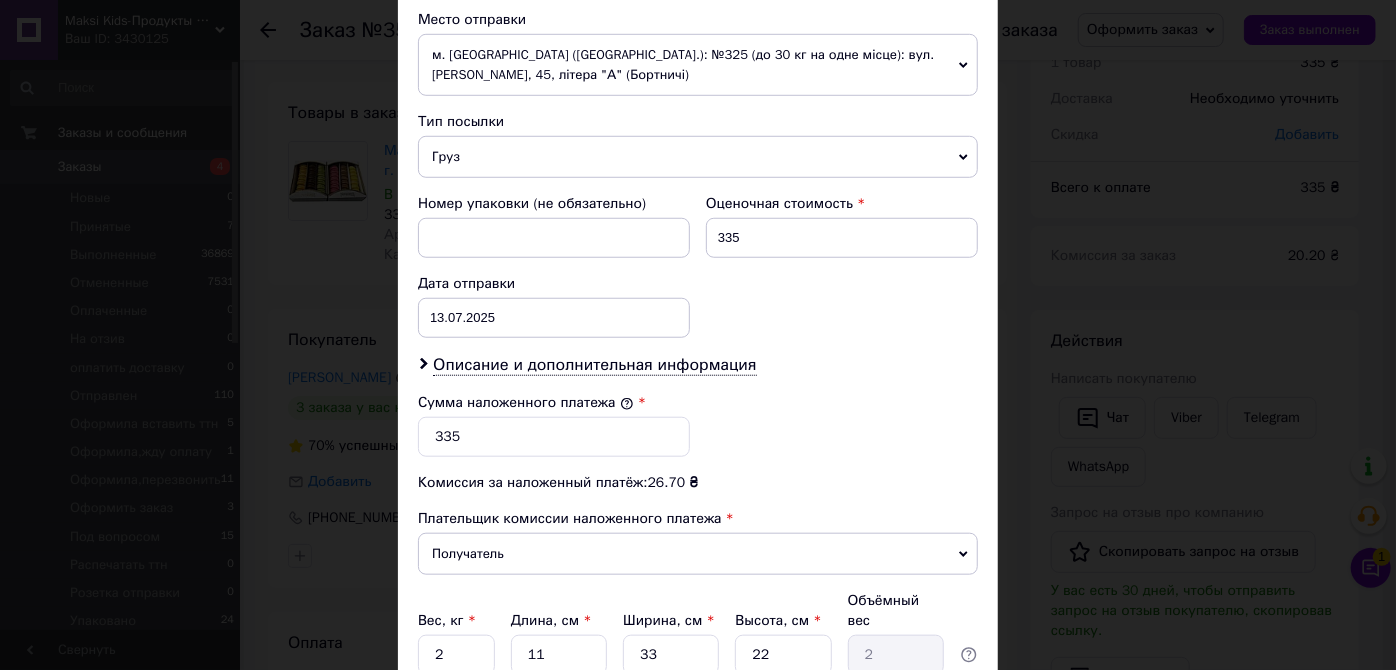 scroll, scrollTop: 818, scrollLeft: 0, axis: vertical 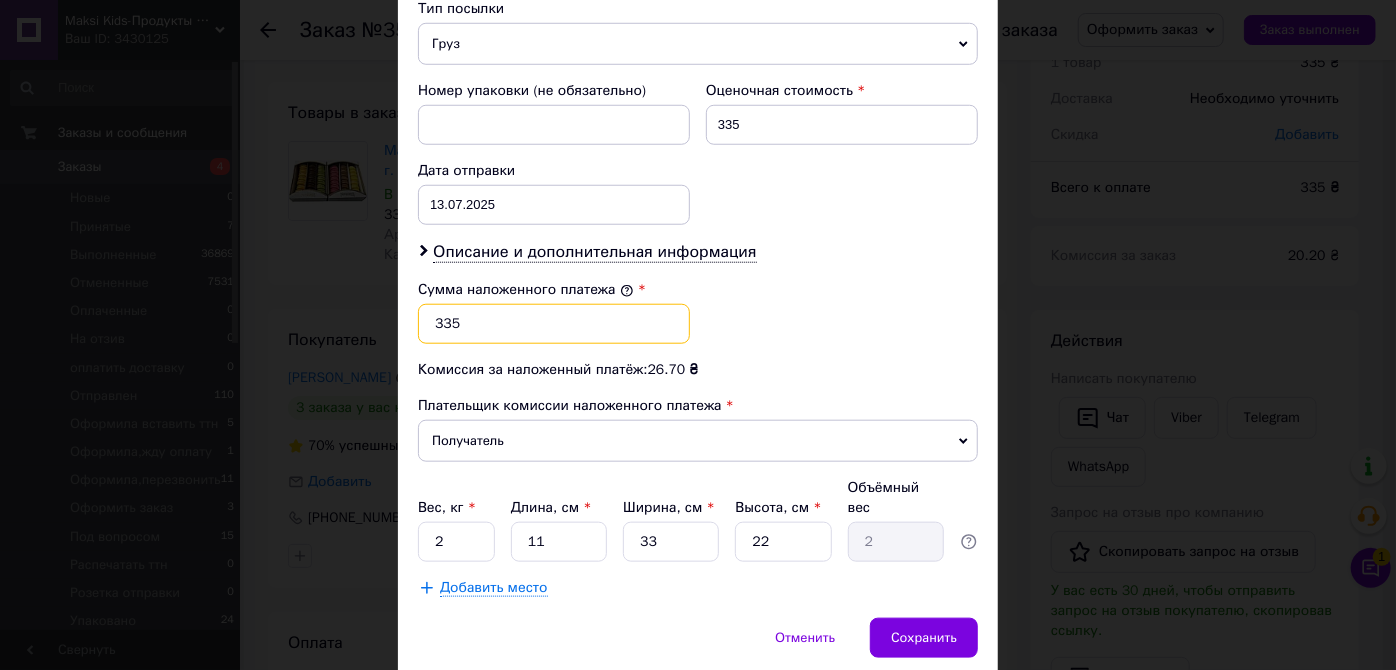 drag, startPoint x: 440, startPoint y: 320, endPoint x: 416, endPoint y: 312, distance: 25.298222 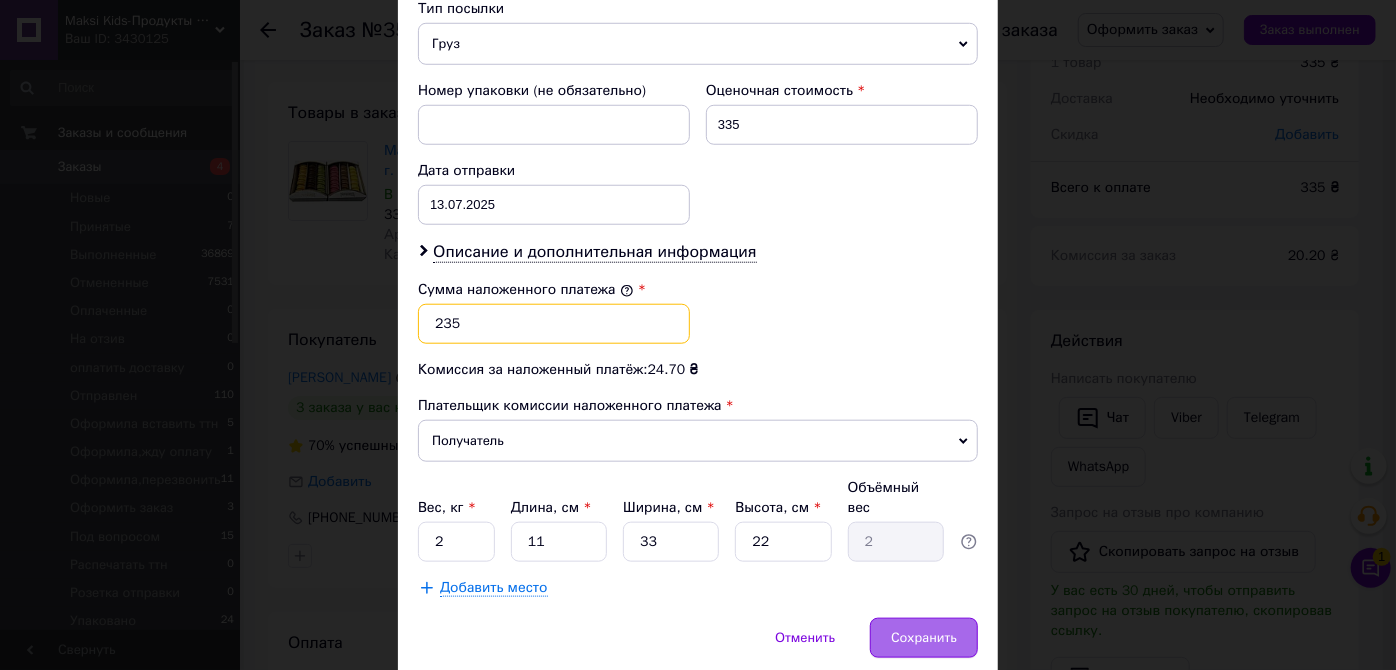 type on "235" 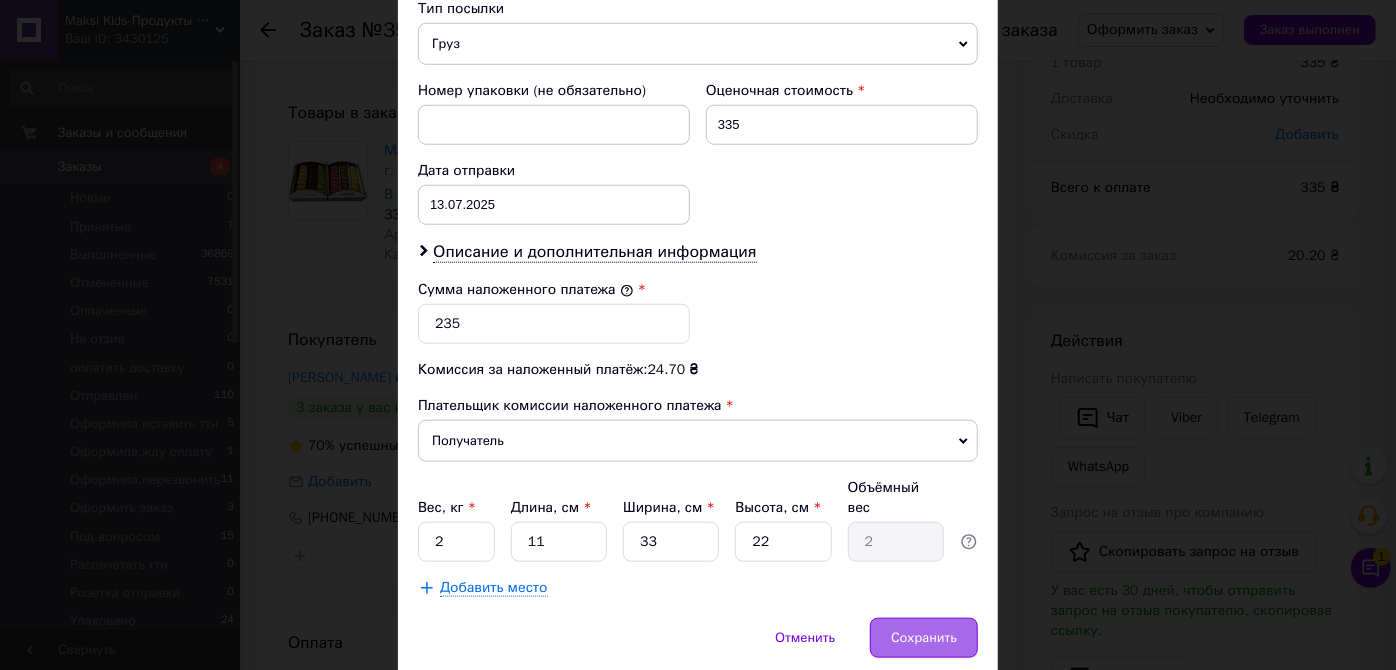 click on "Сохранить" at bounding box center [924, 638] 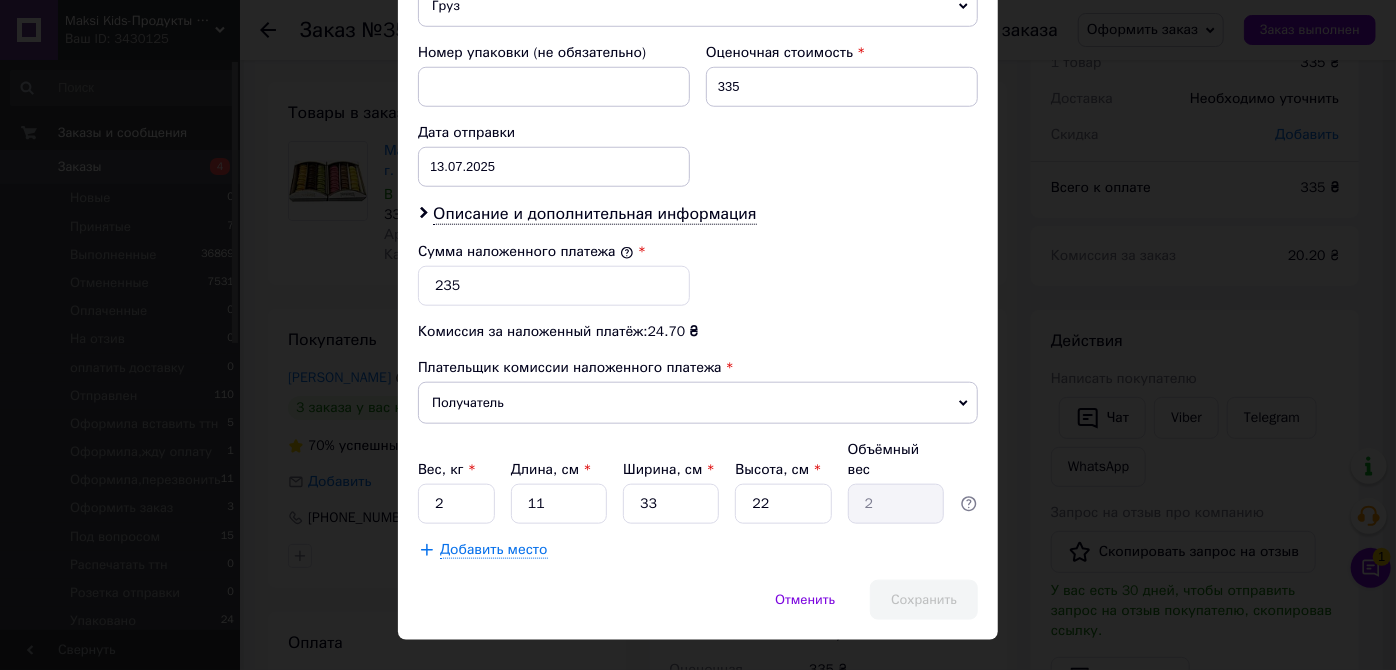 scroll, scrollTop: 866, scrollLeft: 0, axis: vertical 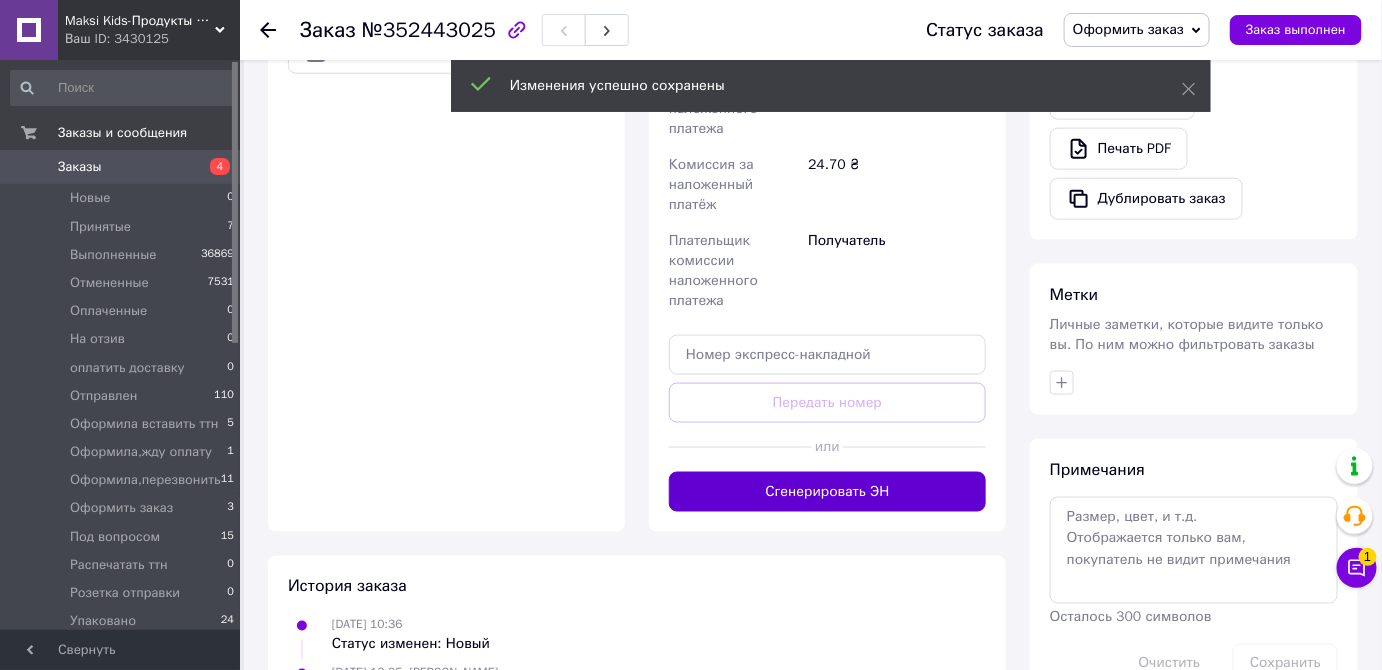 click on "Сгенерировать ЭН" at bounding box center [827, 492] 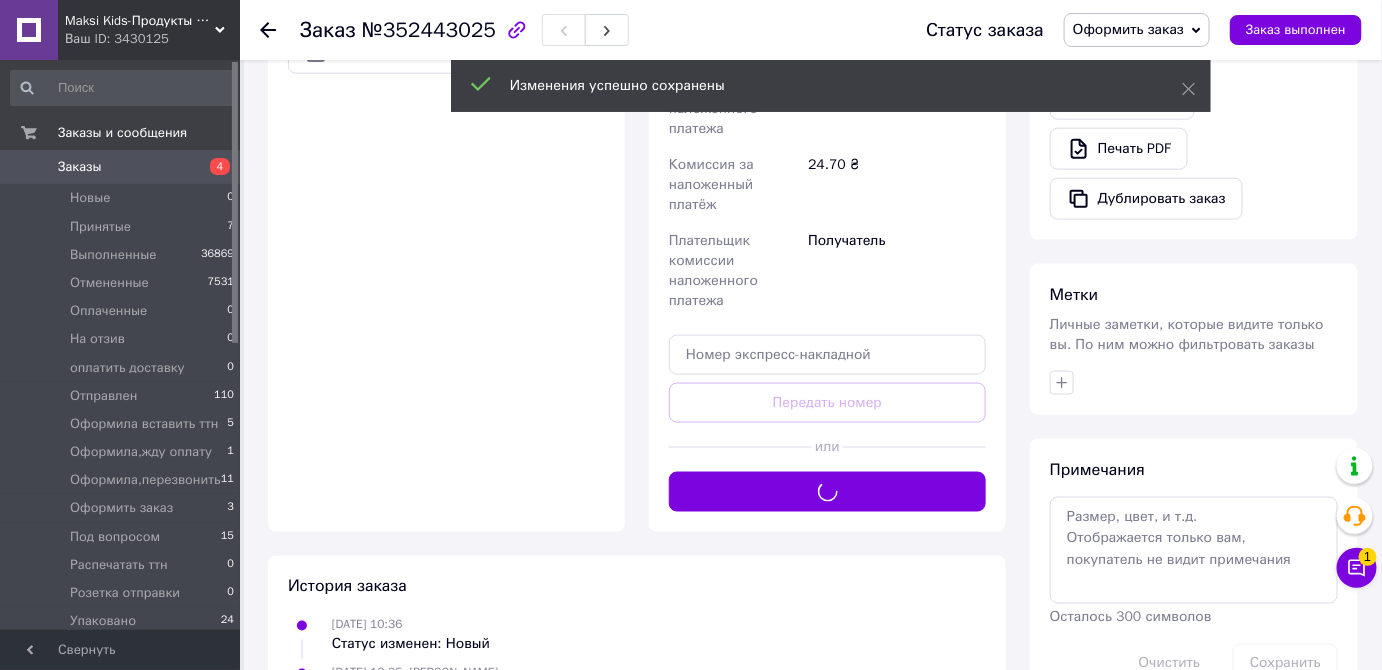 click on "Оформить заказ" at bounding box center (1137, 30) 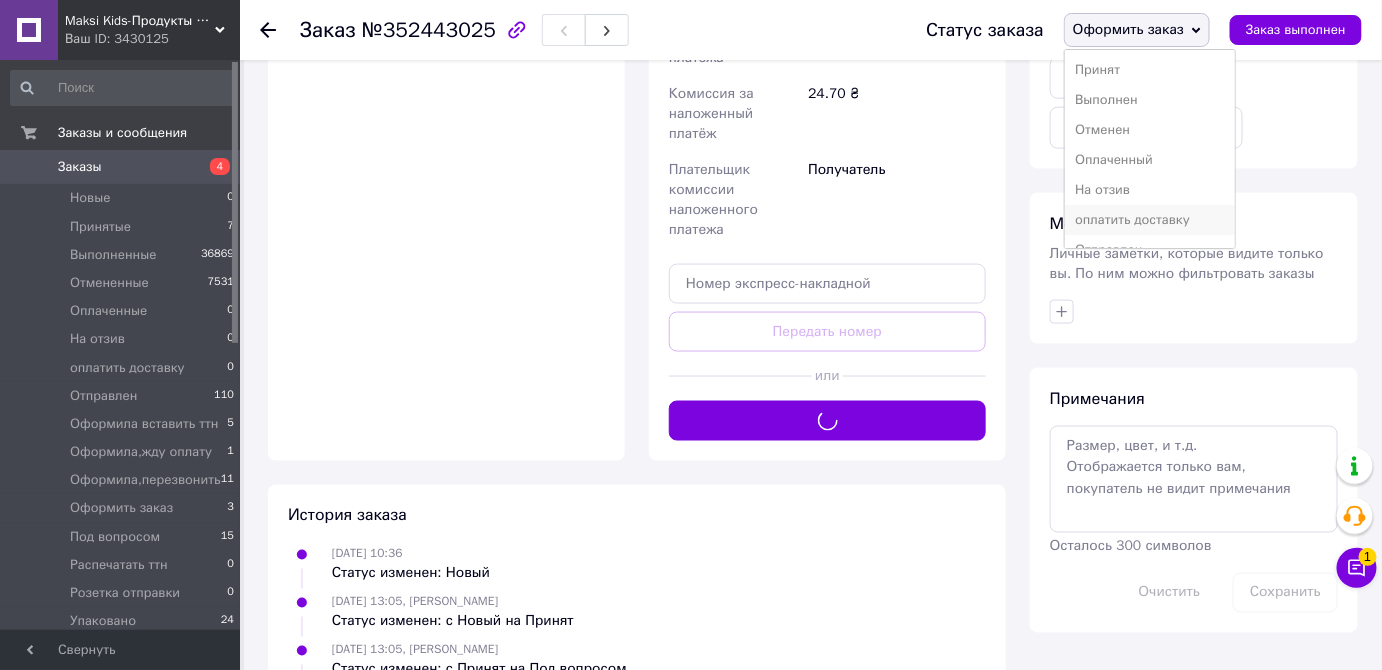 scroll, scrollTop: 1000, scrollLeft: 0, axis: vertical 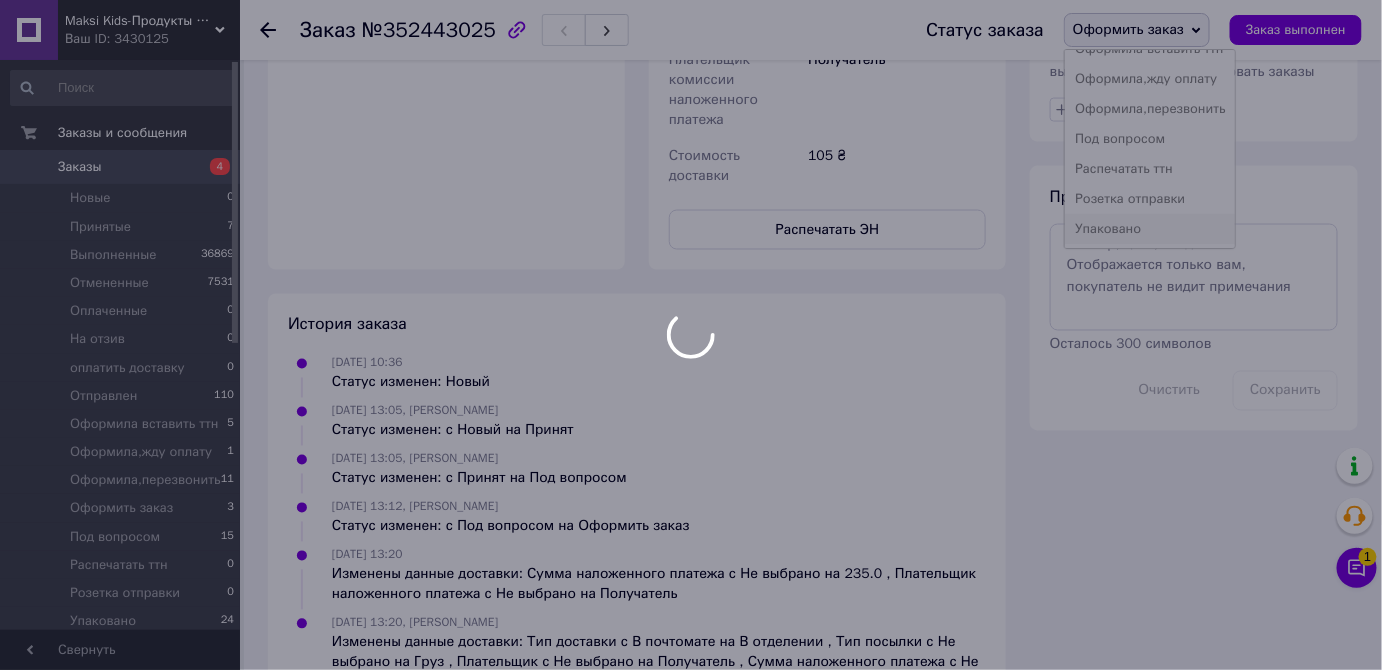 click on "Упаковано" at bounding box center [1150, 229] 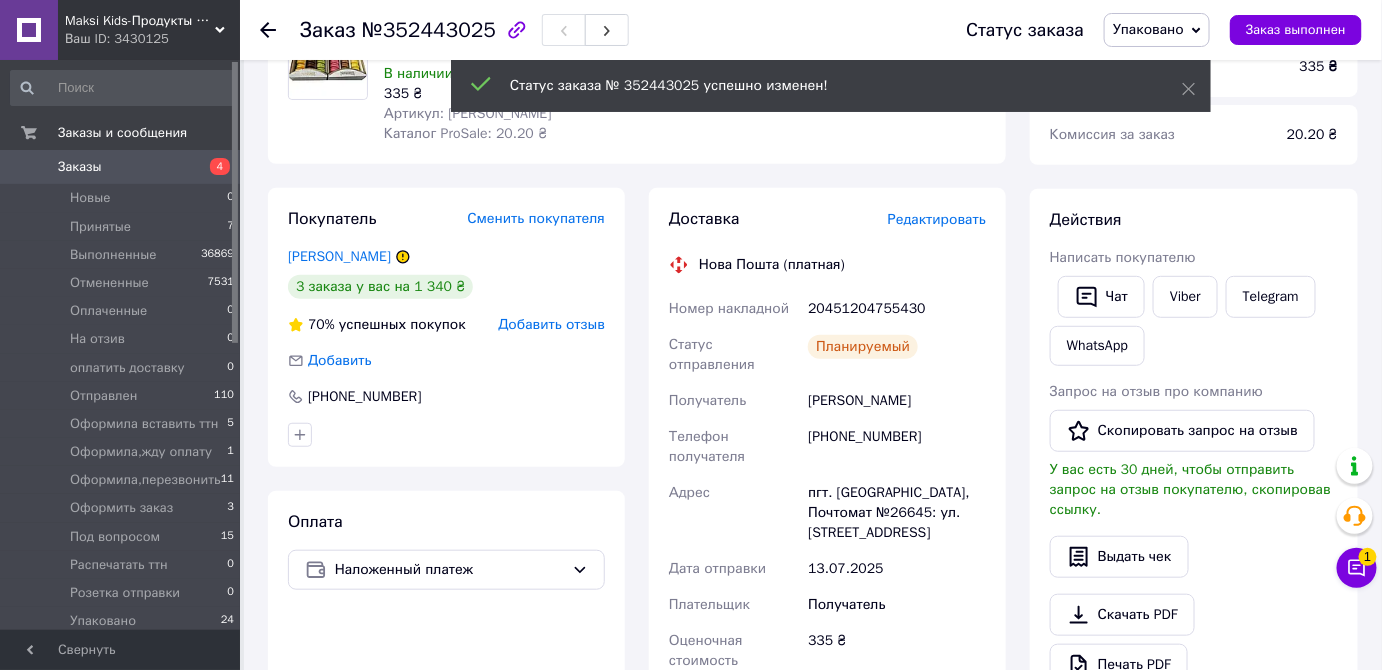 scroll, scrollTop: 181, scrollLeft: 0, axis: vertical 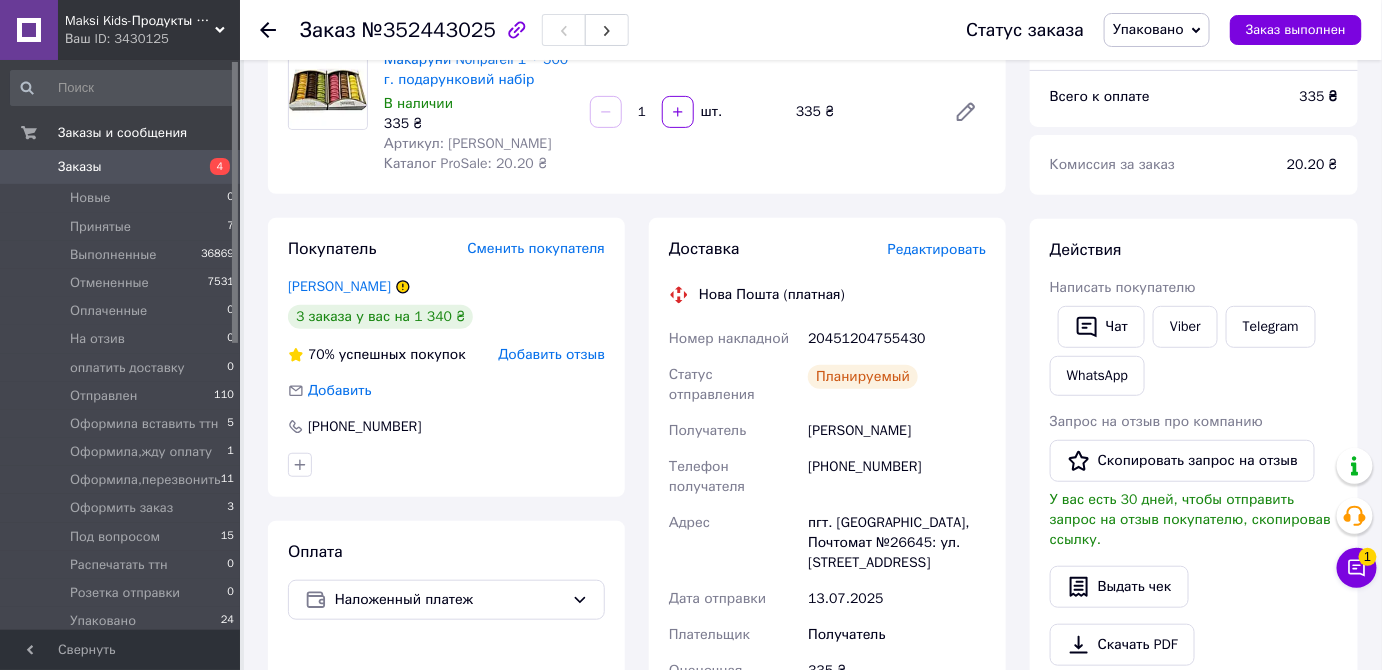 drag, startPoint x: 845, startPoint y: 347, endPoint x: 934, endPoint y: 410, distance: 109.041275 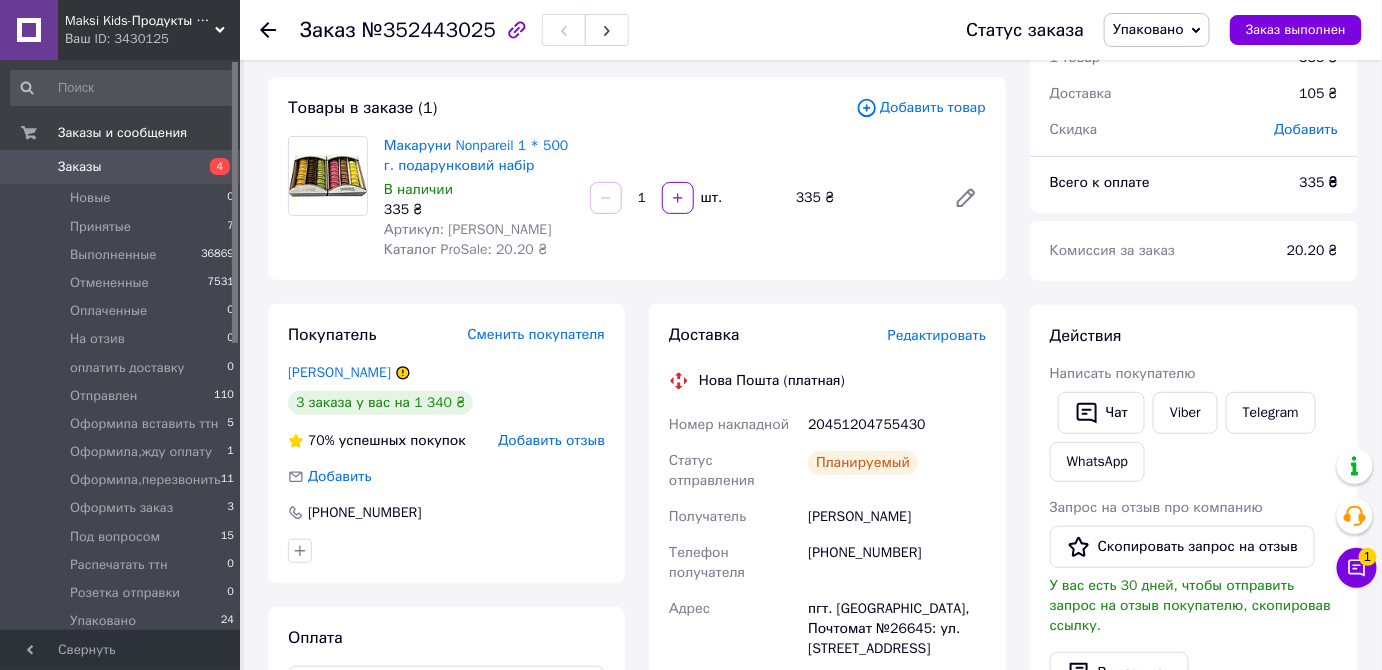 scroll, scrollTop: 90, scrollLeft: 0, axis: vertical 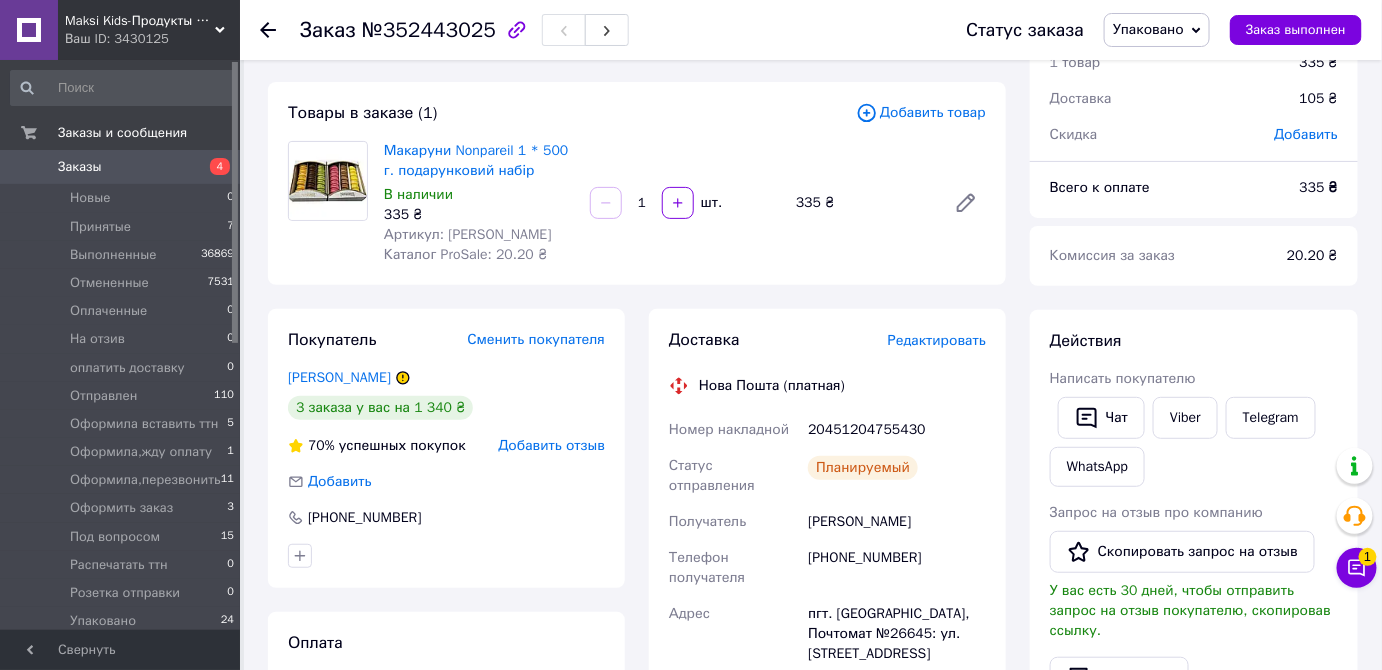 click on "Покупатель Сменить покупателя Лавренчук Анна 3 заказа у вас на 1 340 ₴ 70%   успешных покупок Добавить отзыв Добавить +380954051443 Оплата Наложенный платеж" at bounding box center (446, 744) 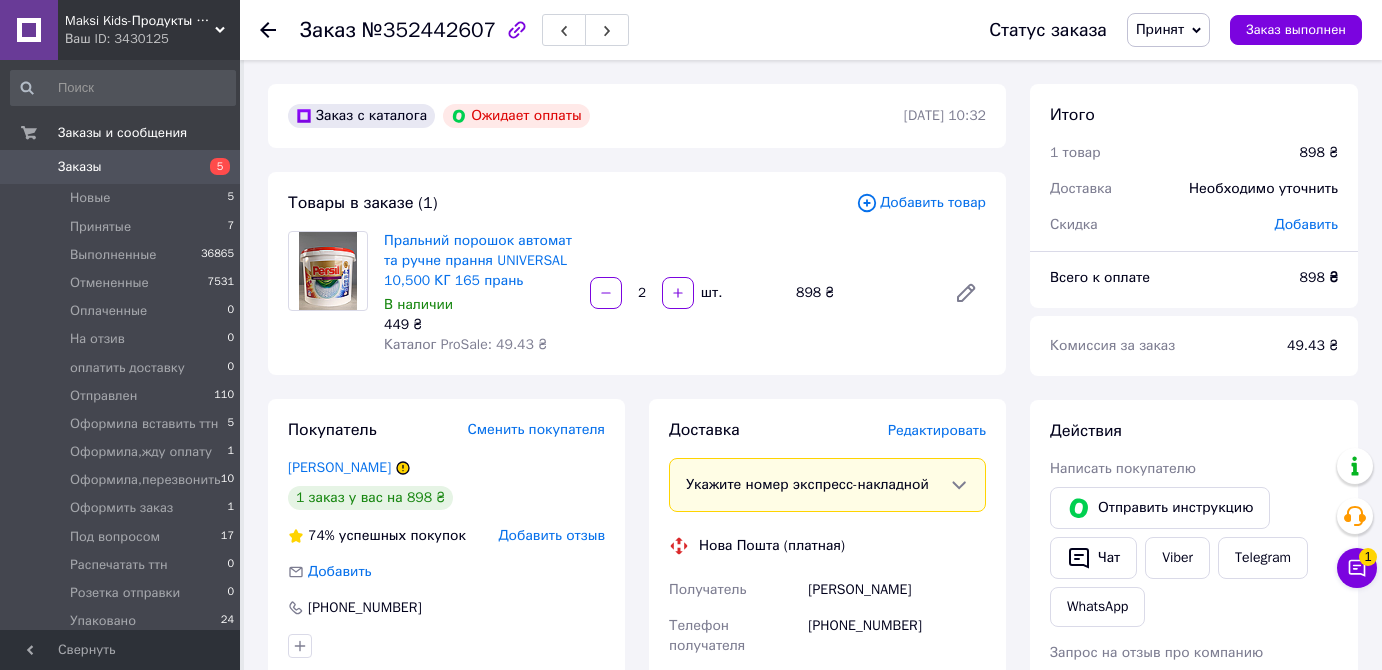 scroll, scrollTop: 0, scrollLeft: 0, axis: both 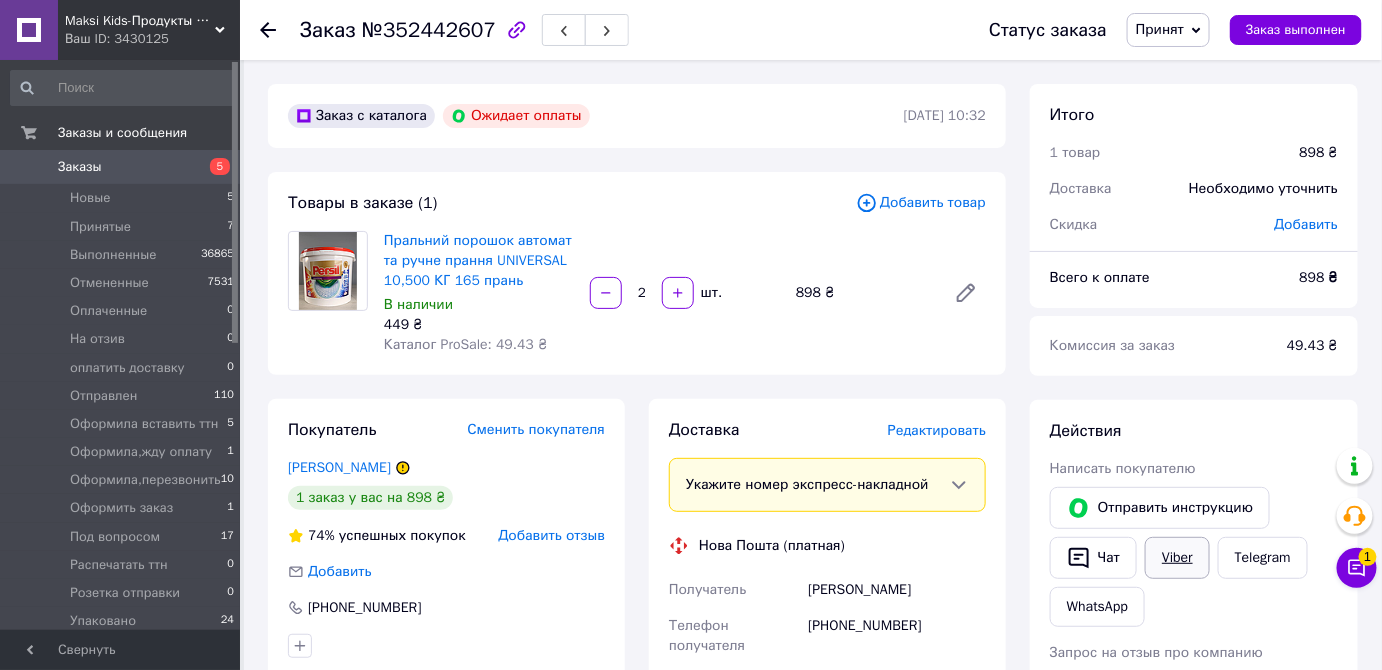 click on "Viber" at bounding box center [1177, 558] 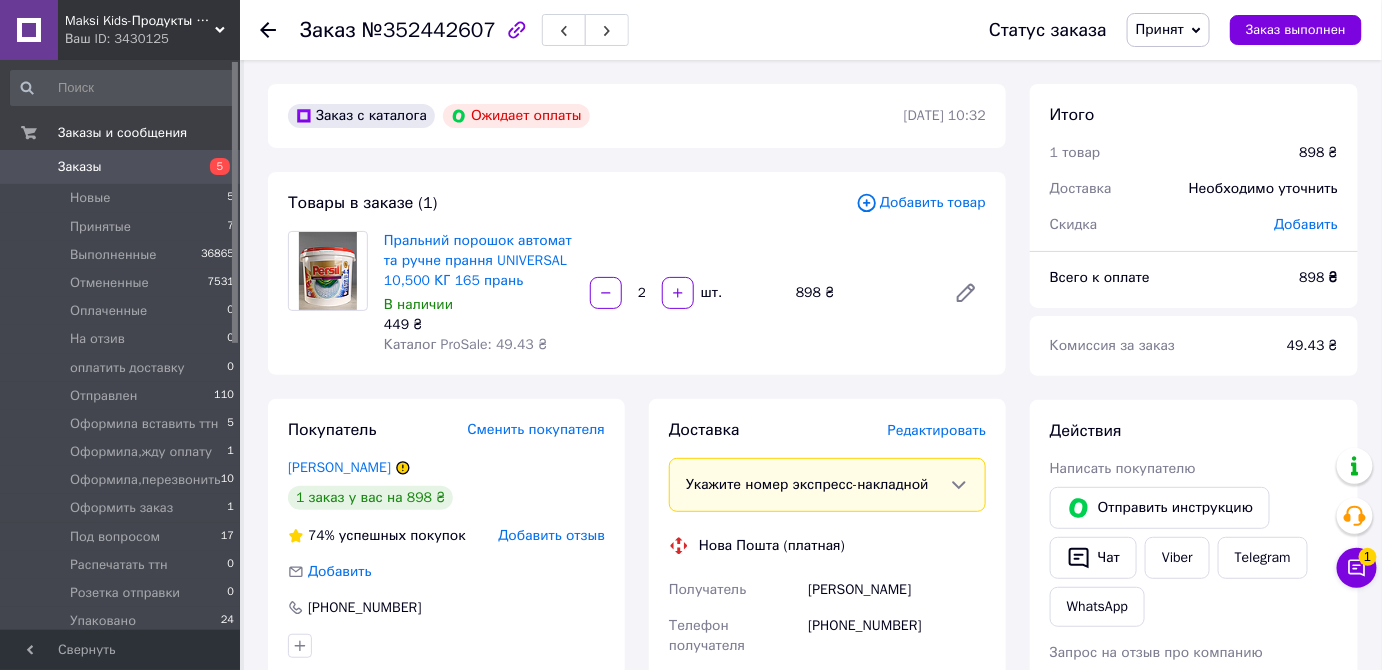 click on "Принят" at bounding box center (1168, 30) 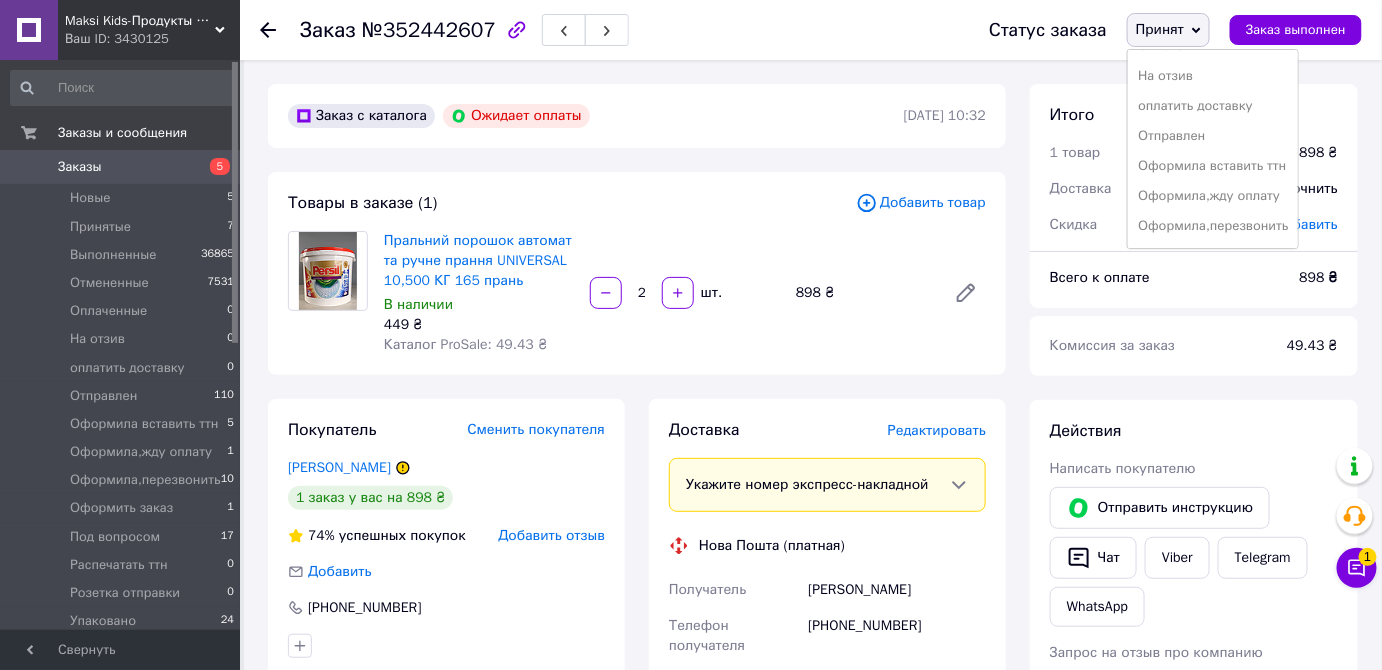 scroll, scrollTop: 181, scrollLeft: 0, axis: vertical 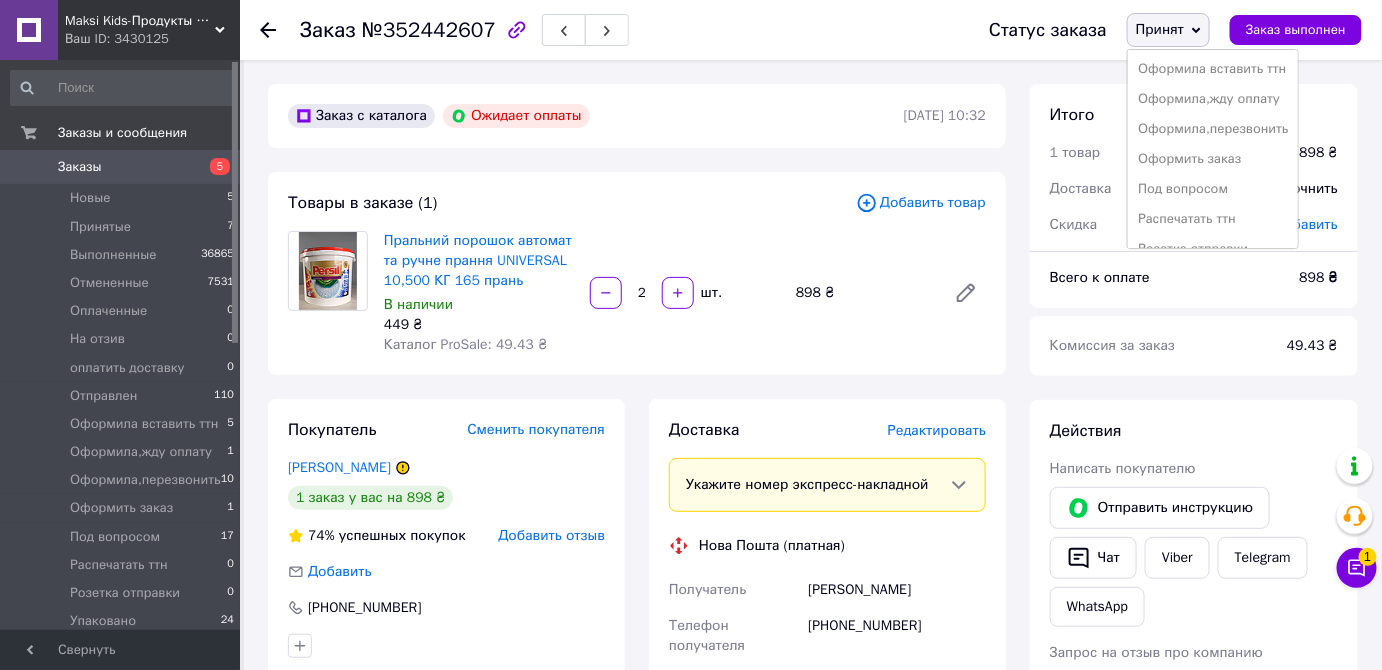 click on "Под вопросом" at bounding box center (1213, 189) 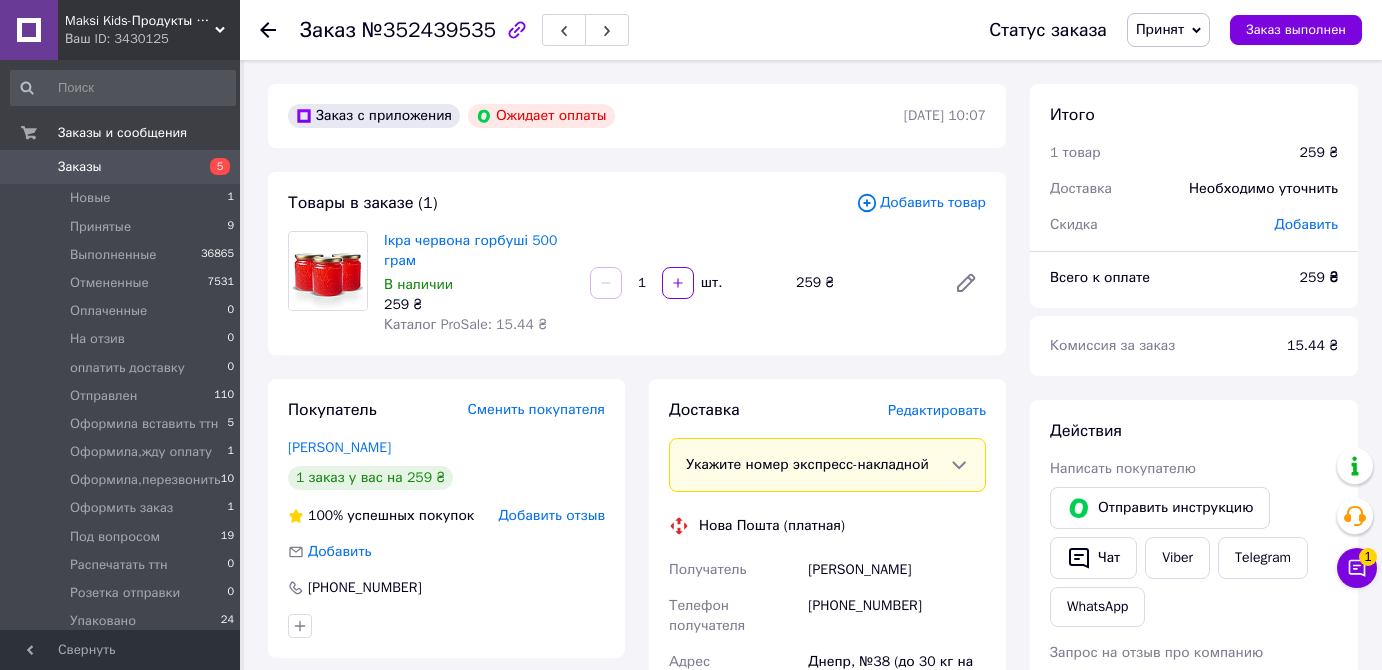 scroll, scrollTop: 0, scrollLeft: 0, axis: both 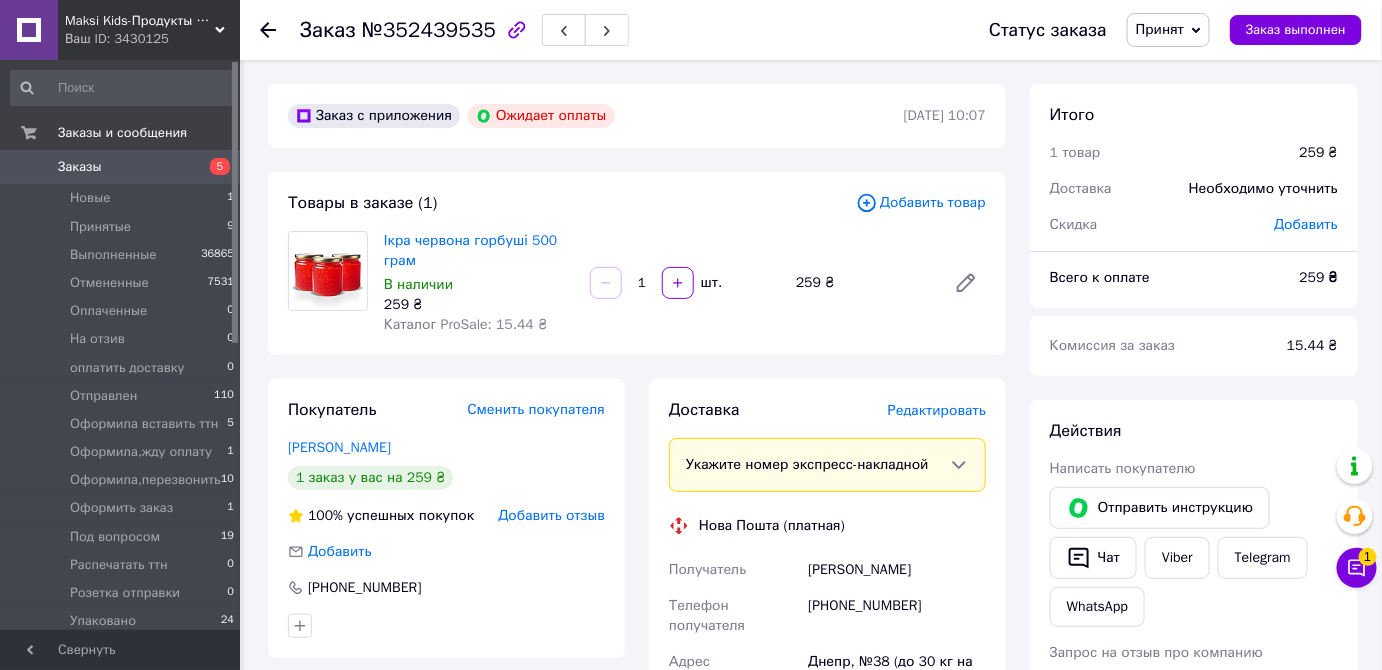 click on "Принят" at bounding box center (1160, 29) 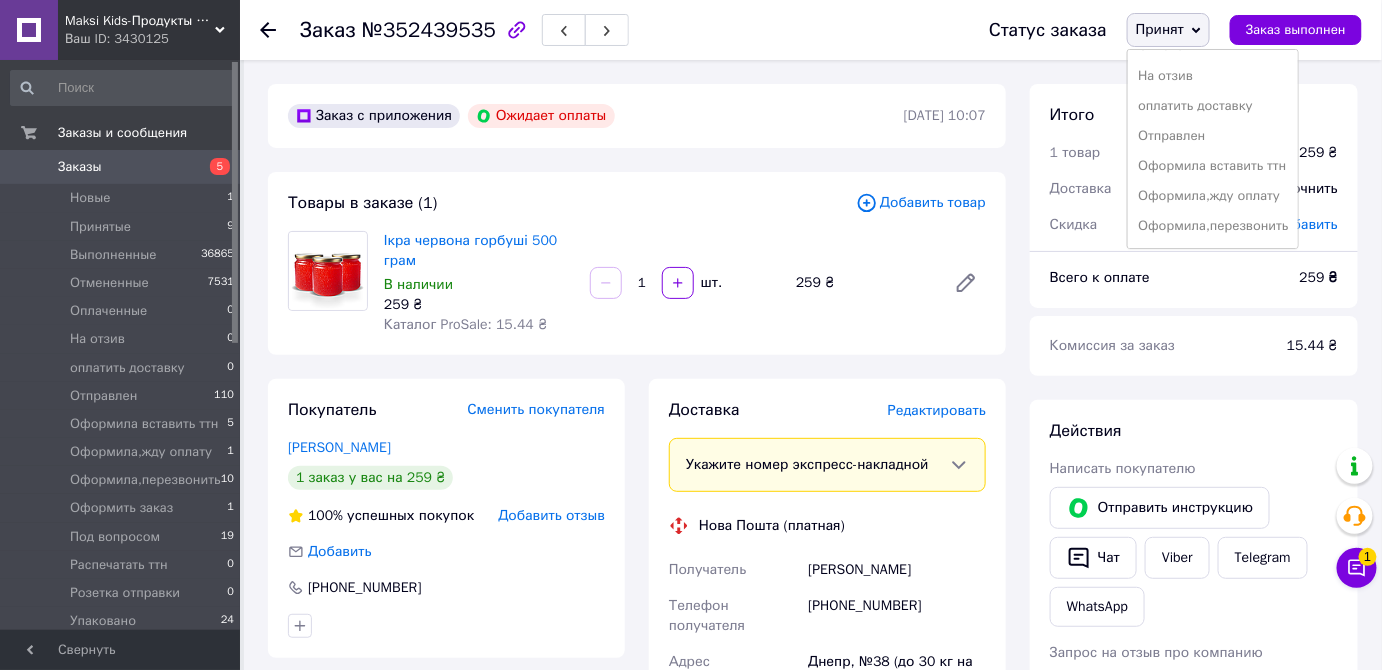 scroll, scrollTop: 181, scrollLeft: 0, axis: vertical 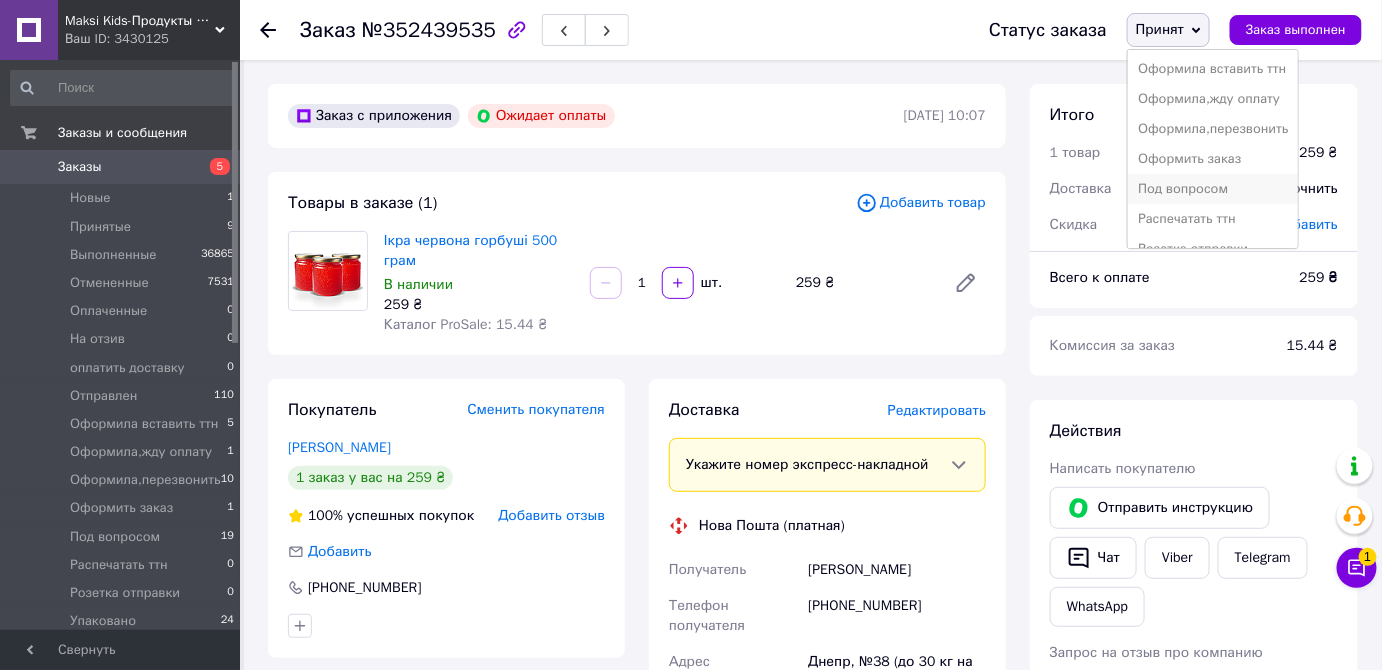 click on "Под вопросом" at bounding box center (1213, 189) 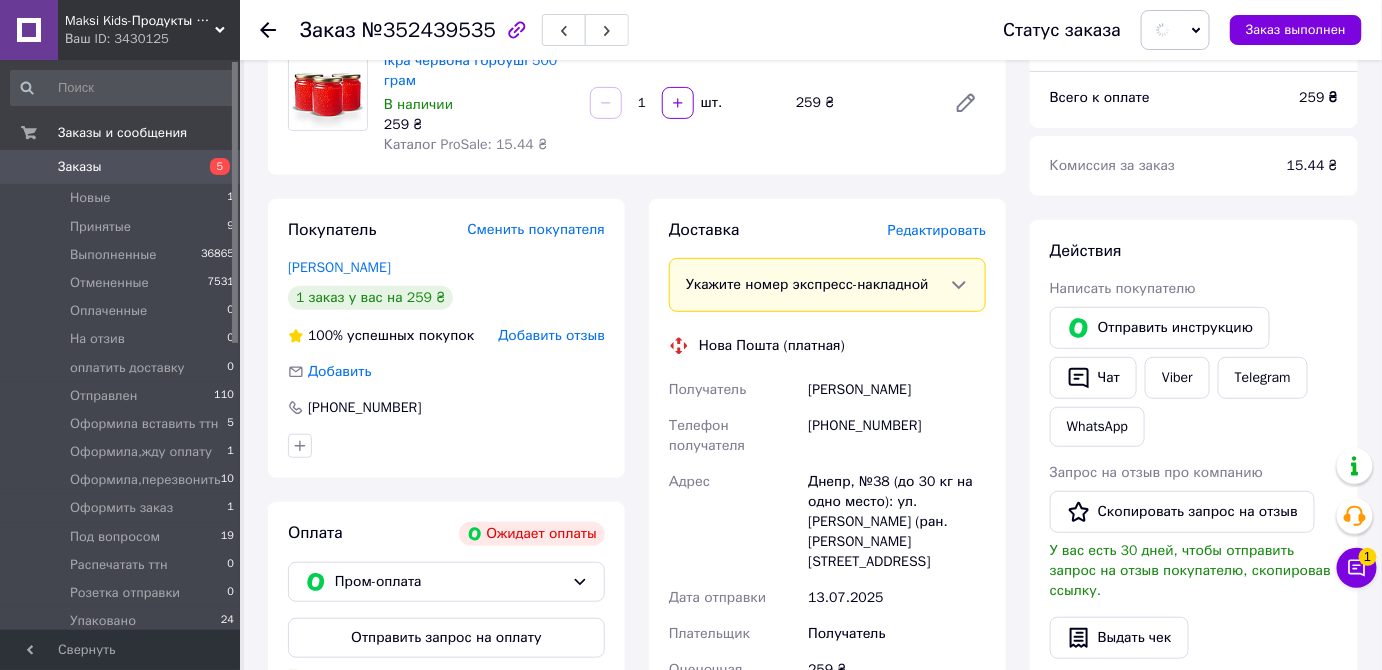 scroll, scrollTop: 181, scrollLeft: 0, axis: vertical 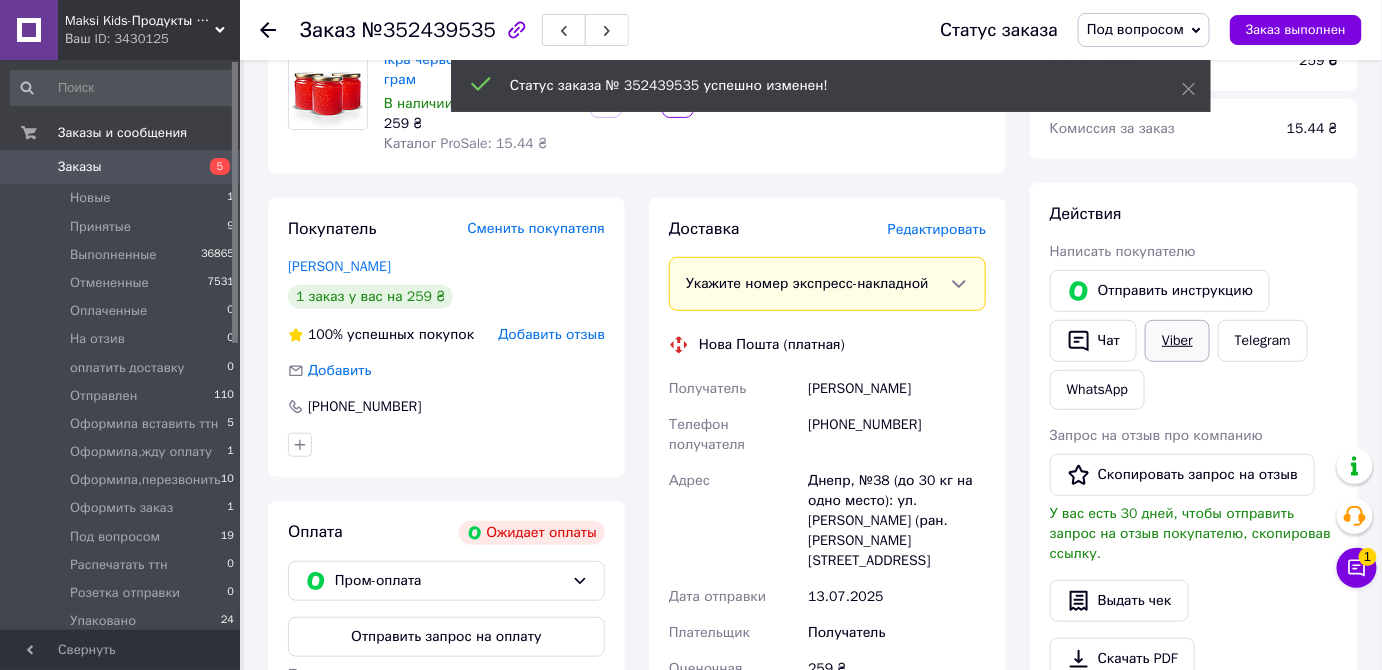 click on "Viber" at bounding box center (1177, 341) 